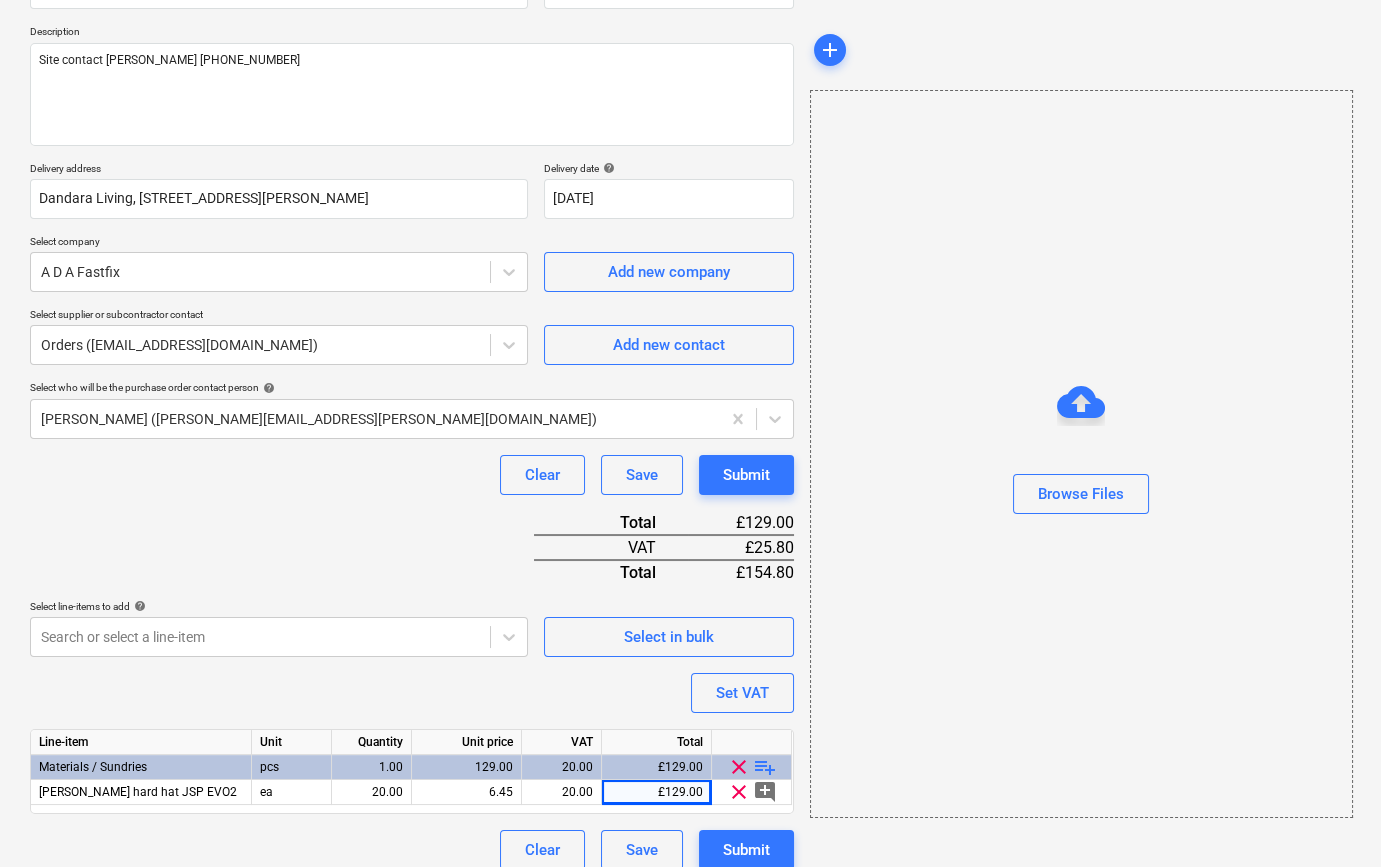 scroll, scrollTop: 230, scrollLeft: 0, axis: vertical 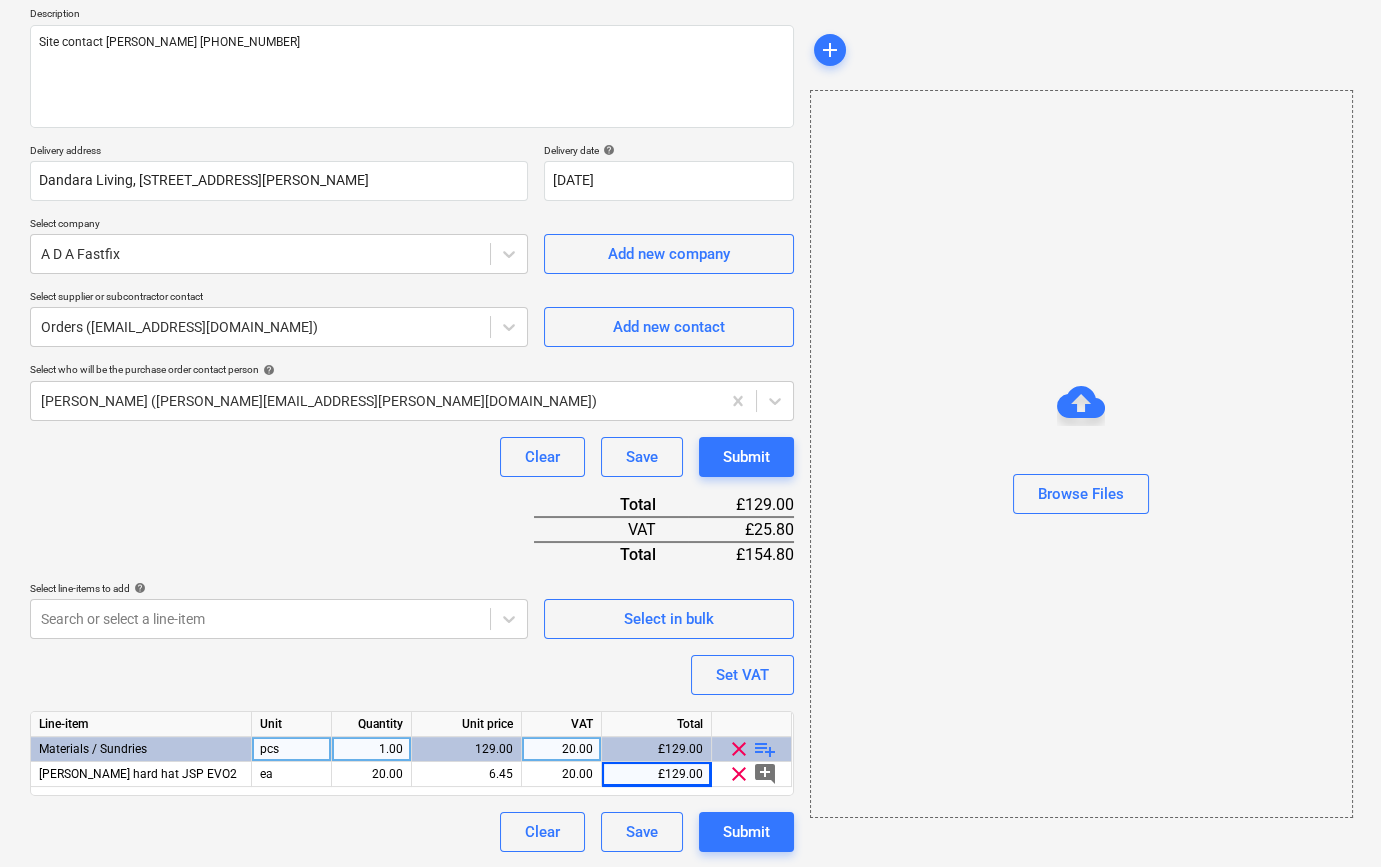 click on "playlist_add" at bounding box center (765, 749) 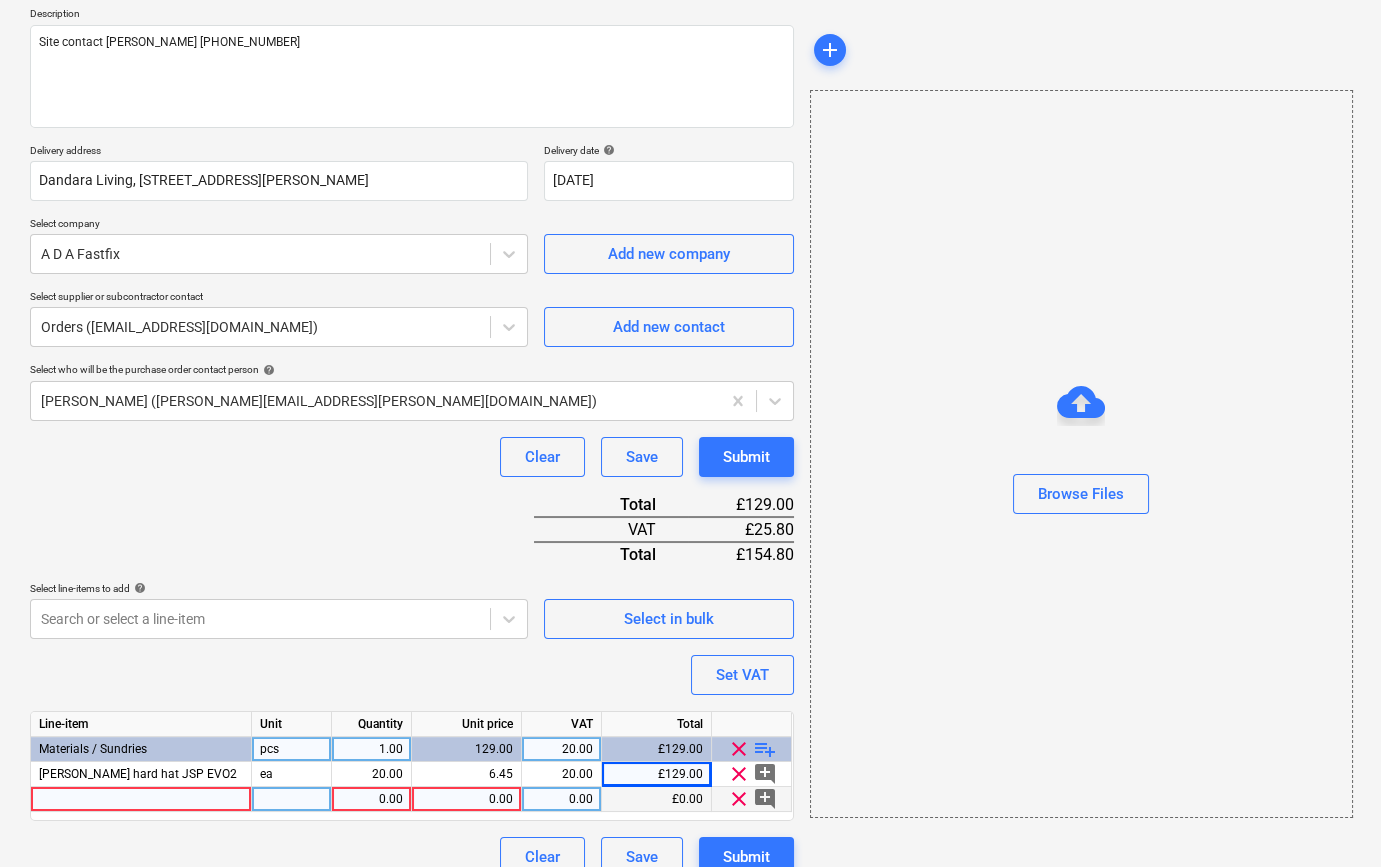 click at bounding box center (141, 799) 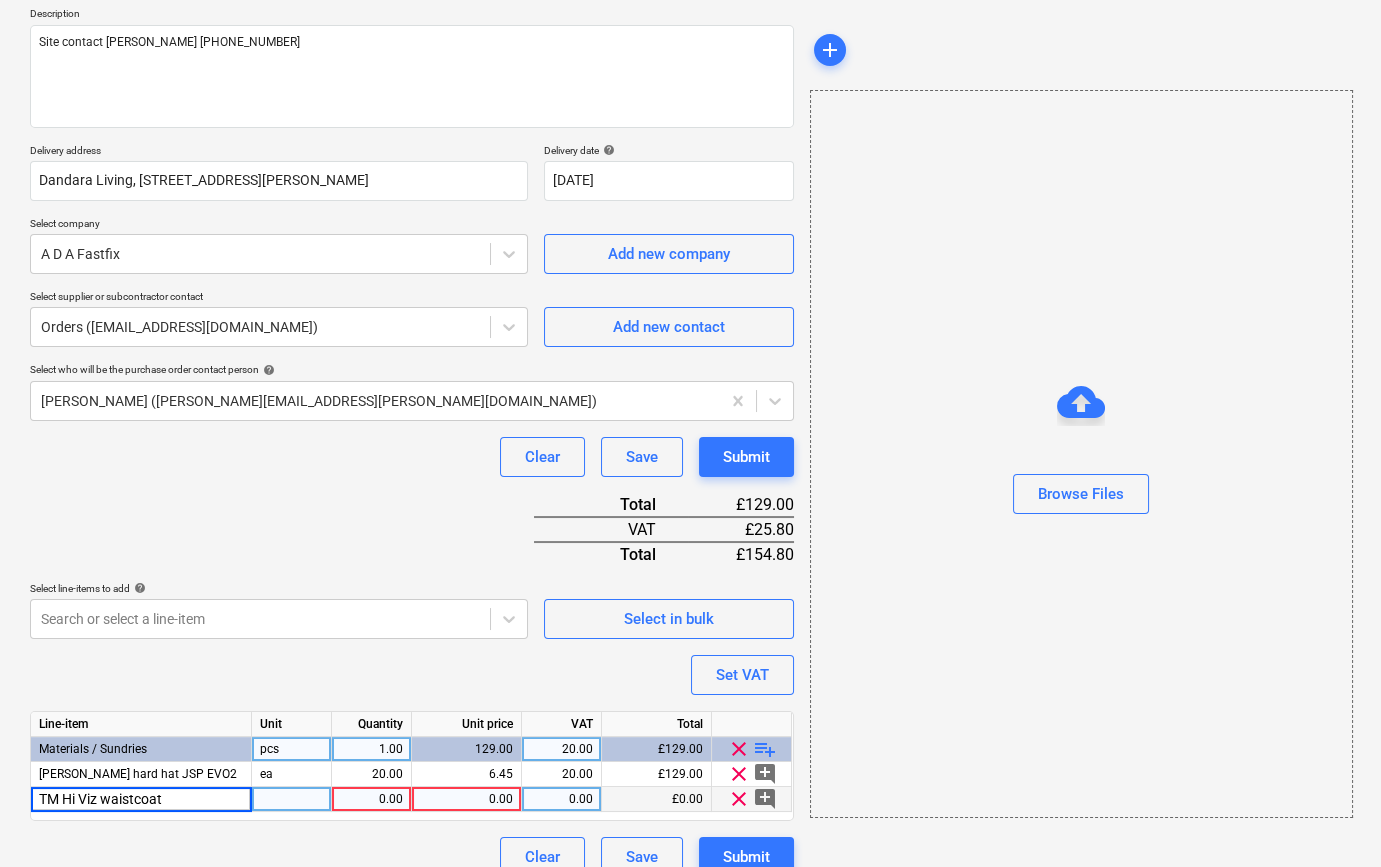 type on "TM Hi Viz waistcoat L" 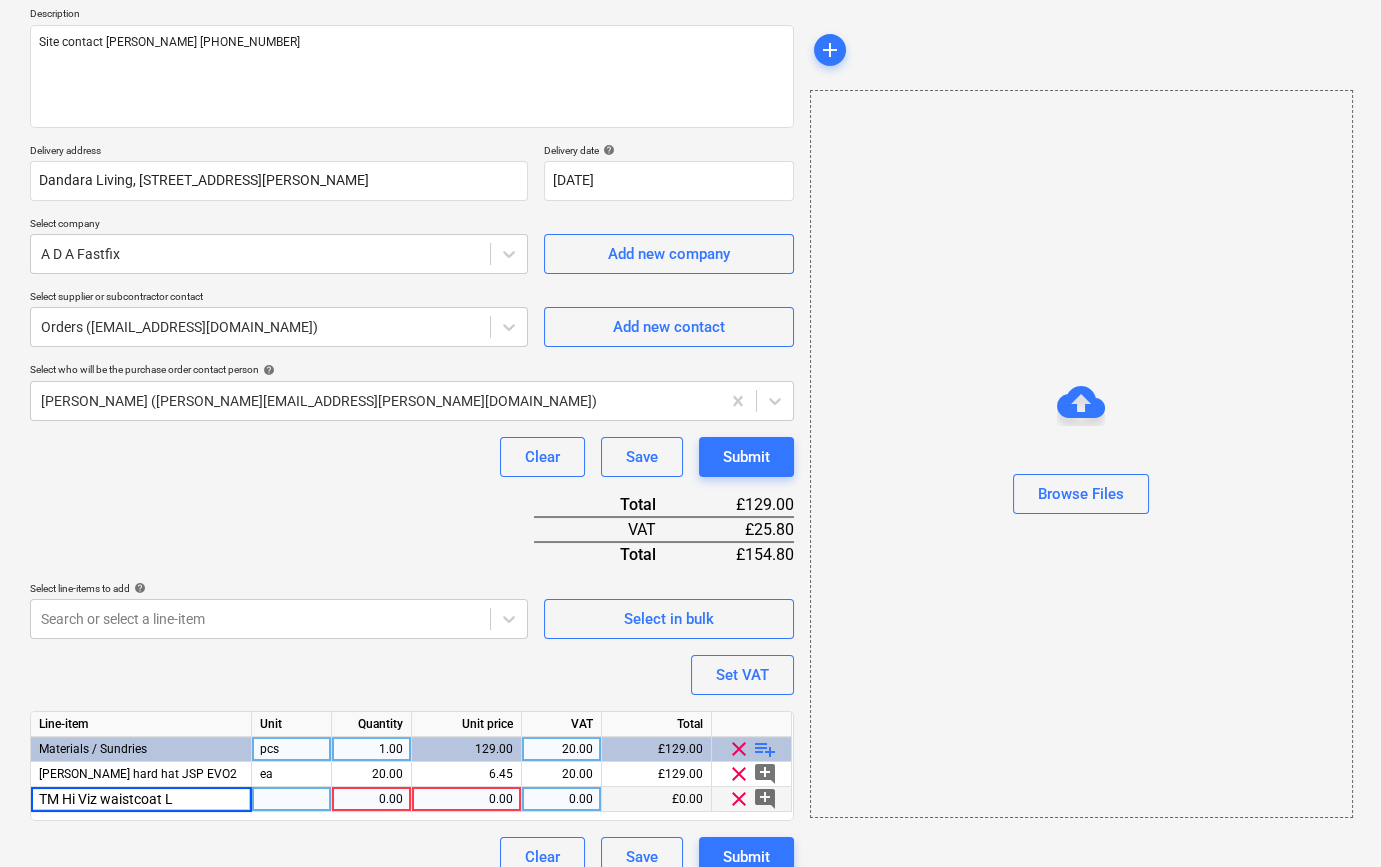 type on "x" 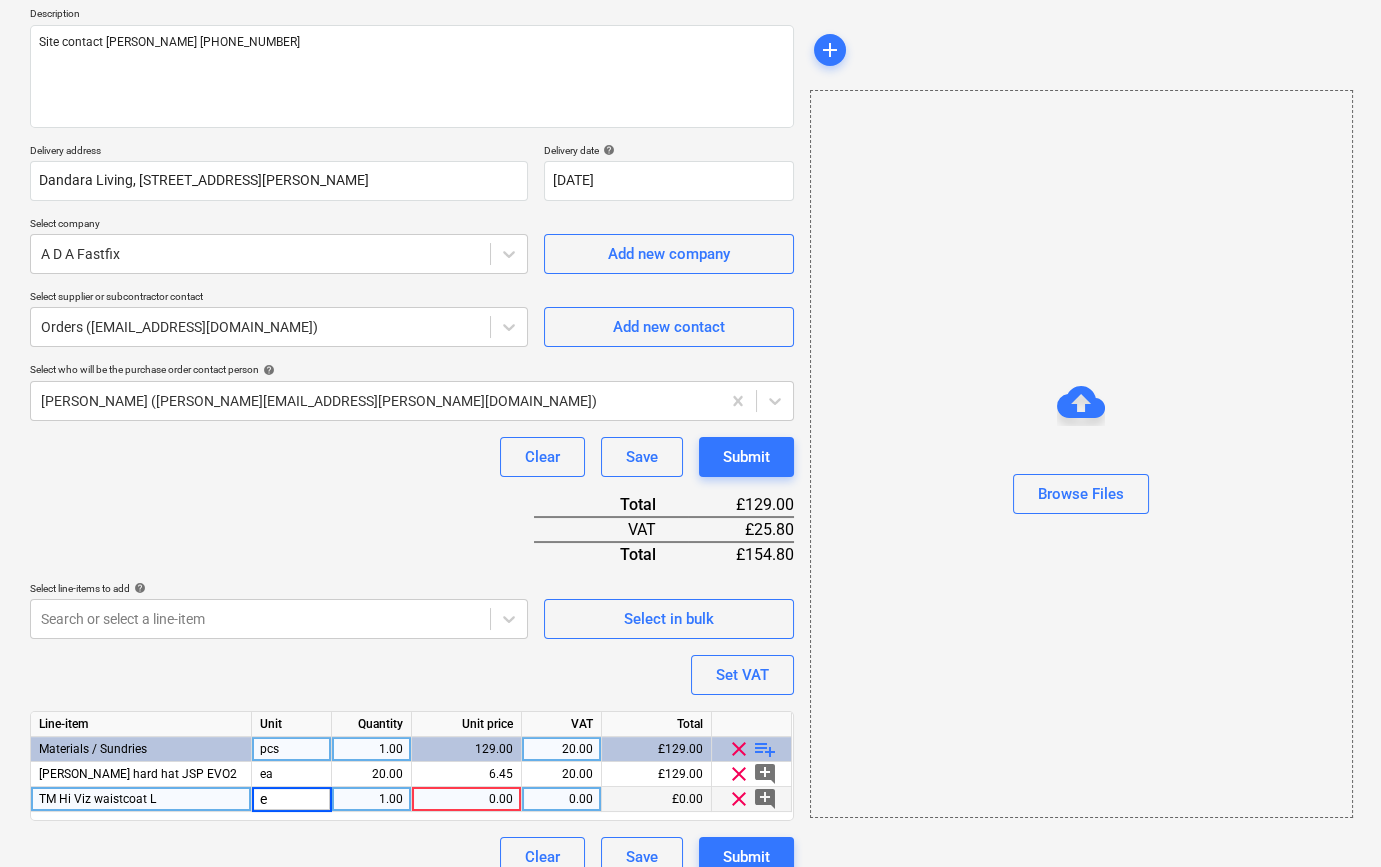 type on "ea" 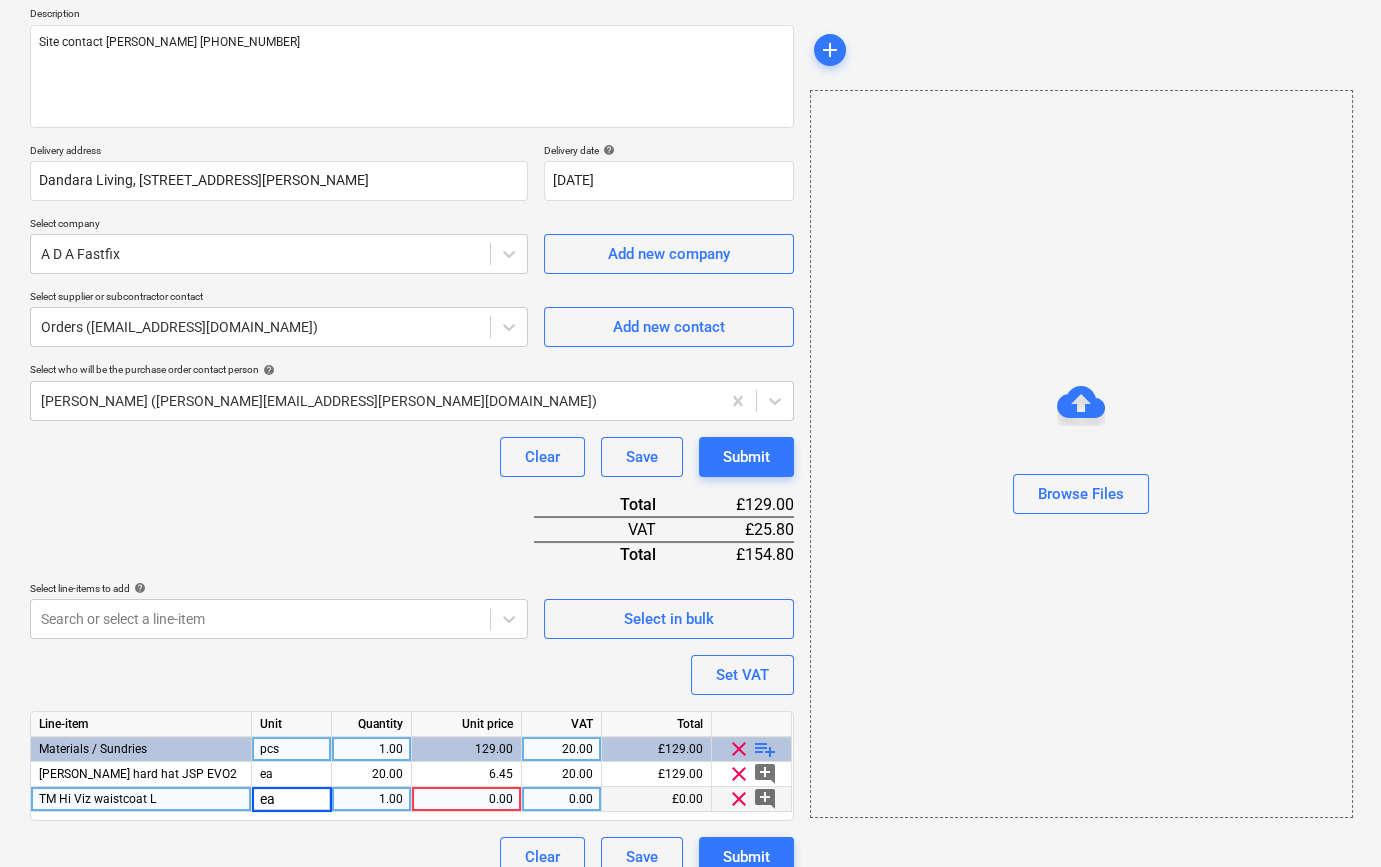 type on "x" 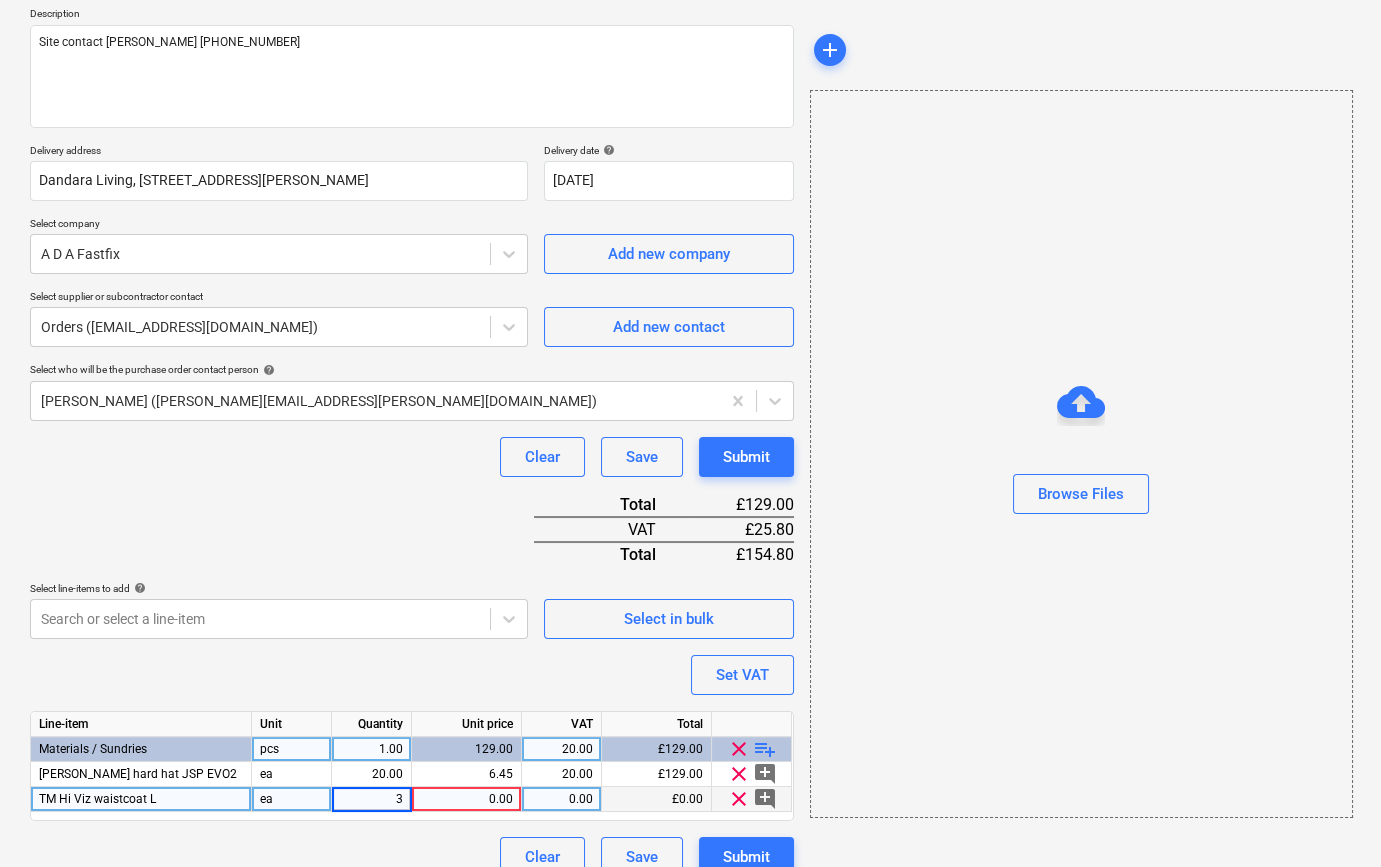 type on "30" 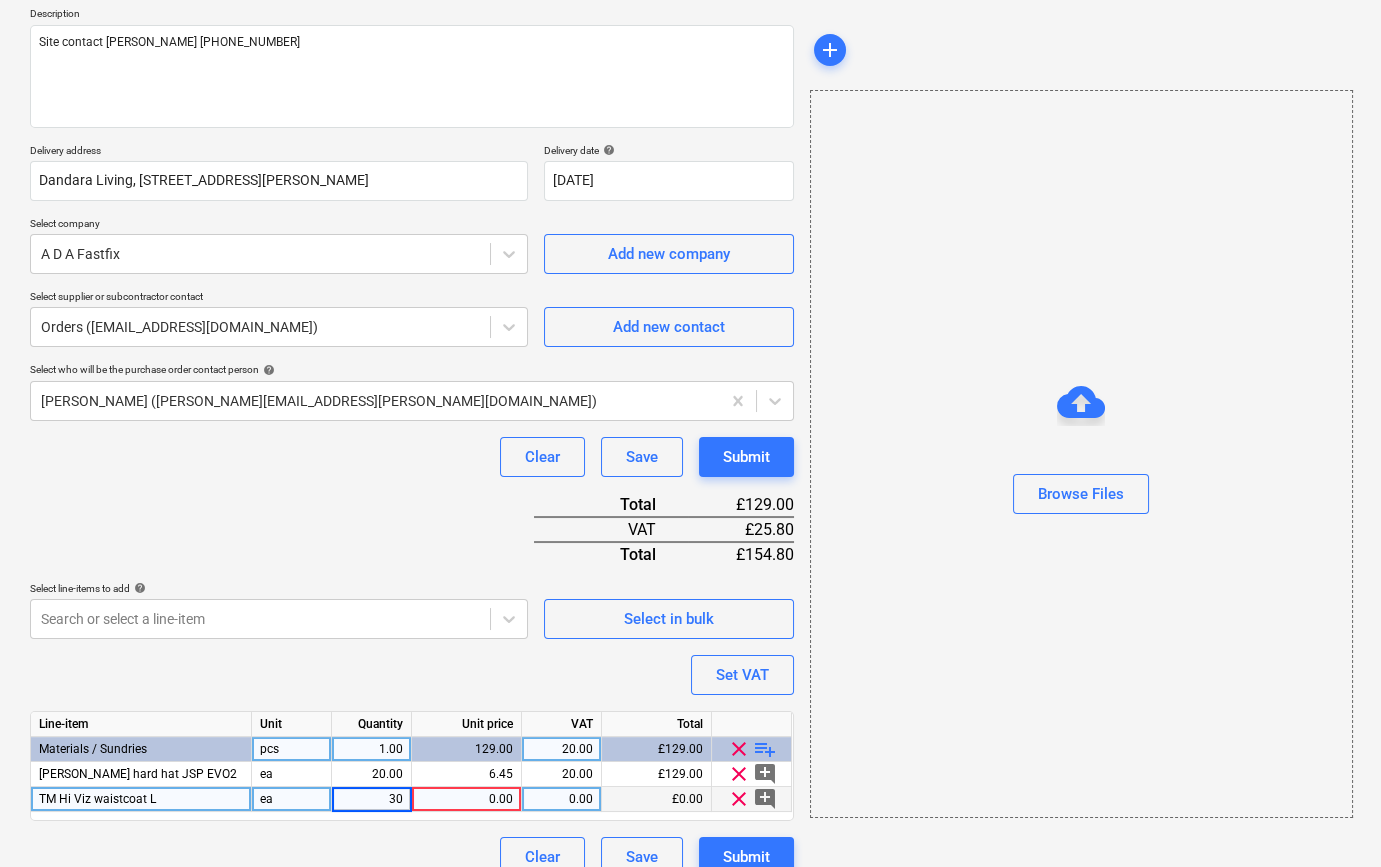 type on "x" 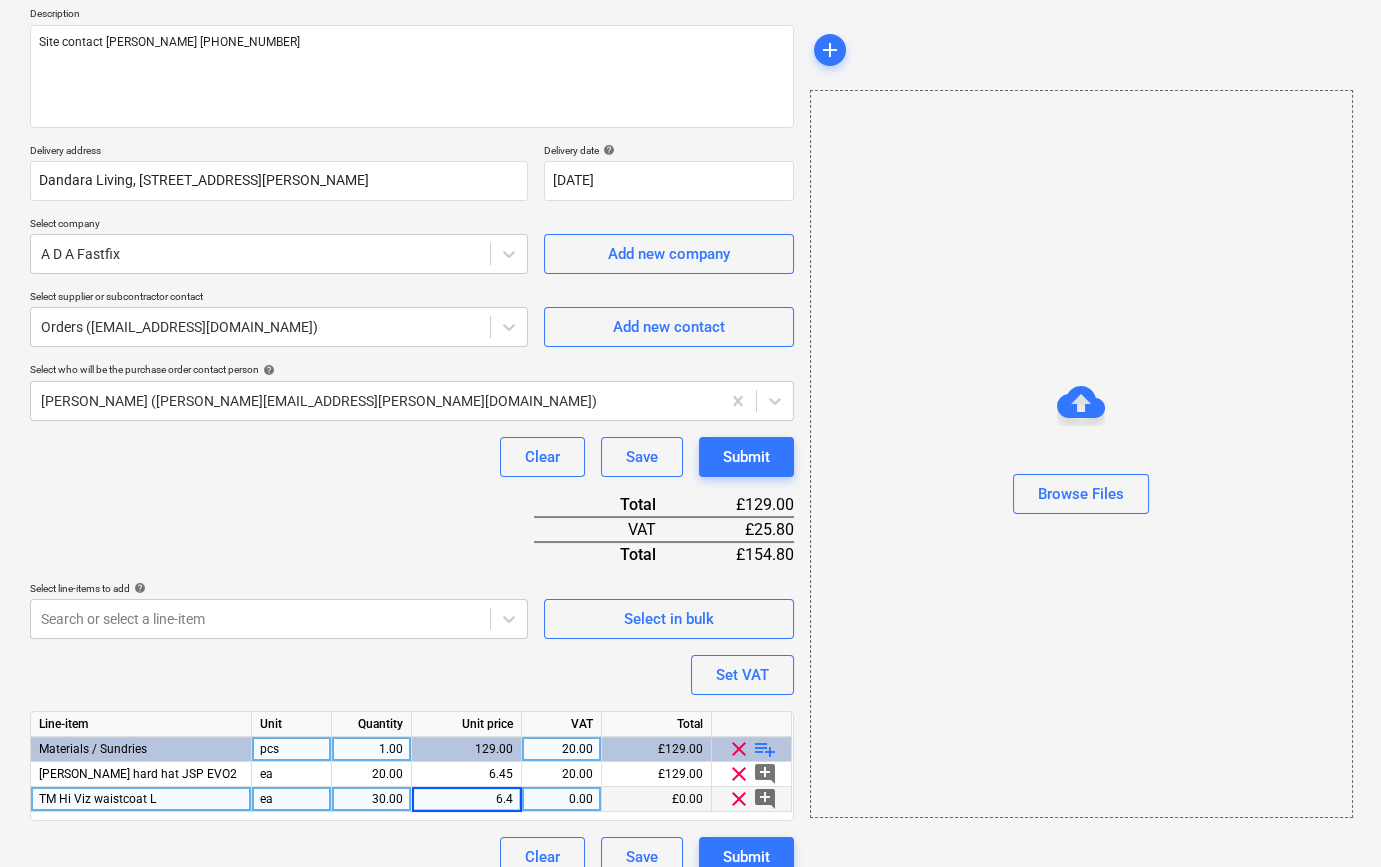 type on "6.44" 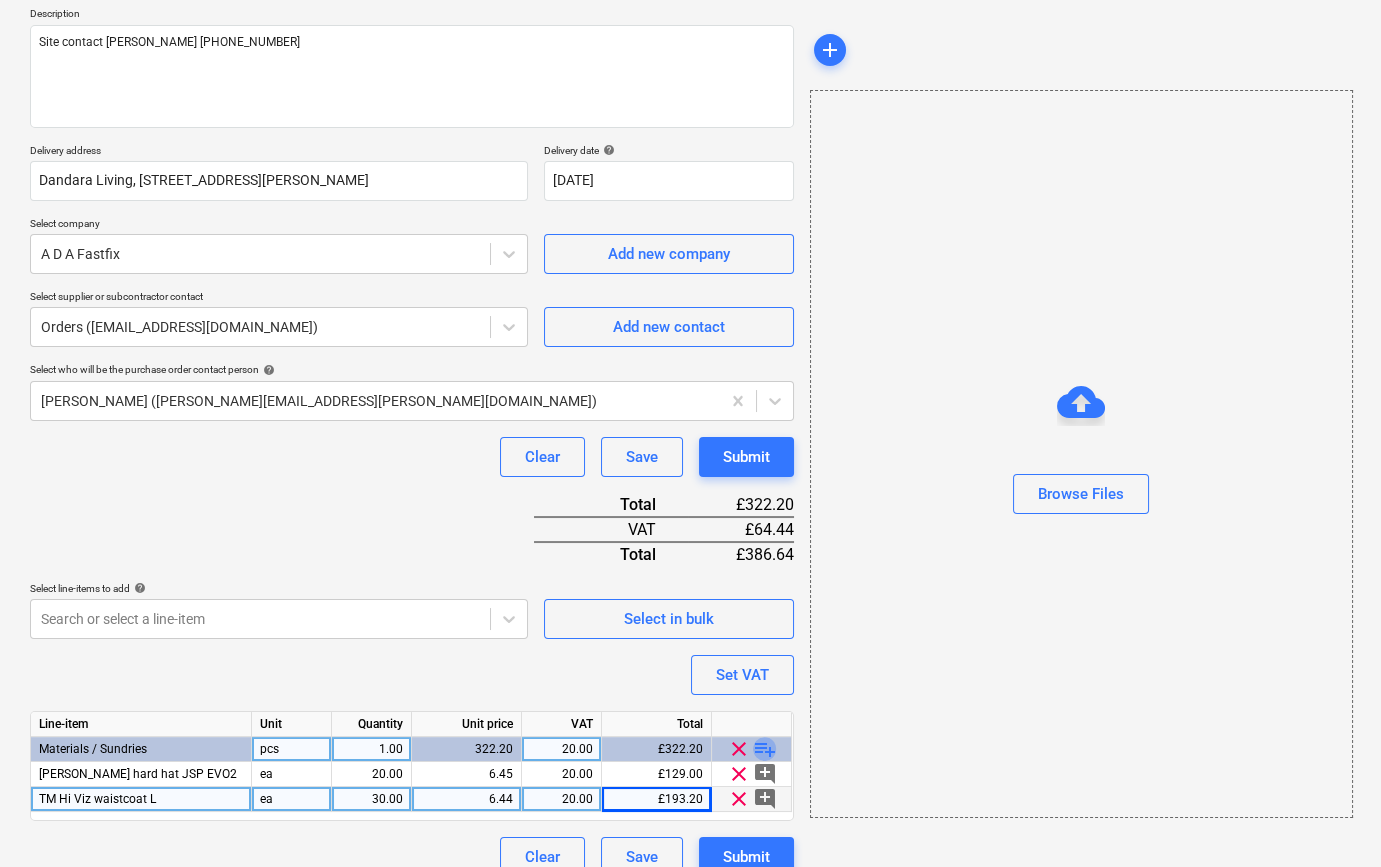 click on "playlist_add" at bounding box center (765, 749) 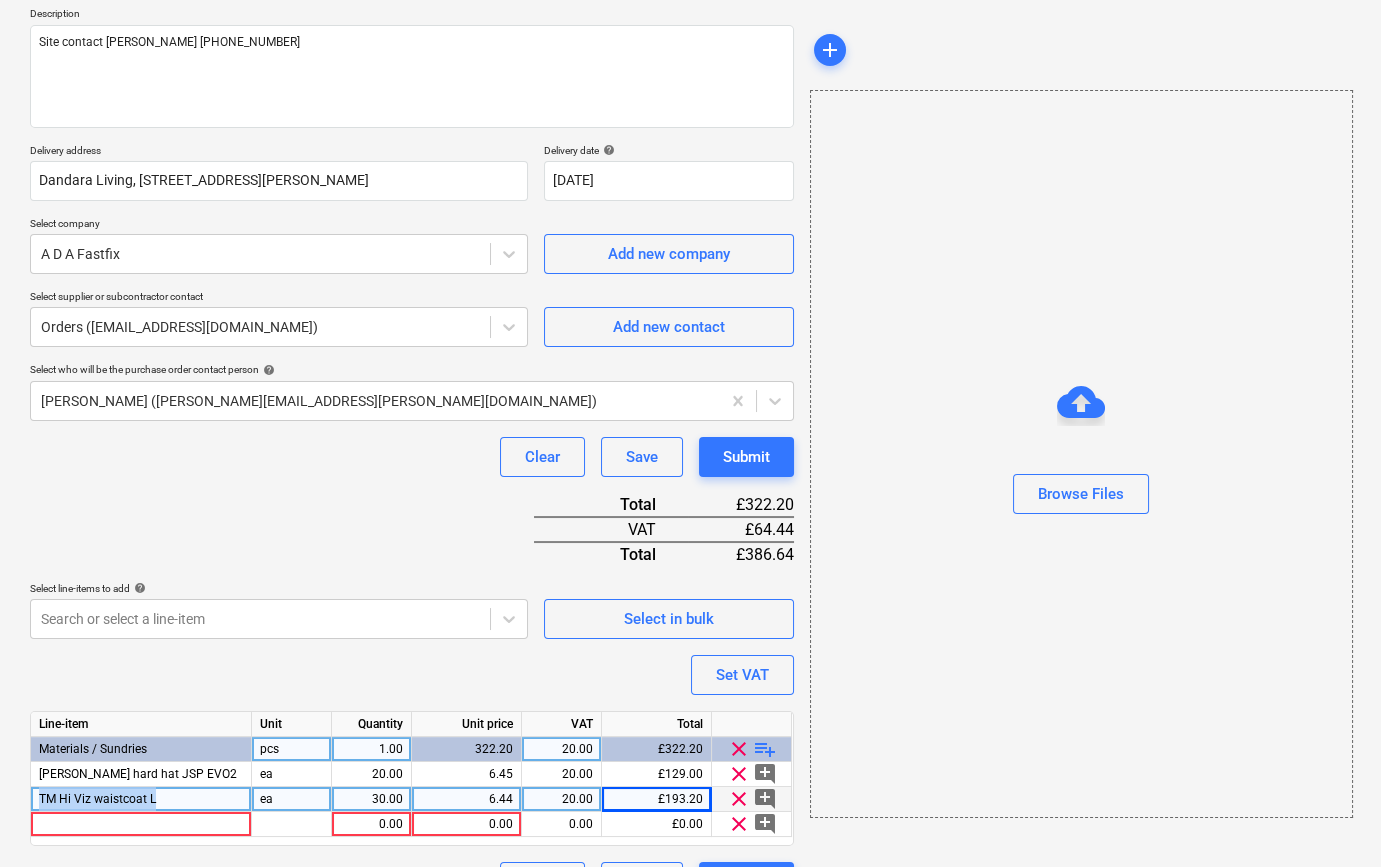 drag, startPoint x: 160, startPoint y: 803, endPoint x: 35, endPoint y: 797, distance: 125.14392 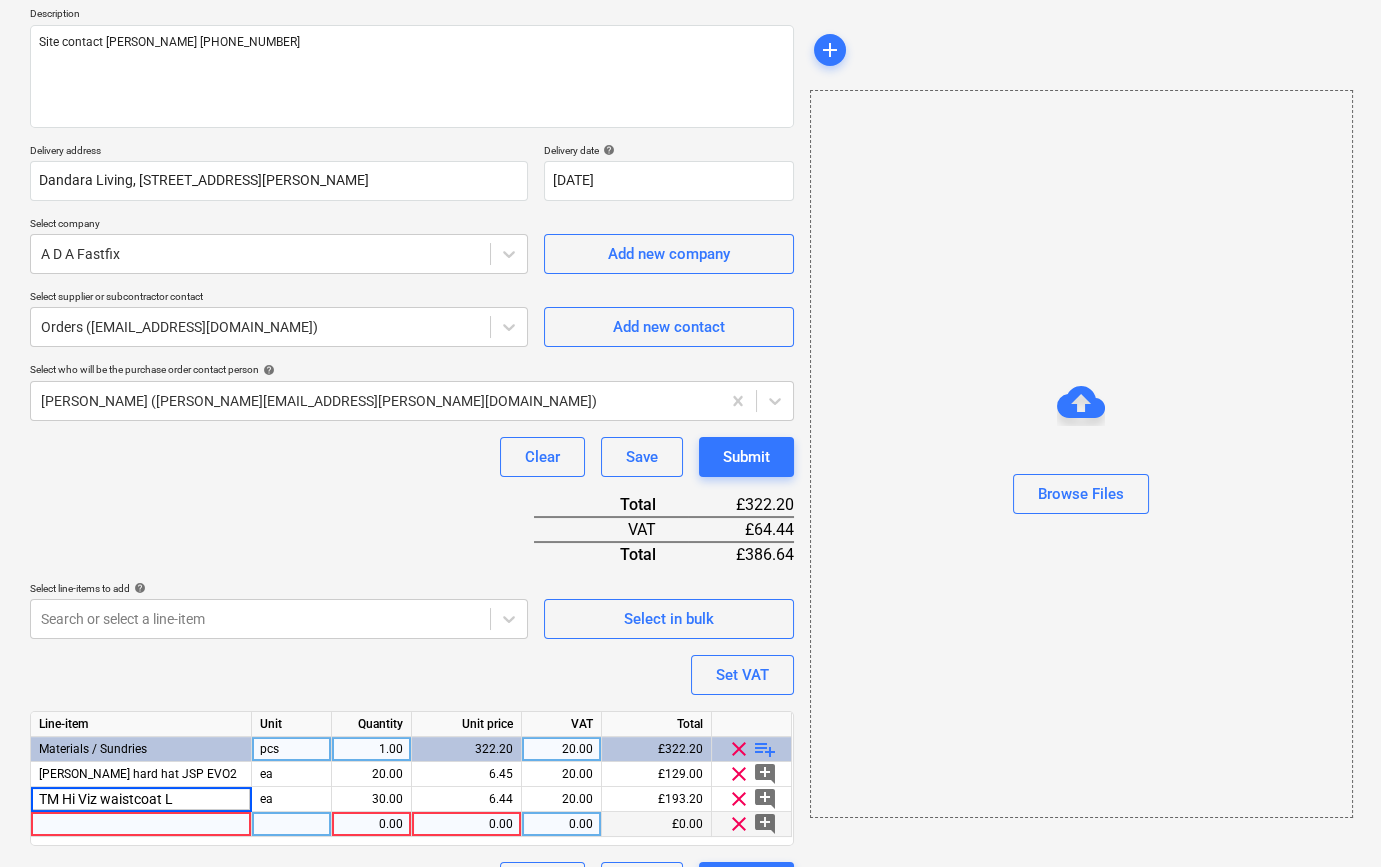 click at bounding box center [141, 824] 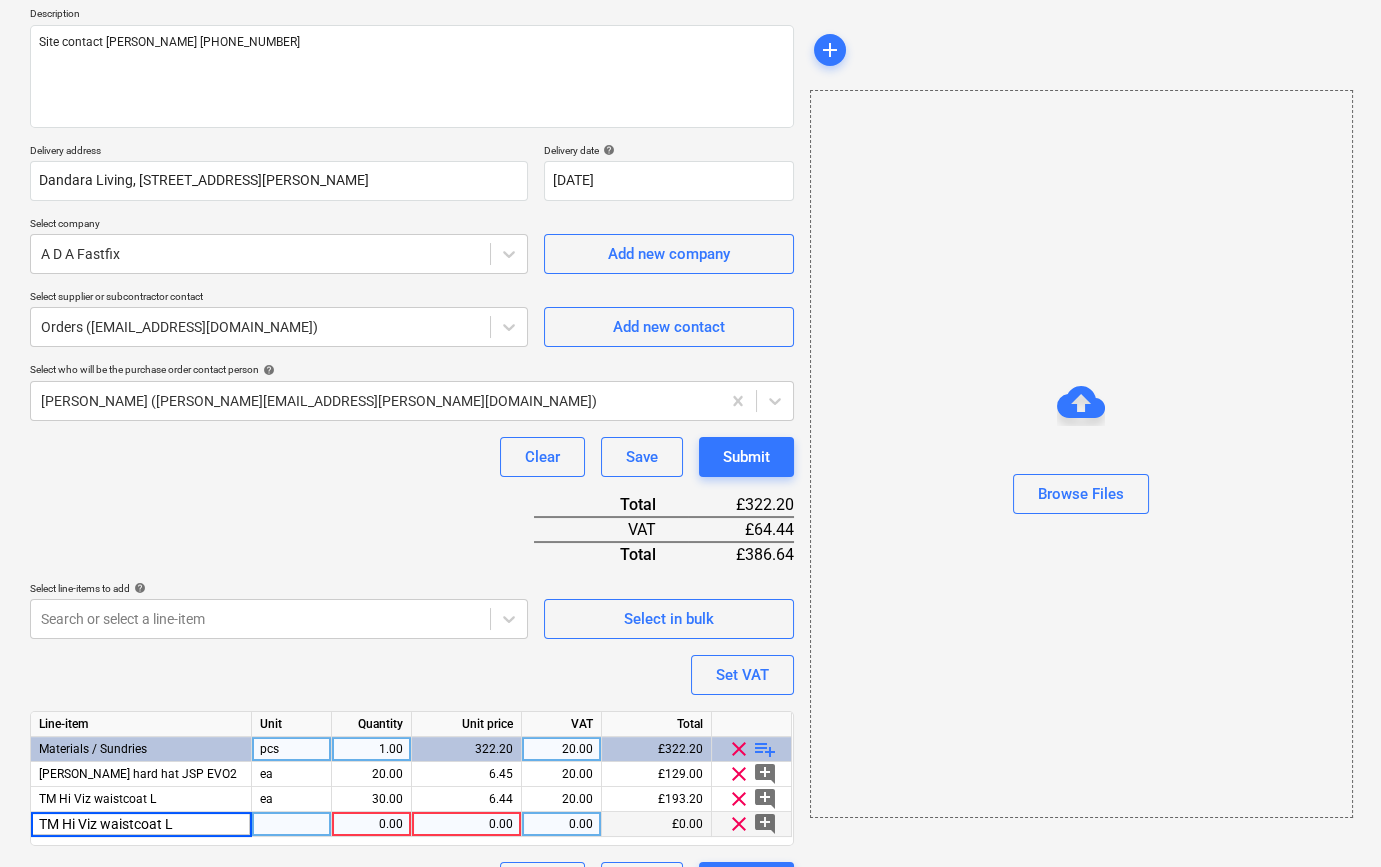 click on "TM Hi Viz waistcoat L" at bounding box center (141, 824) 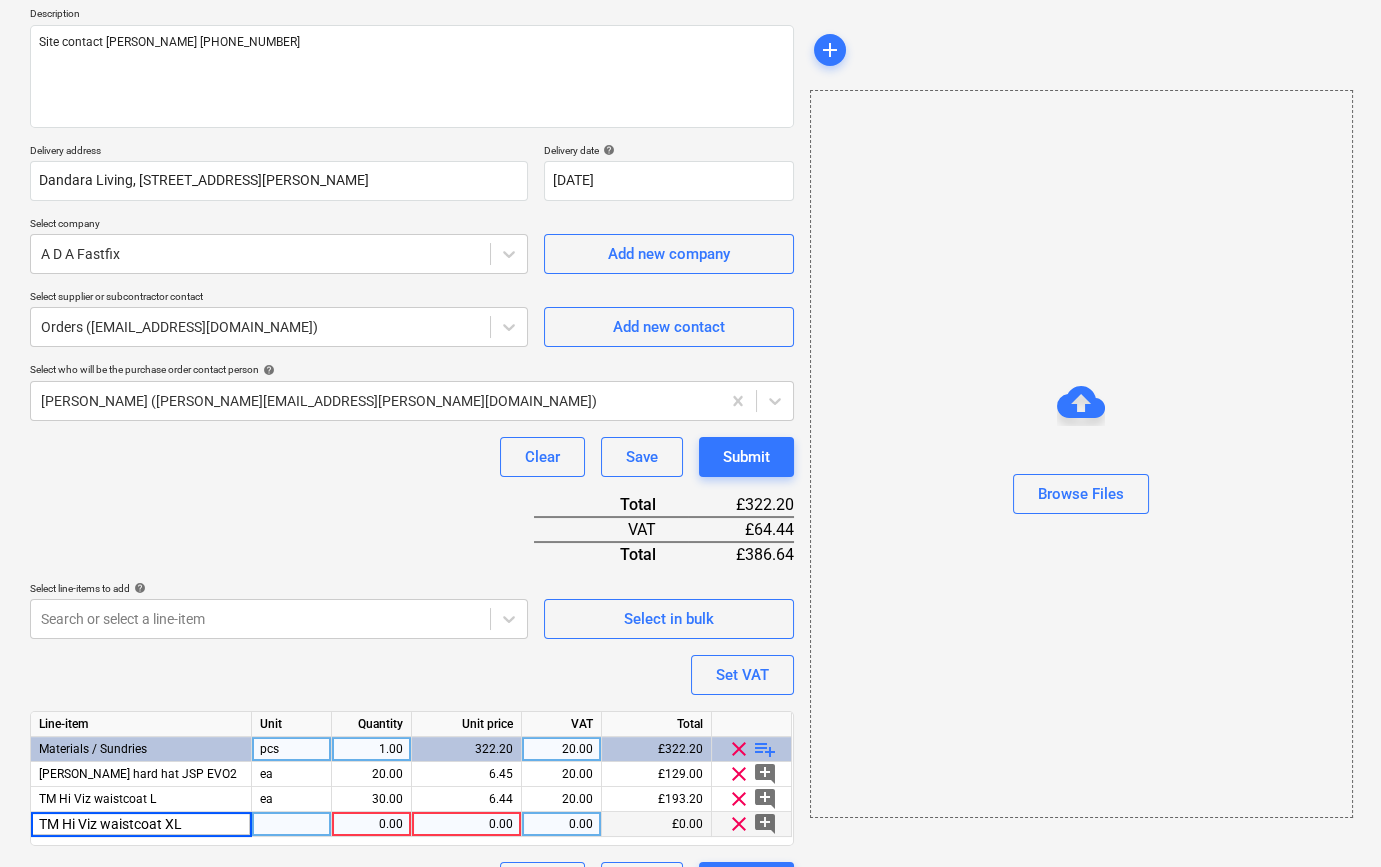 type on "x" 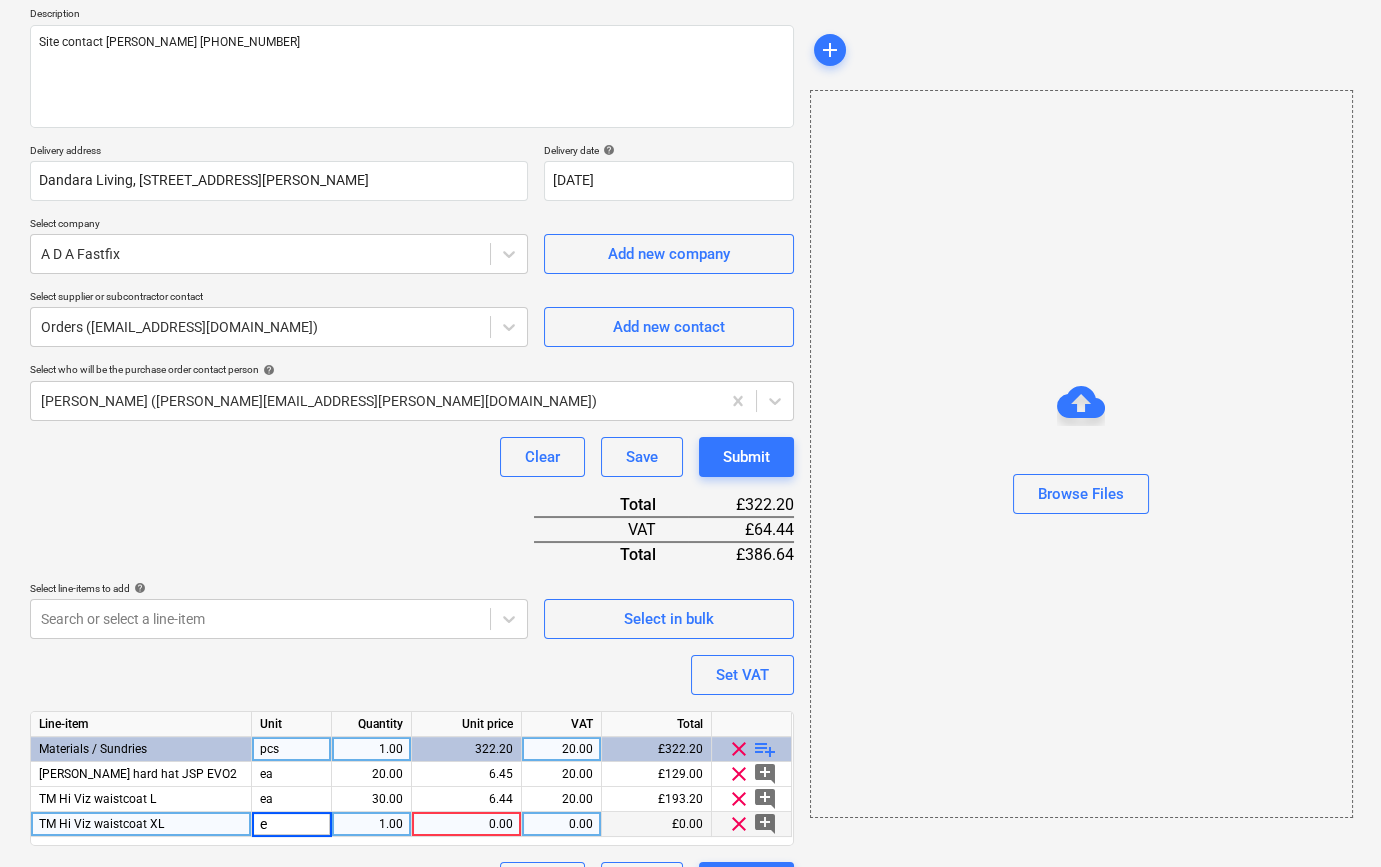 type on "ea" 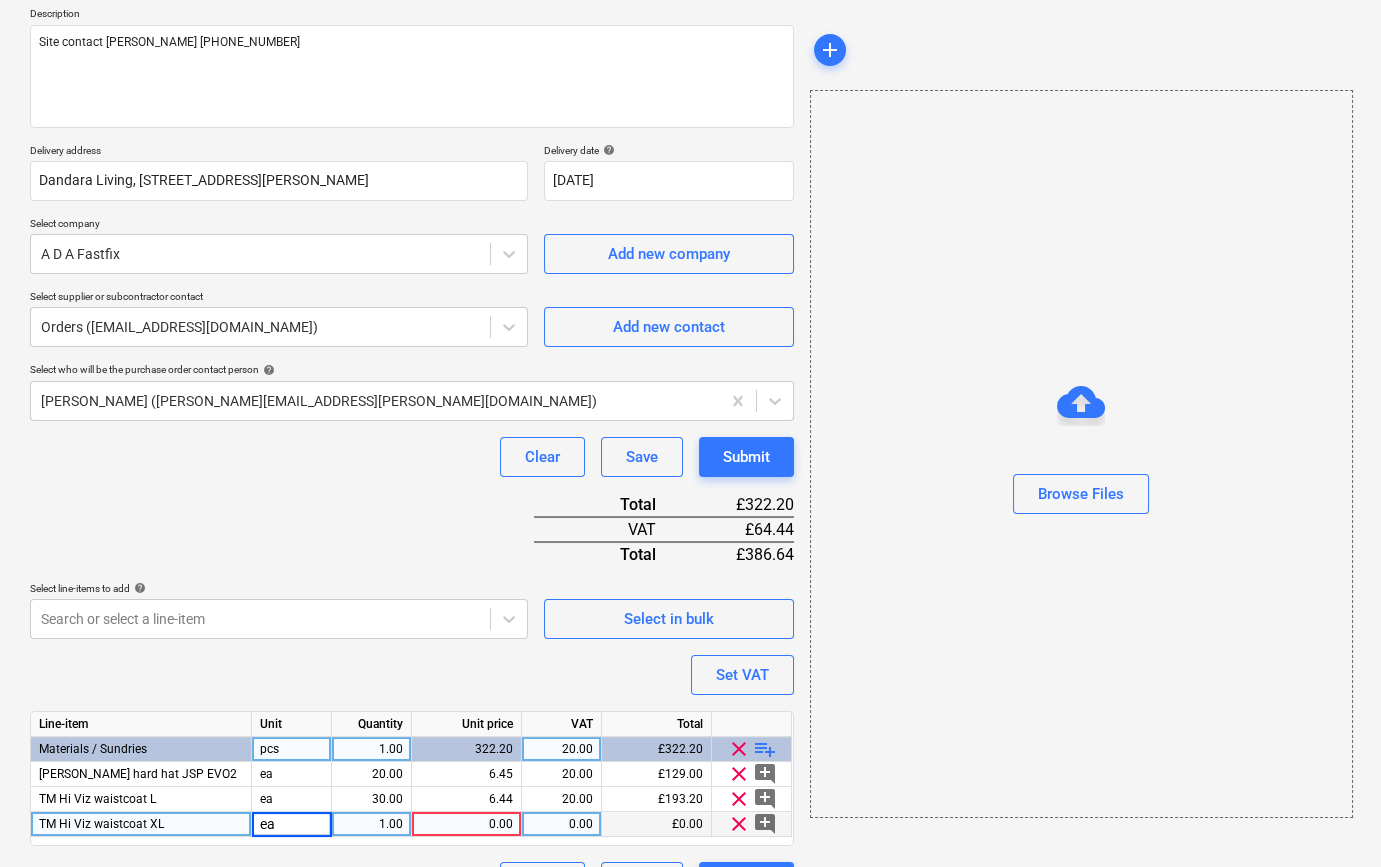 type on "x" 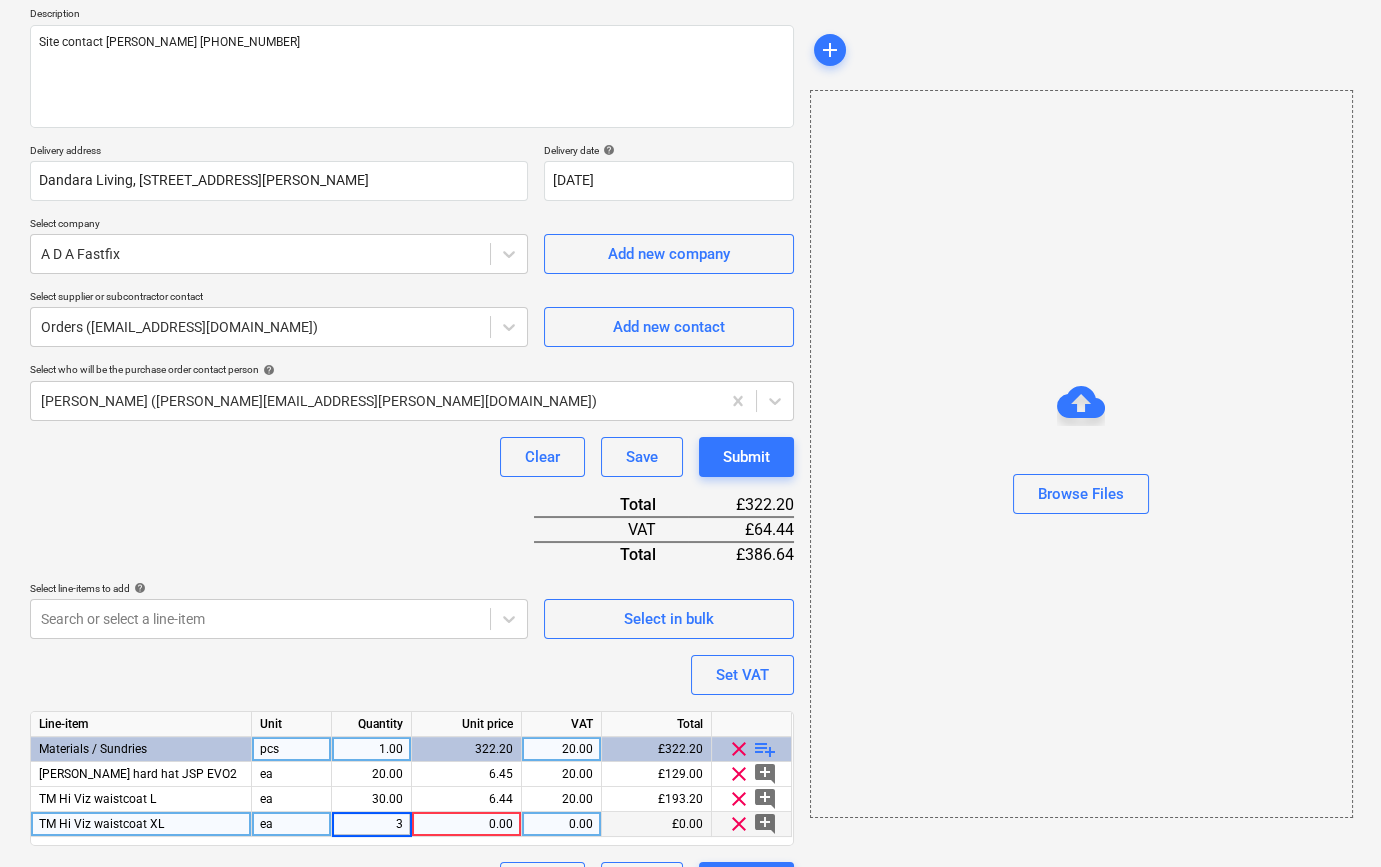 type on "30" 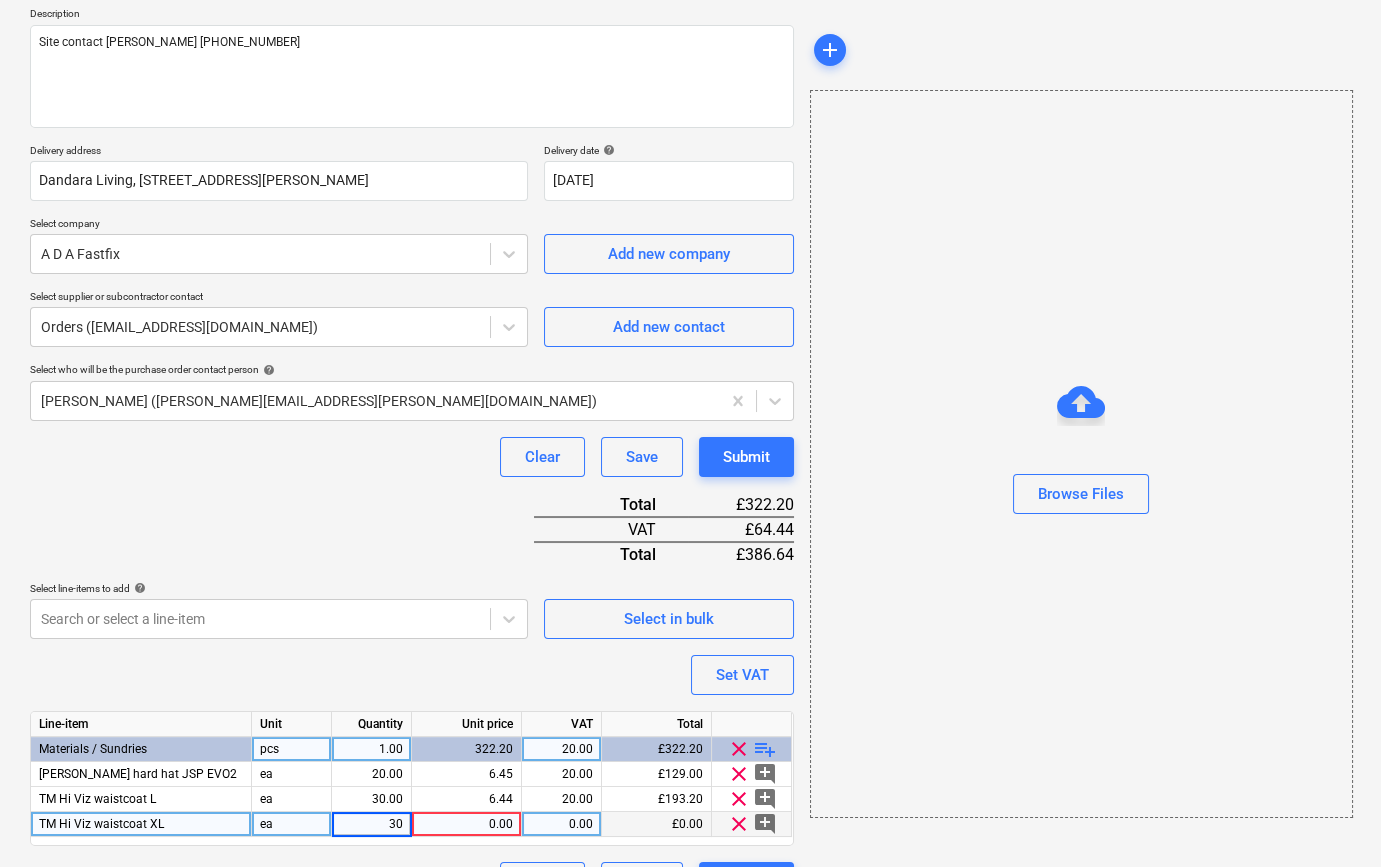 type on "x" 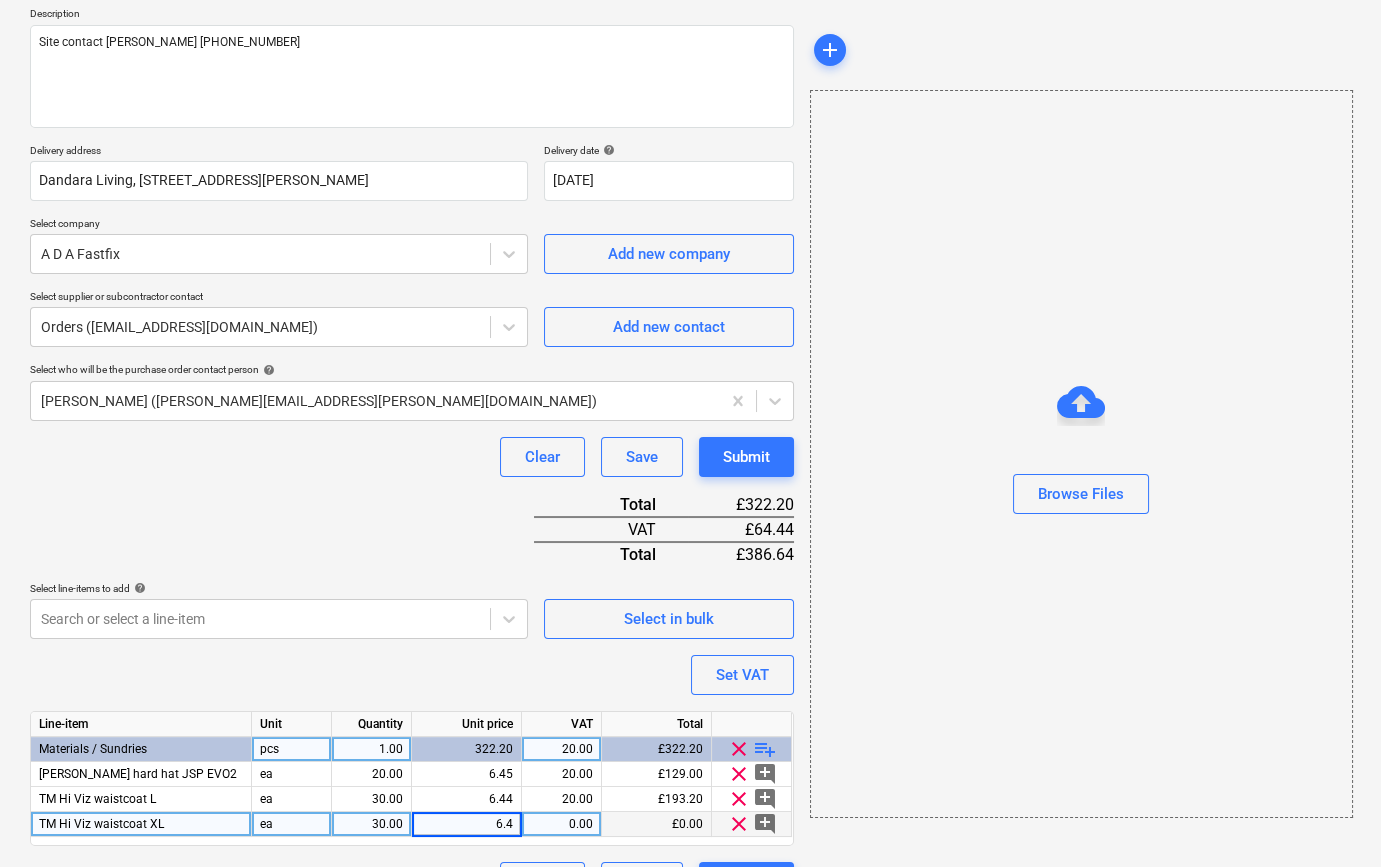type on "6.44" 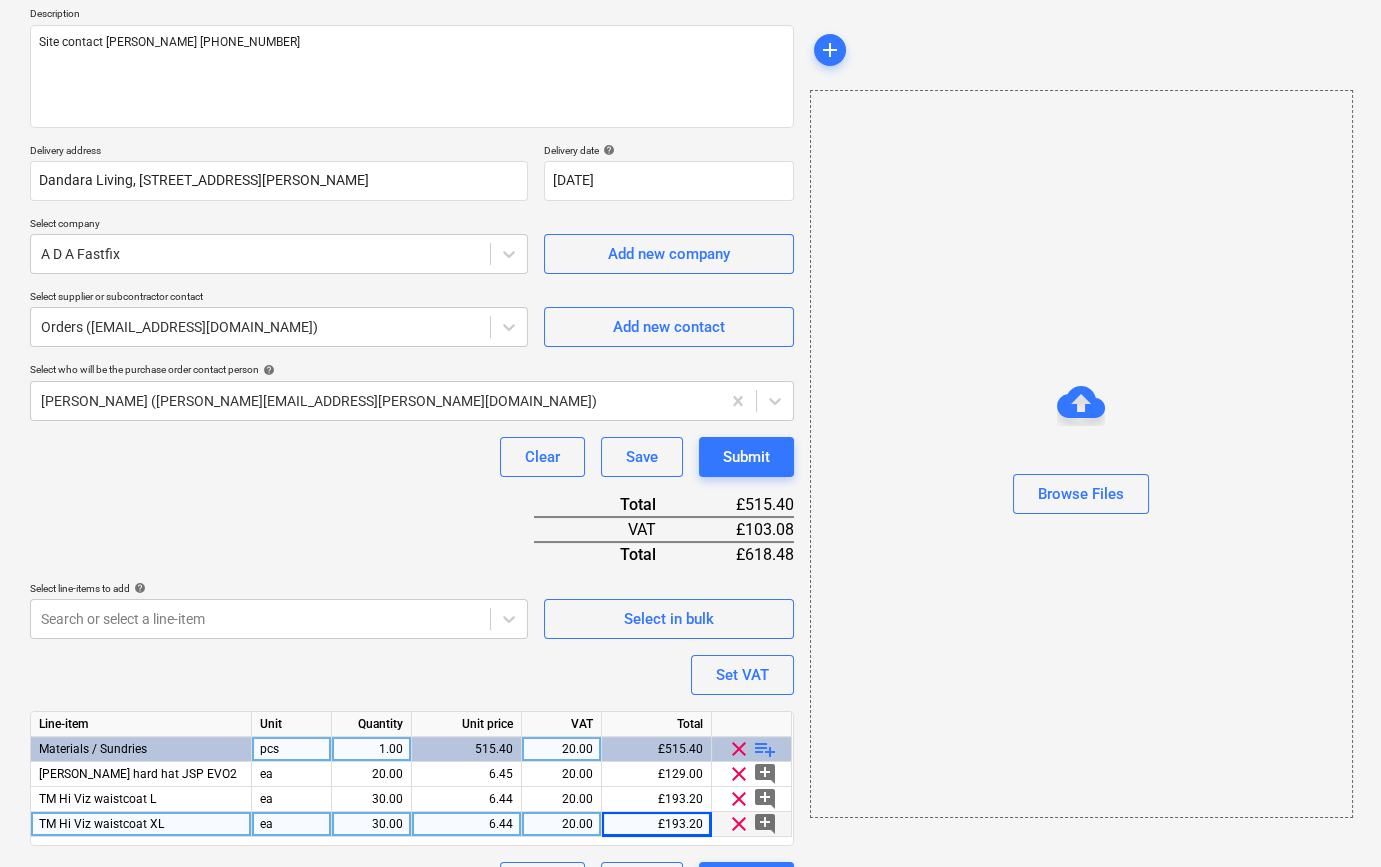 click on "playlist_add" at bounding box center (765, 749) 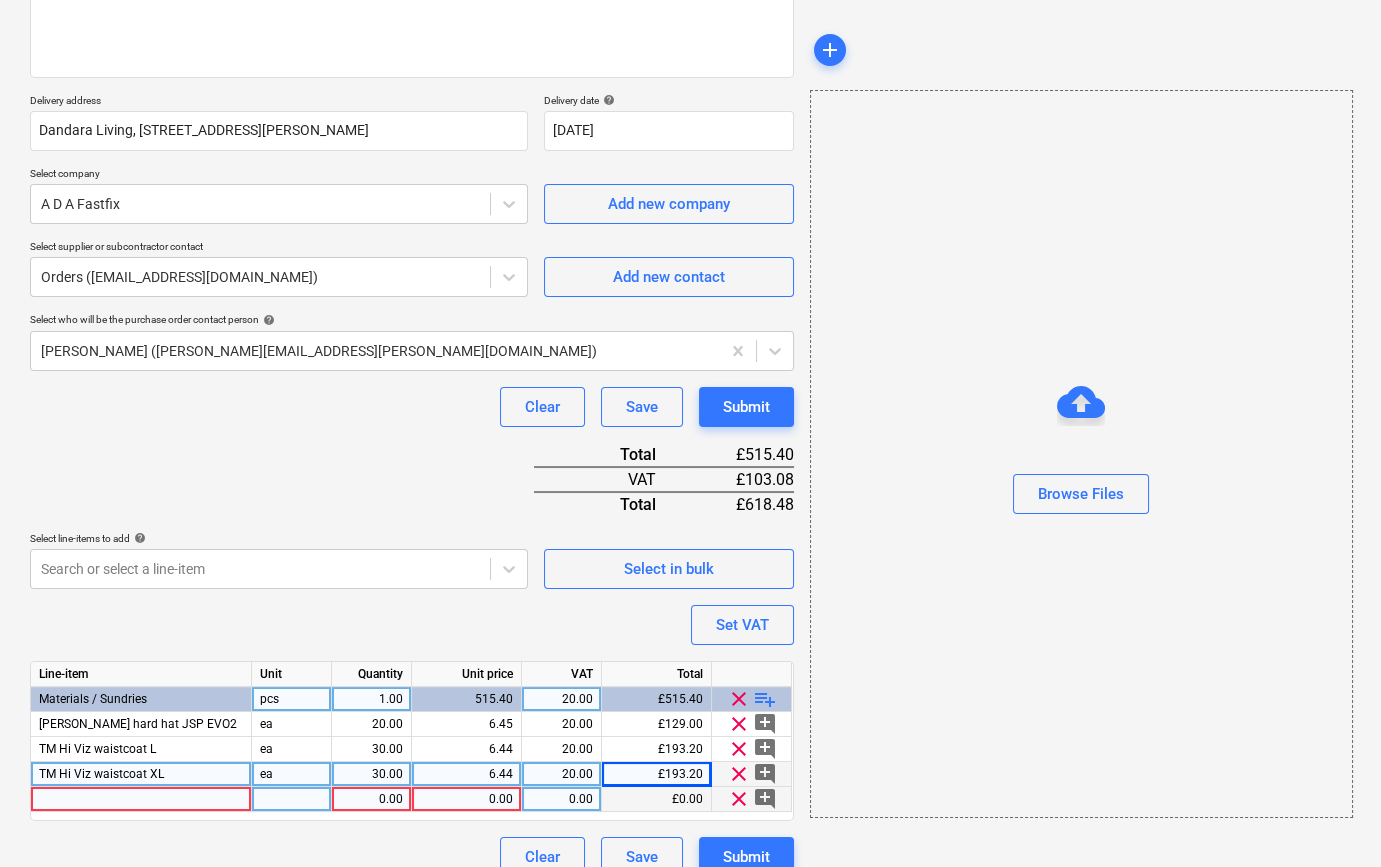 scroll, scrollTop: 305, scrollLeft: 0, axis: vertical 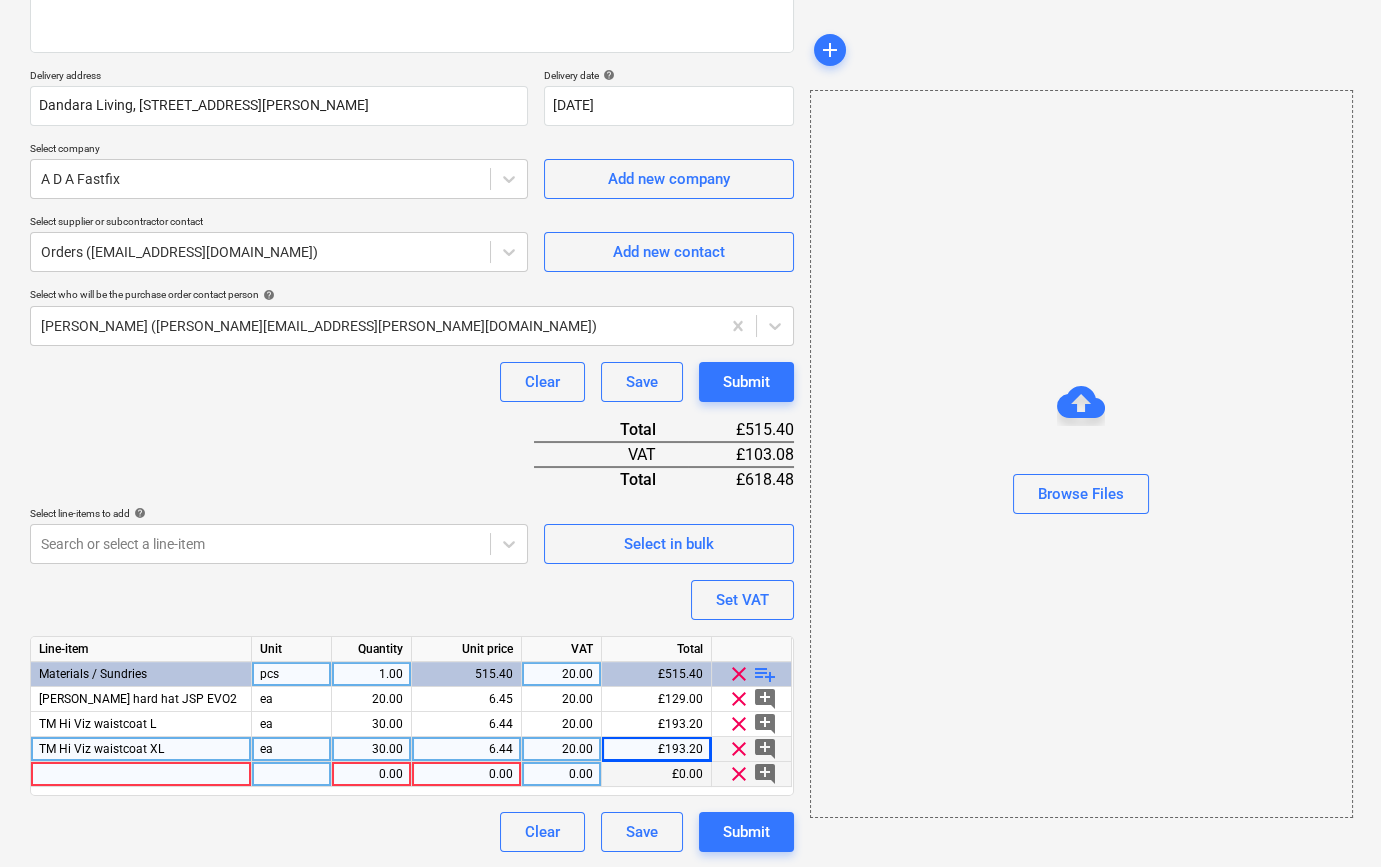 click at bounding box center [141, 774] 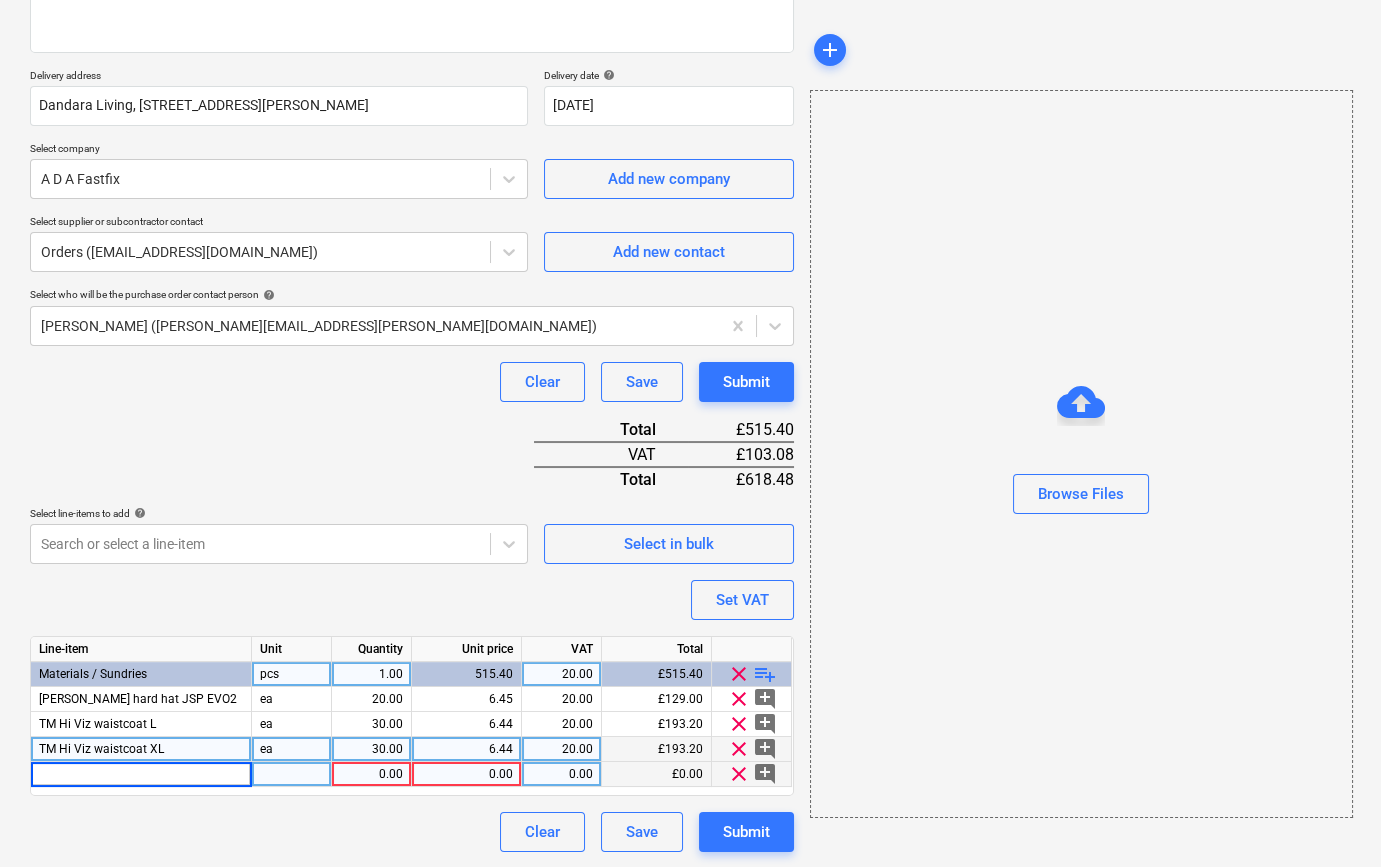 type on "x" 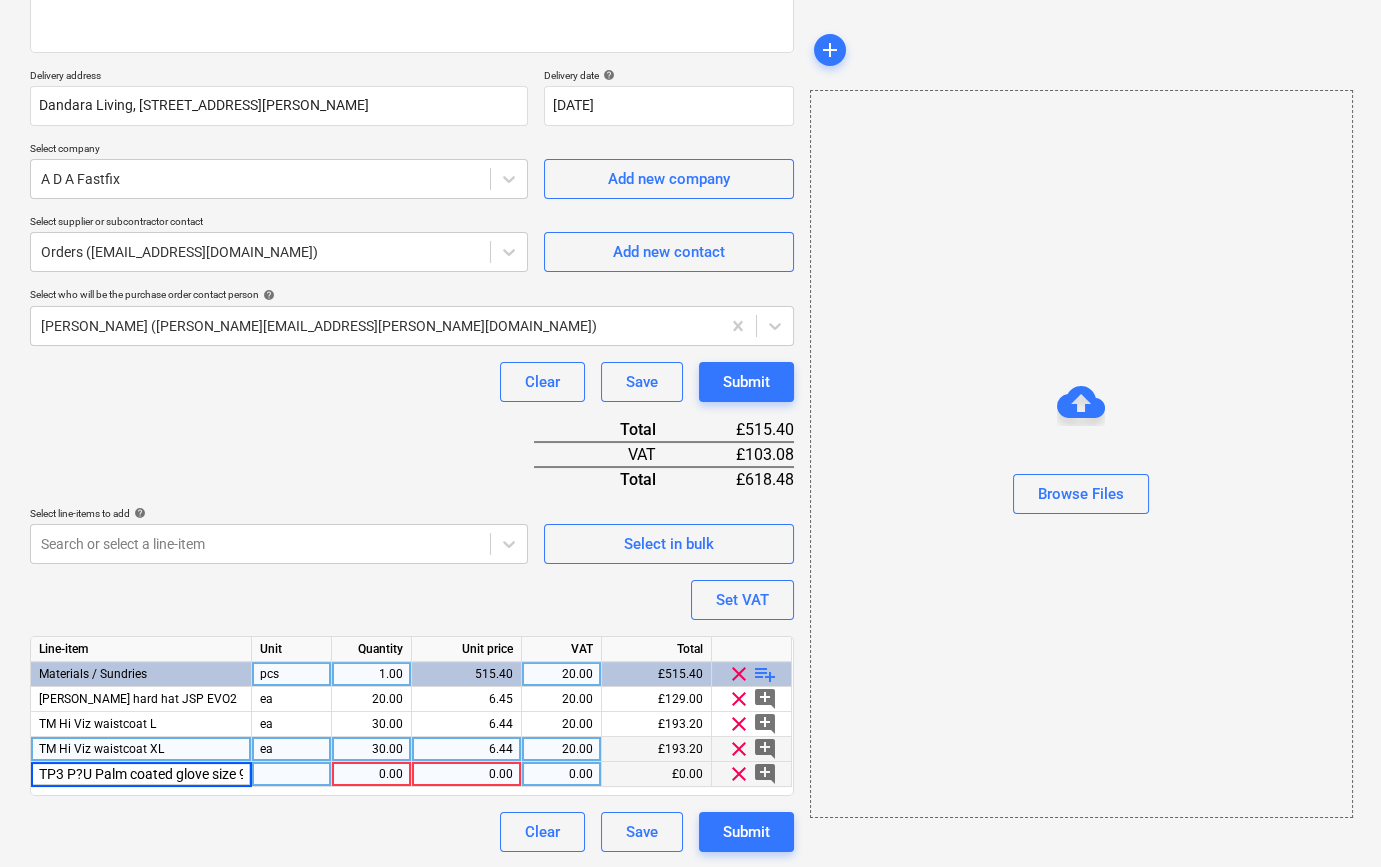 scroll, scrollTop: 0, scrollLeft: 6, axis: horizontal 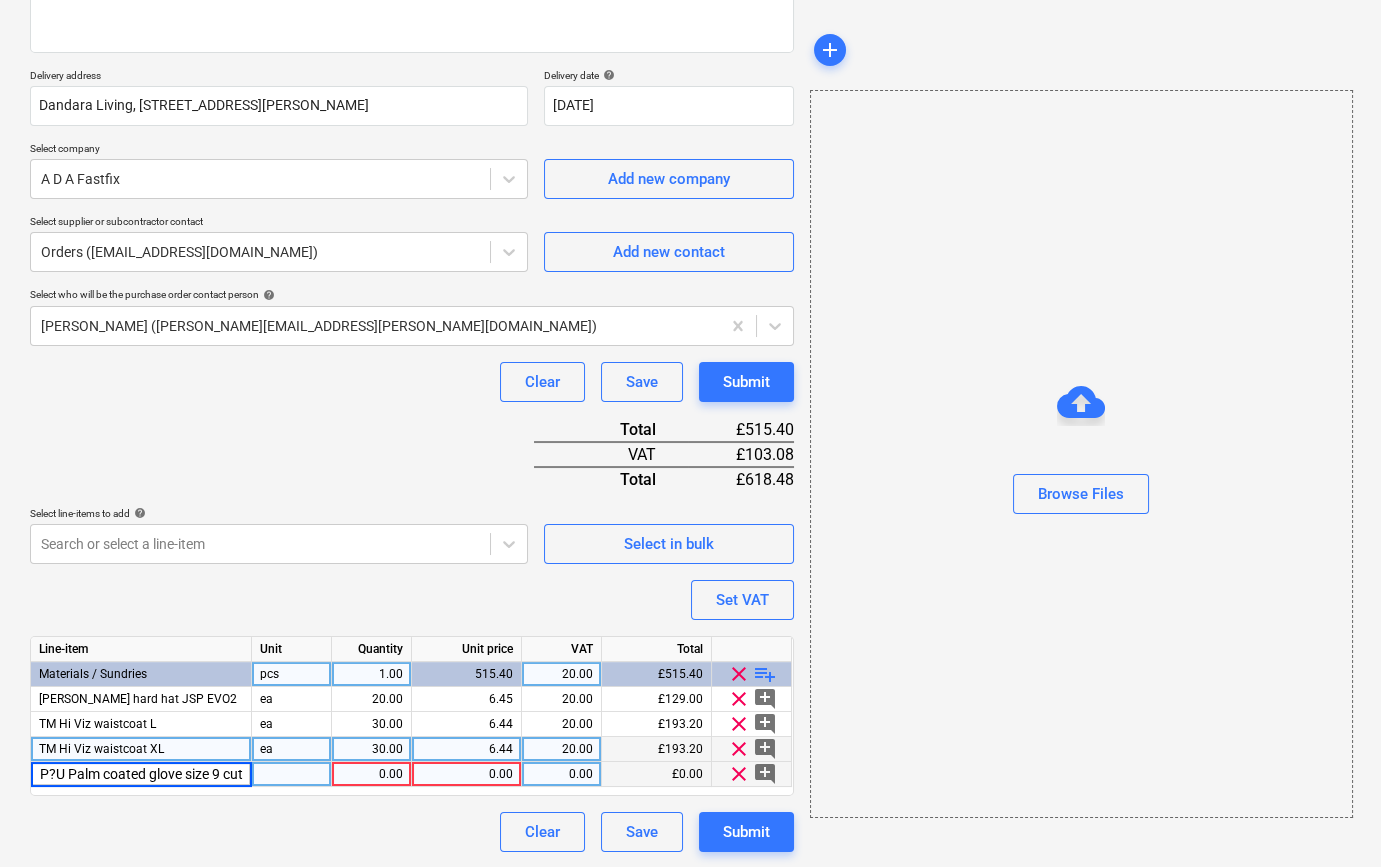 type on "TP3 P?U Palm coated glove size 9 cut 3" 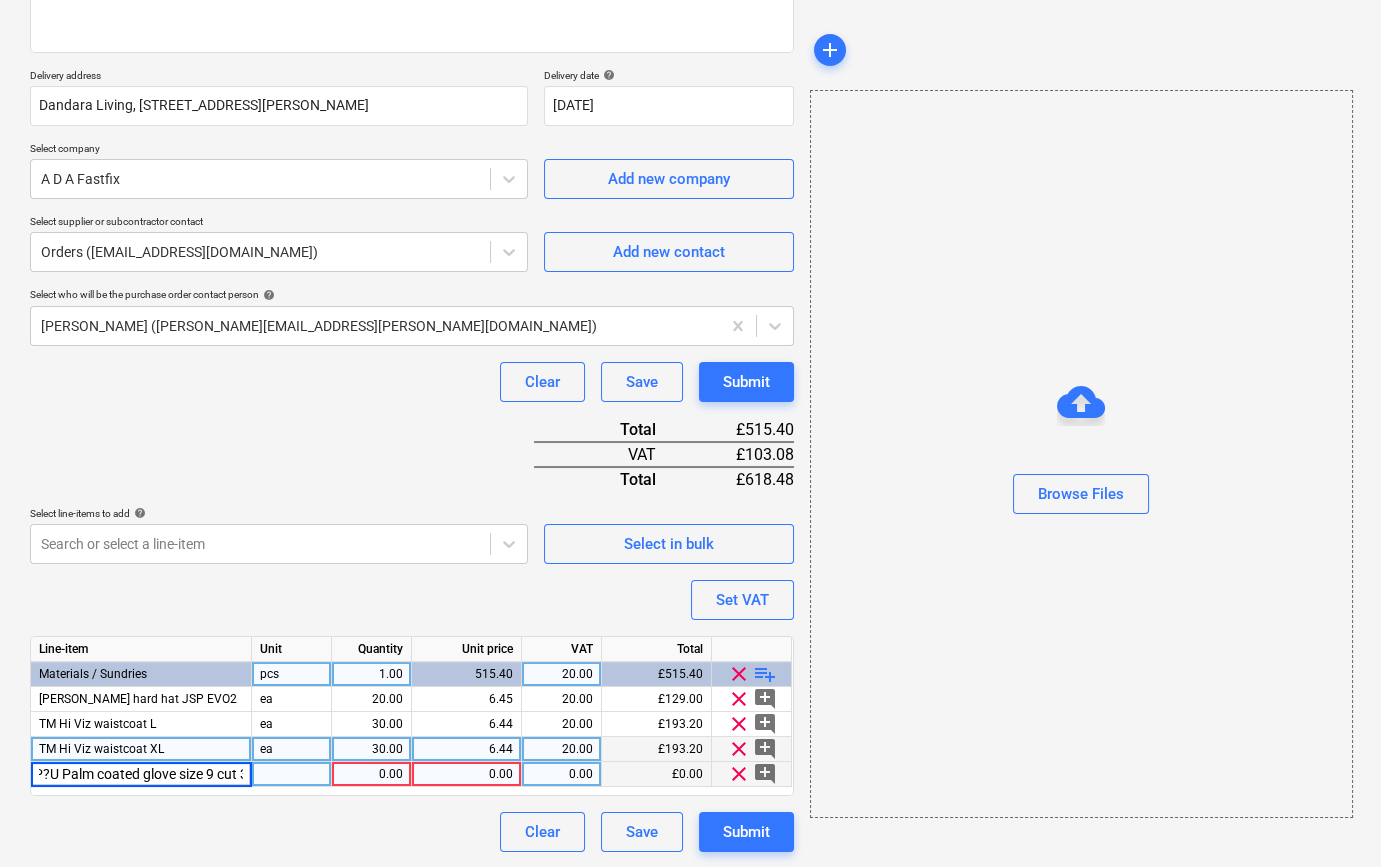 scroll, scrollTop: 0, scrollLeft: 40, axis: horizontal 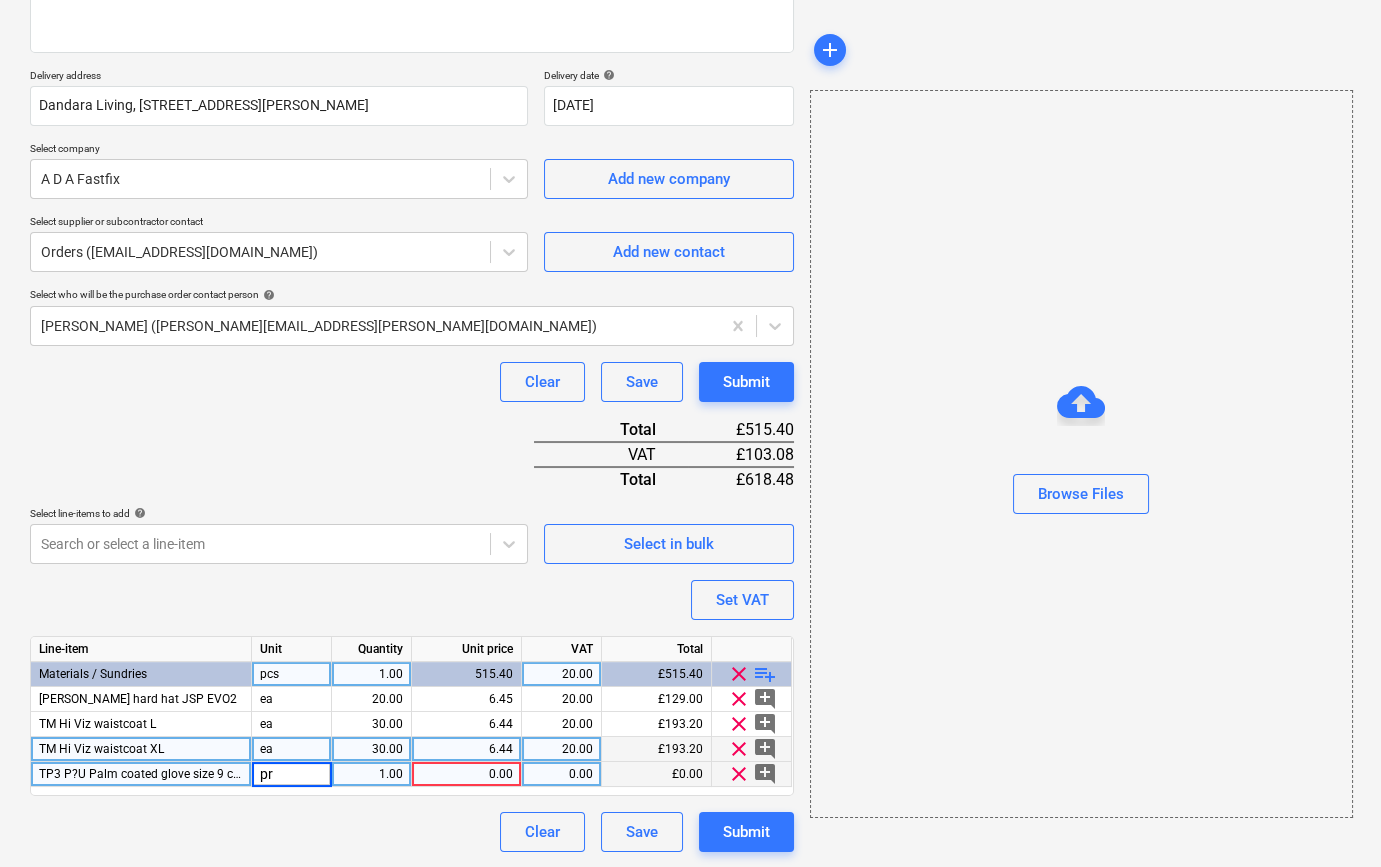 type on "x" 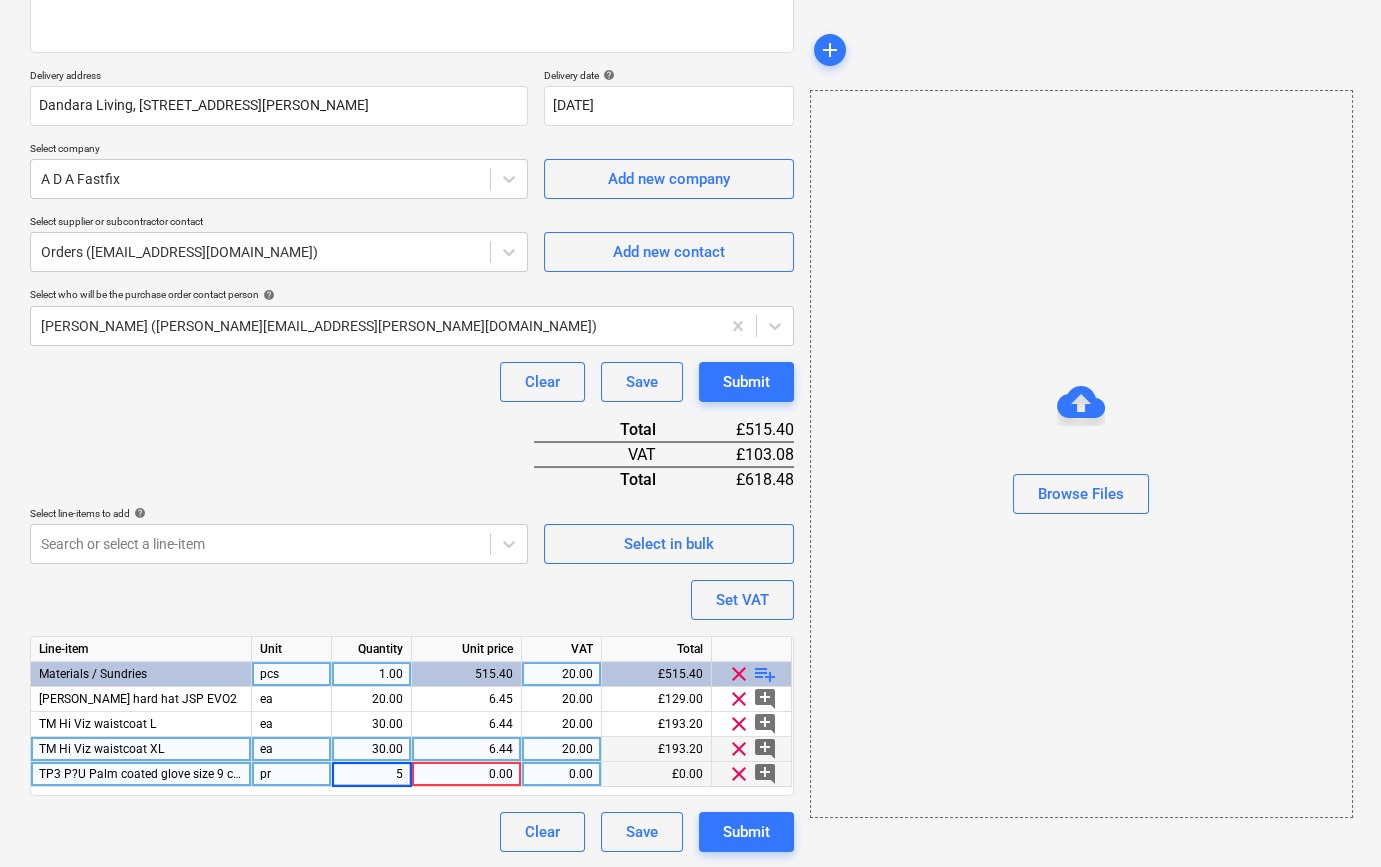 type on "50" 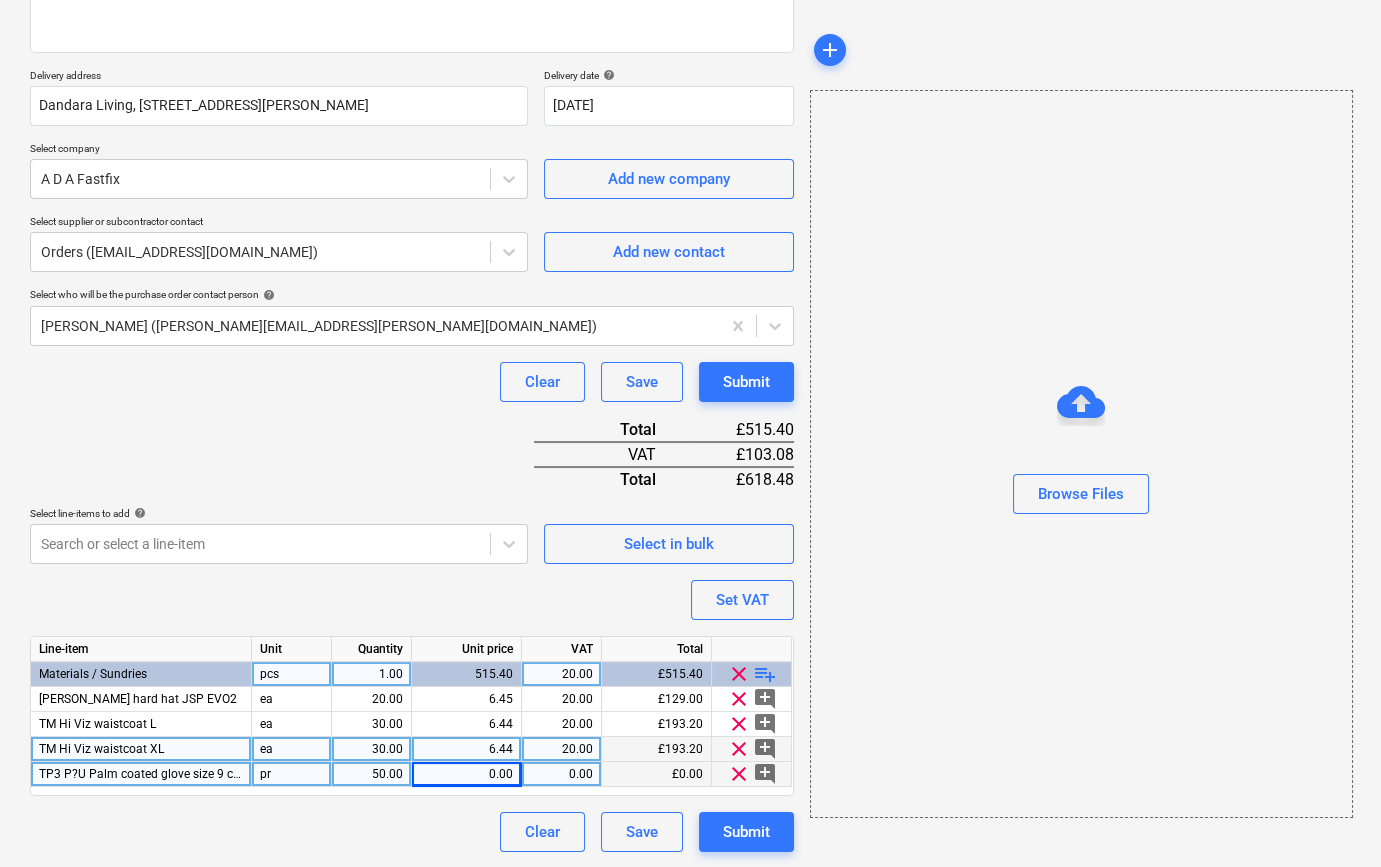 type on "x" 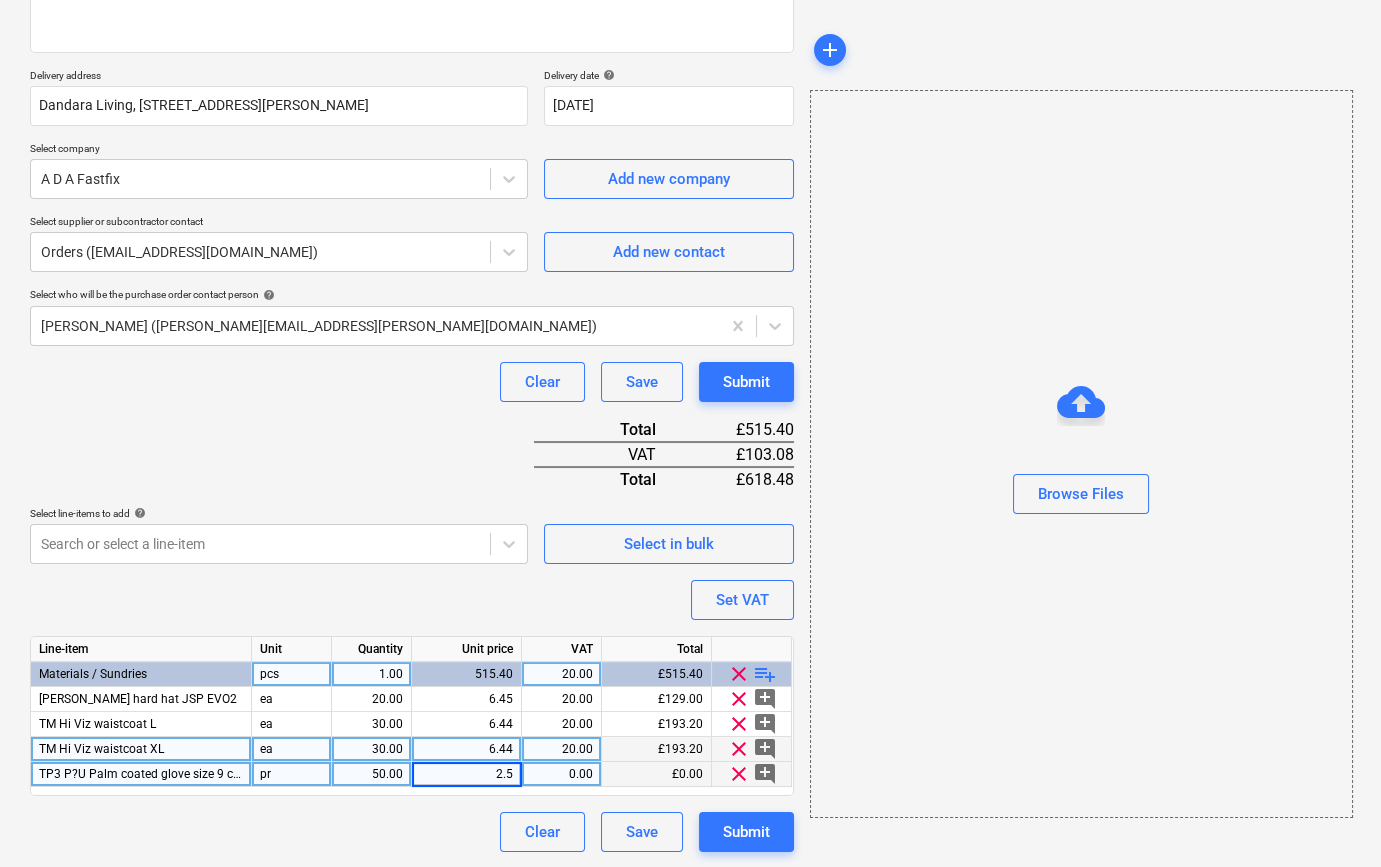 type on "2.53" 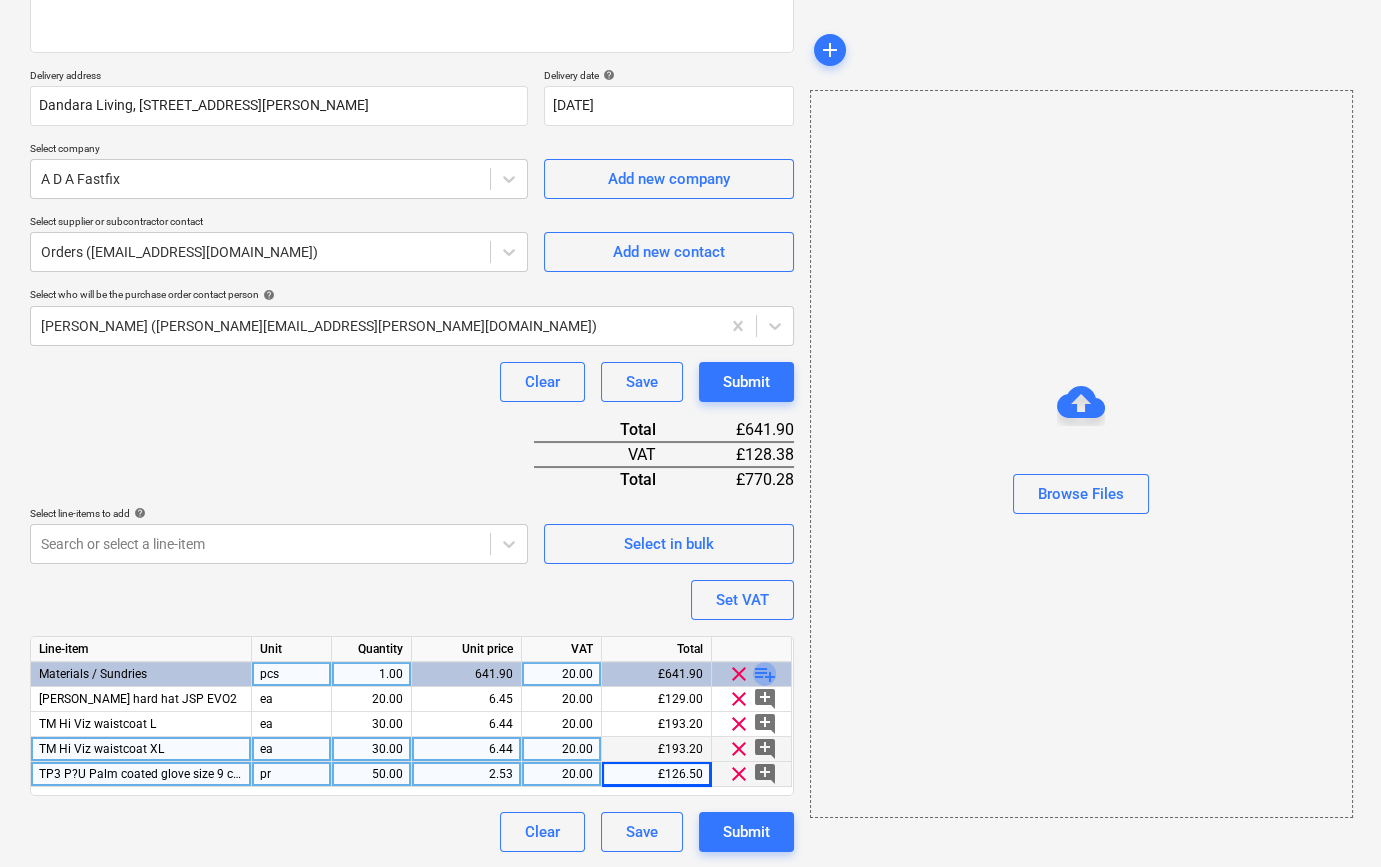 click on "playlist_add" at bounding box center [765, 674] 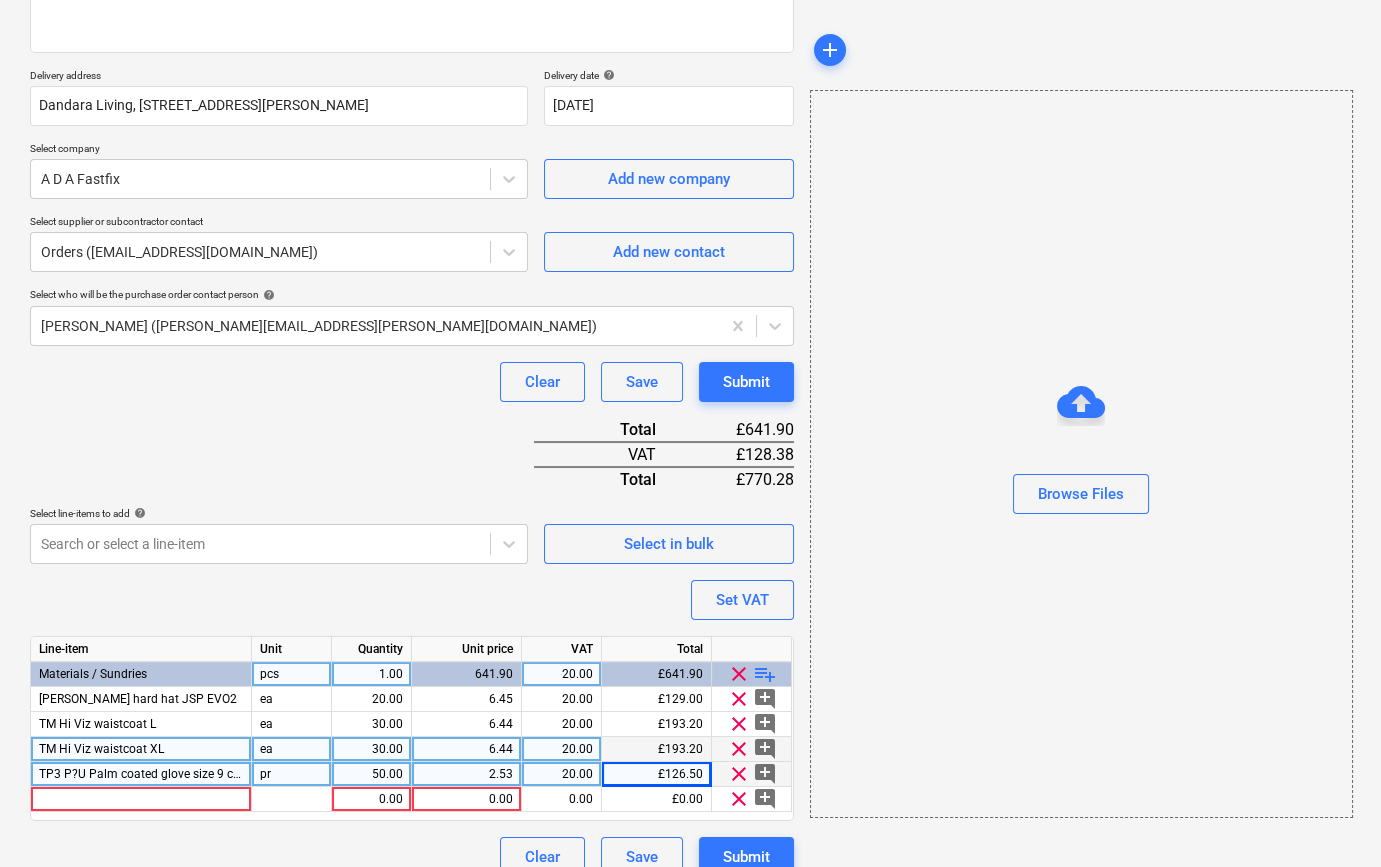 click on "TP3 P?U Palm coated glove size 9 cut 3" at bounding box center (146, 774) 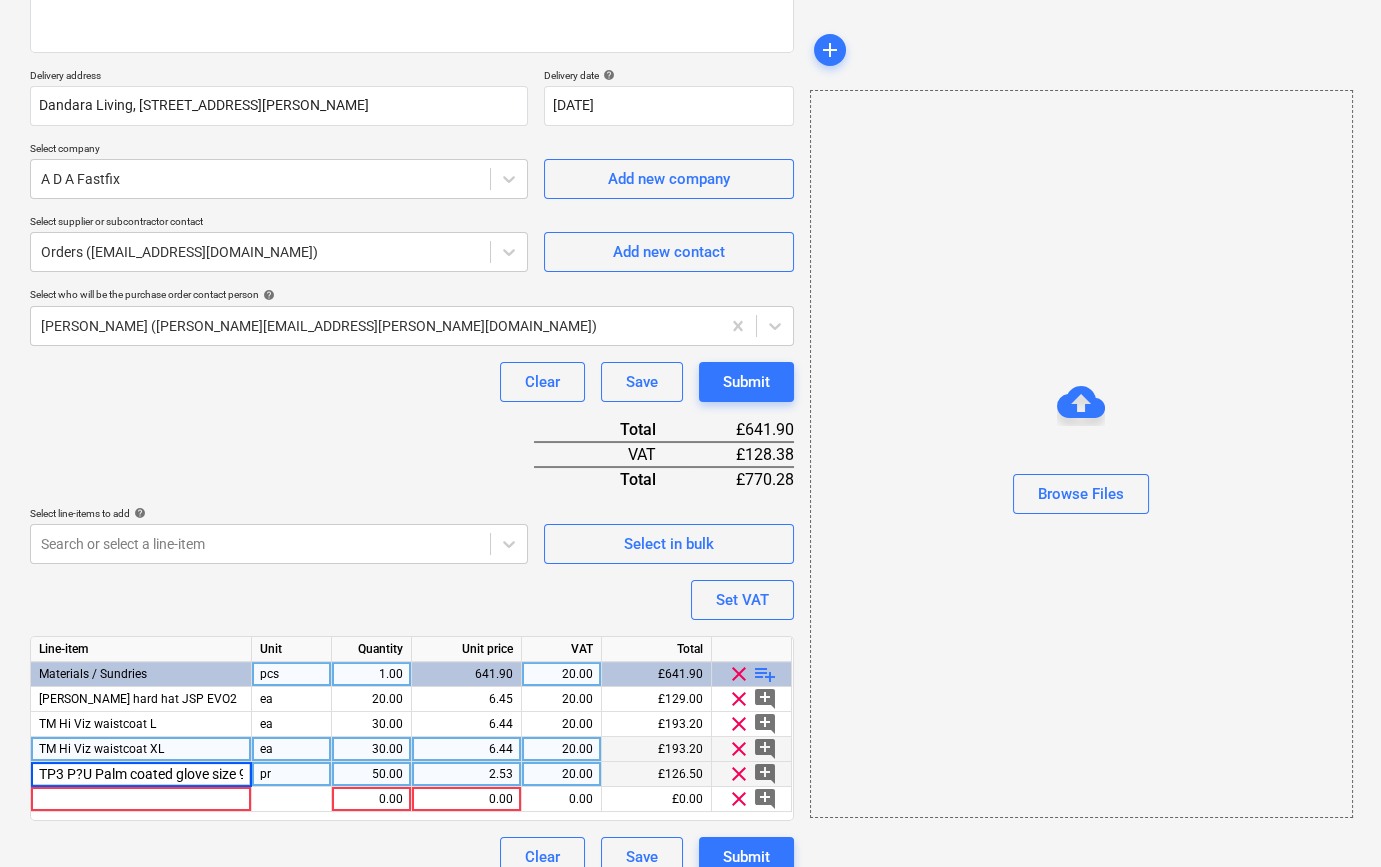 scroll, scrollTop: 0, scrollLeft: 40, axis: horizontal 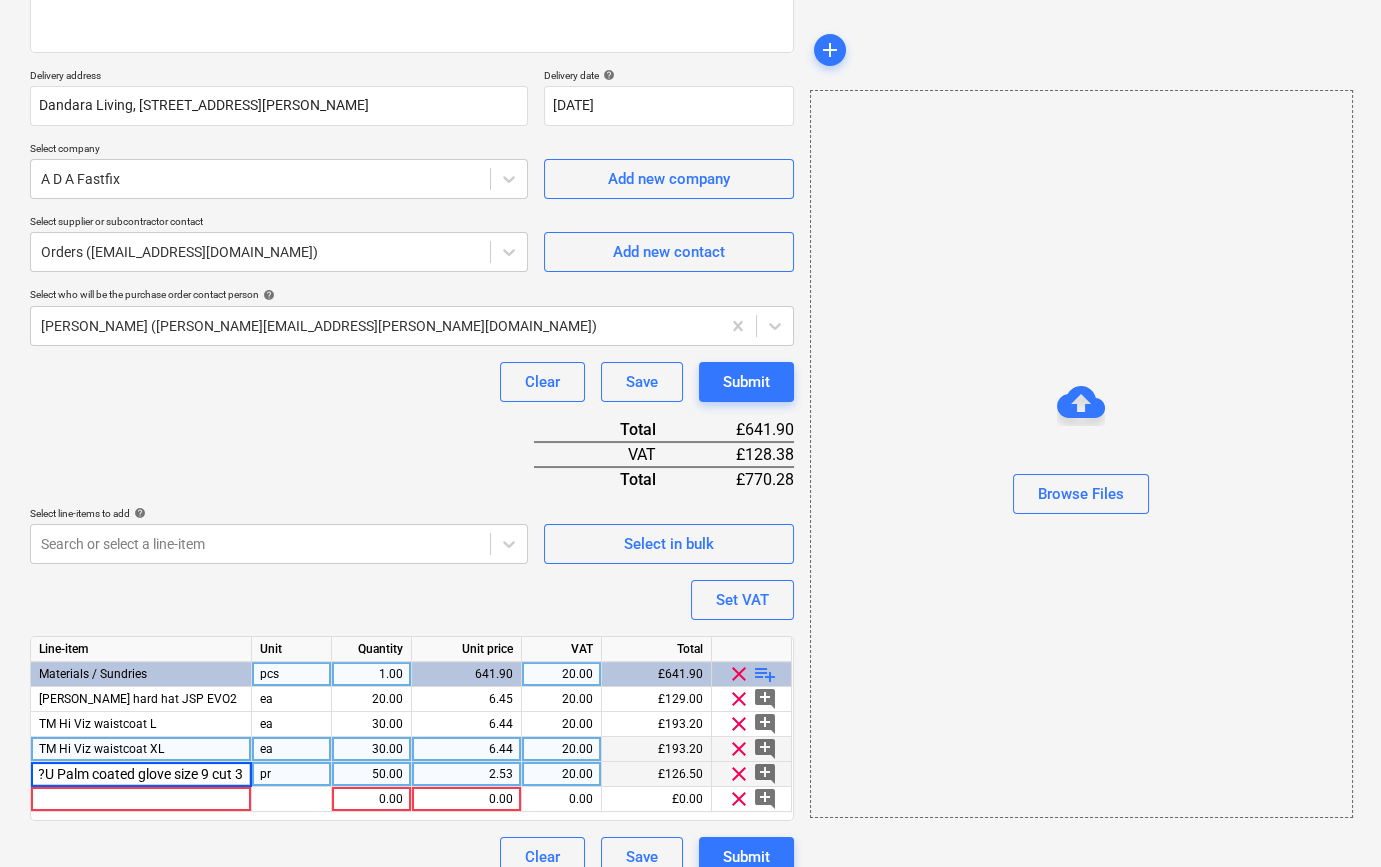click on "TP3 P?U Palm coated glove size 9 cut 3" at bounding box center [141, 774] 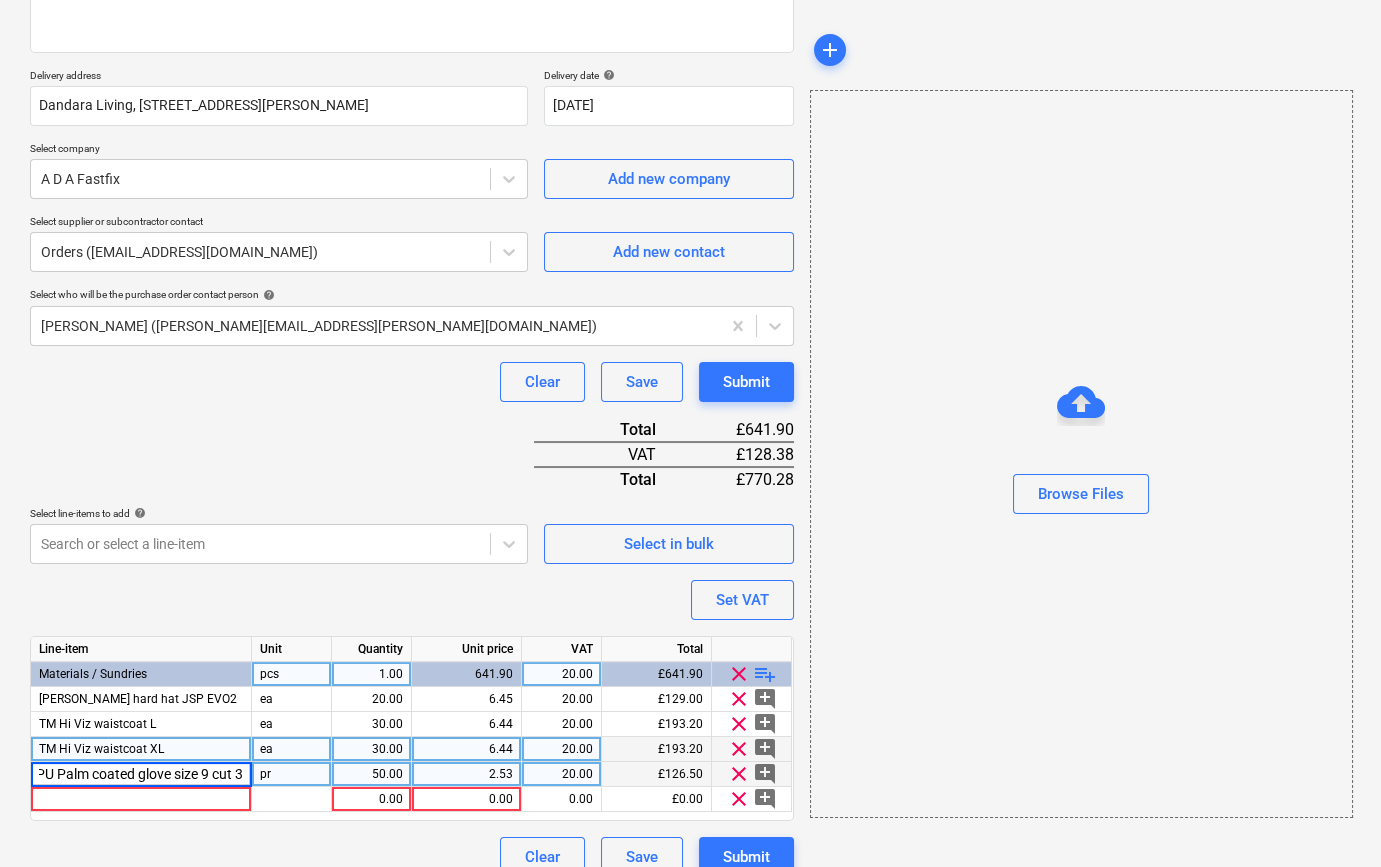 scroll, scrollTop: 0, scrollLeft: 34, axis: horizontal 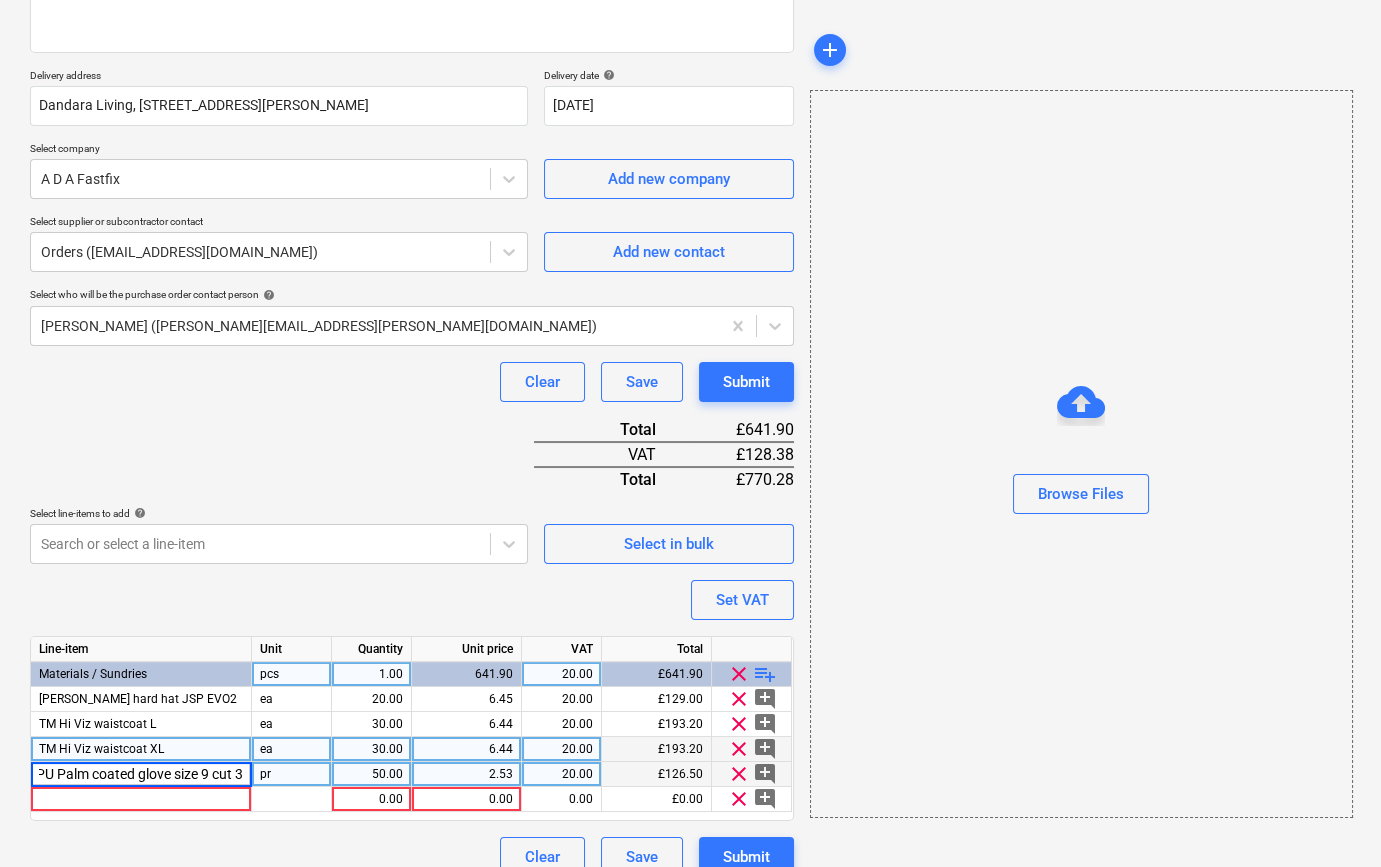 type on "TP3 P/U Palm coated glove size 9 cut 3" 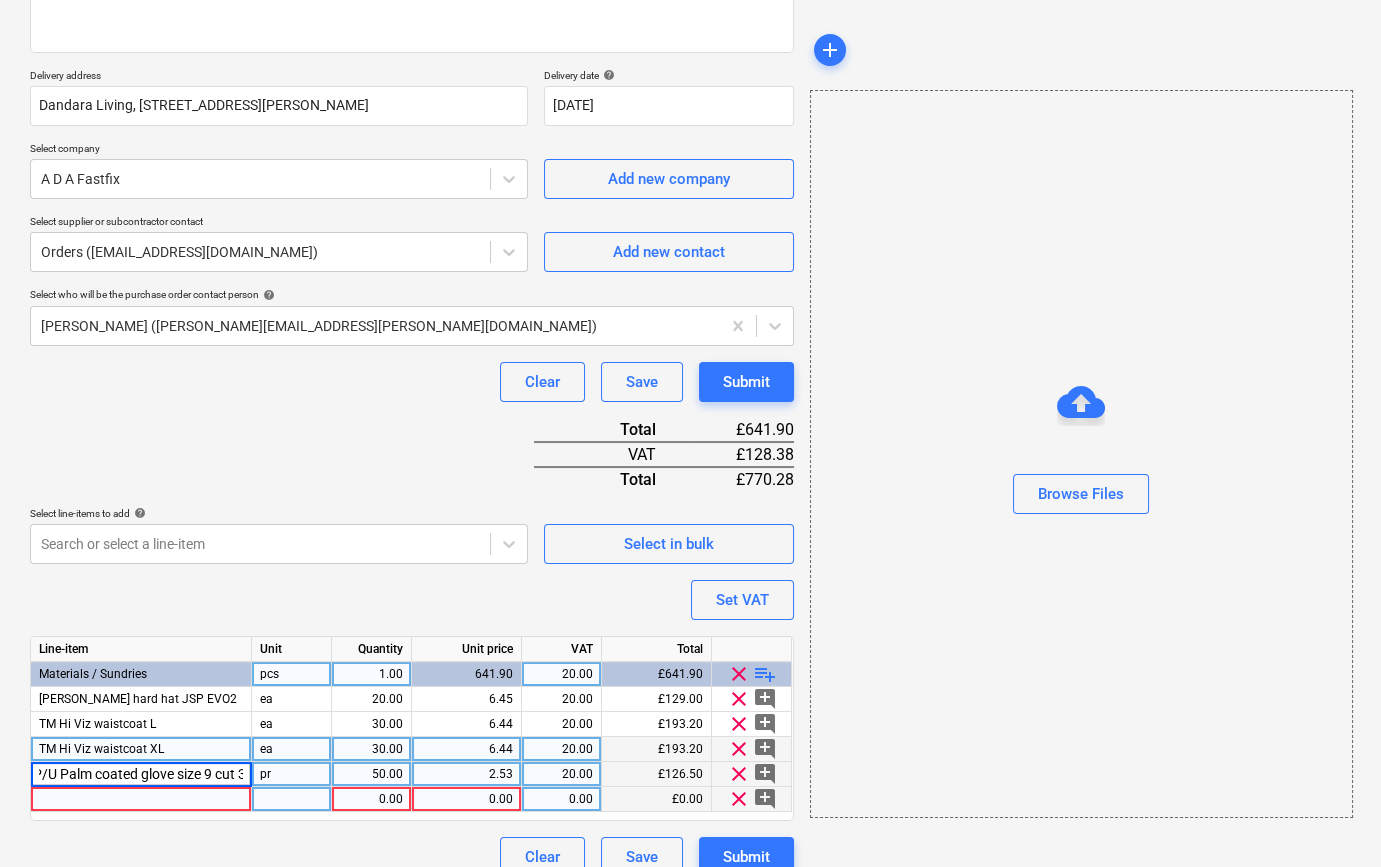 click at bounding box center (141, 799) 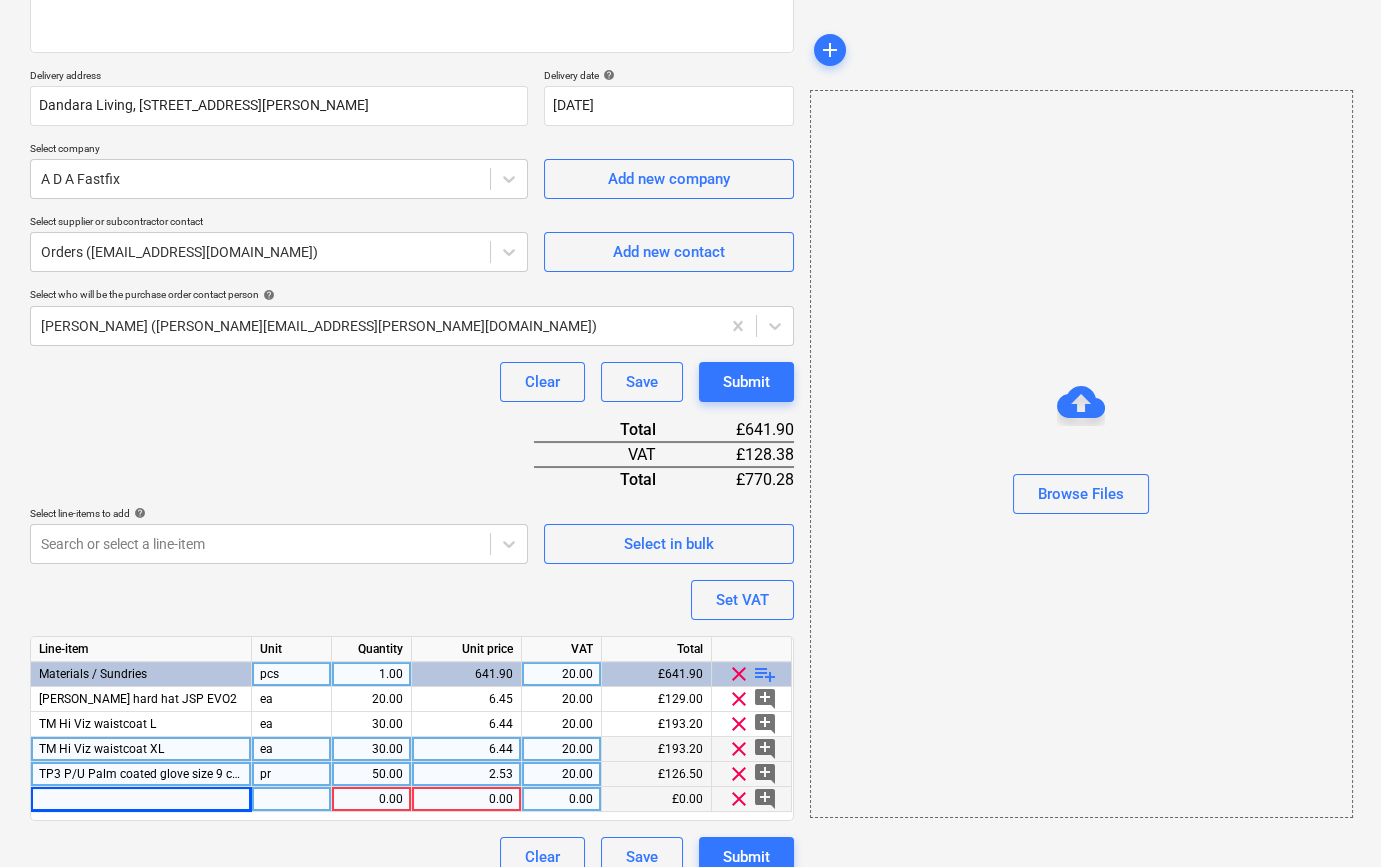type on "x" 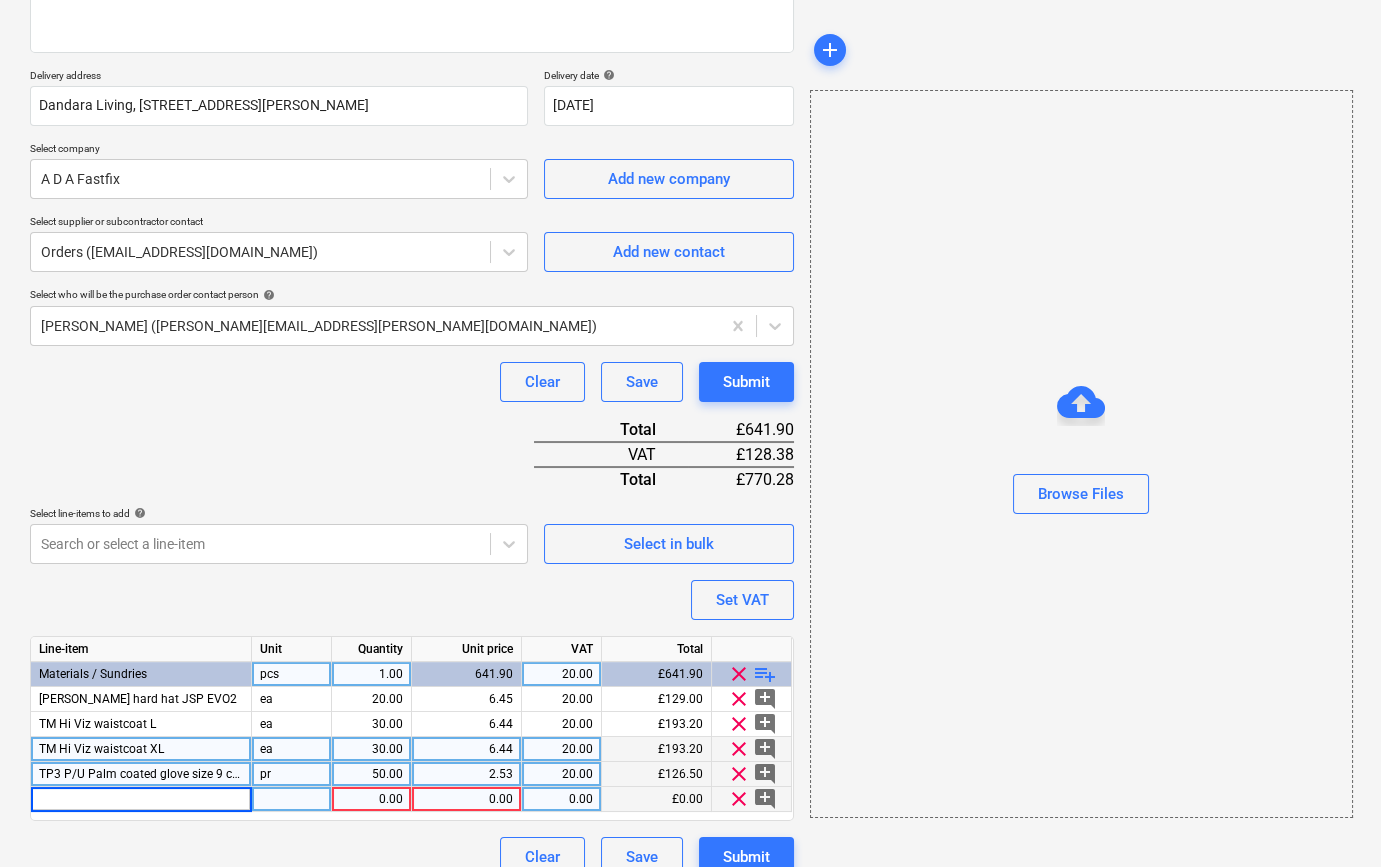 type on "[PERSON_NAME] Anti Mist Spectacle" 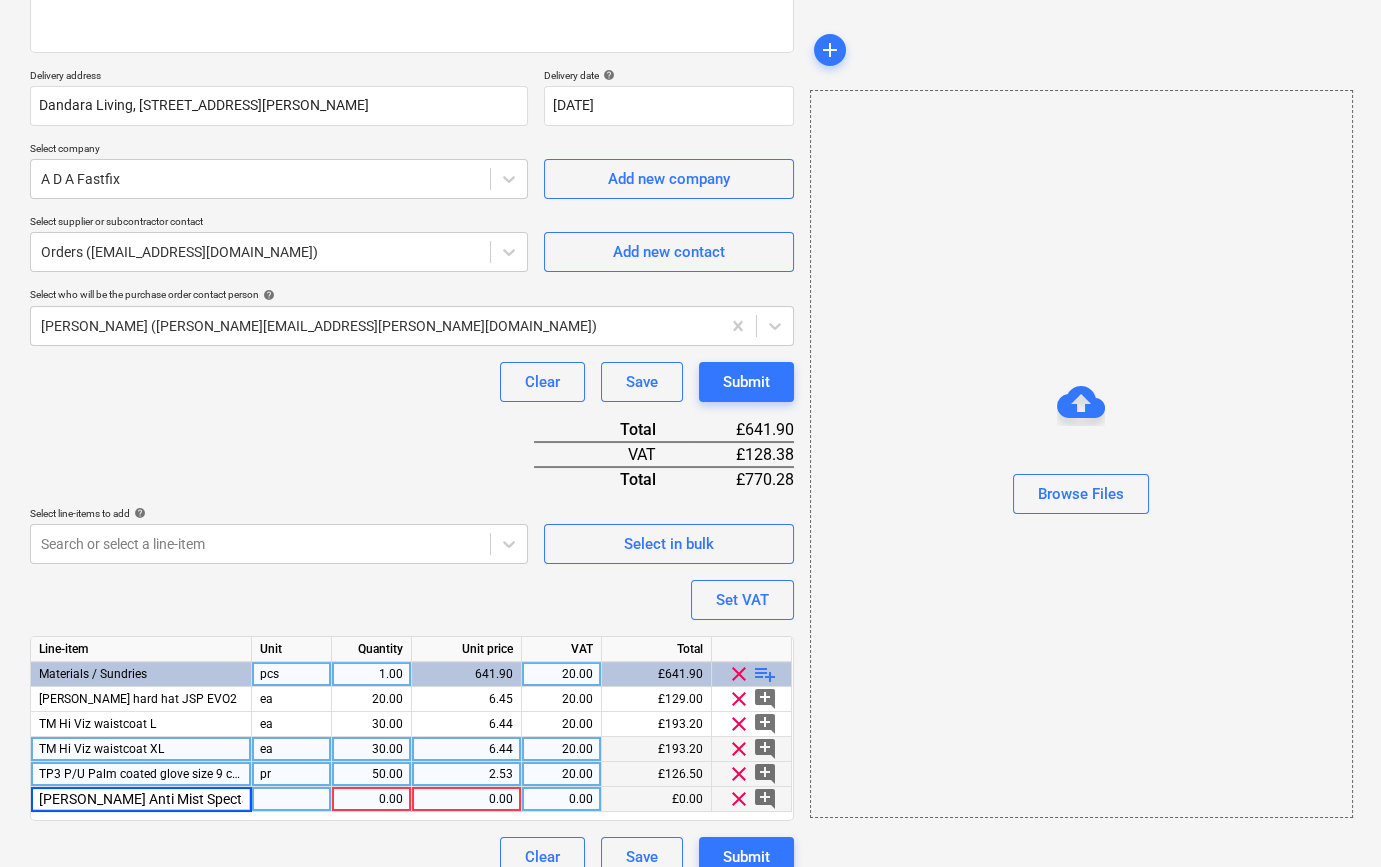 type on "x" 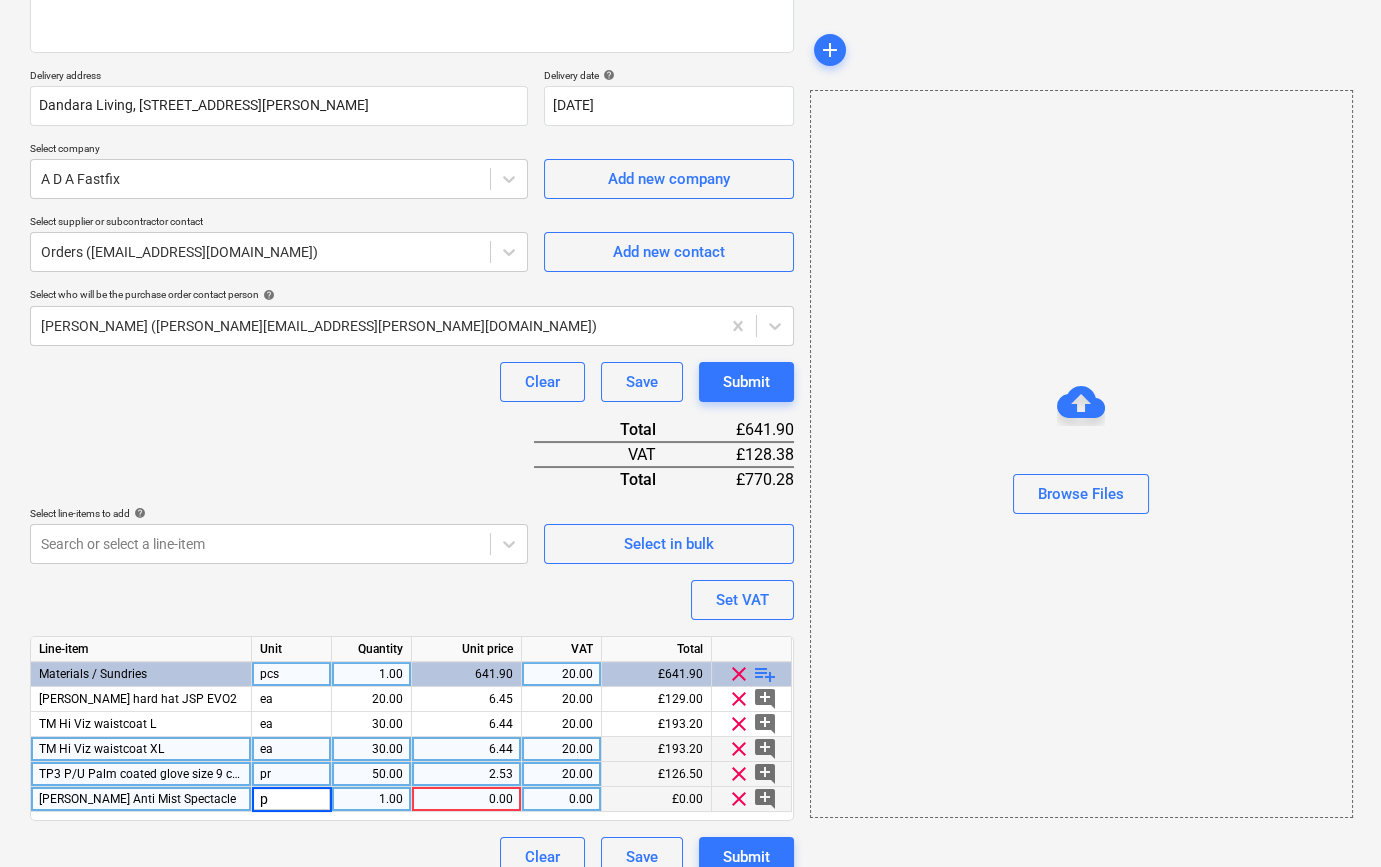 type on "pr" 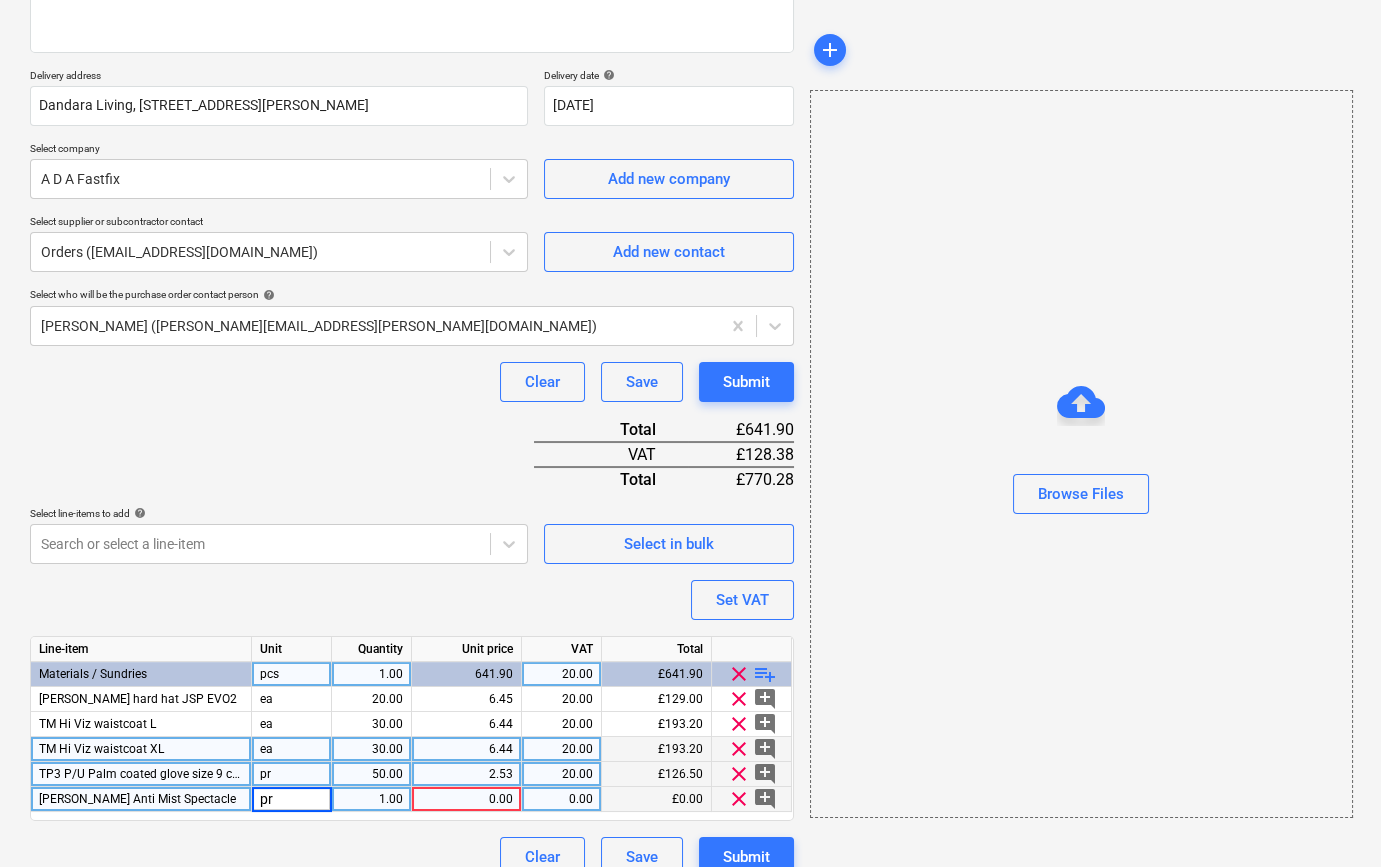 type on "x" 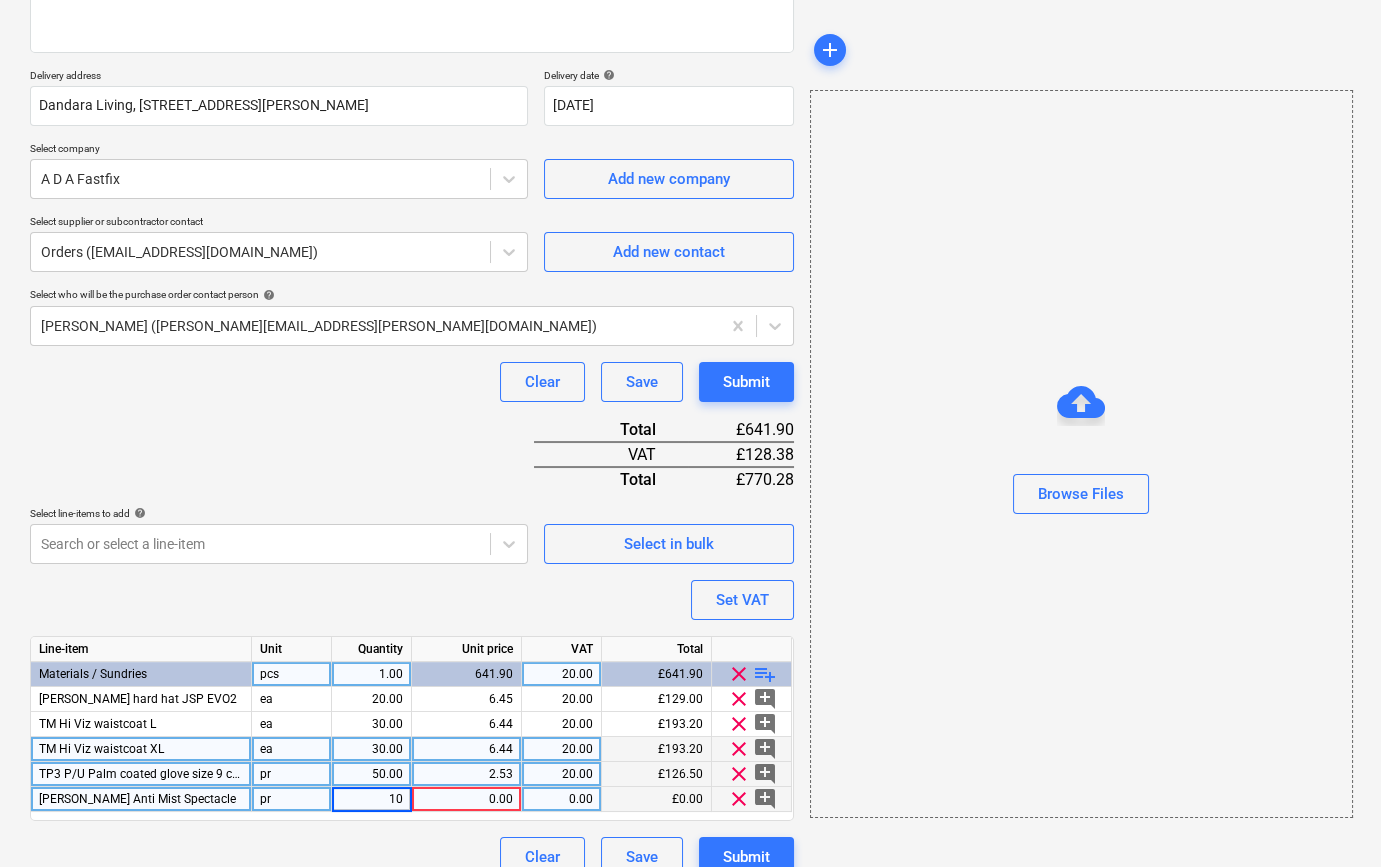 type on "100" 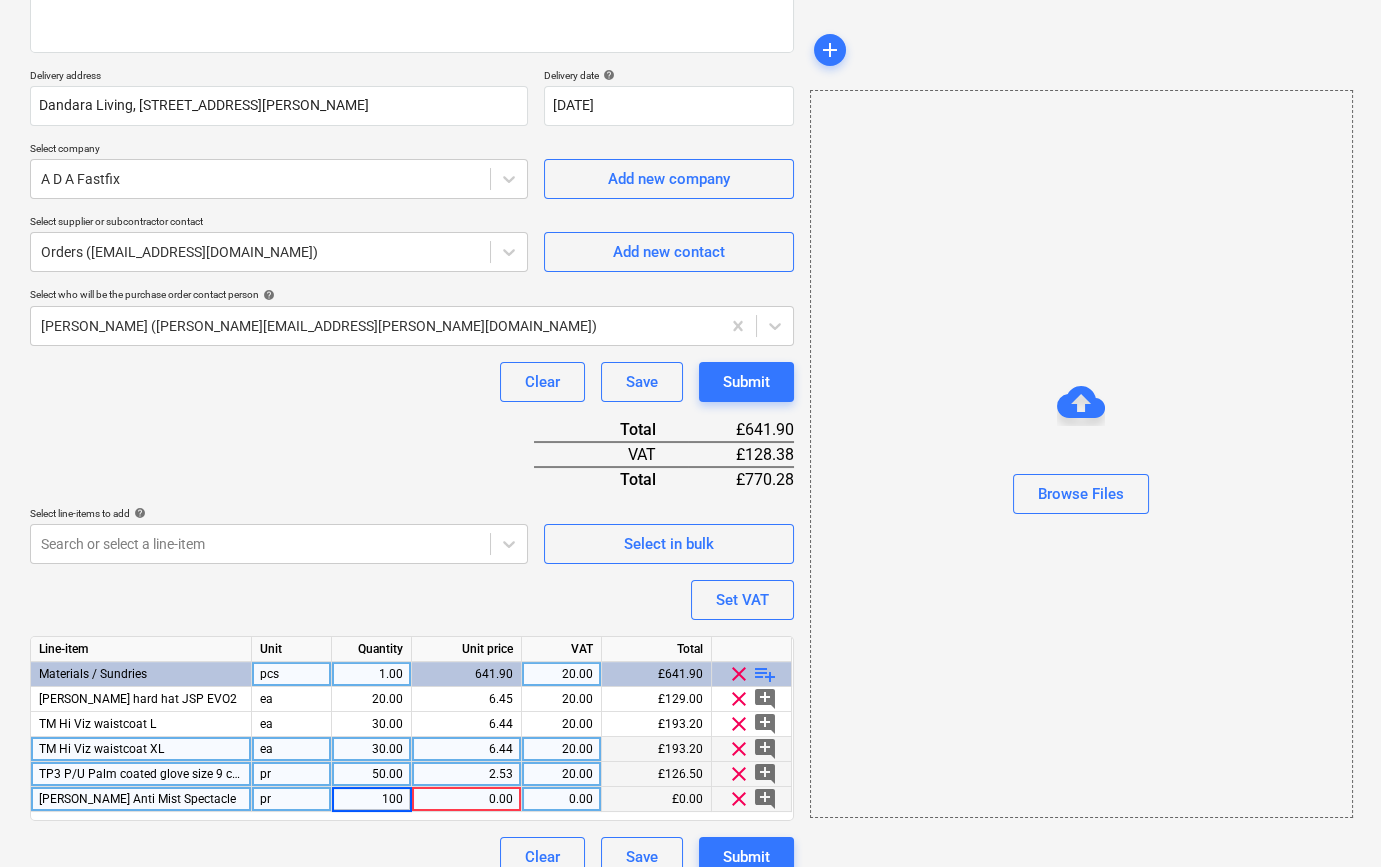 type on "x" 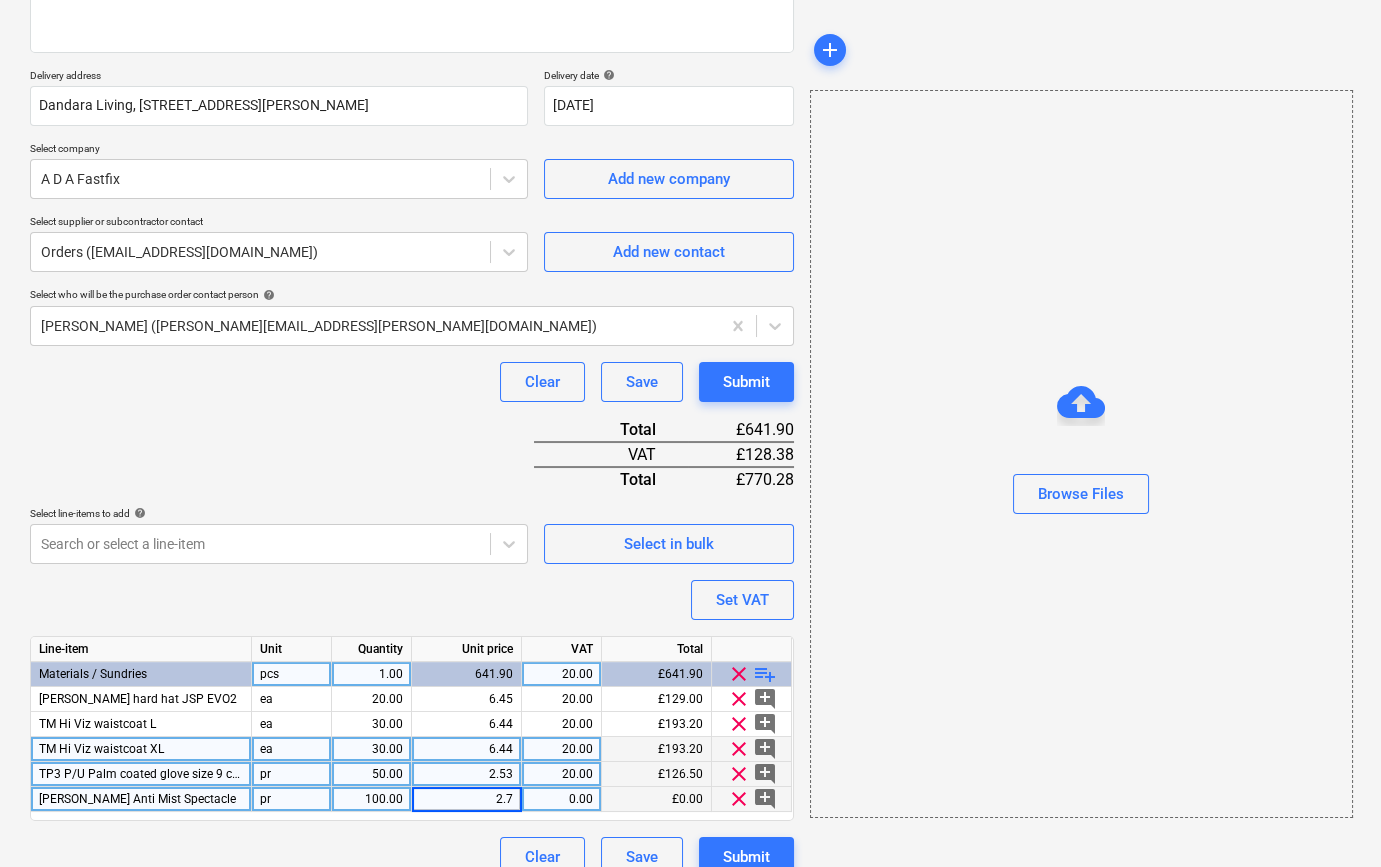 type on "2.75" 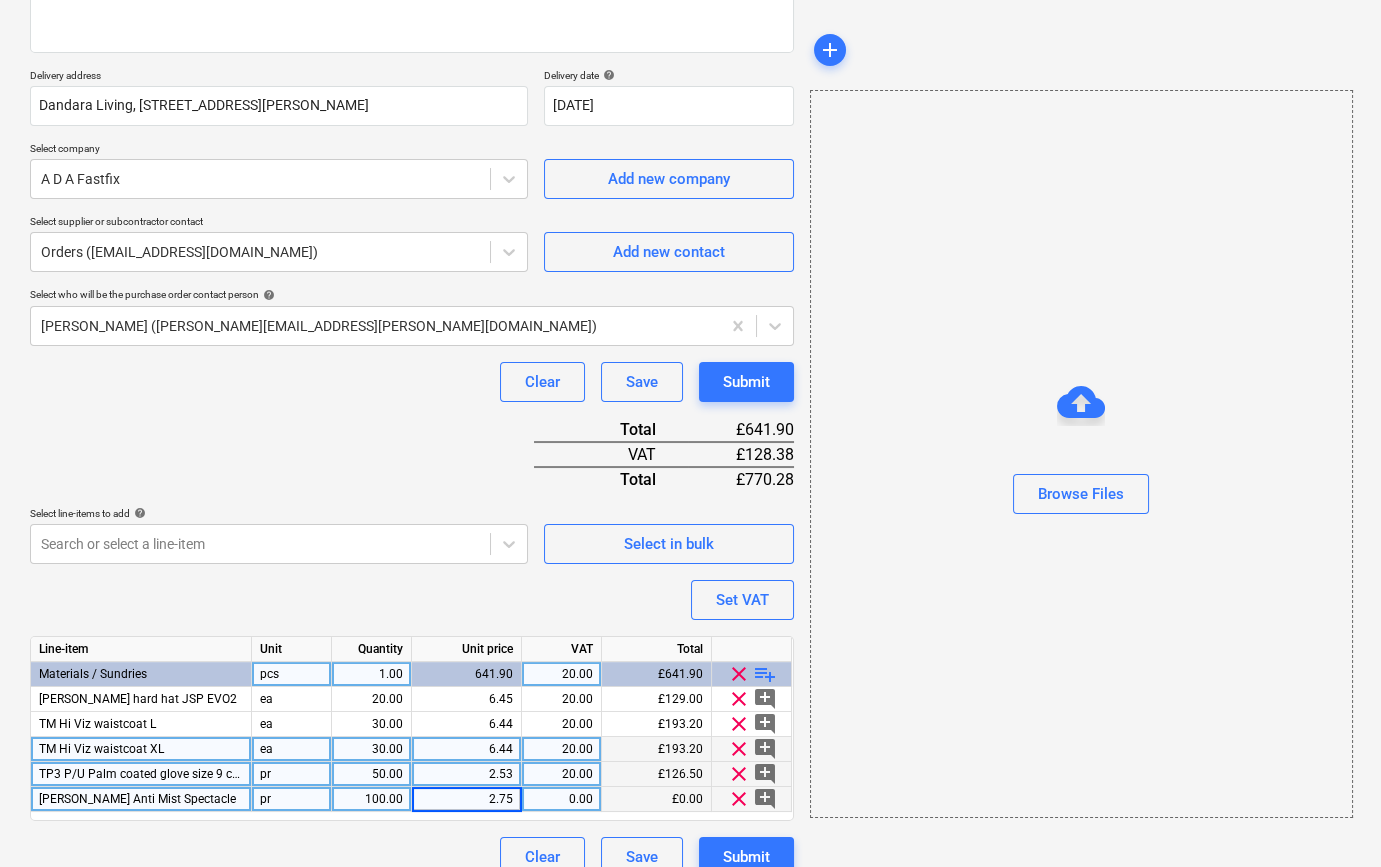 type on "x" 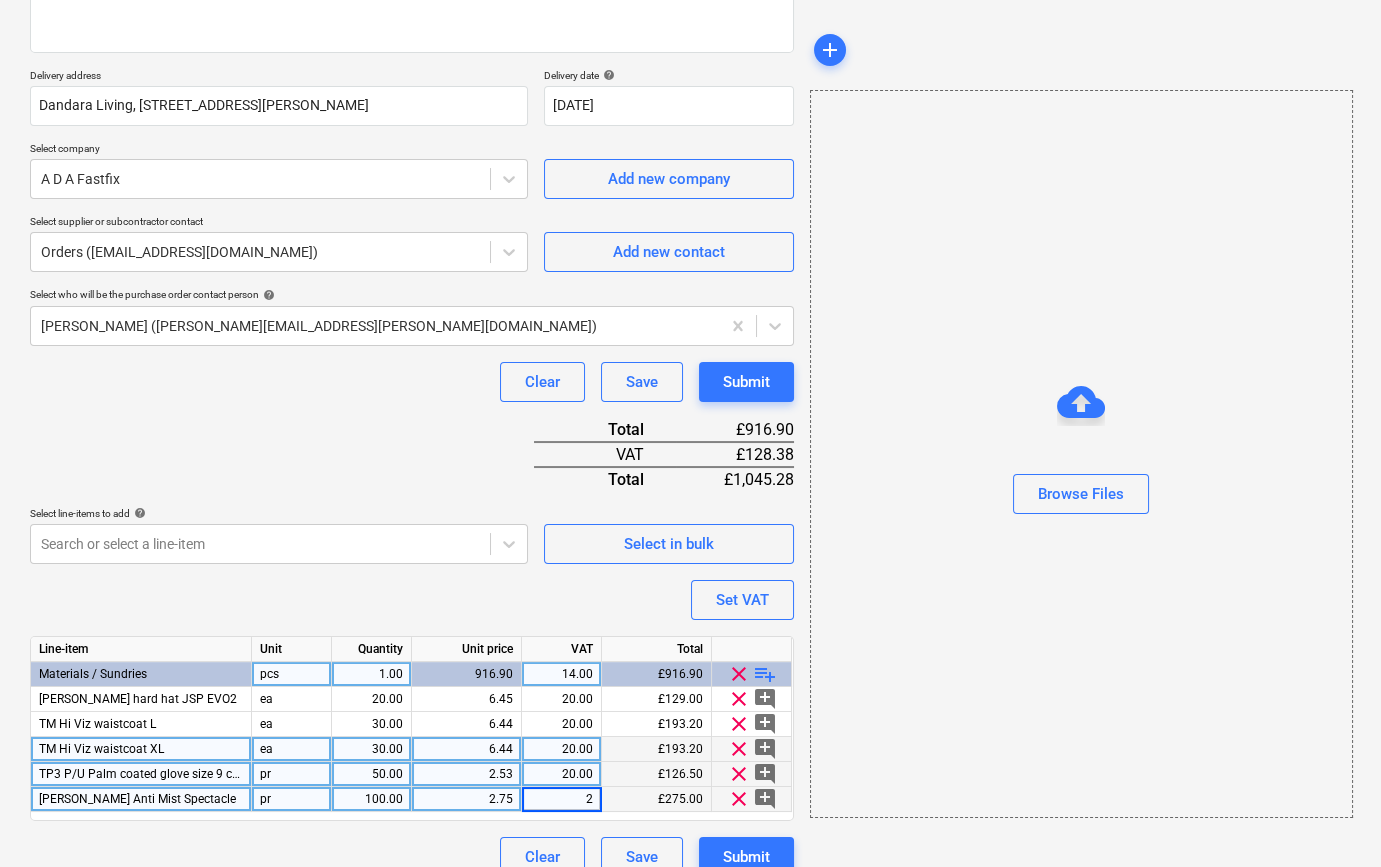 type on "20" 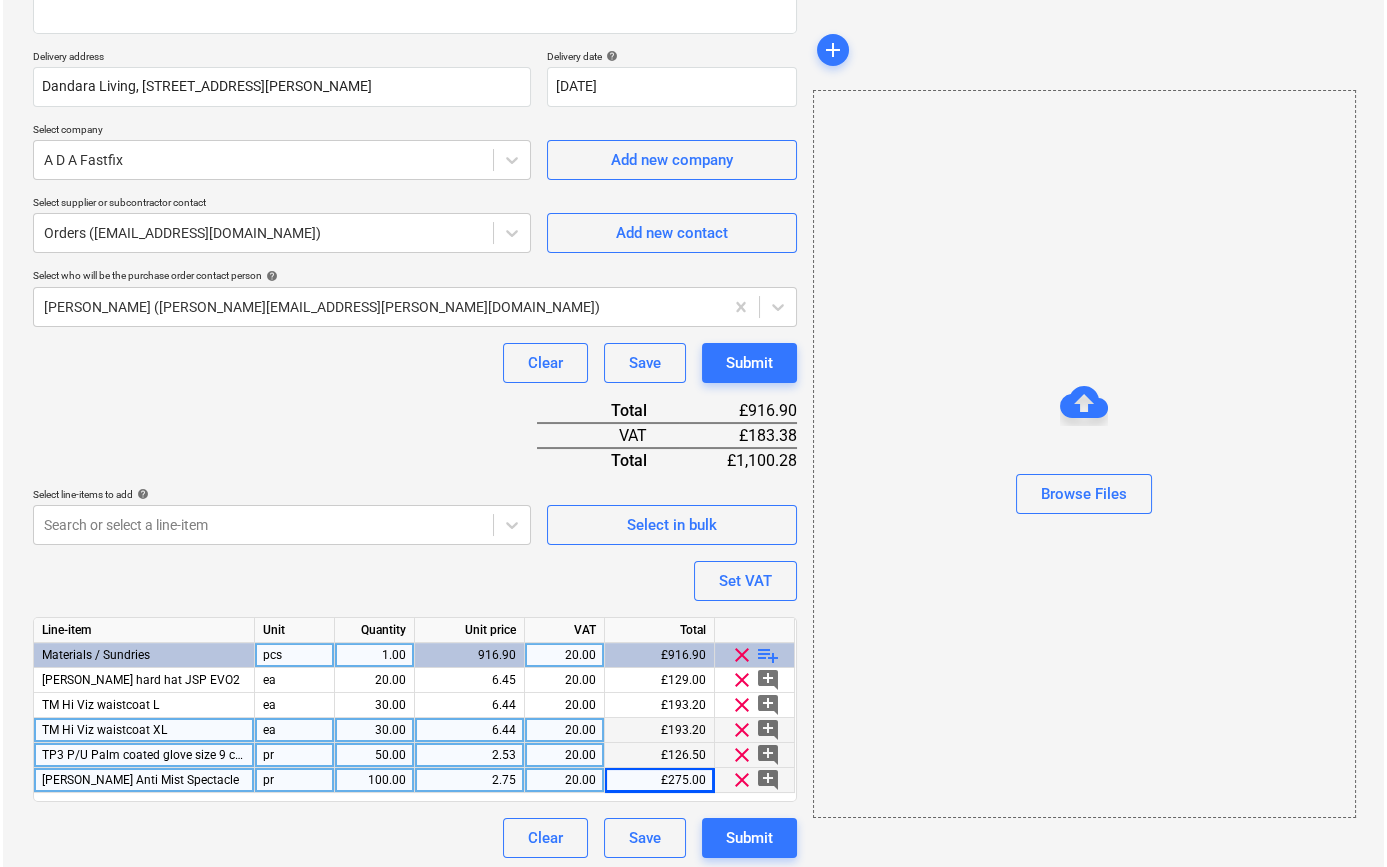 scroll, scrollTop: 330, scrollLeft: 0, axis: vertical 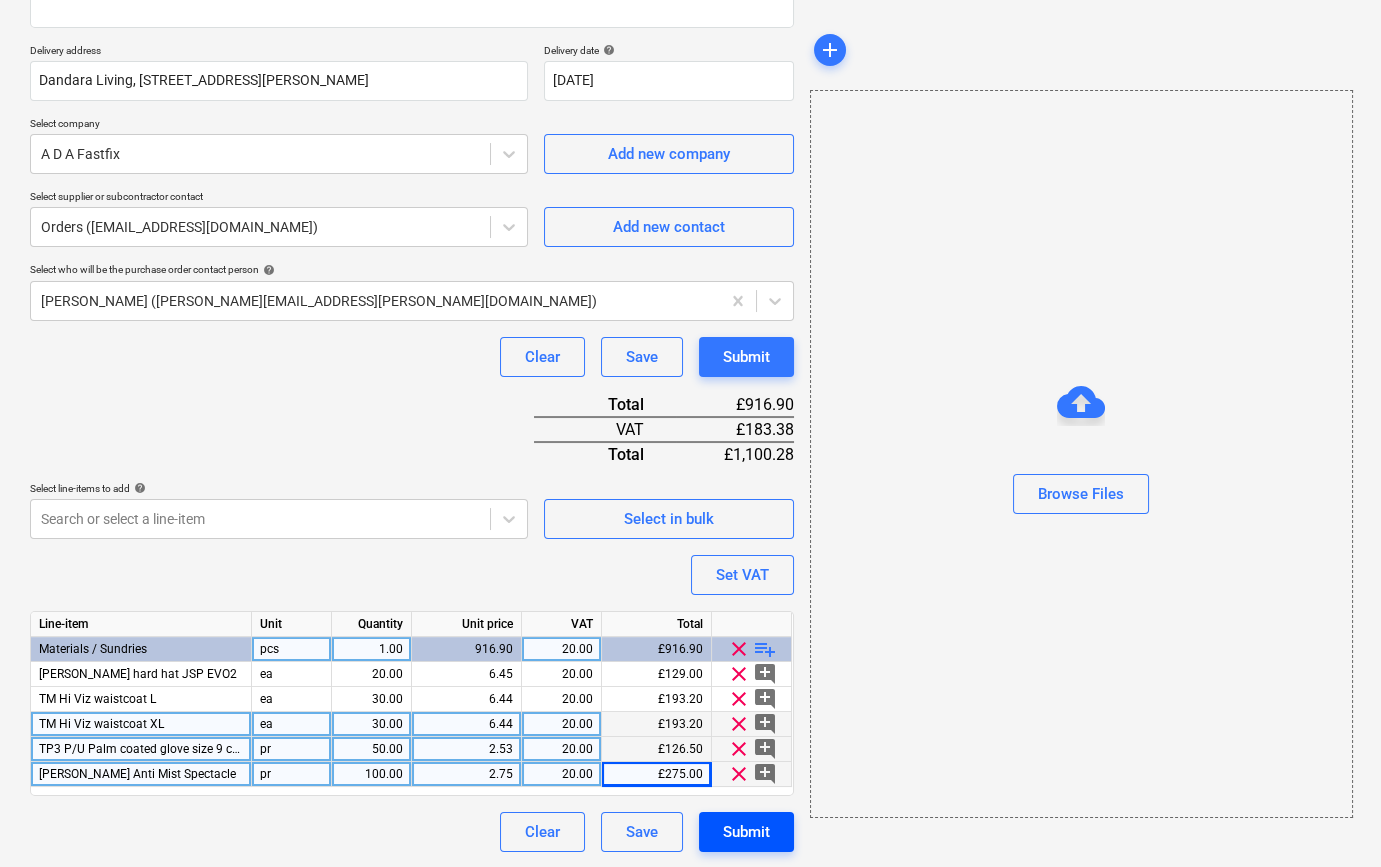 click on "Submit" at bounding box center [746, 832] 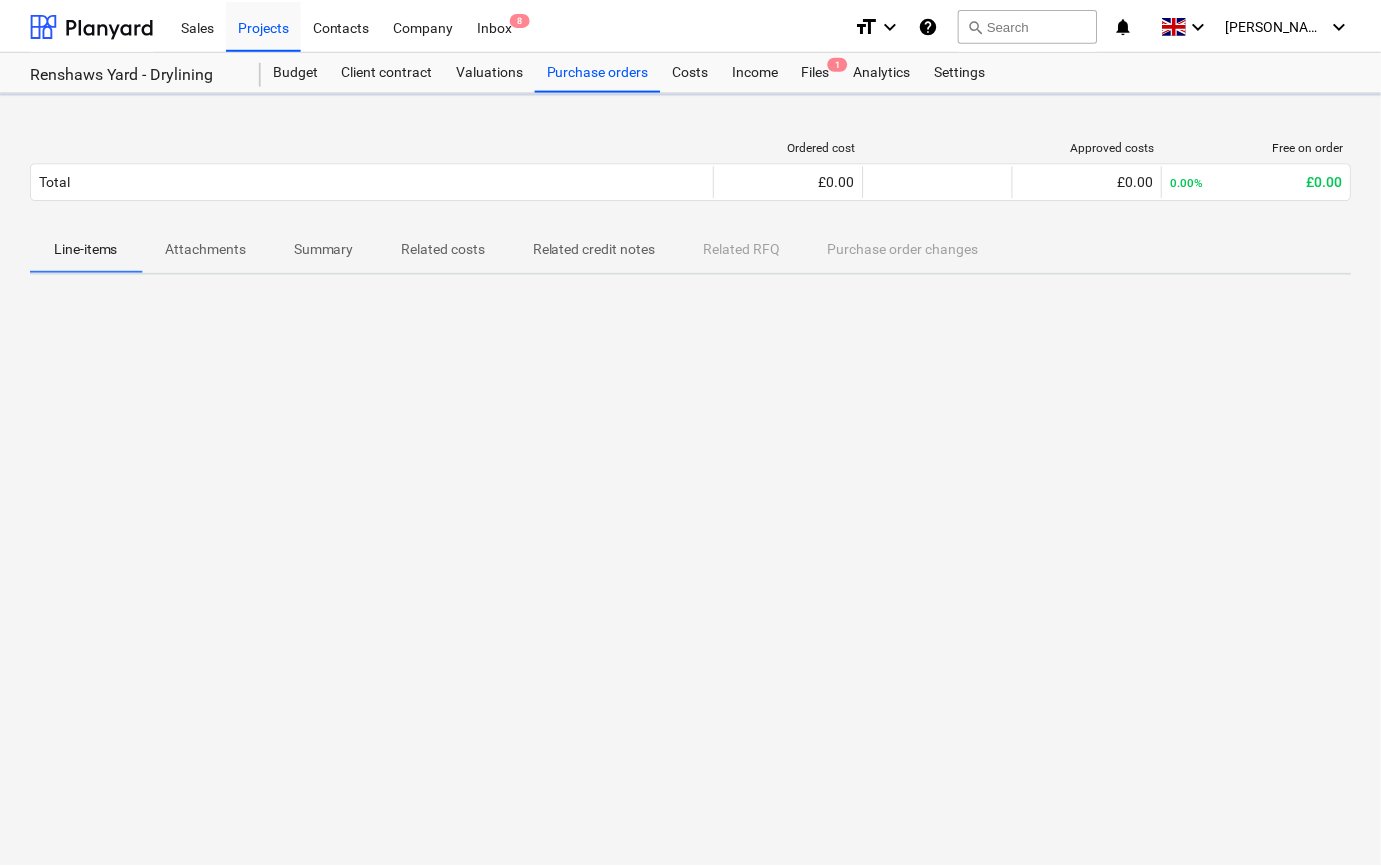 scroll, scrollTop: 0, scrollLeft: 0, axis: both 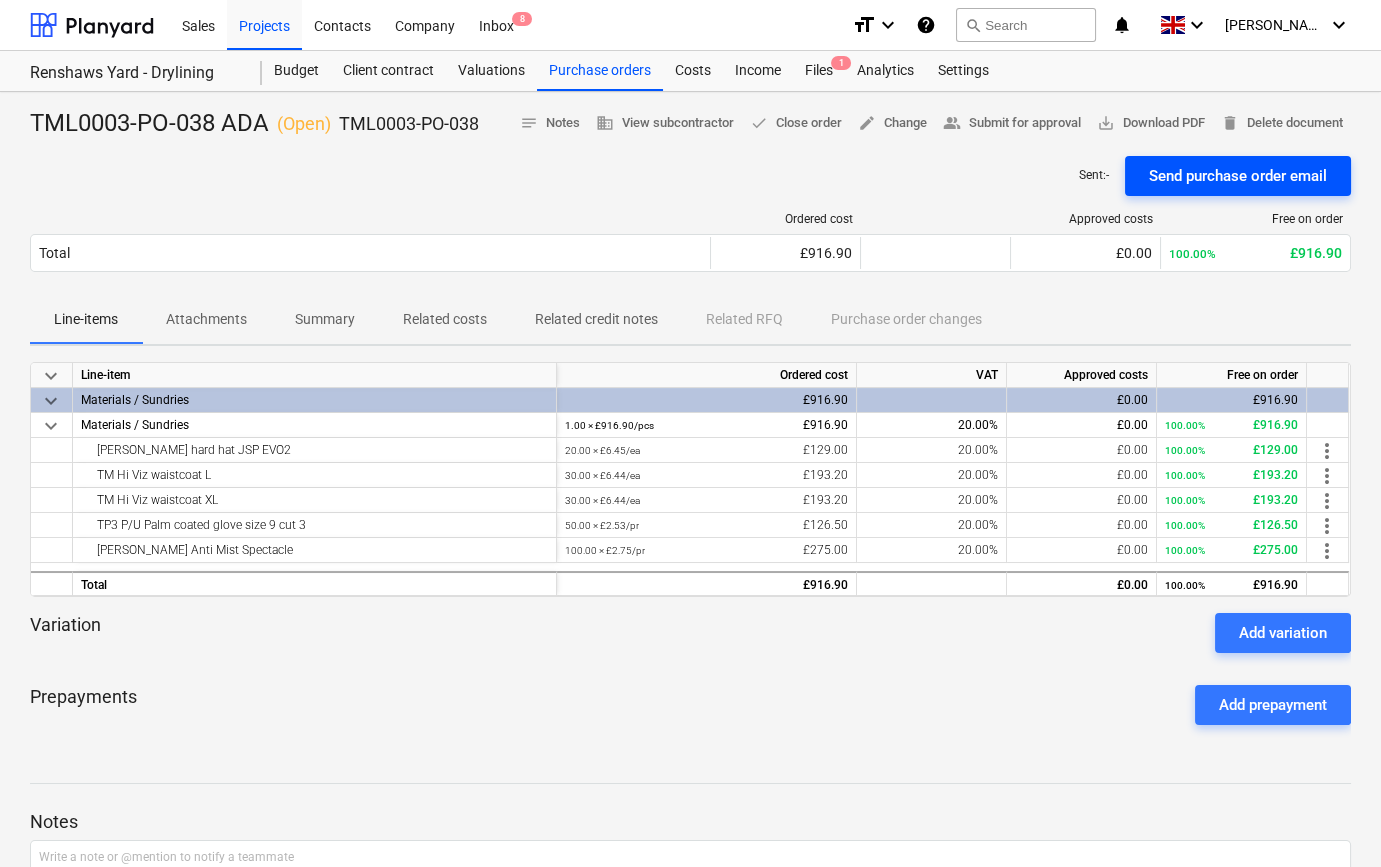 click on "Send purchase order email" at bounding box center [1238, 176] 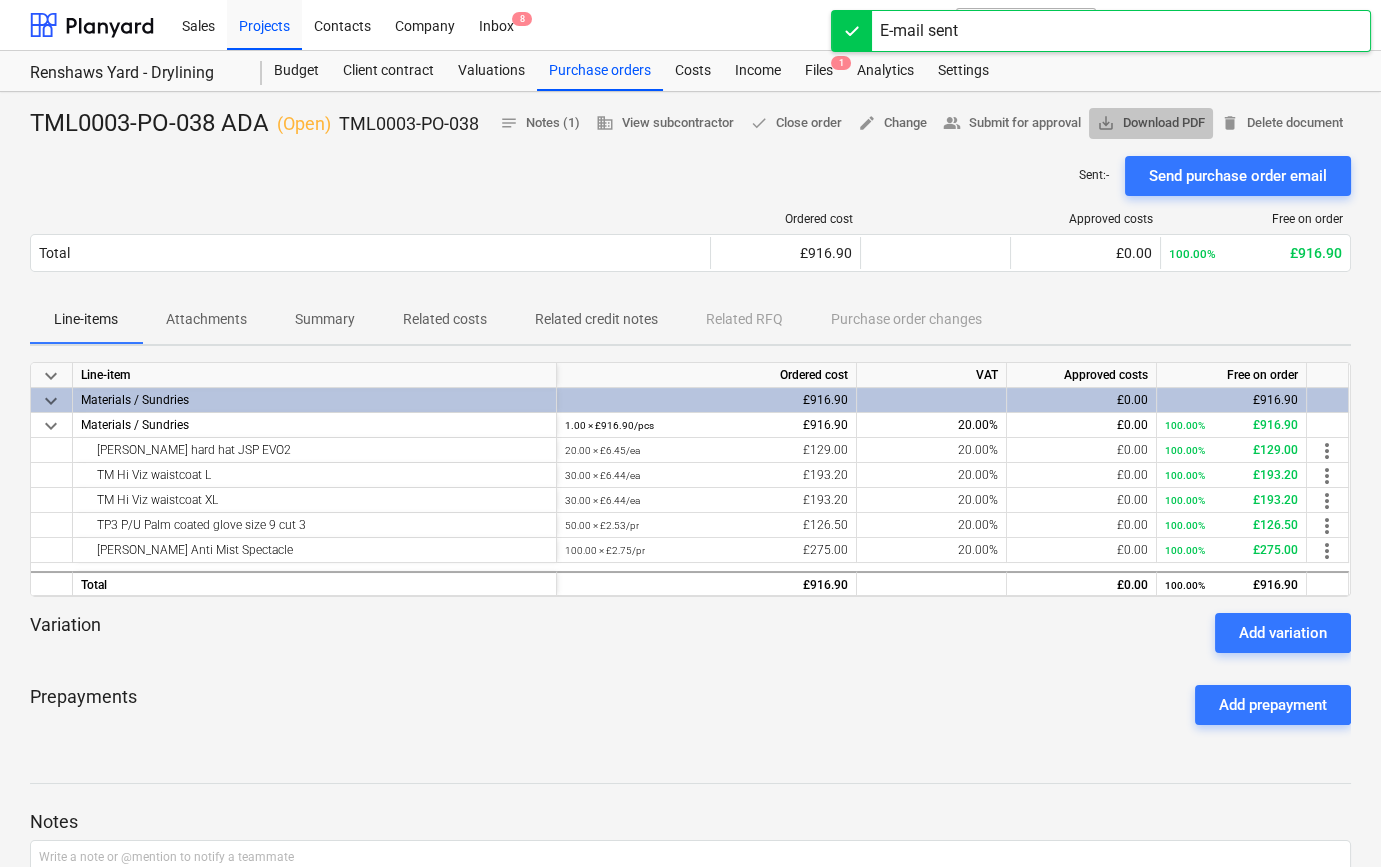click on "save_alt Download PDF" at bounding box center (1151, 123) 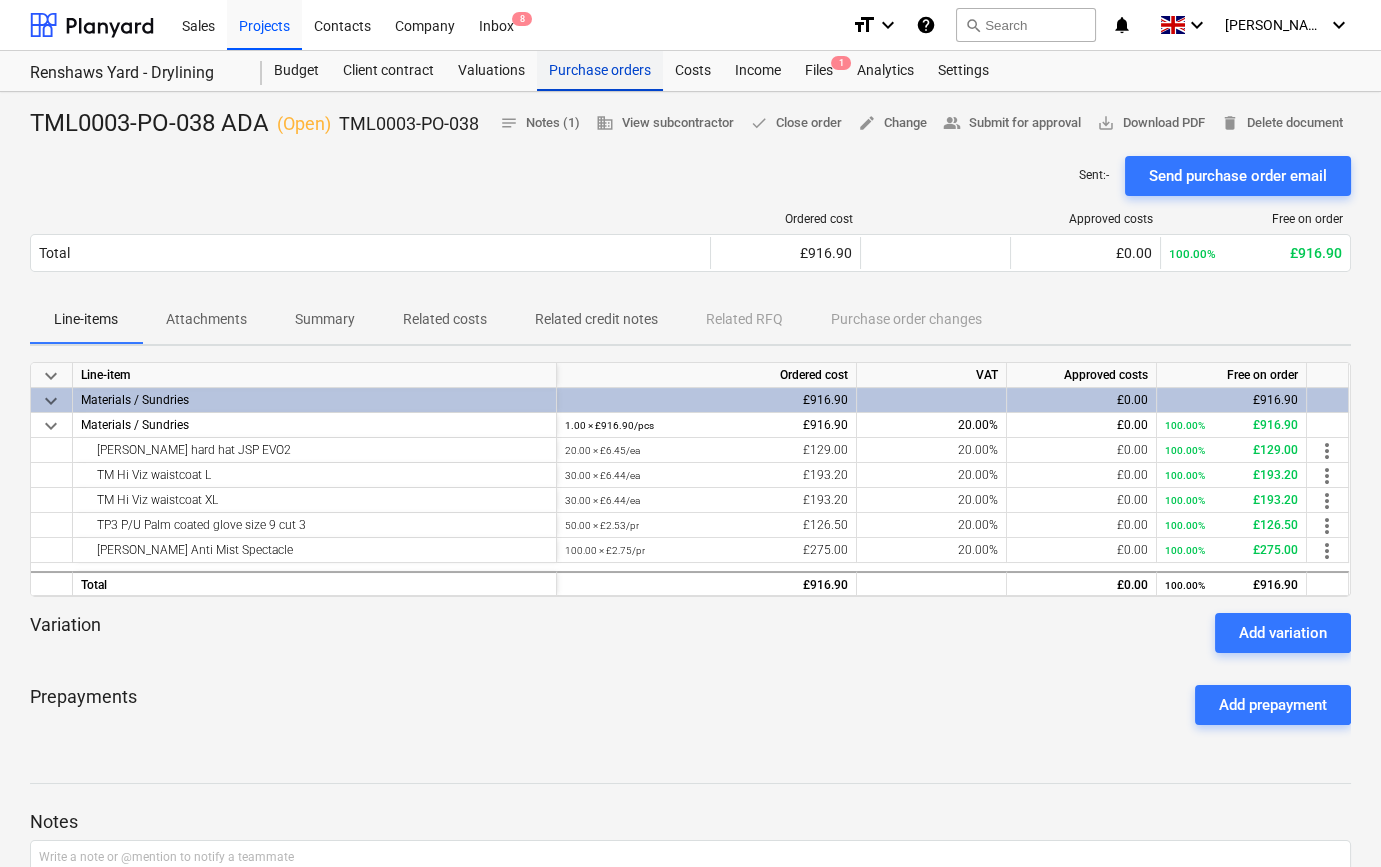click on "Purchase orders" at bounding box center [600, 71] 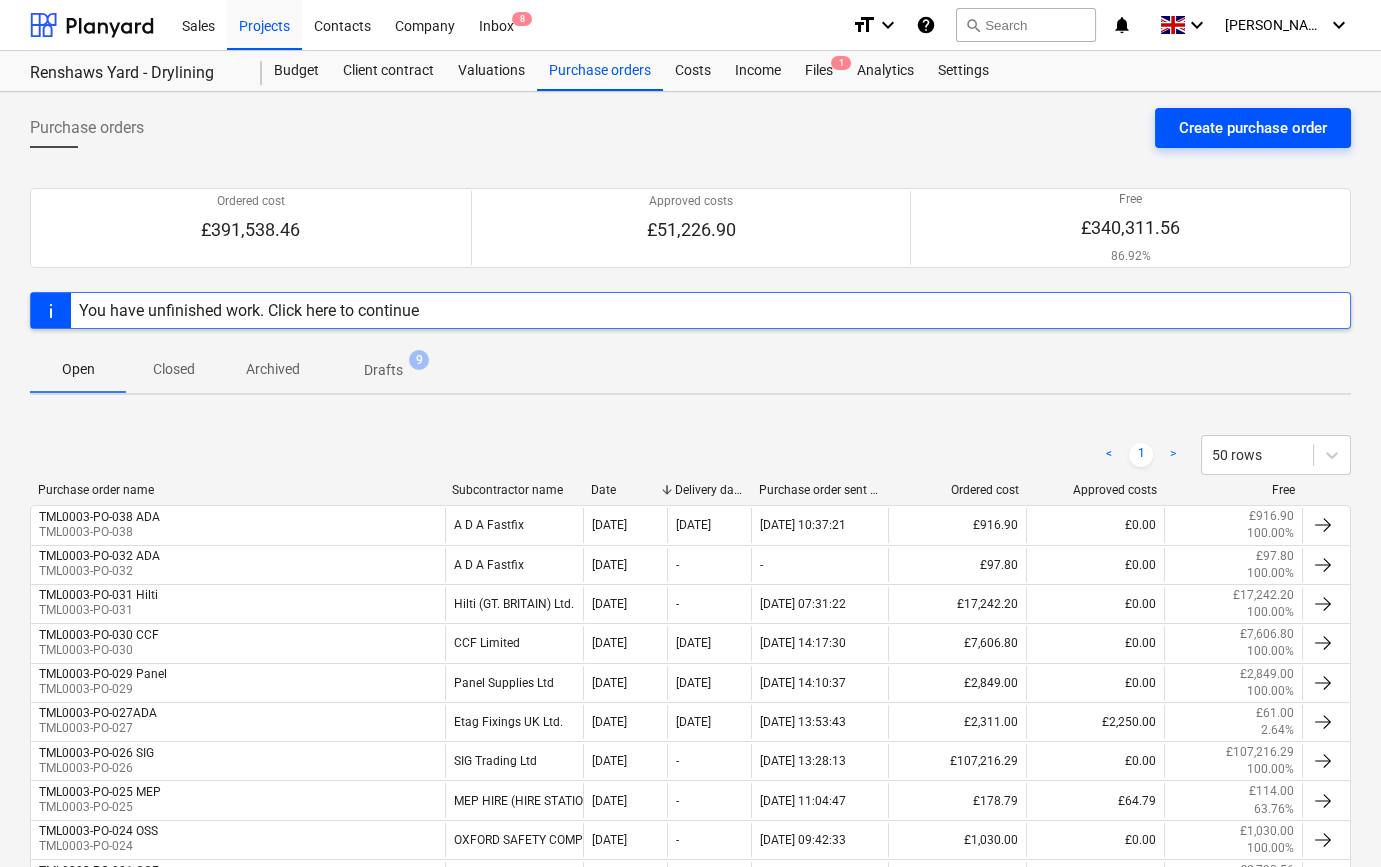 click on "Create purchase order" at bounding box center [1253, 128] 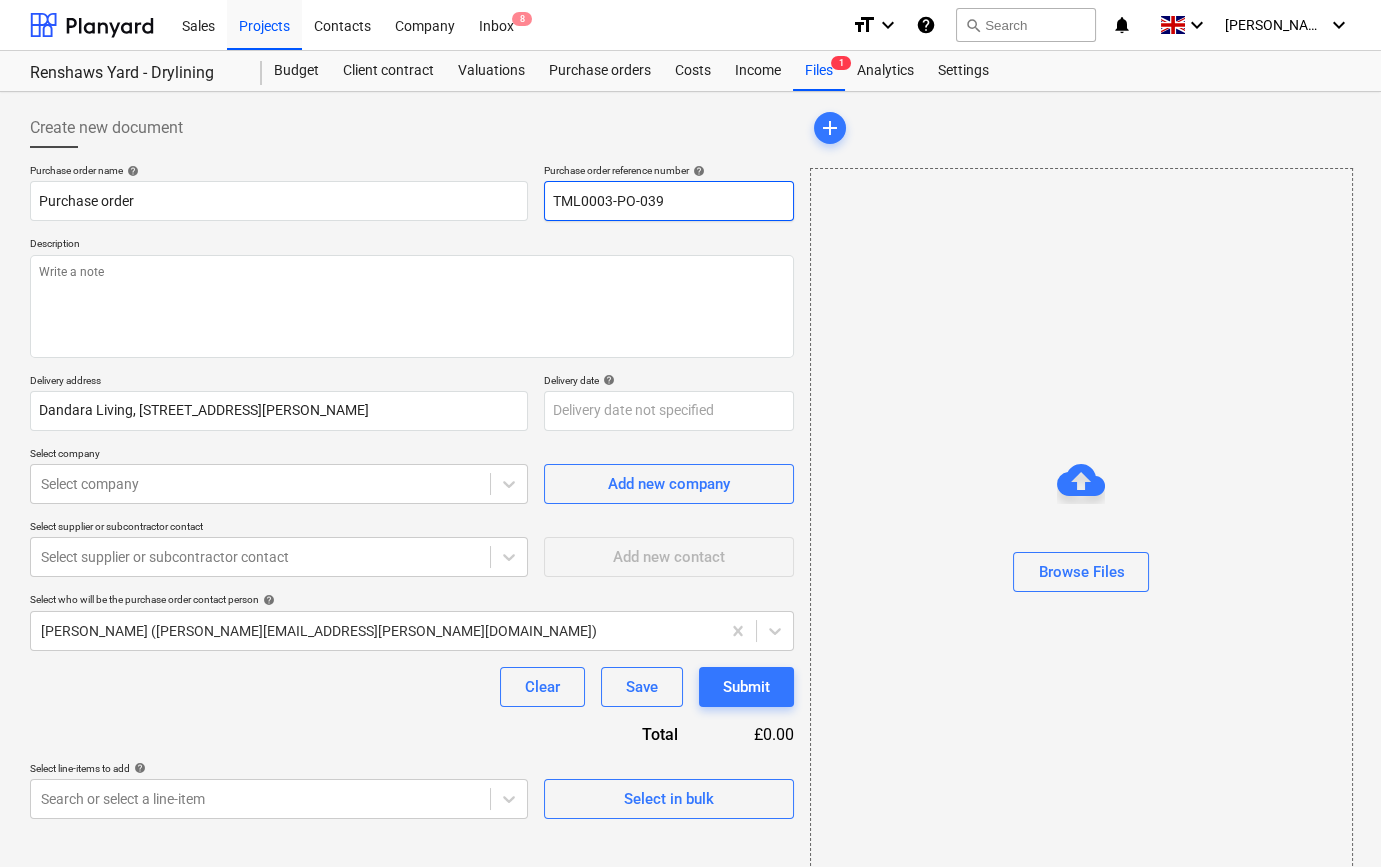 drag, startPoint x: 652, startPoint y: 198, endPoint x: 553, endPoint y: 201, distance: 99.04544 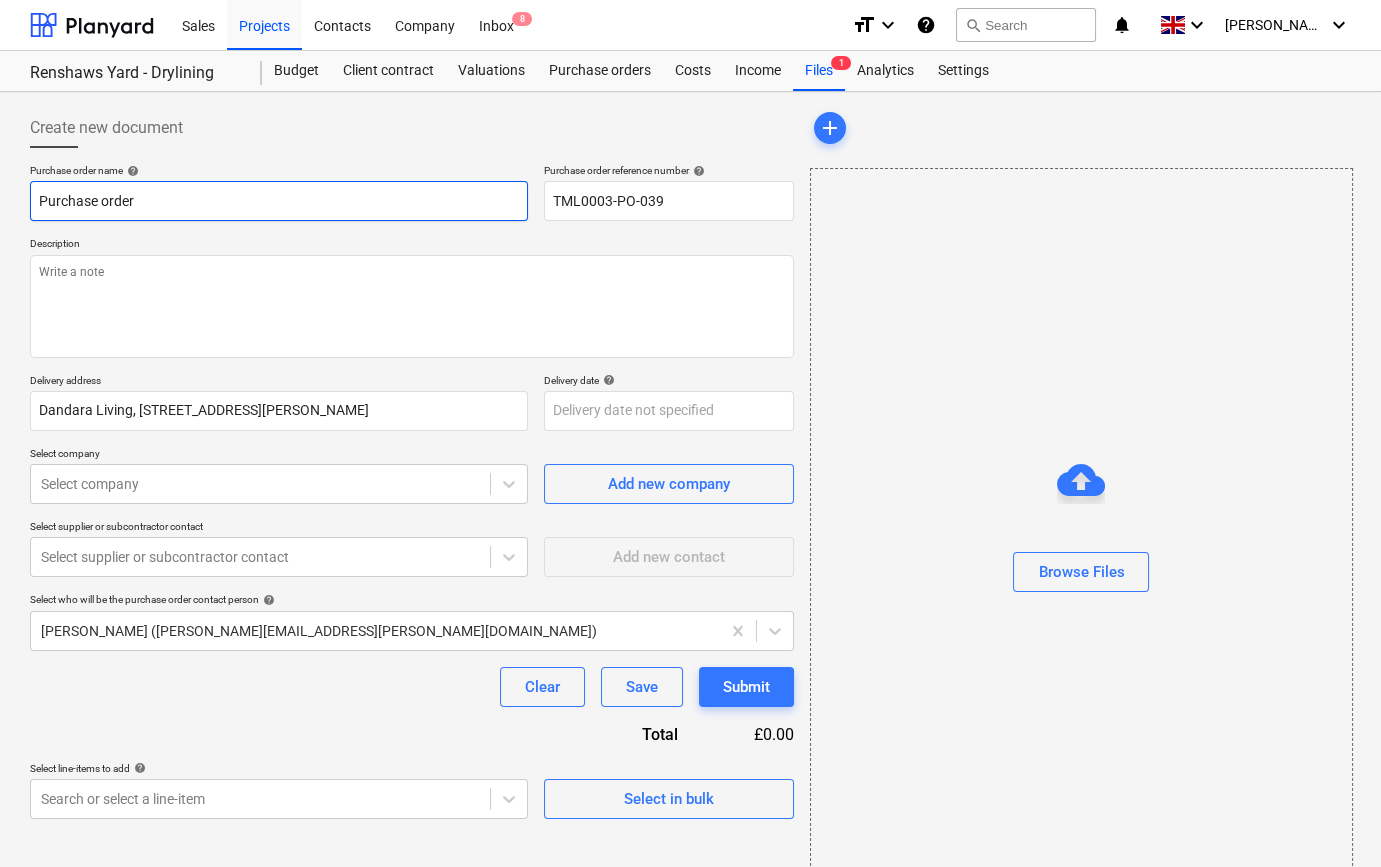 click on "Purchase order" at bounding box center (279, 201) 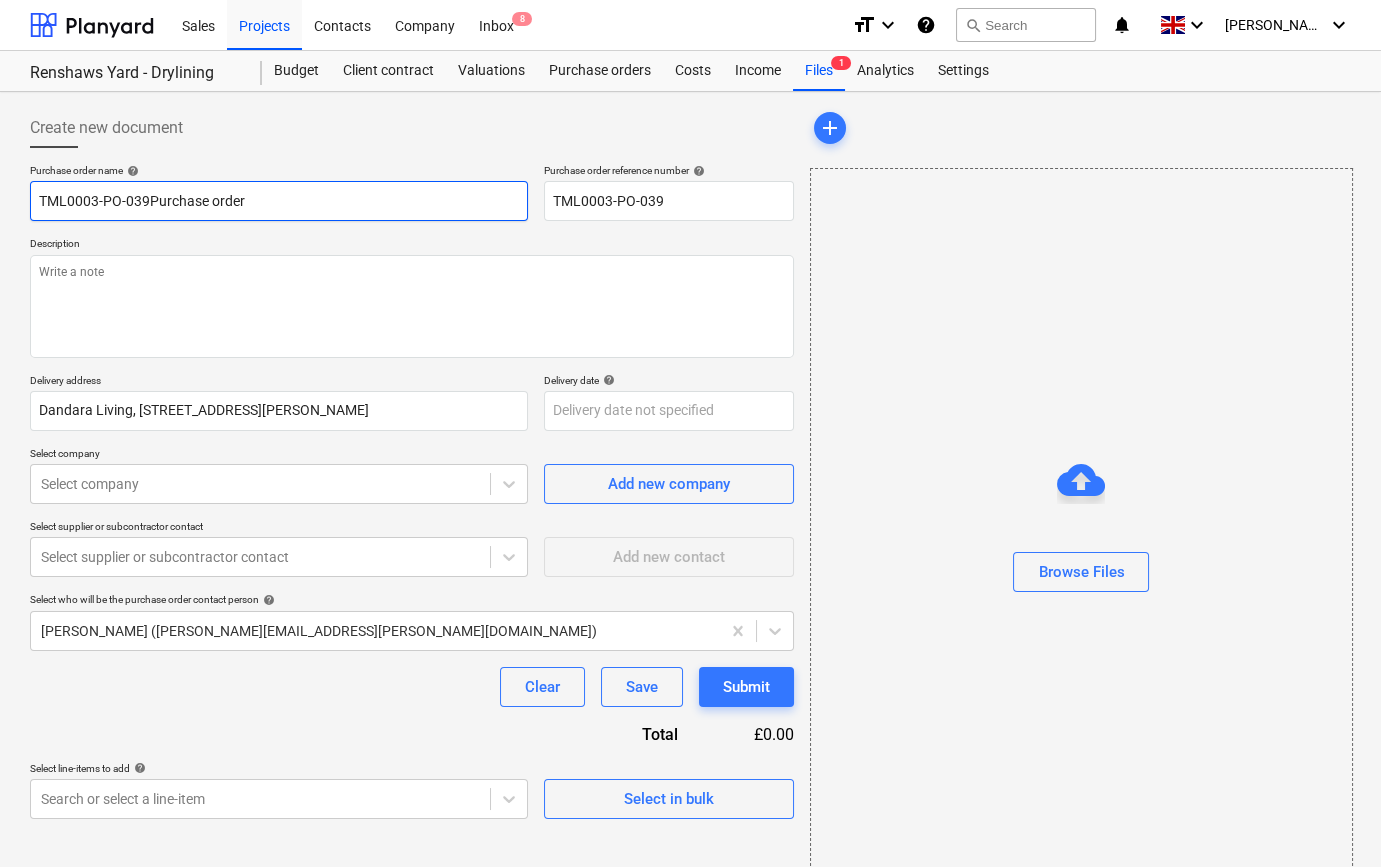 type on "x" 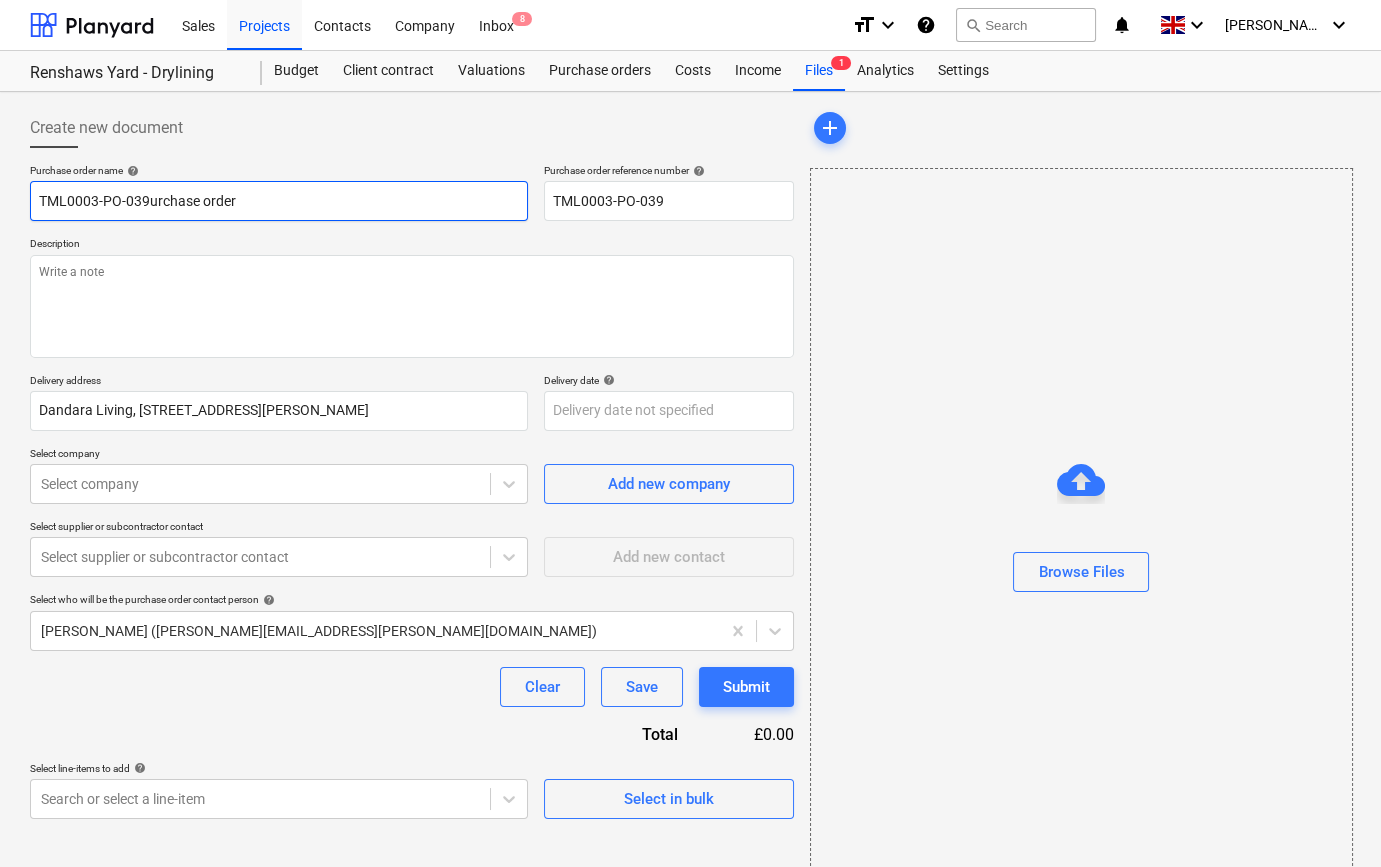 type on "x" 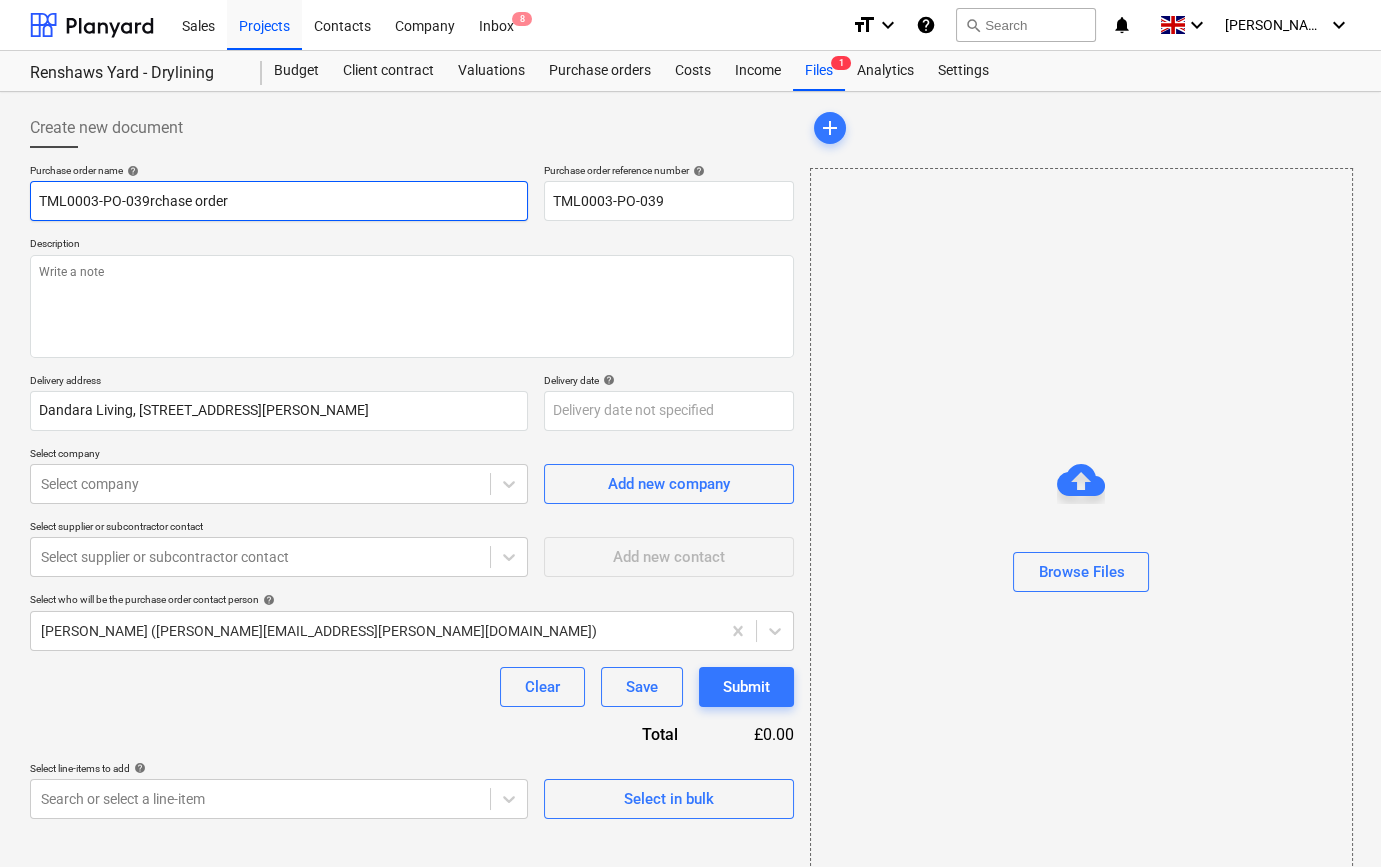 type on "TML0003-PO-039chase order" 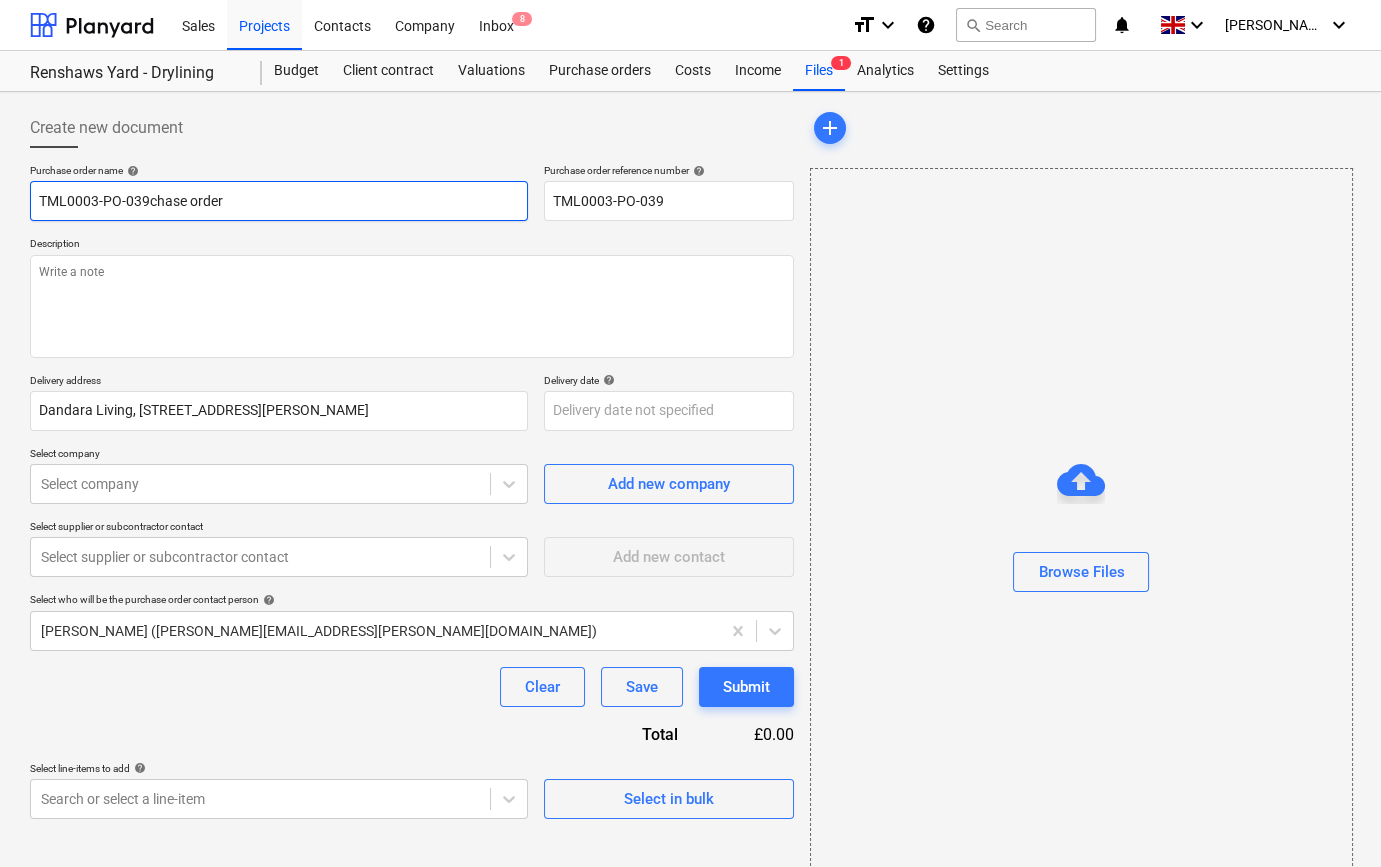 type on "x" 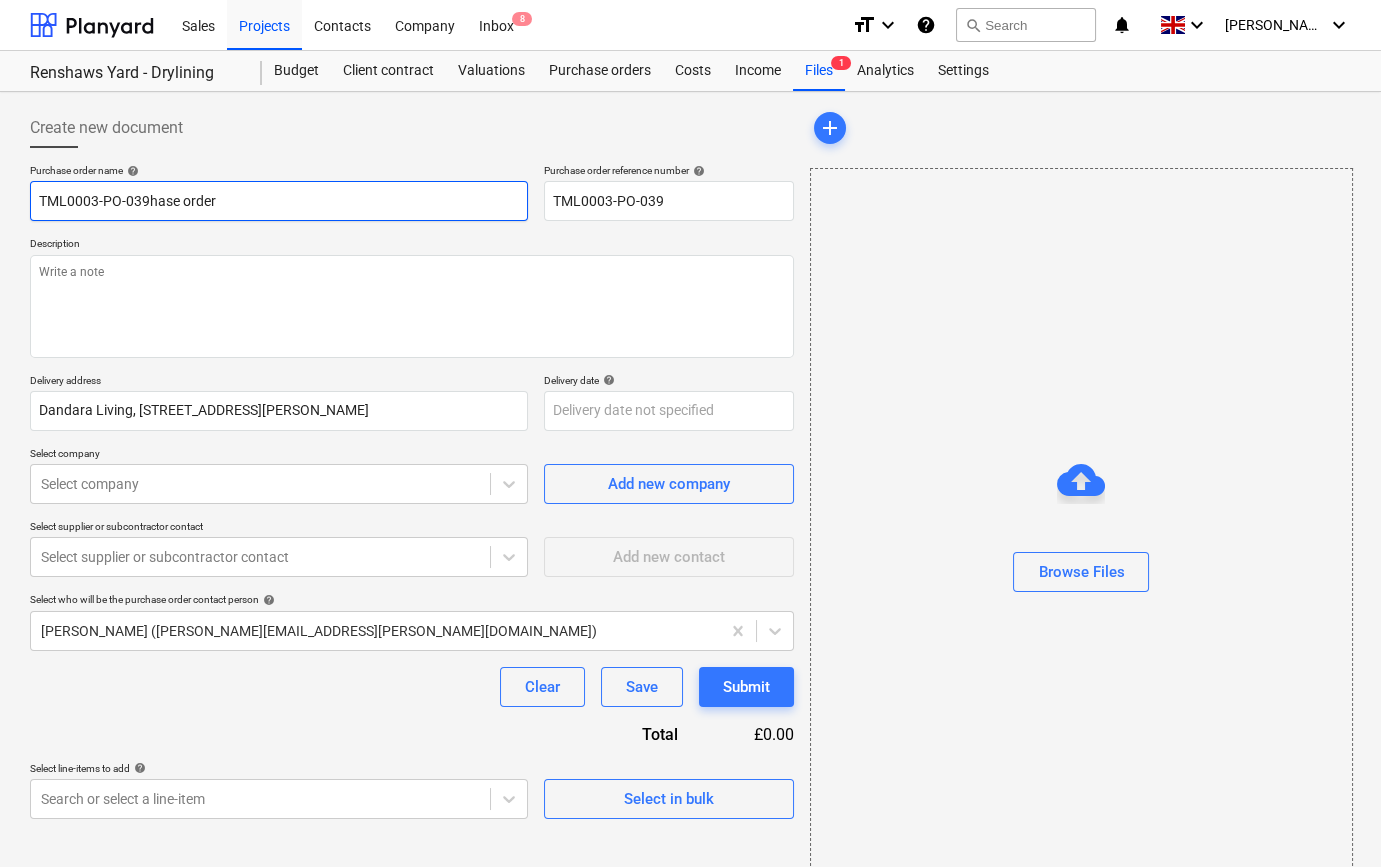 type on "TML0003-PO-039ase order" 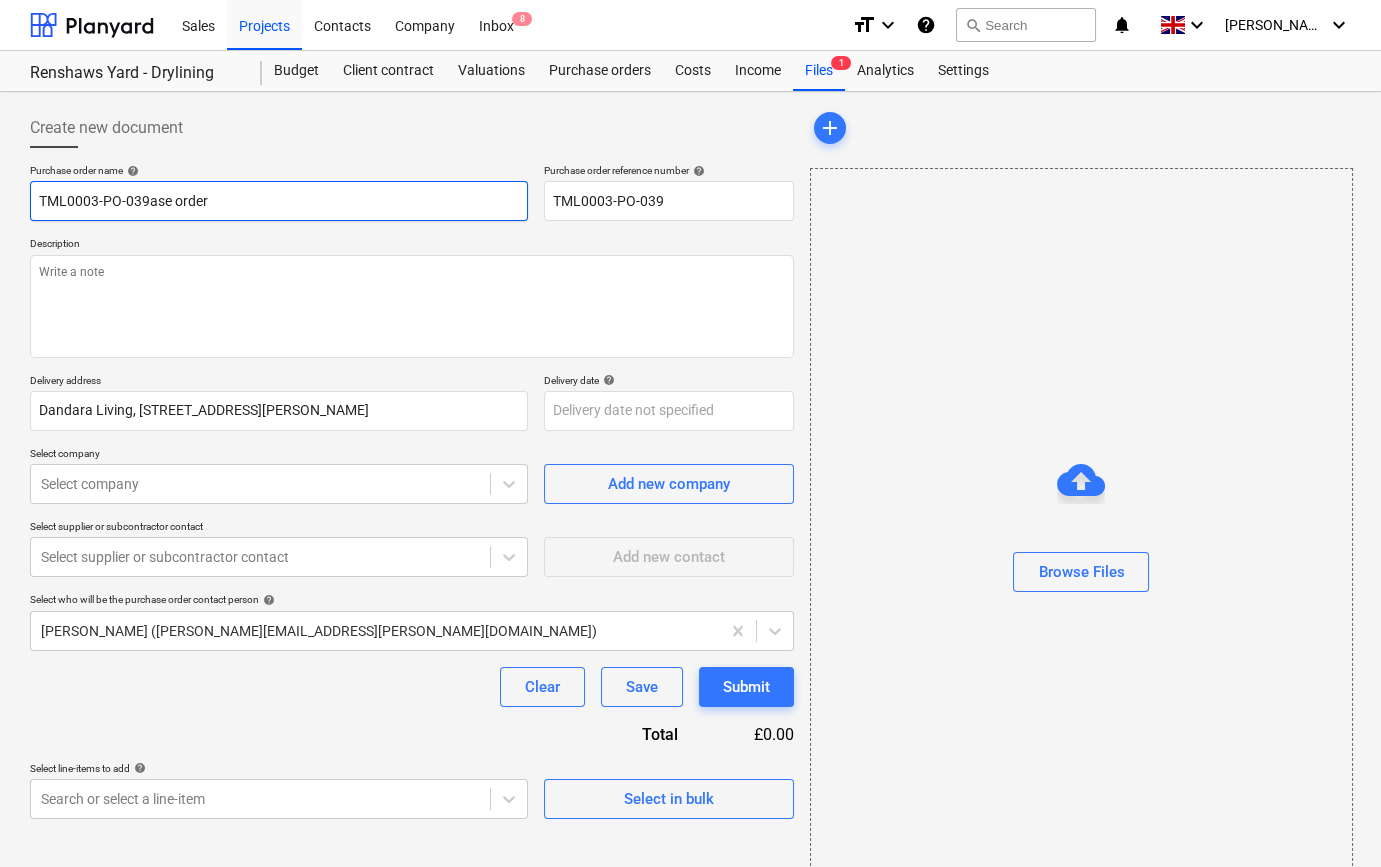 type on "x" 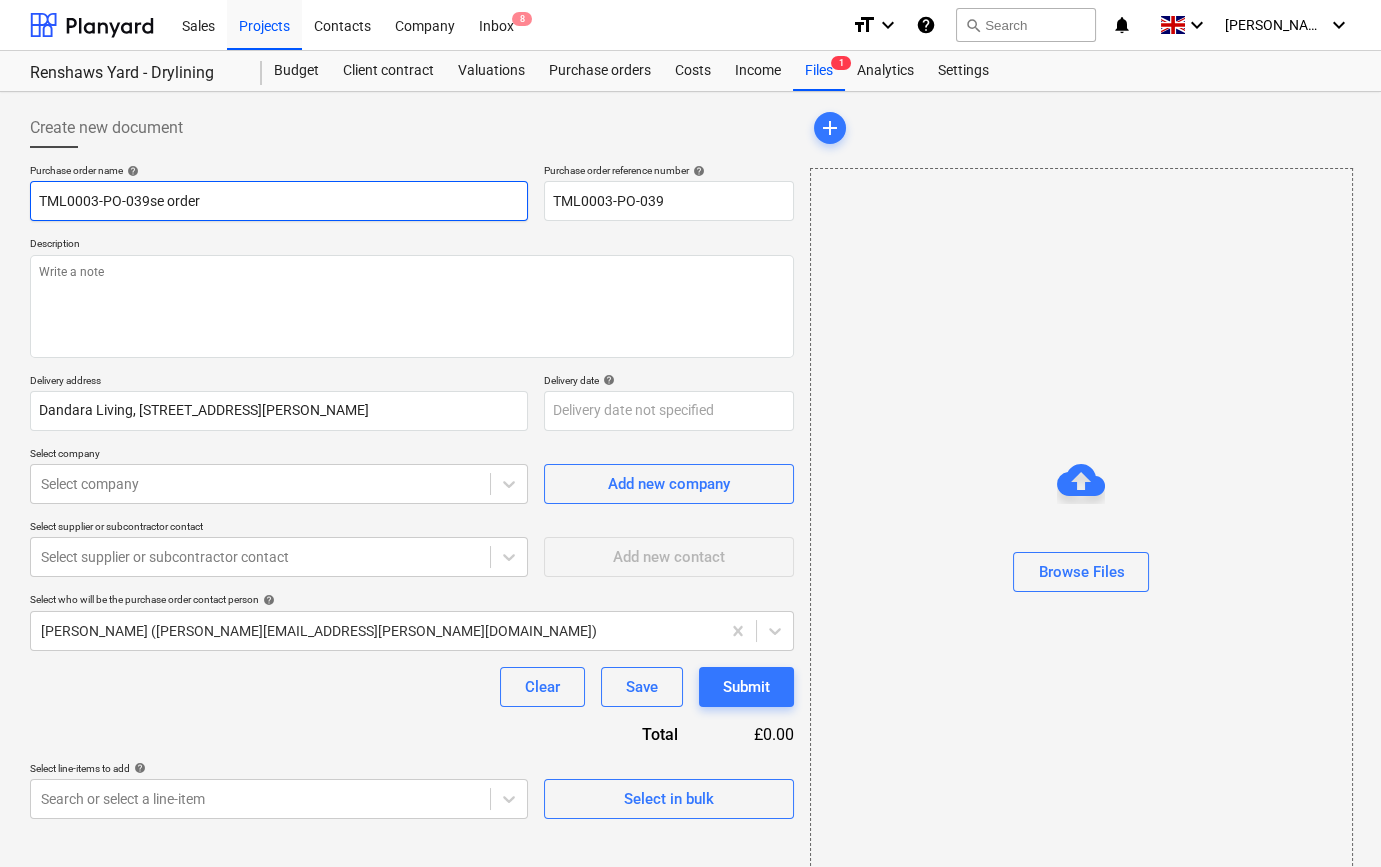 type on "x" 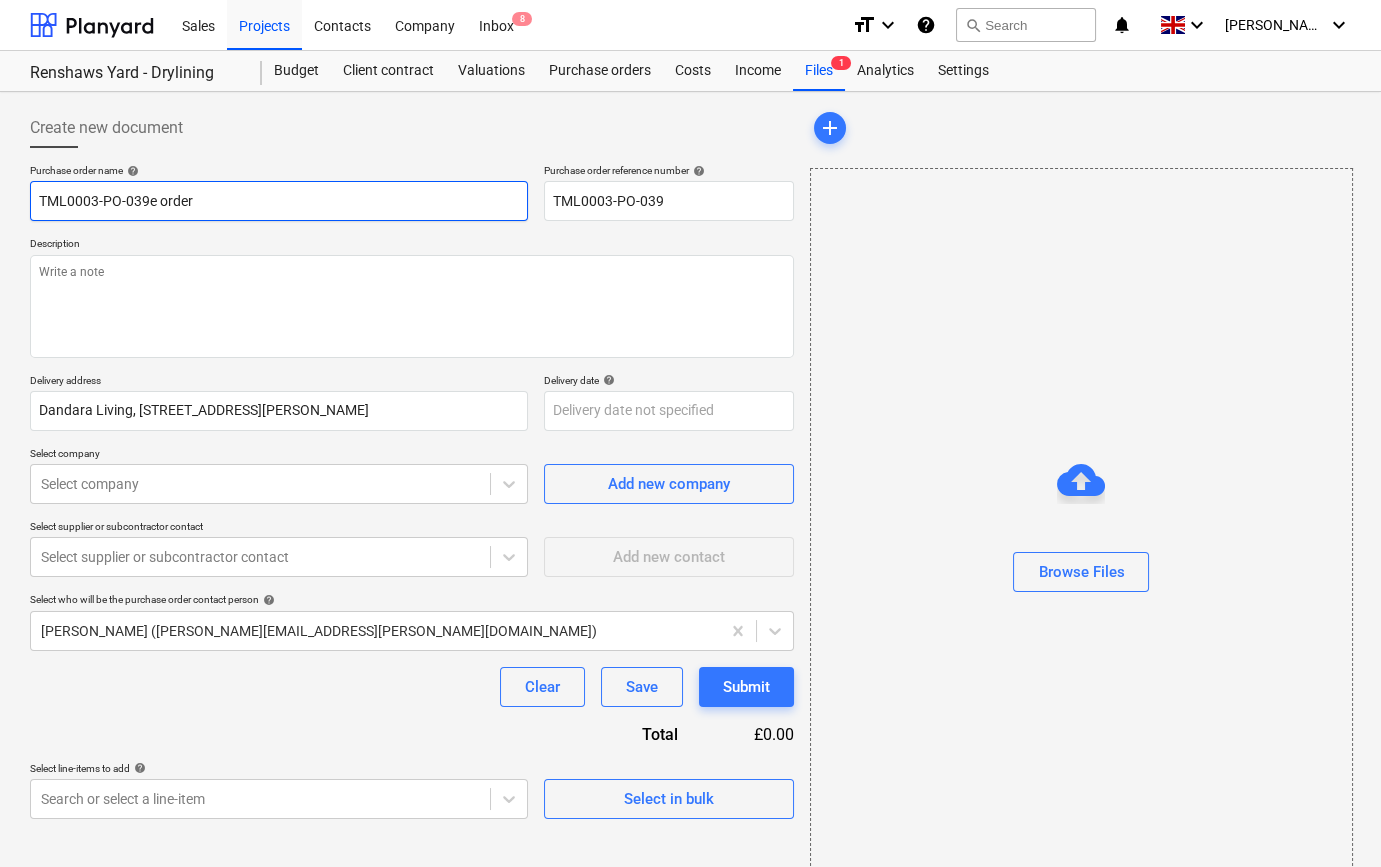 type on "x" 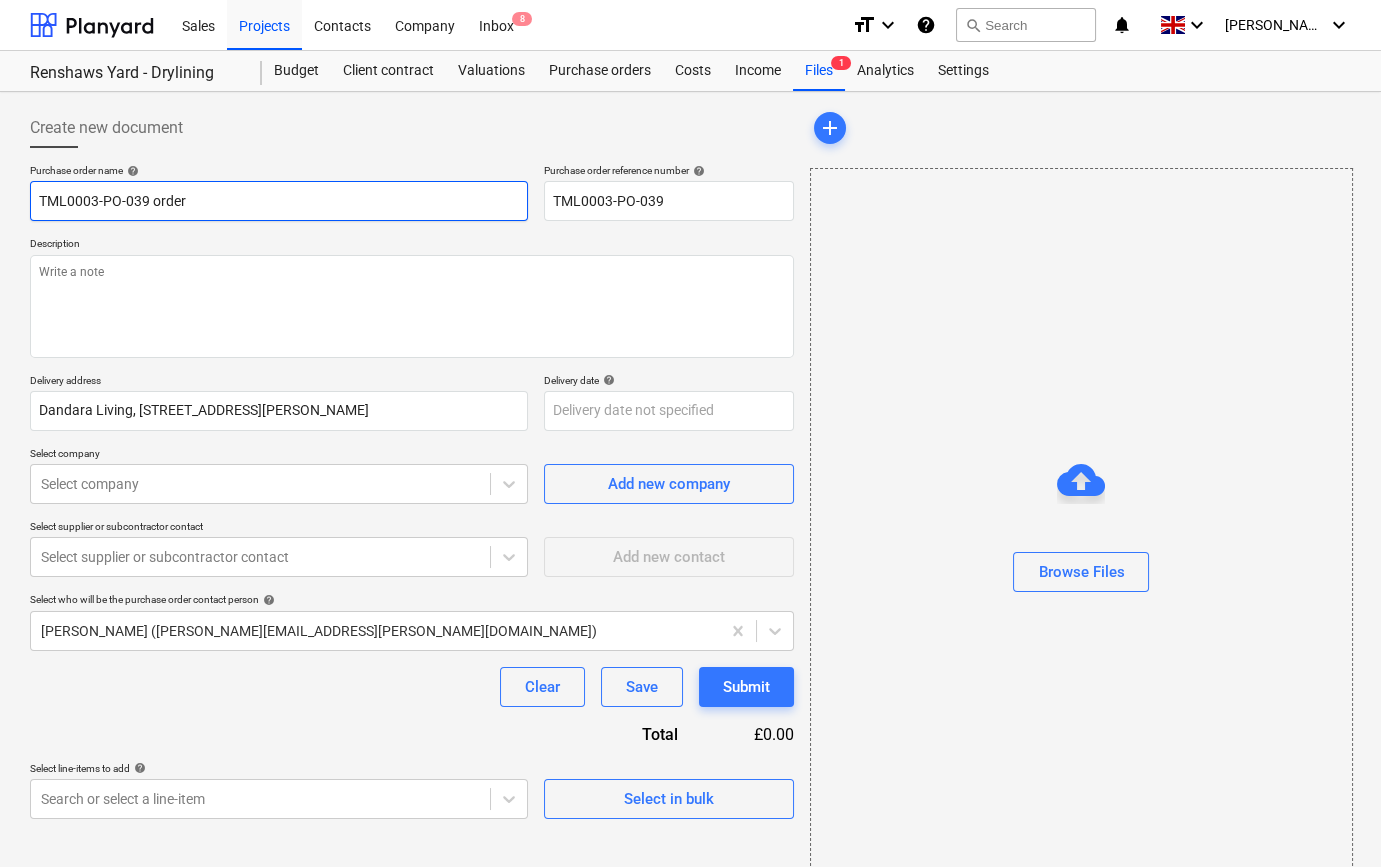 type on "x" 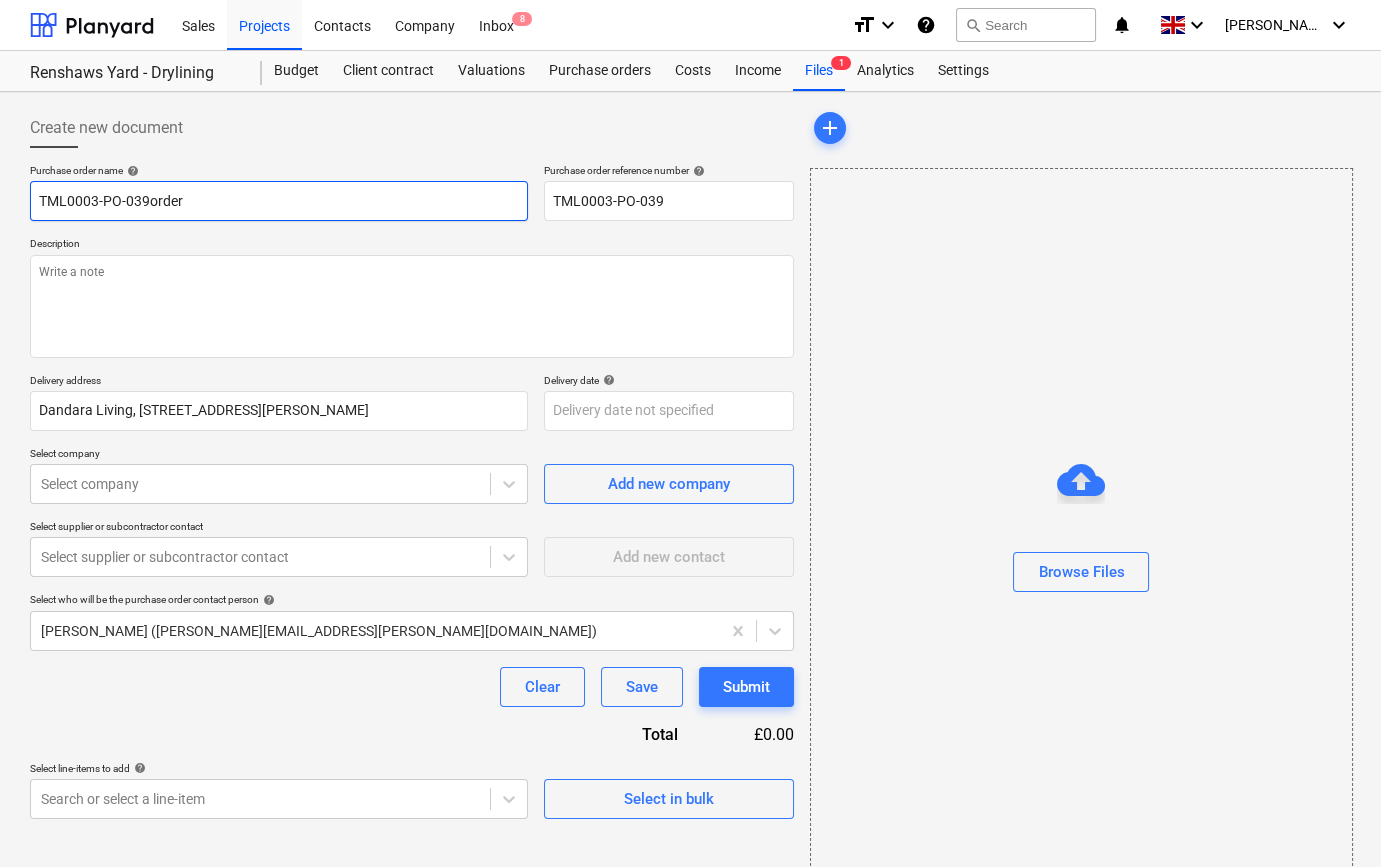 type on "x" 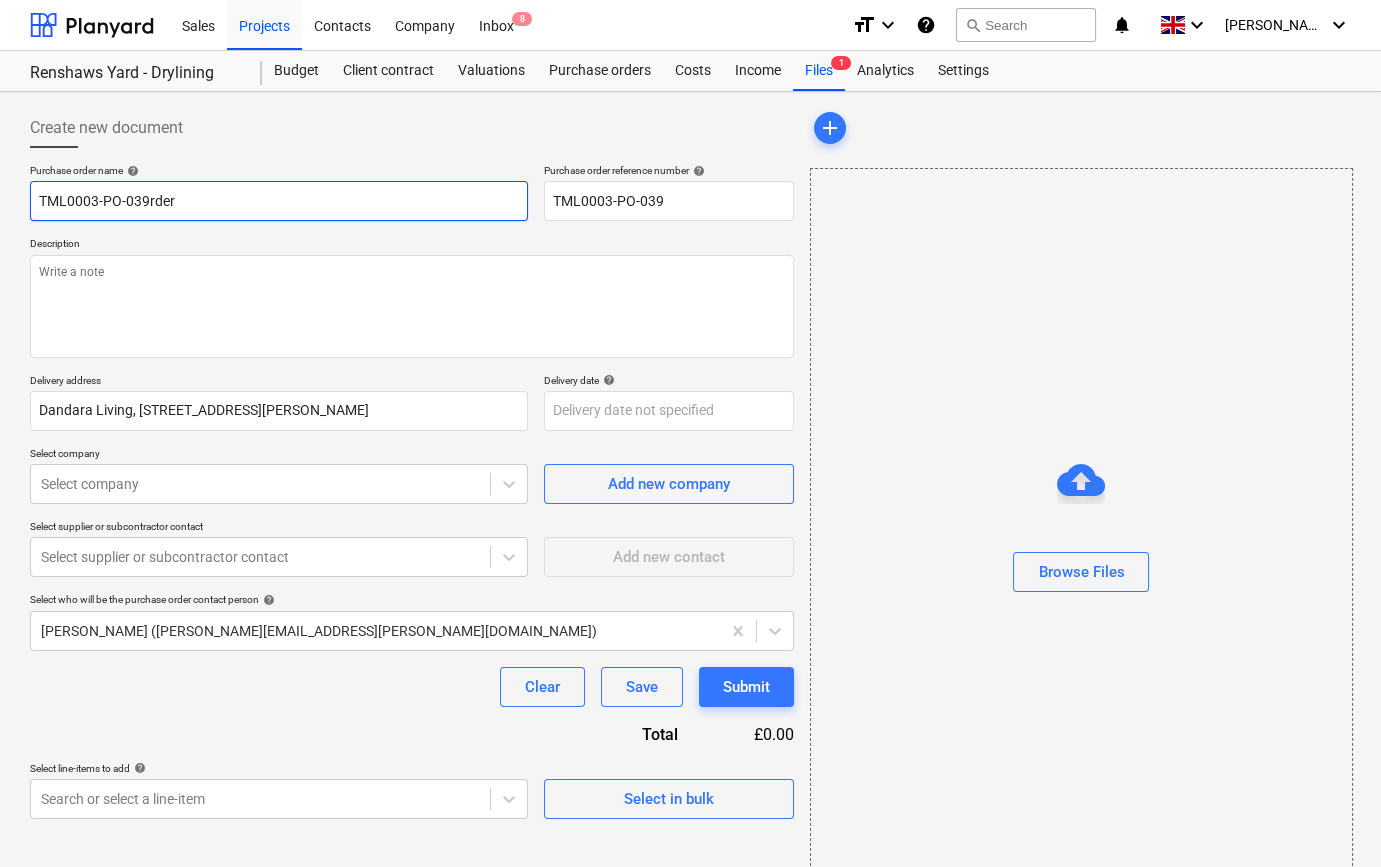 type on "x" 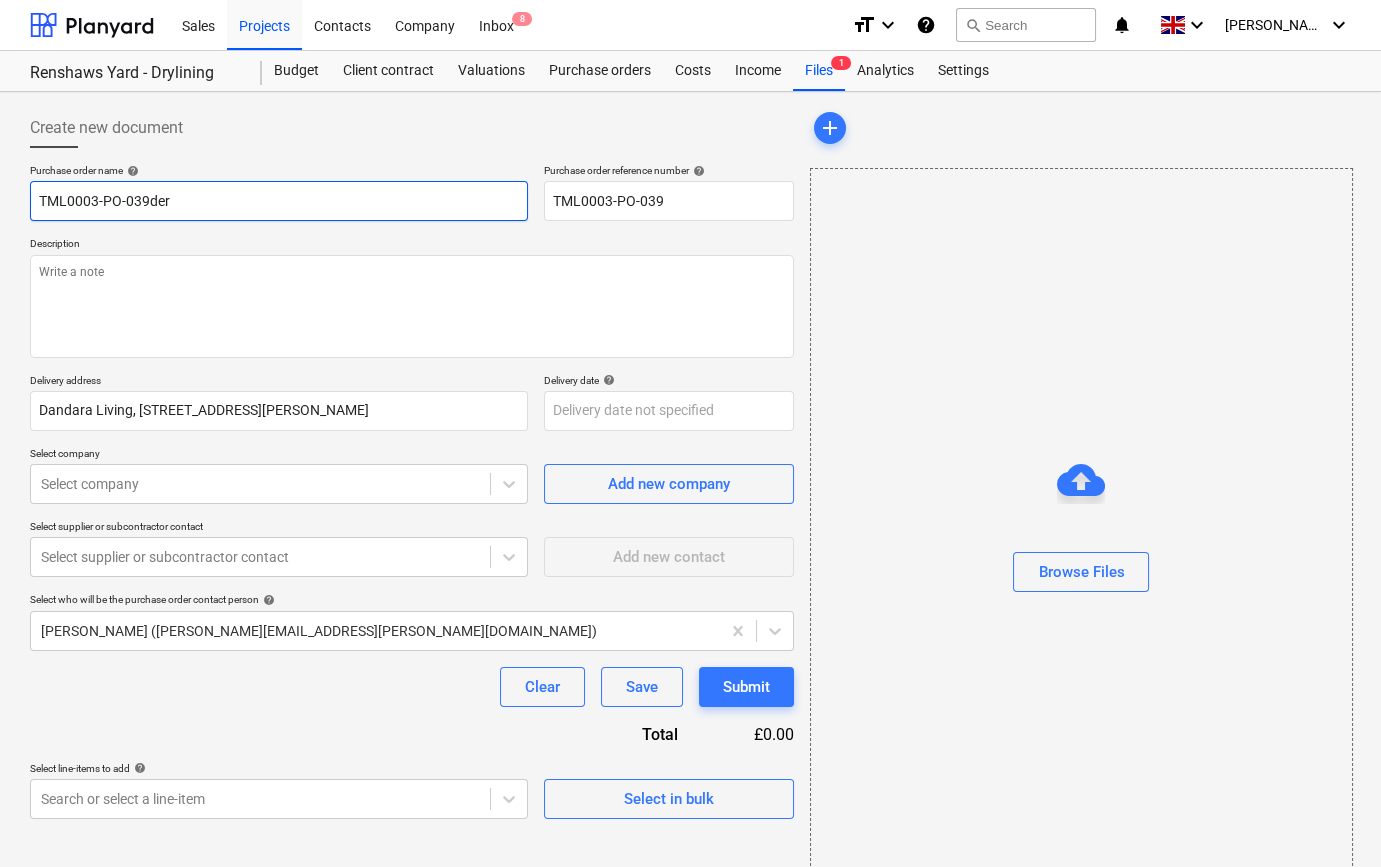 type on "x" 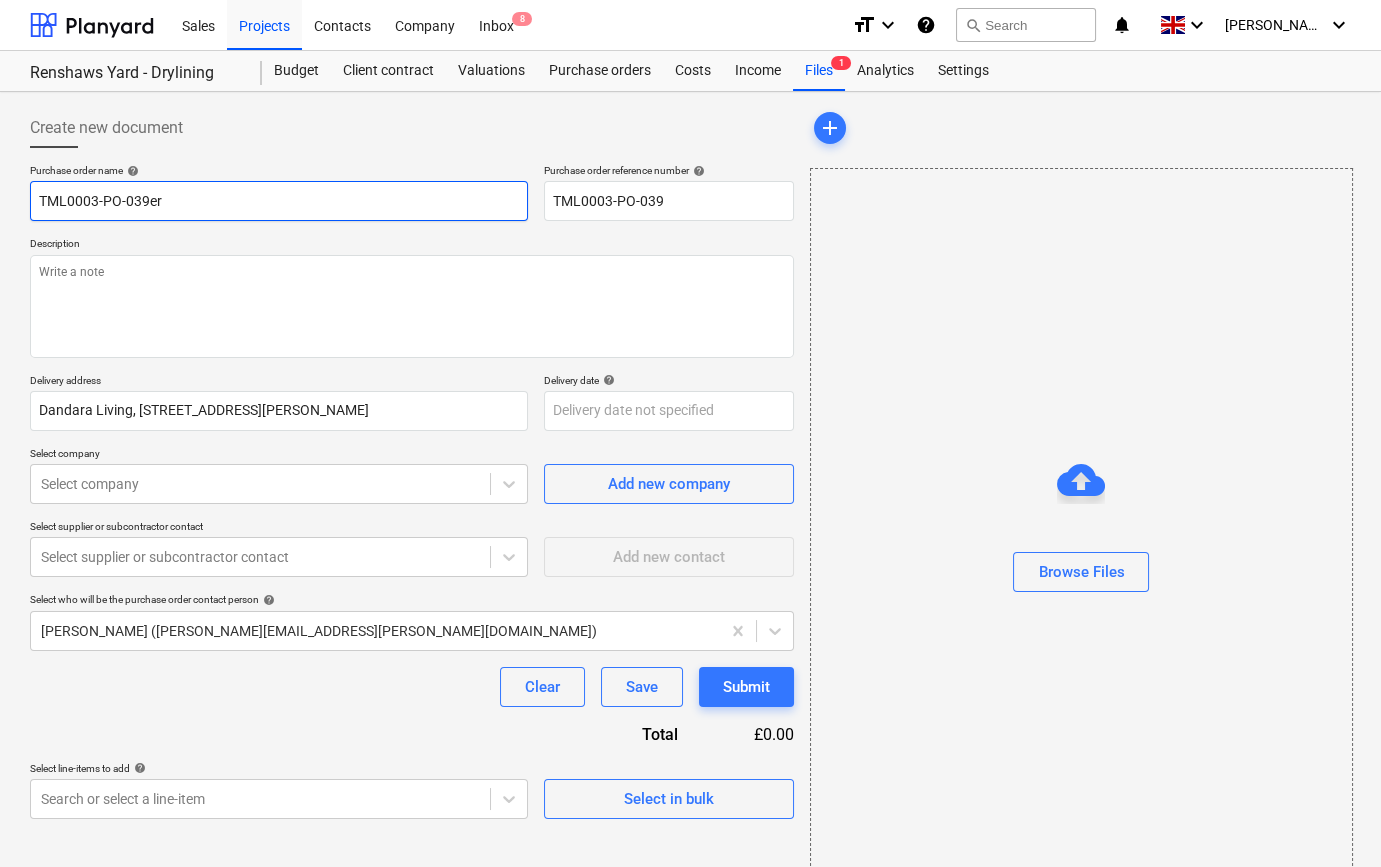 type on "x" 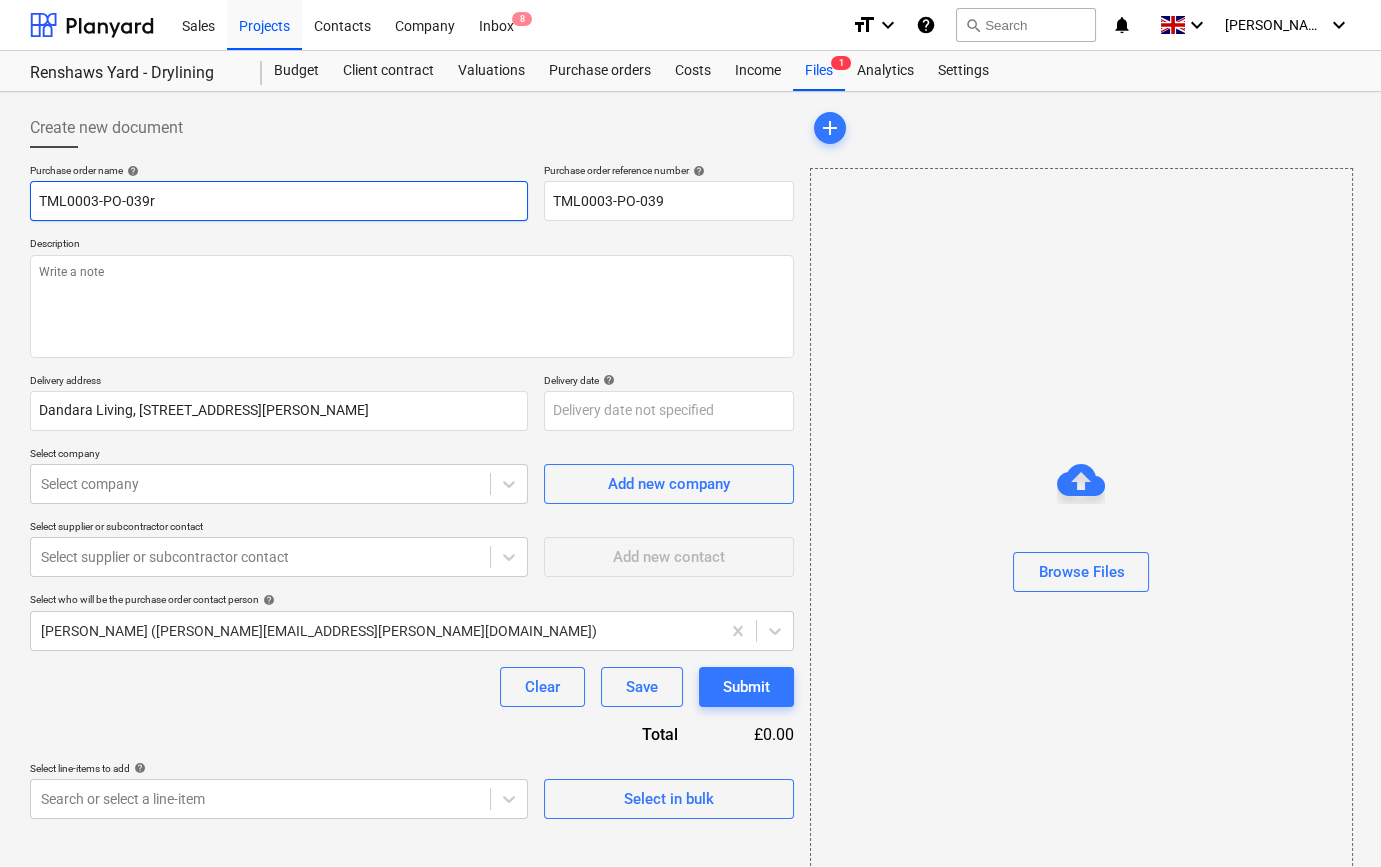 type on "TML0003-PO-039" 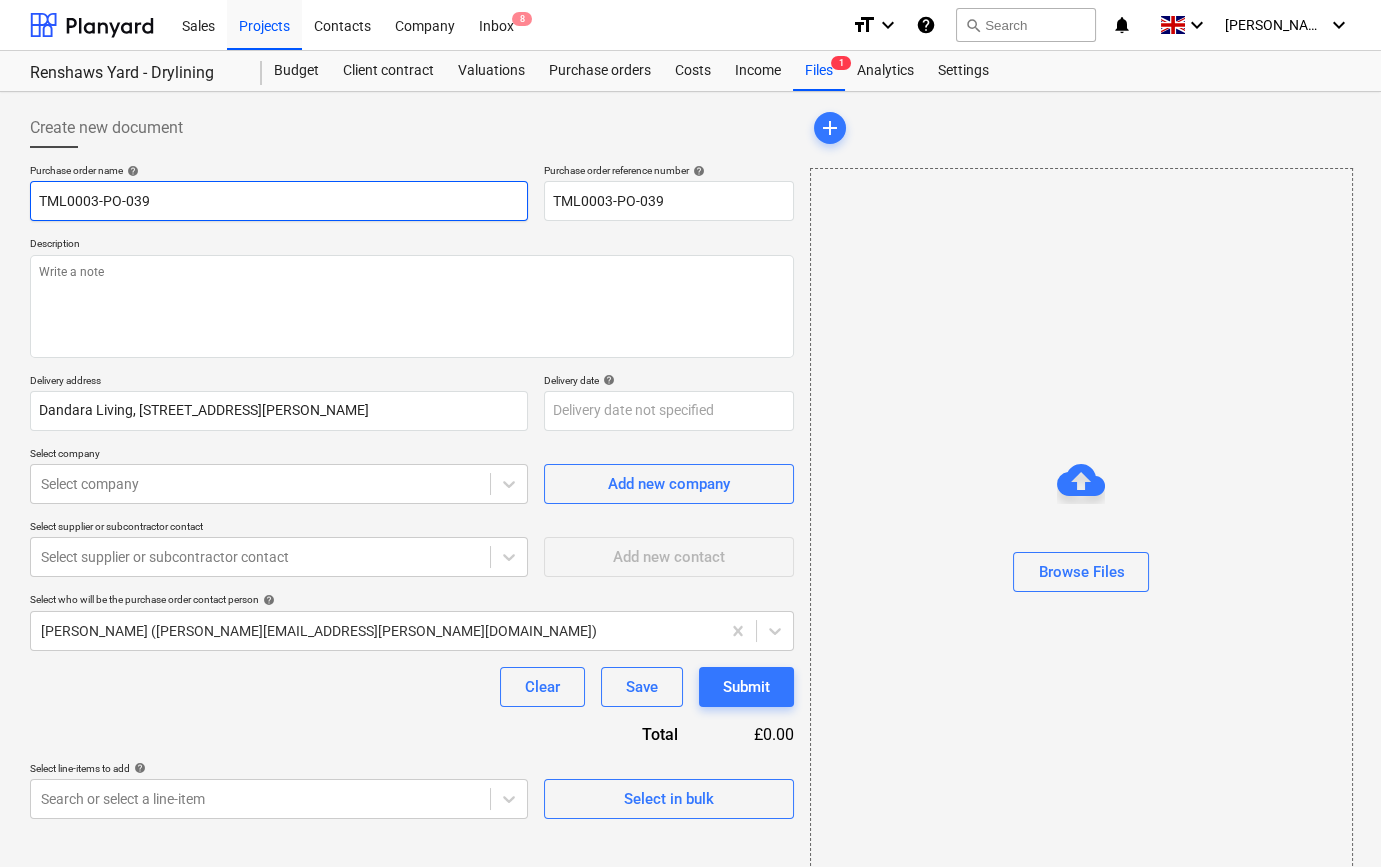 type on "x" 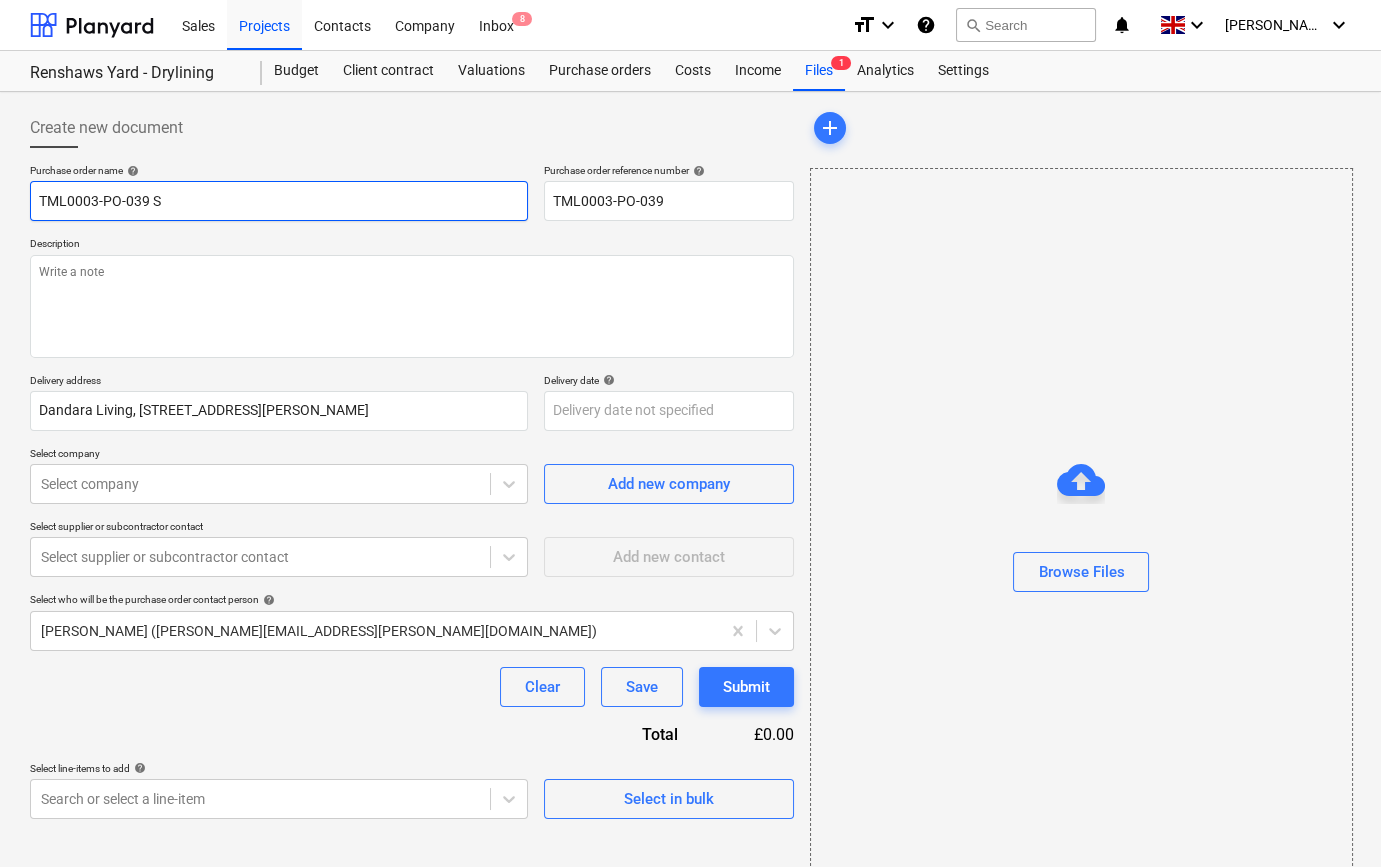type on "x" 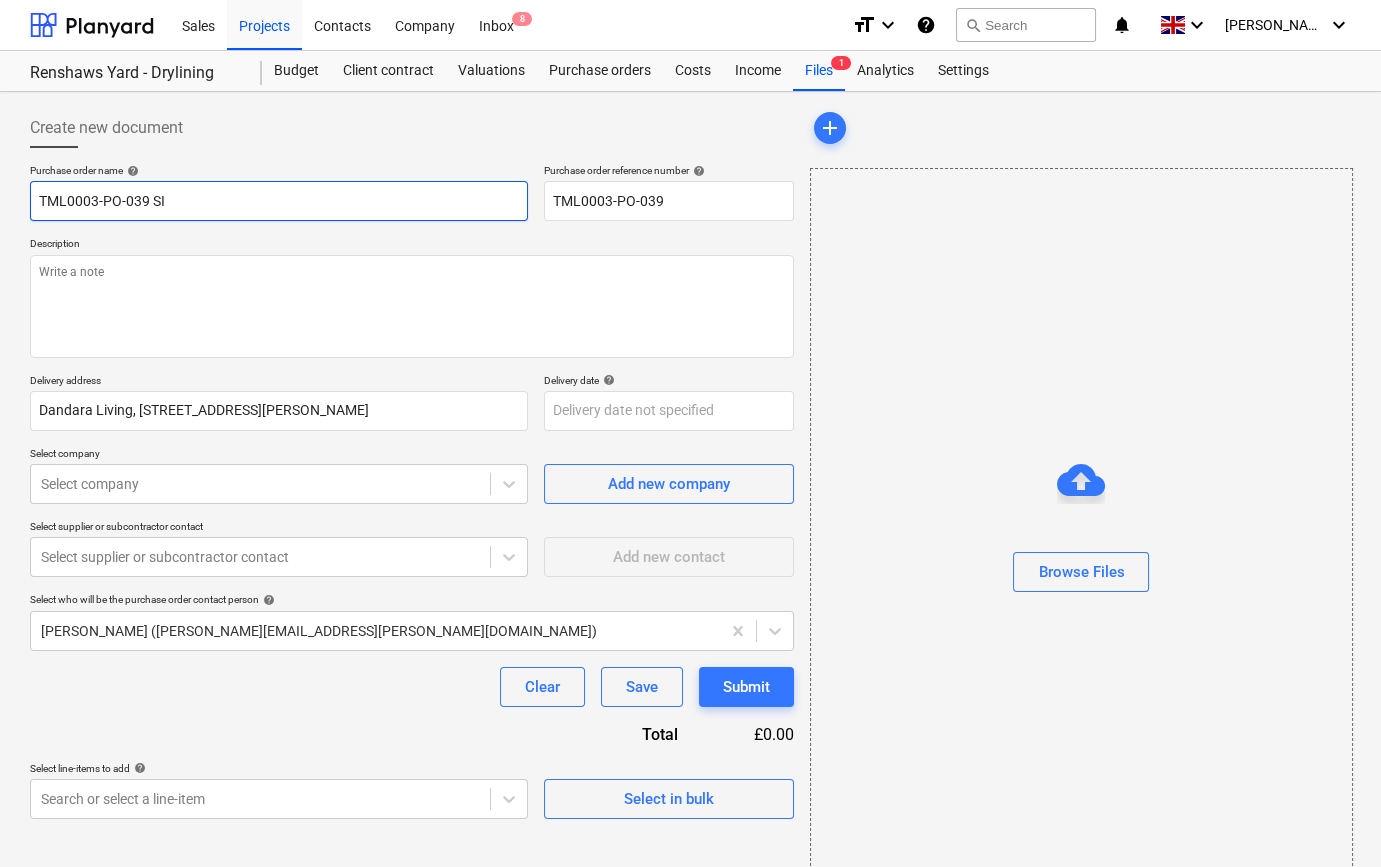 type on "x" 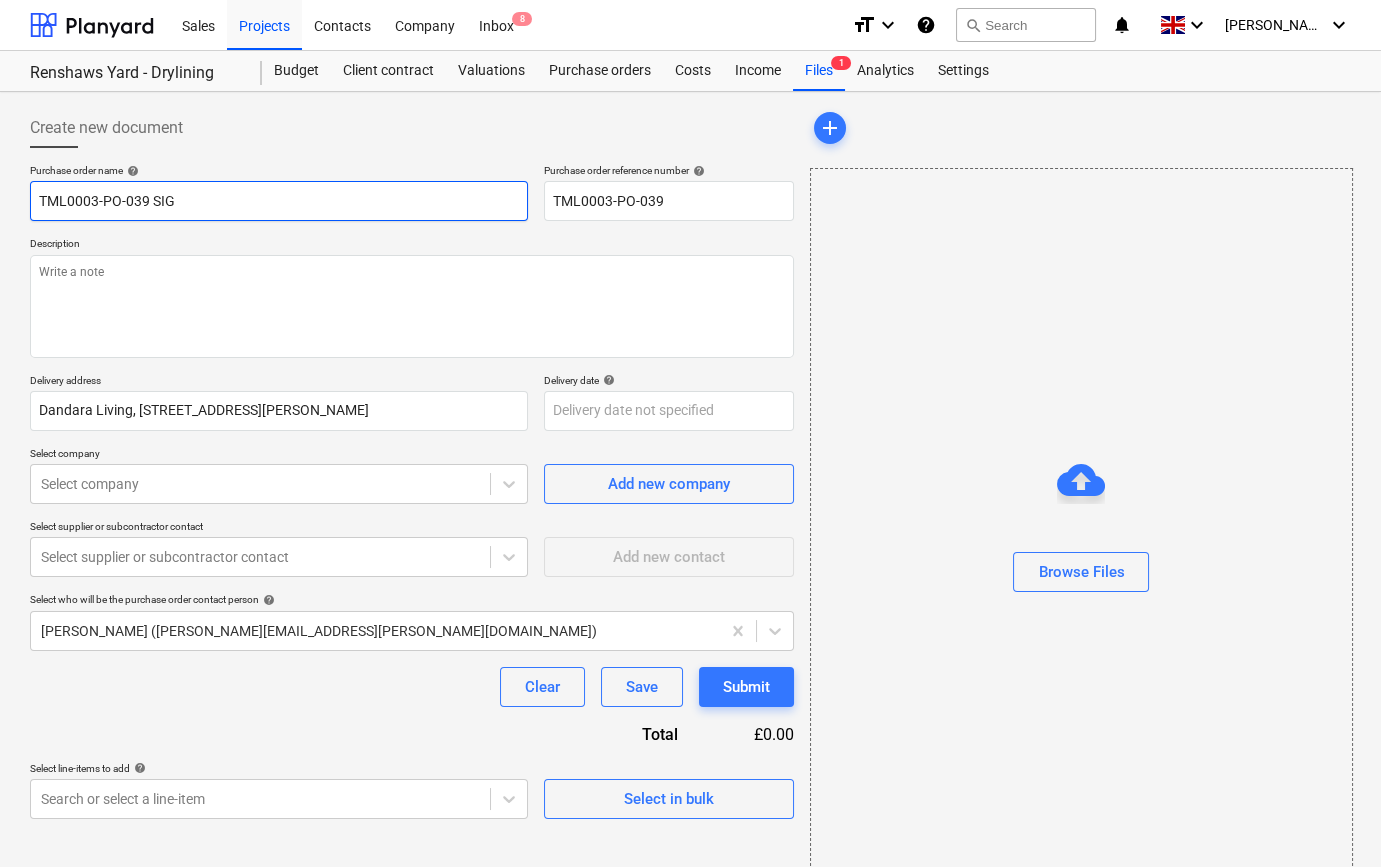 type on "TML0003-PO-039 SIG" 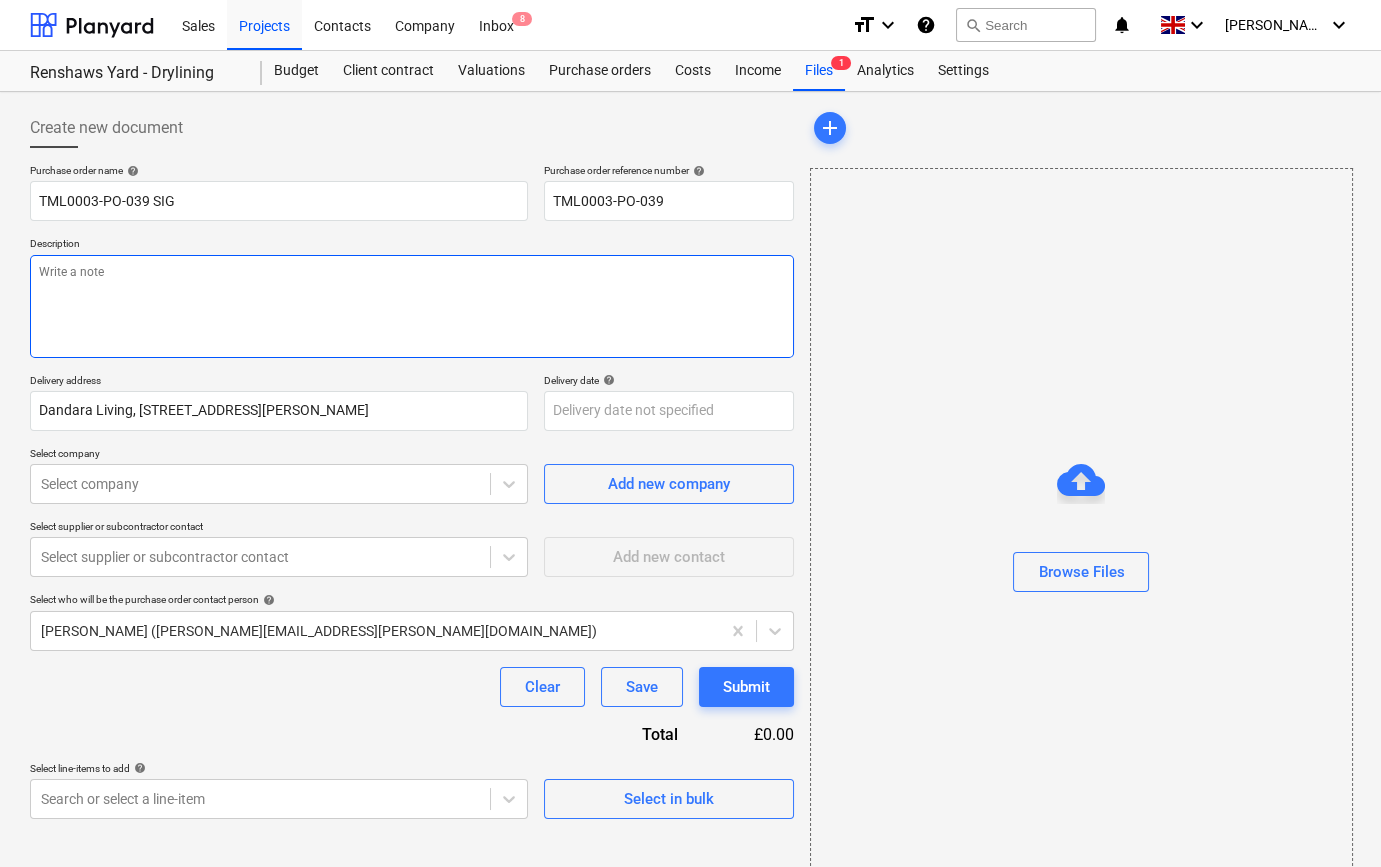 click at bounding box center (412, 306) 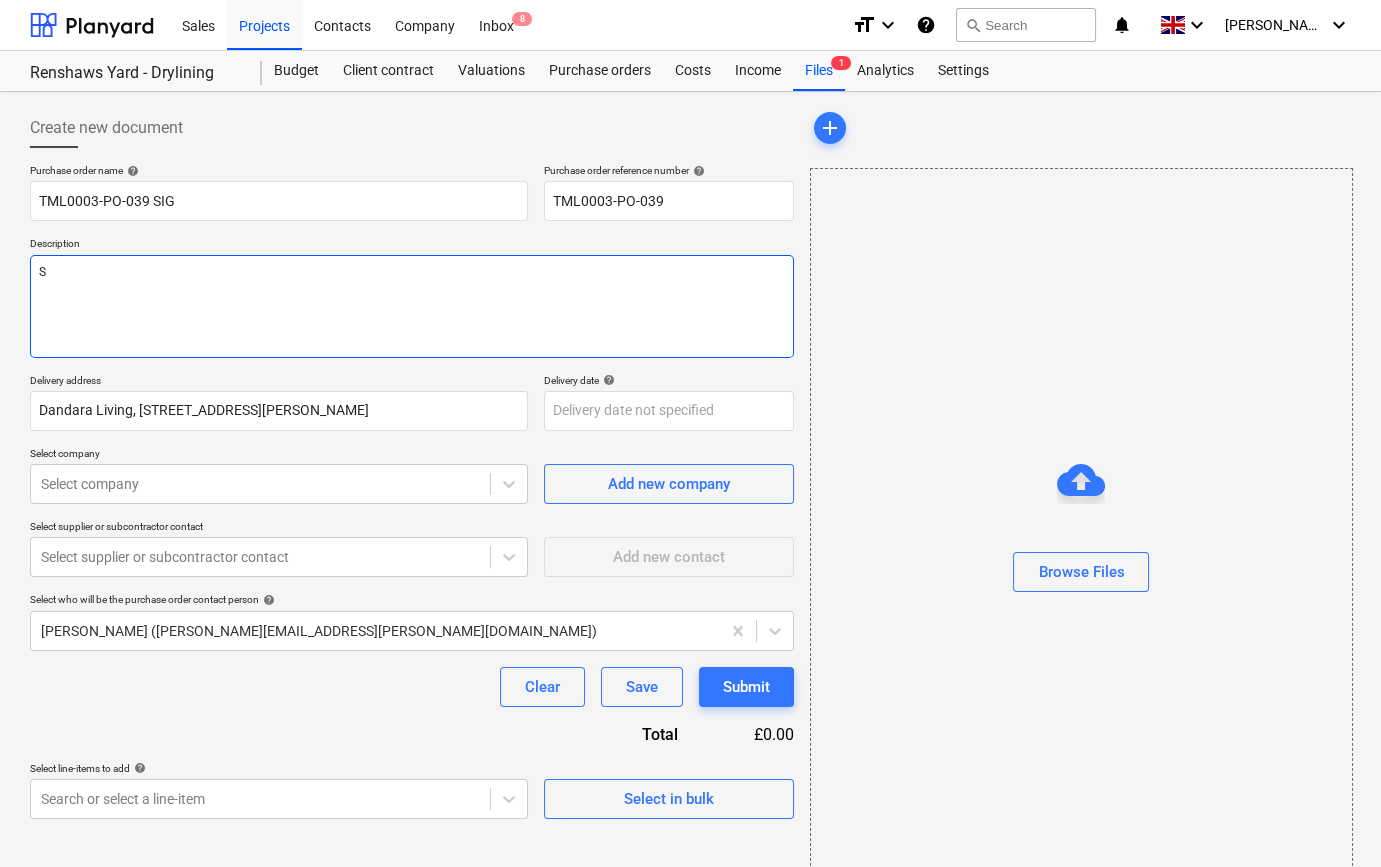 type on "x" 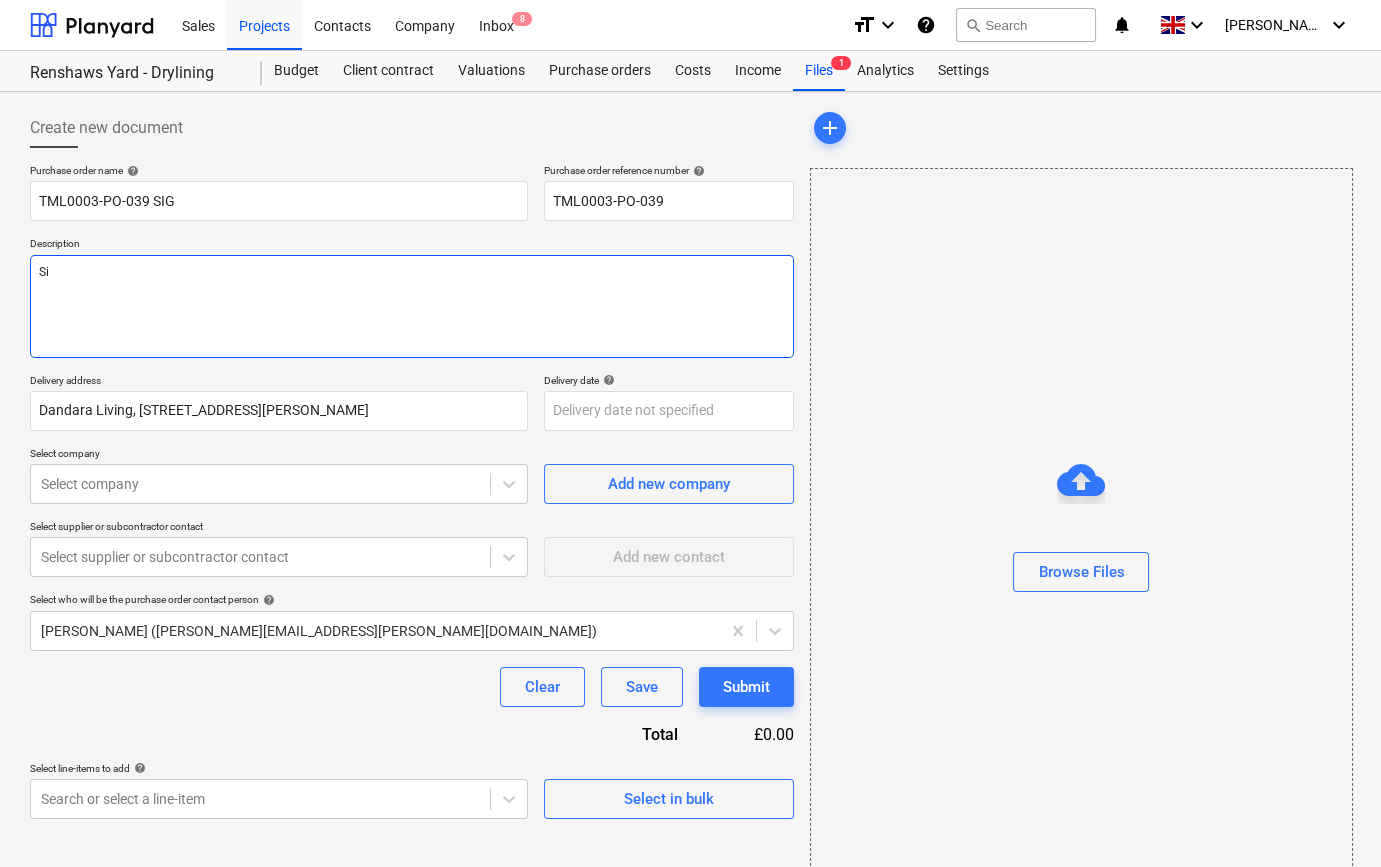 type on "x" 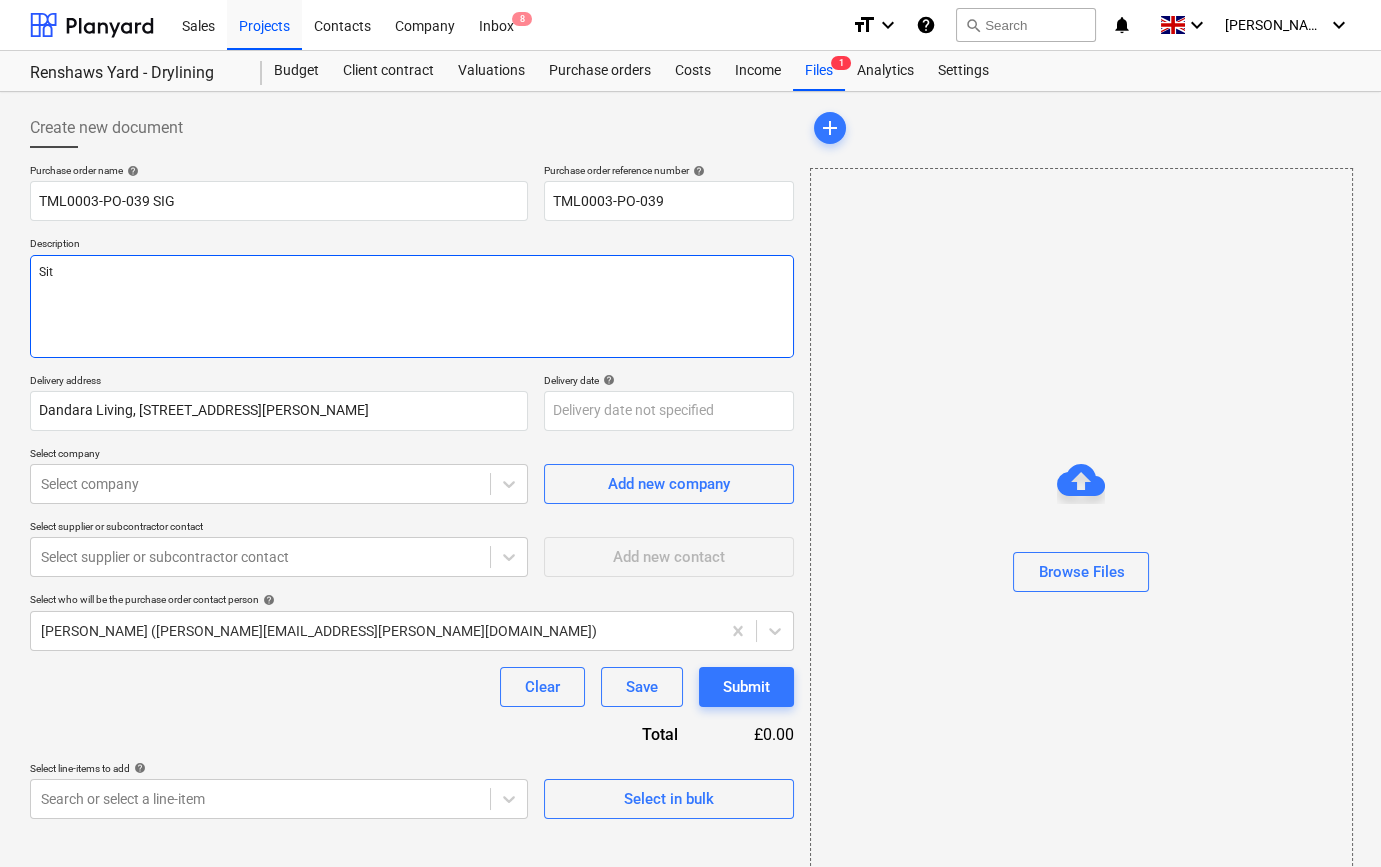 type on "x" 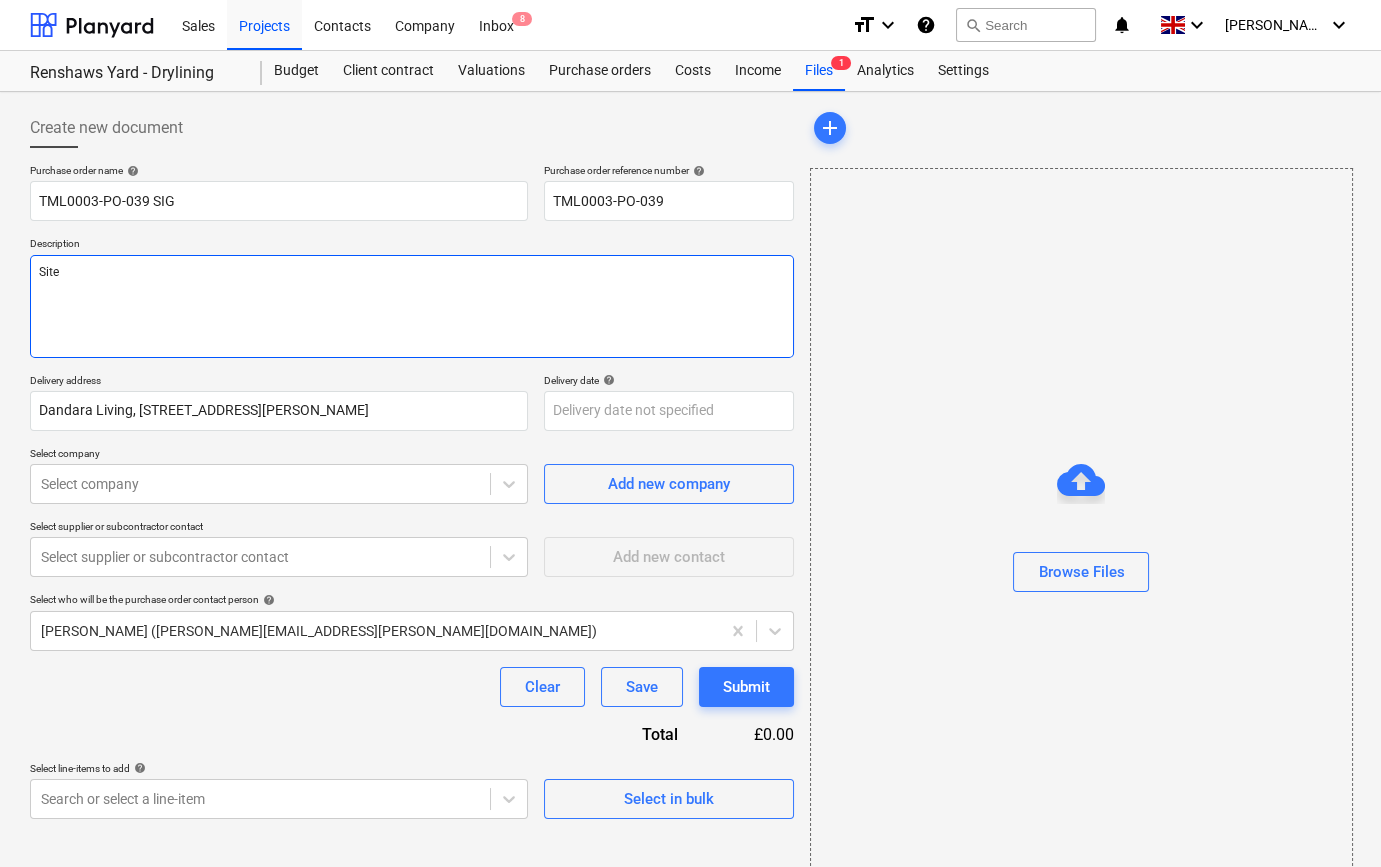 type on "x" 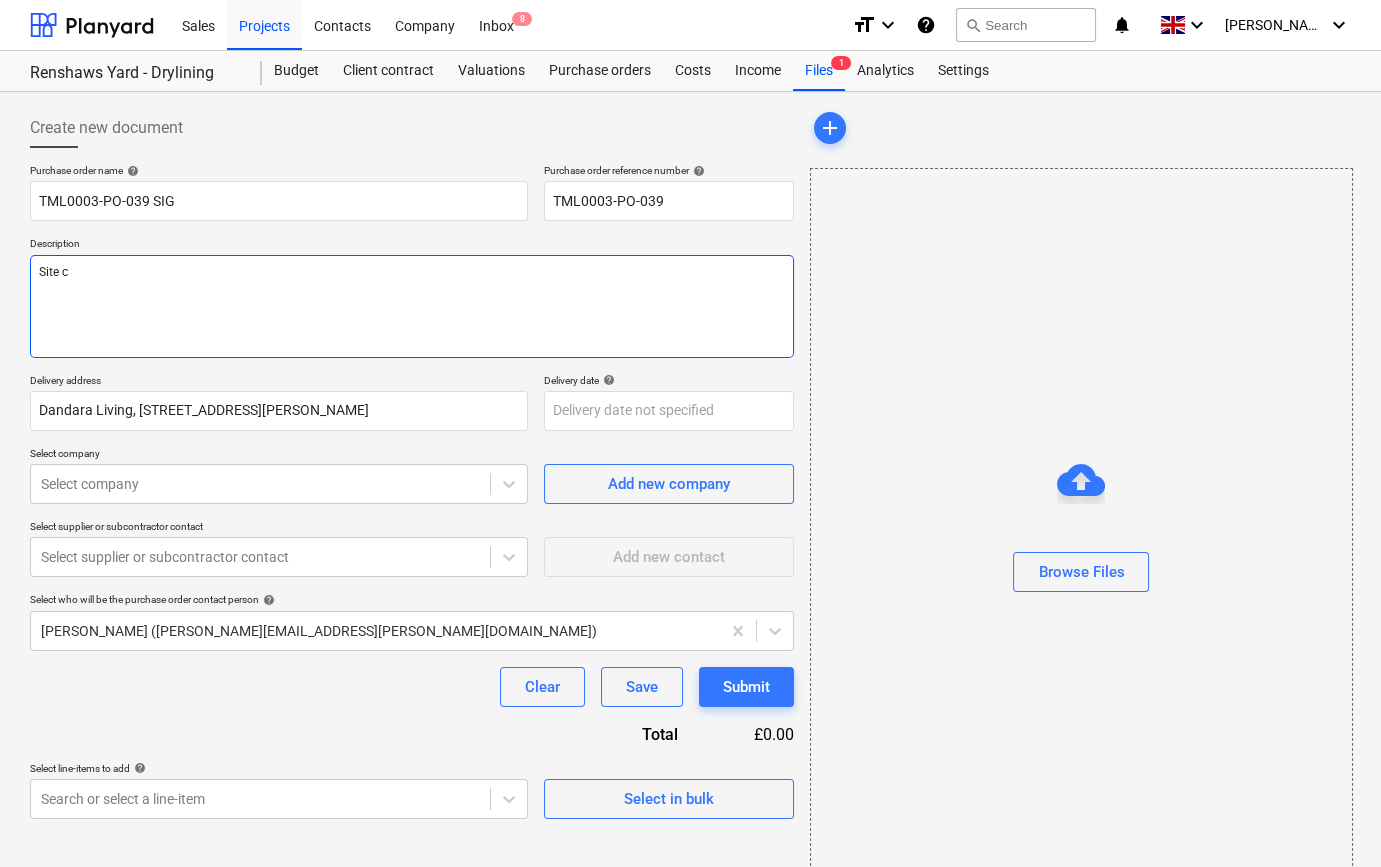 type on "x" 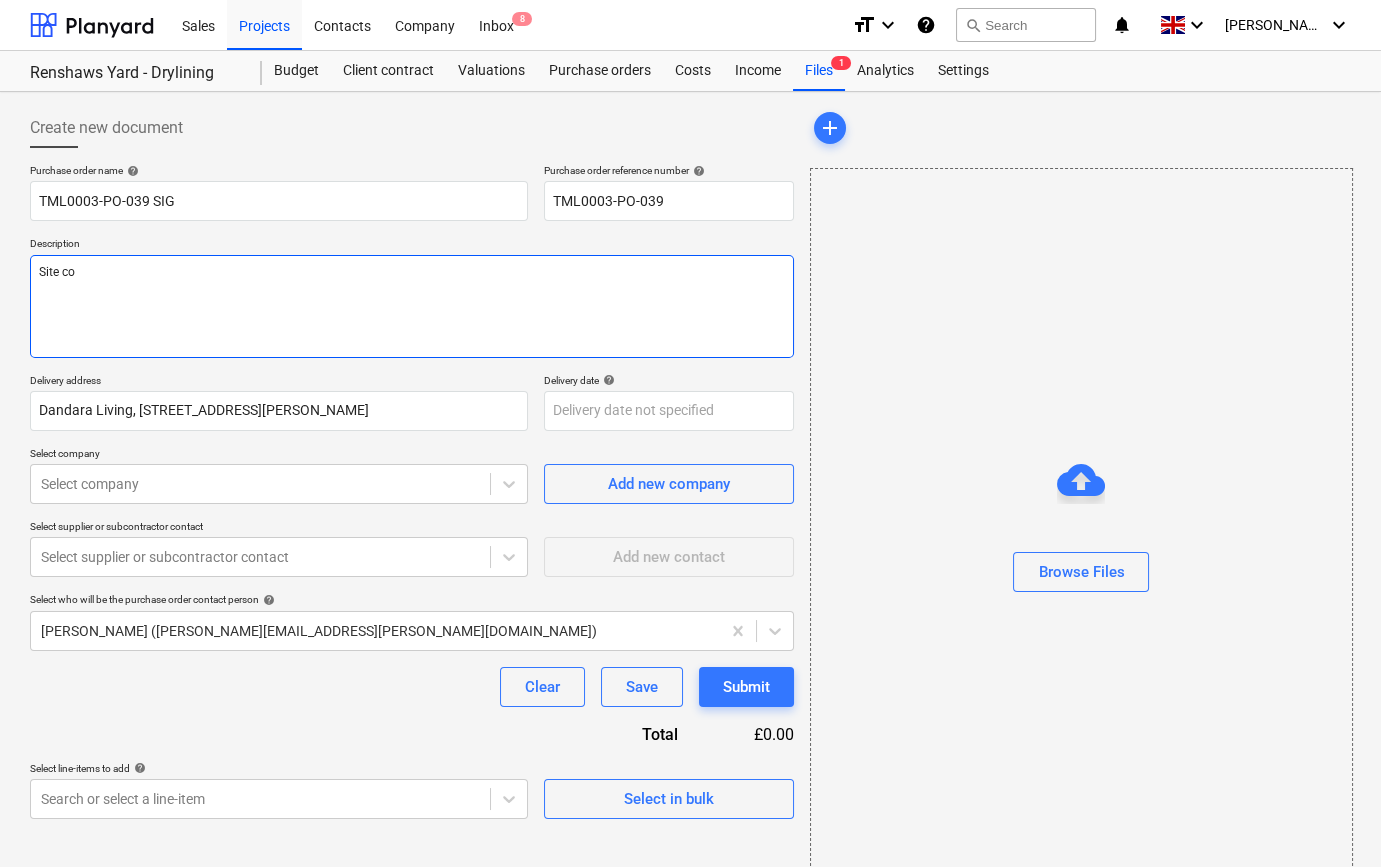 type on "x" 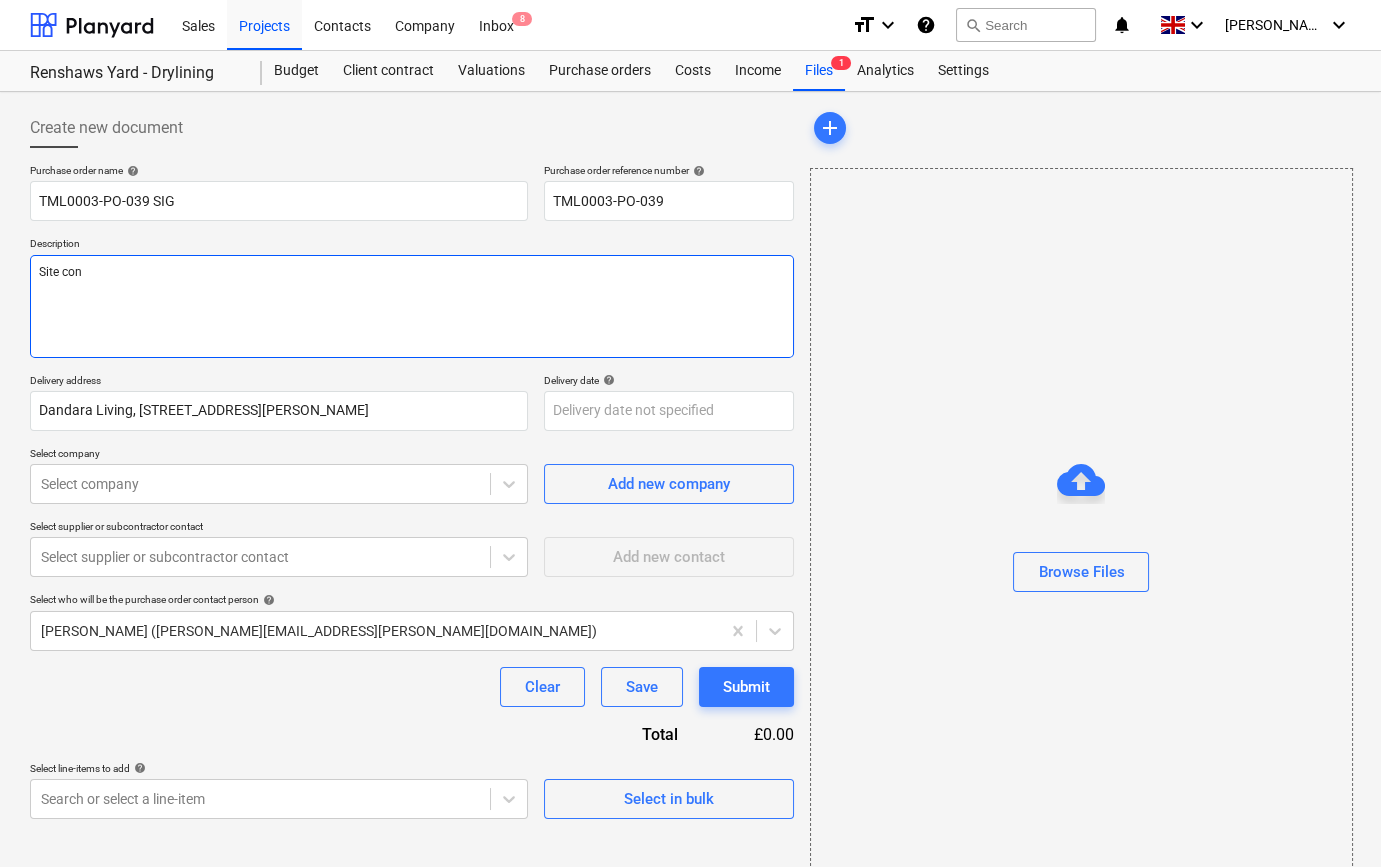 type on "x" 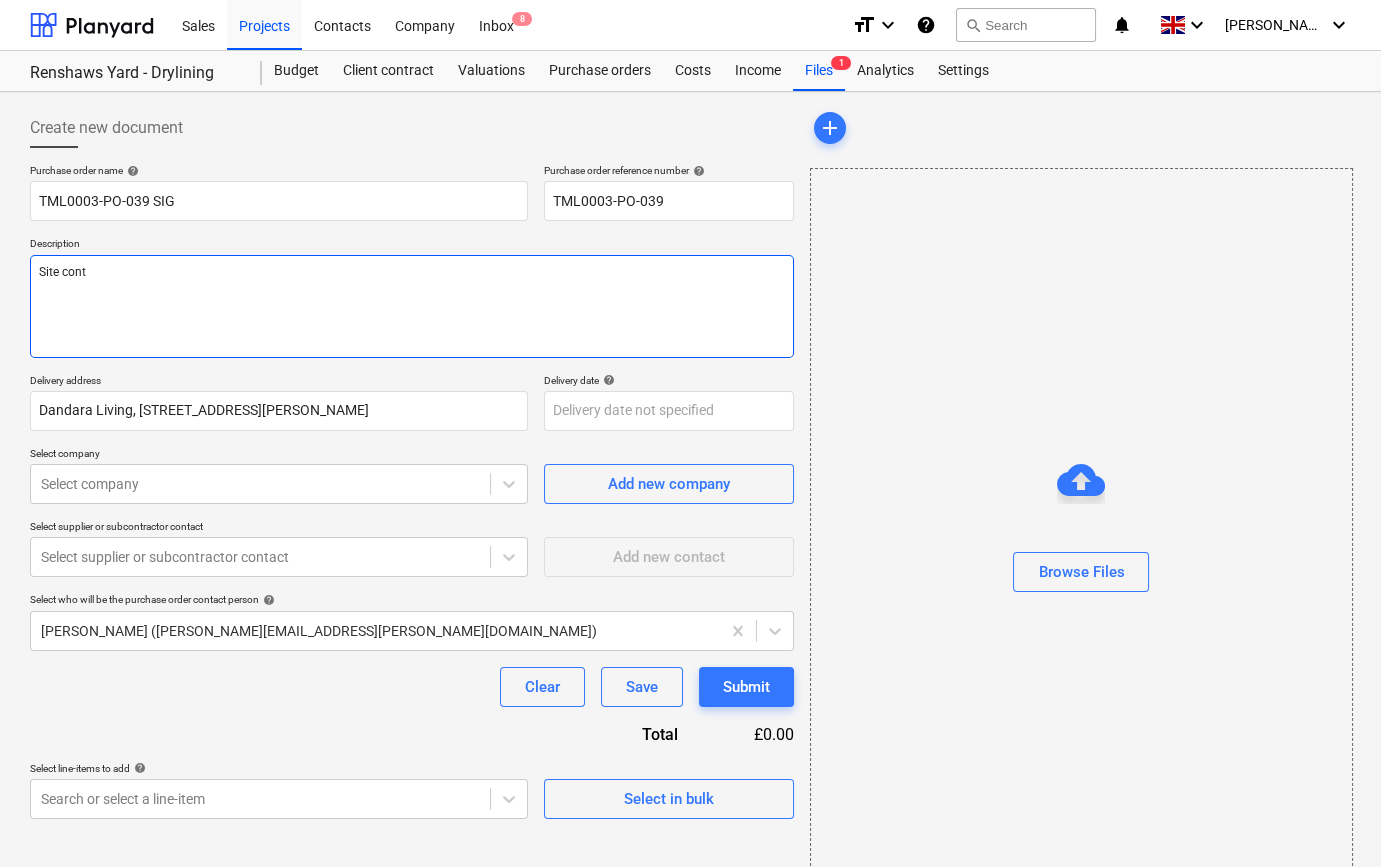 type on "x" 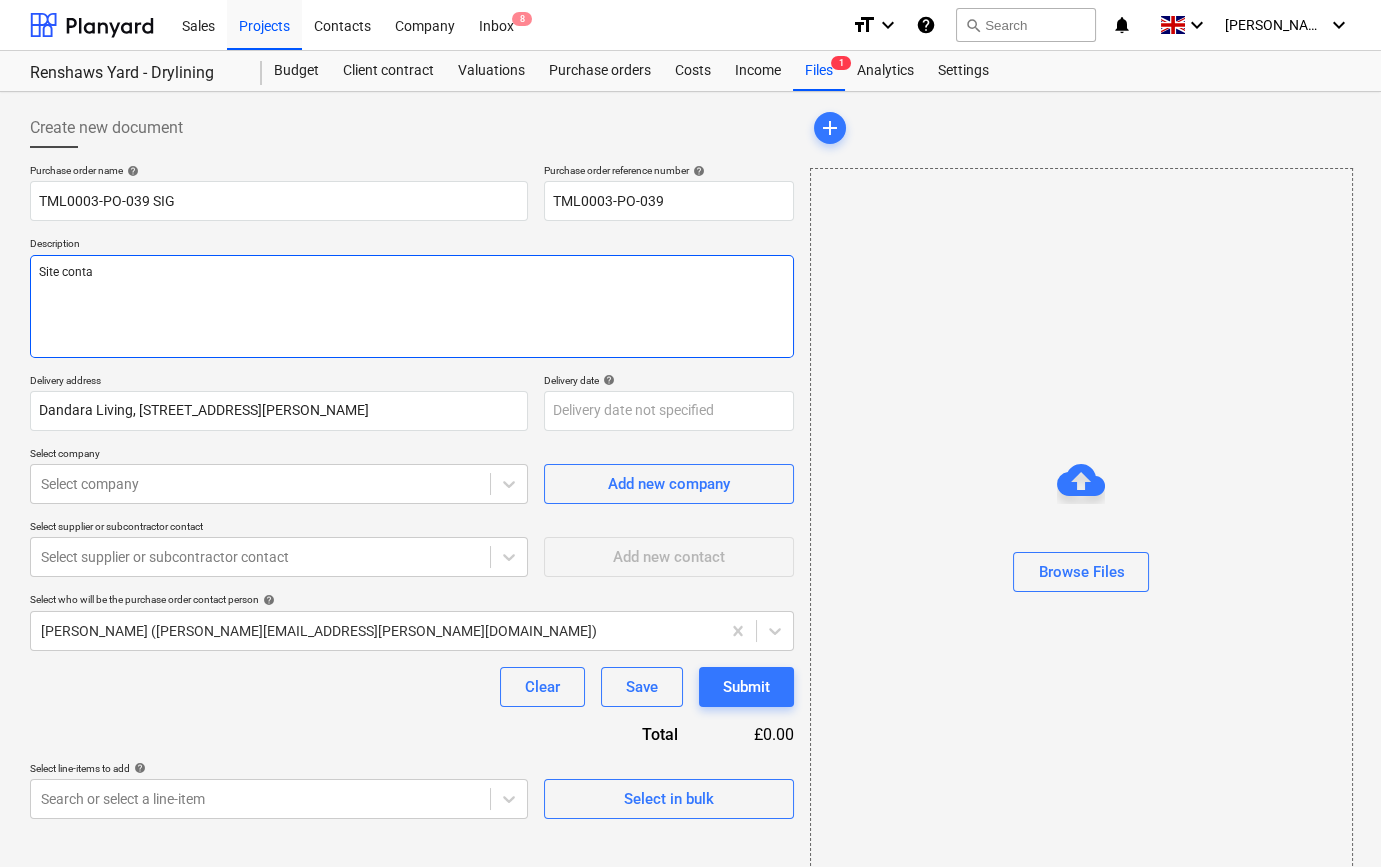 type on "x" 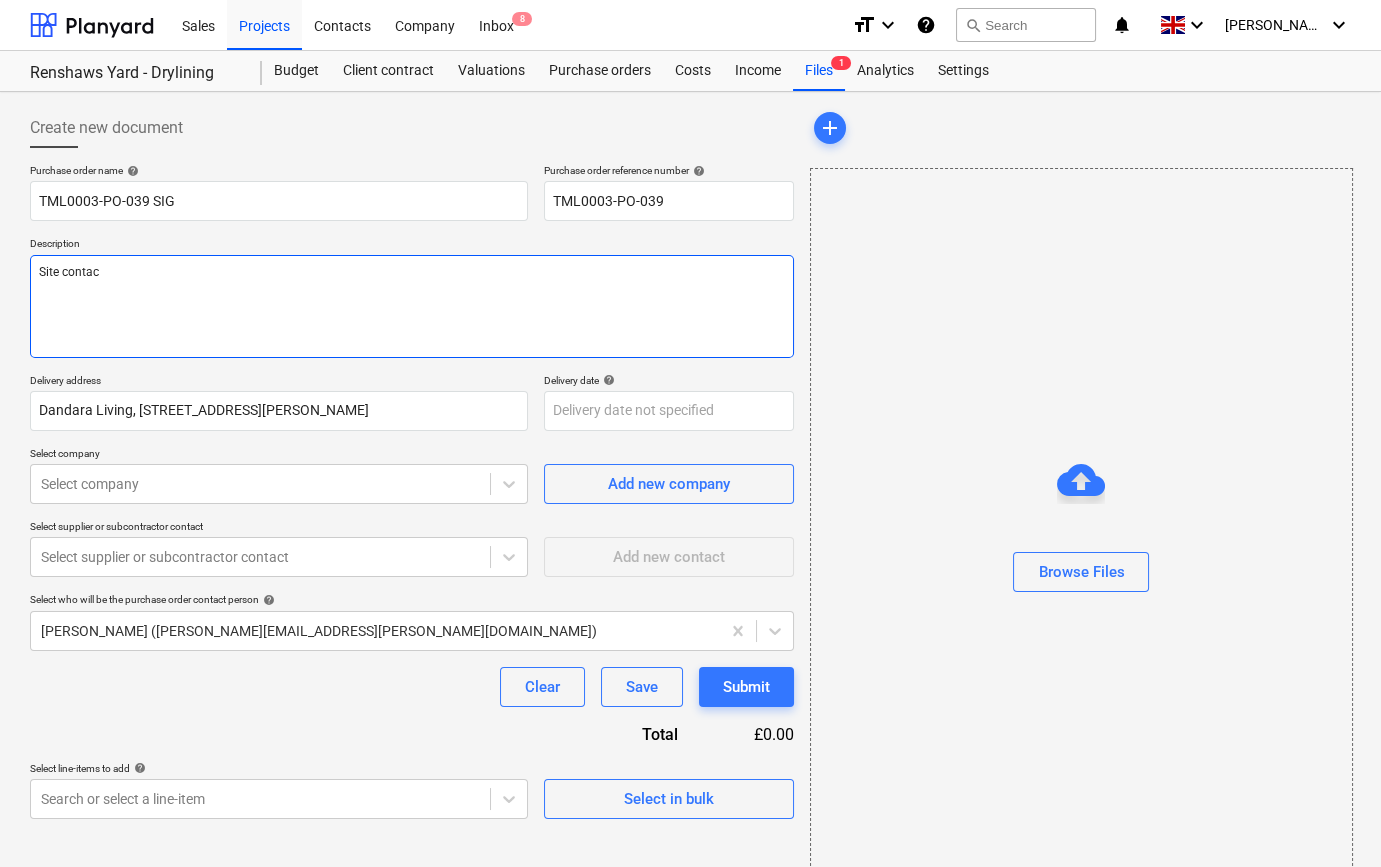 type on "x" 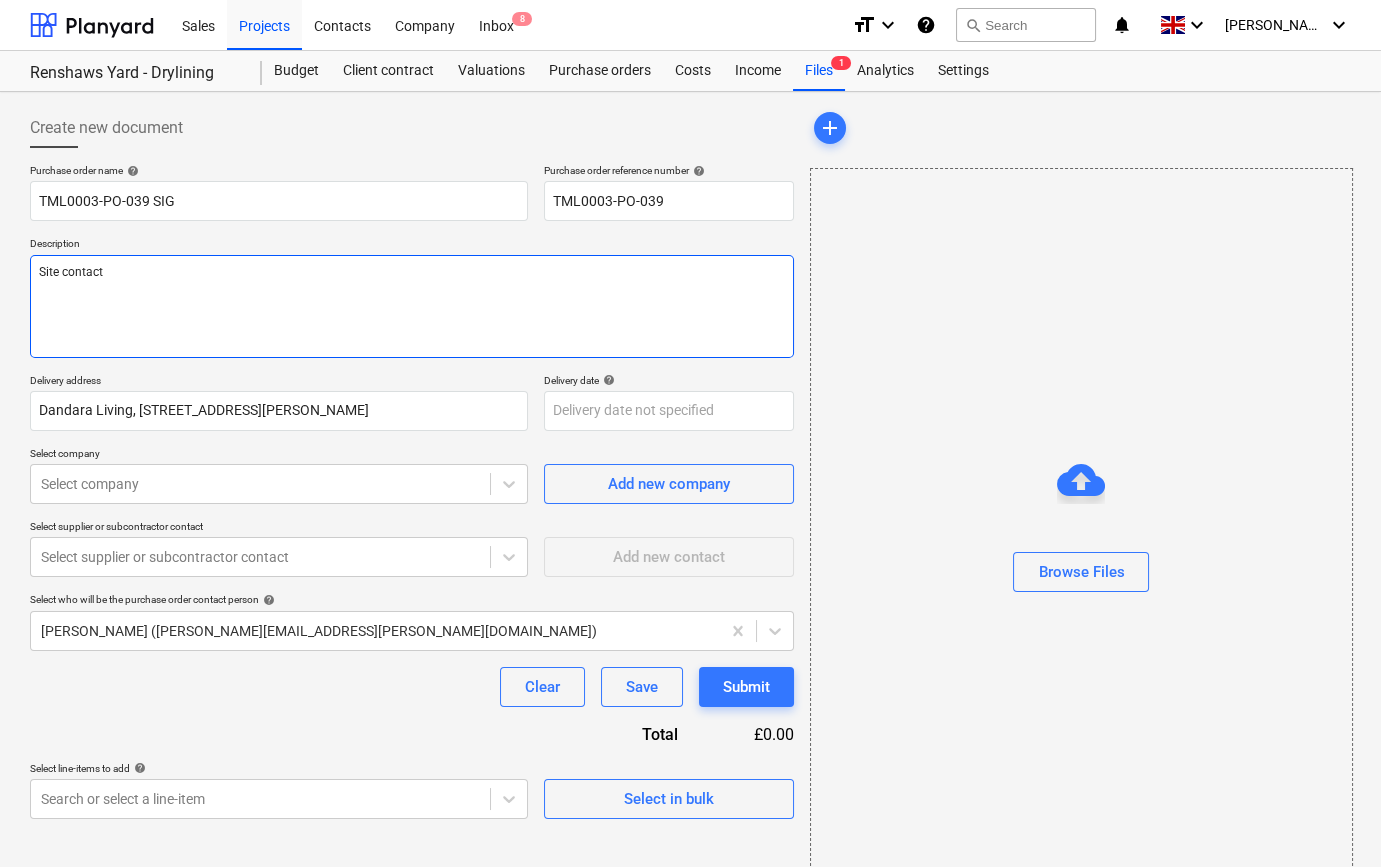 type on "x" 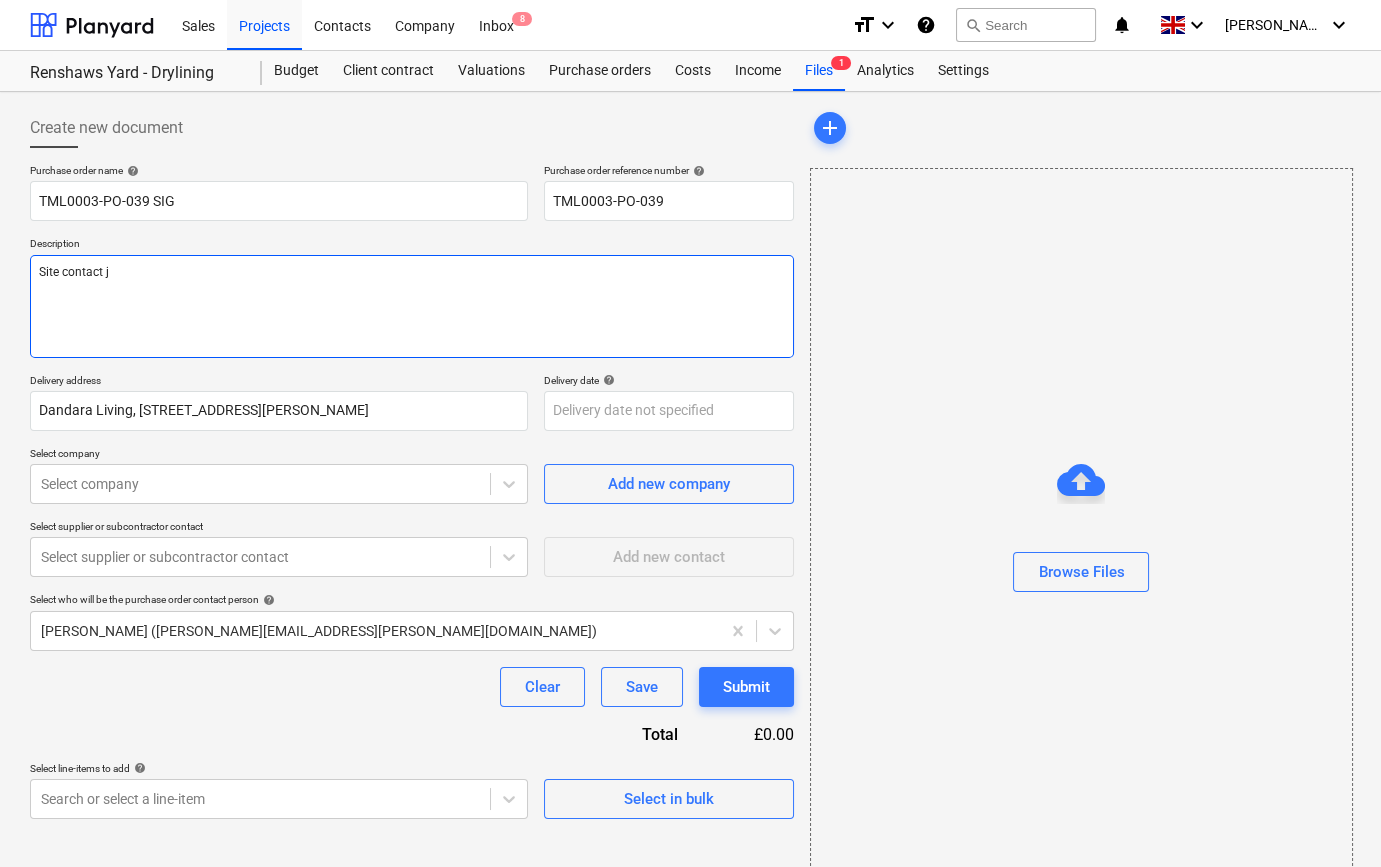 type on "x" 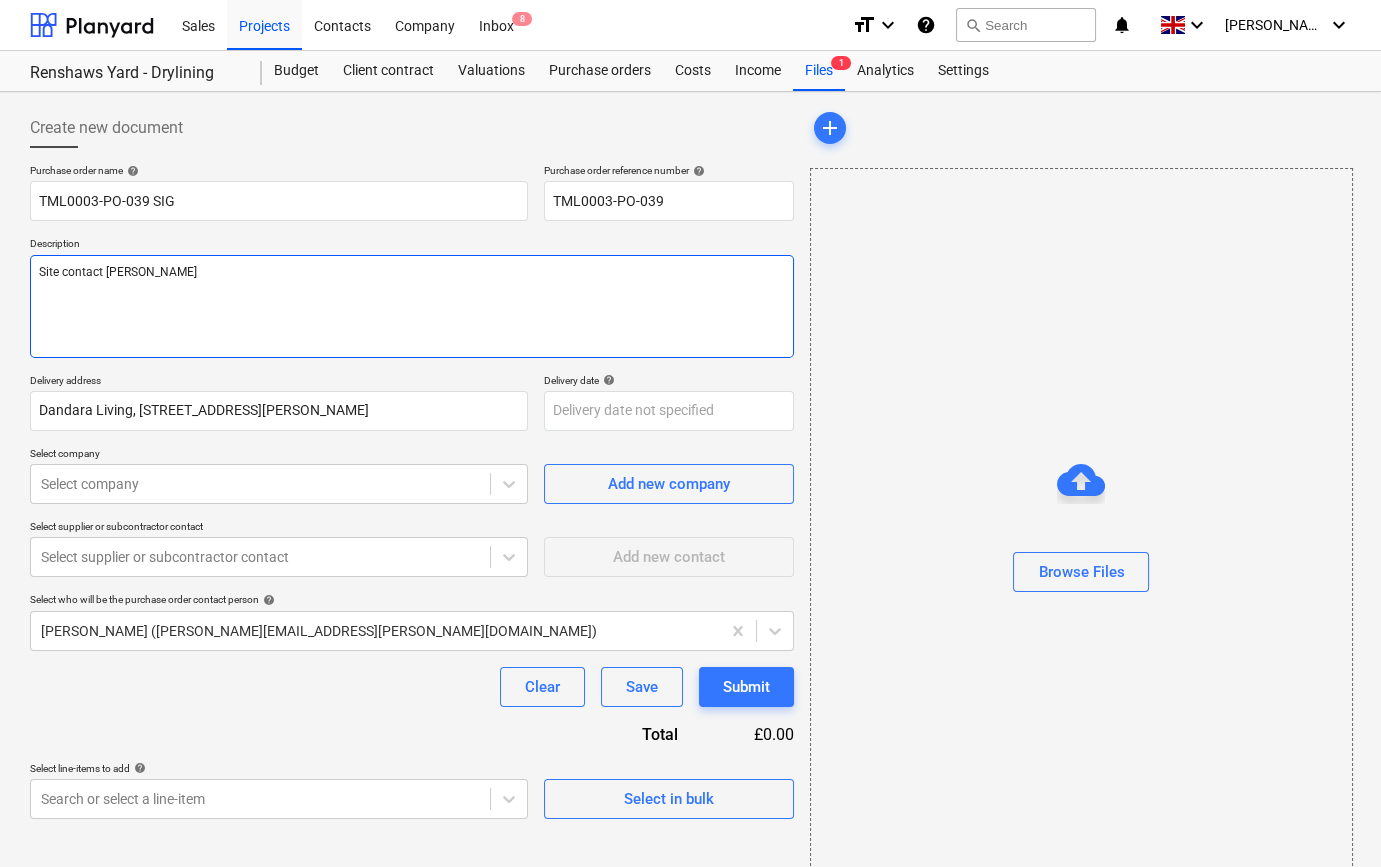type on "x" 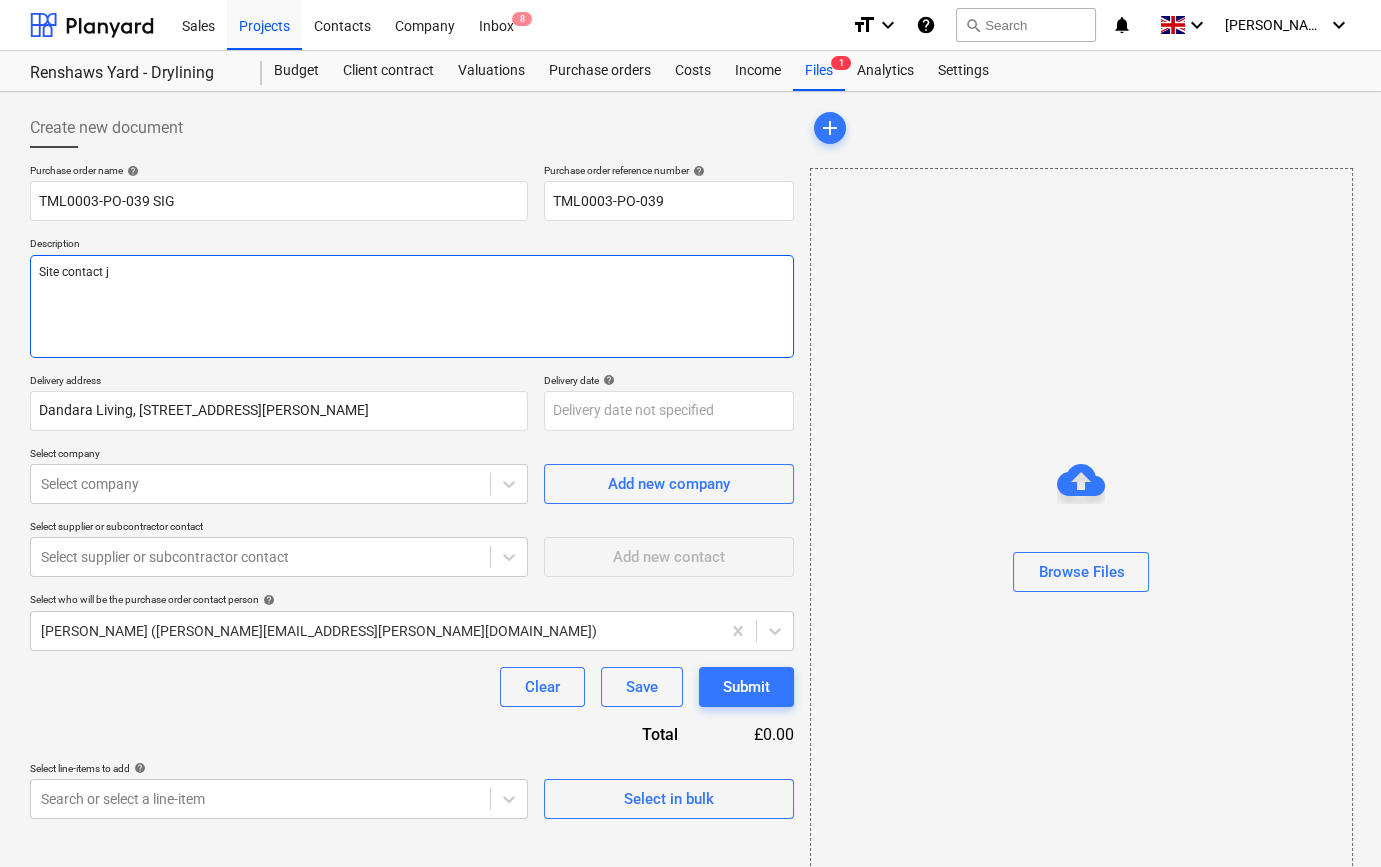 type on "x" 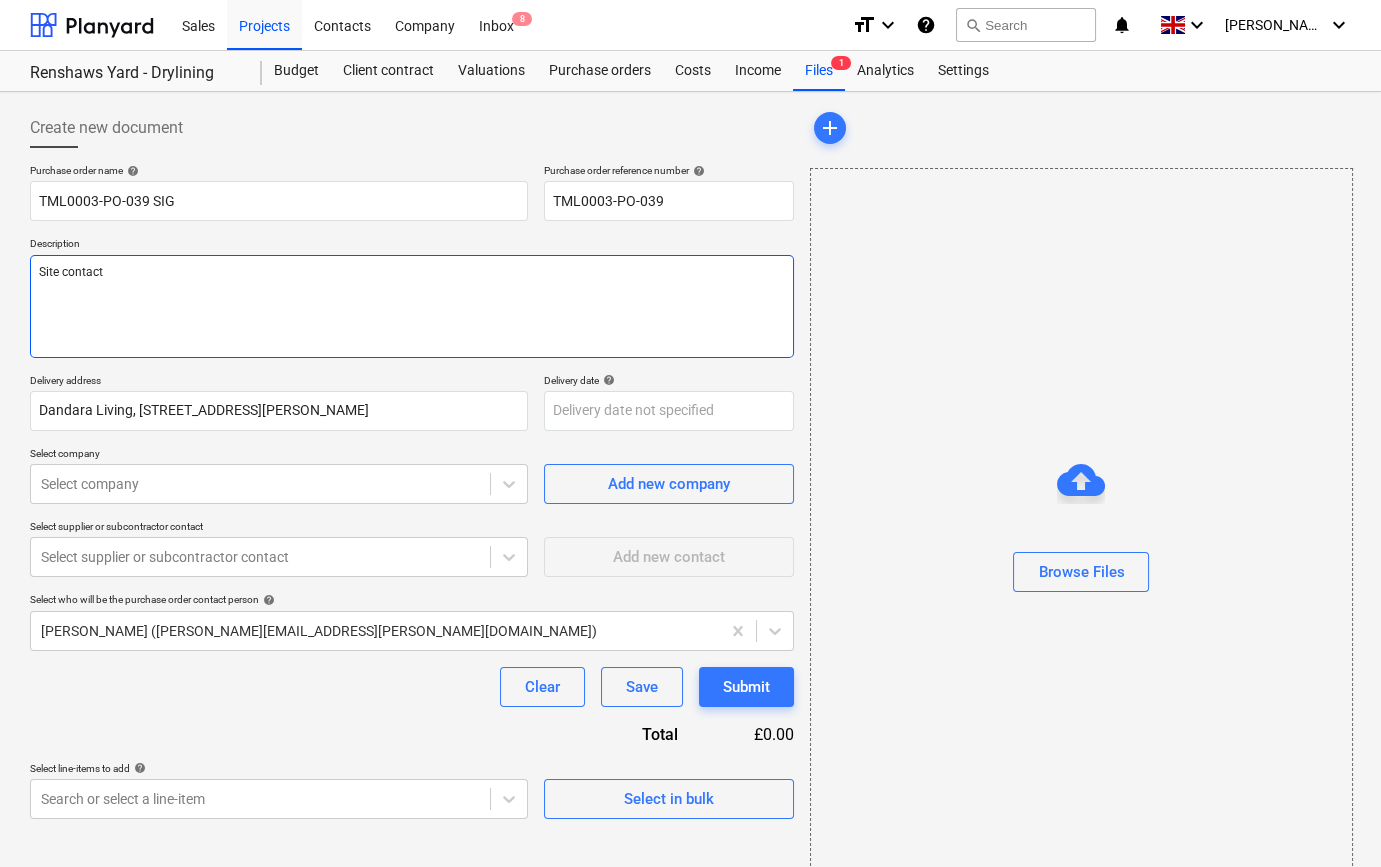type on "x" 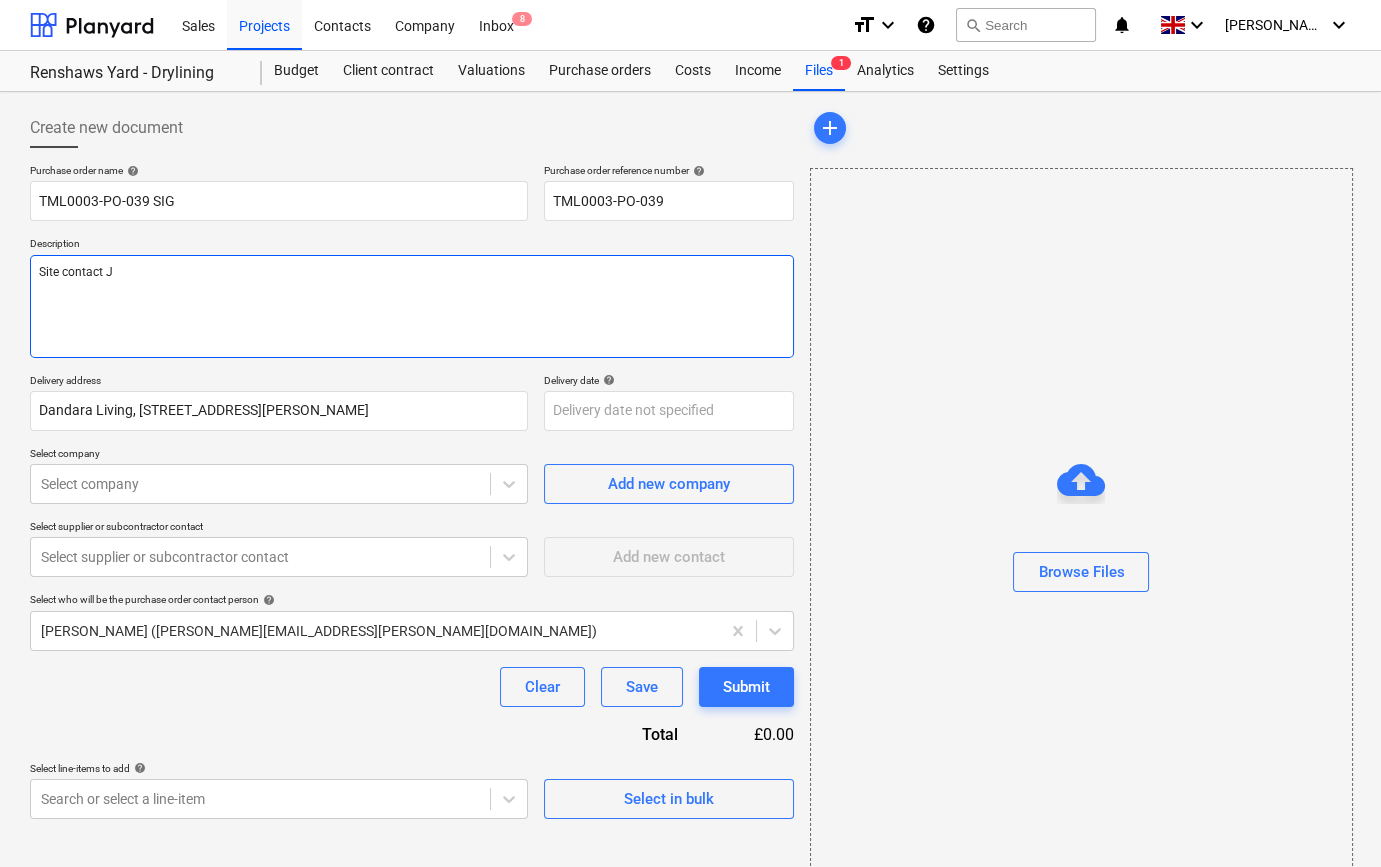 type on "x" 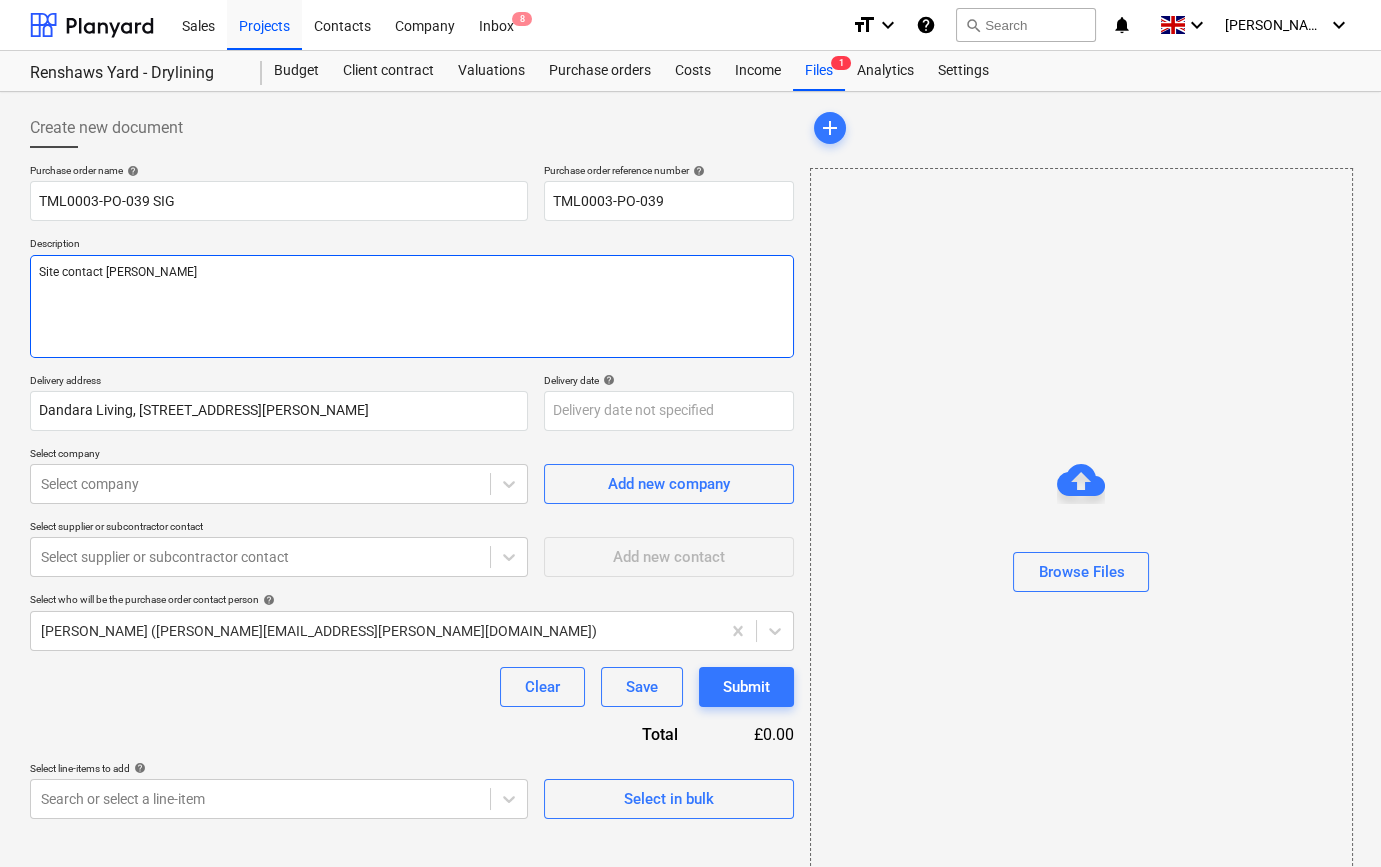 type on "x" 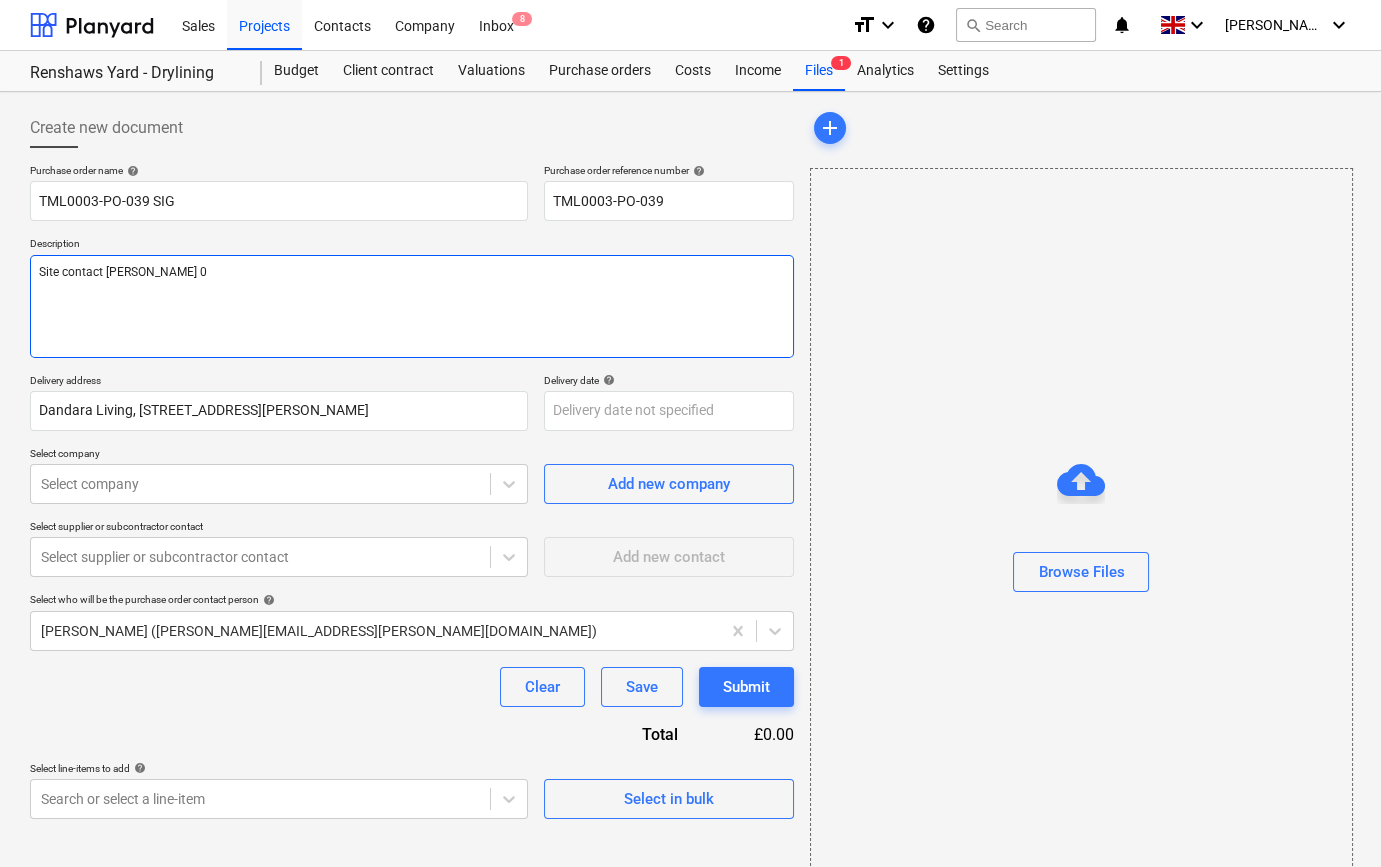 type on "x" 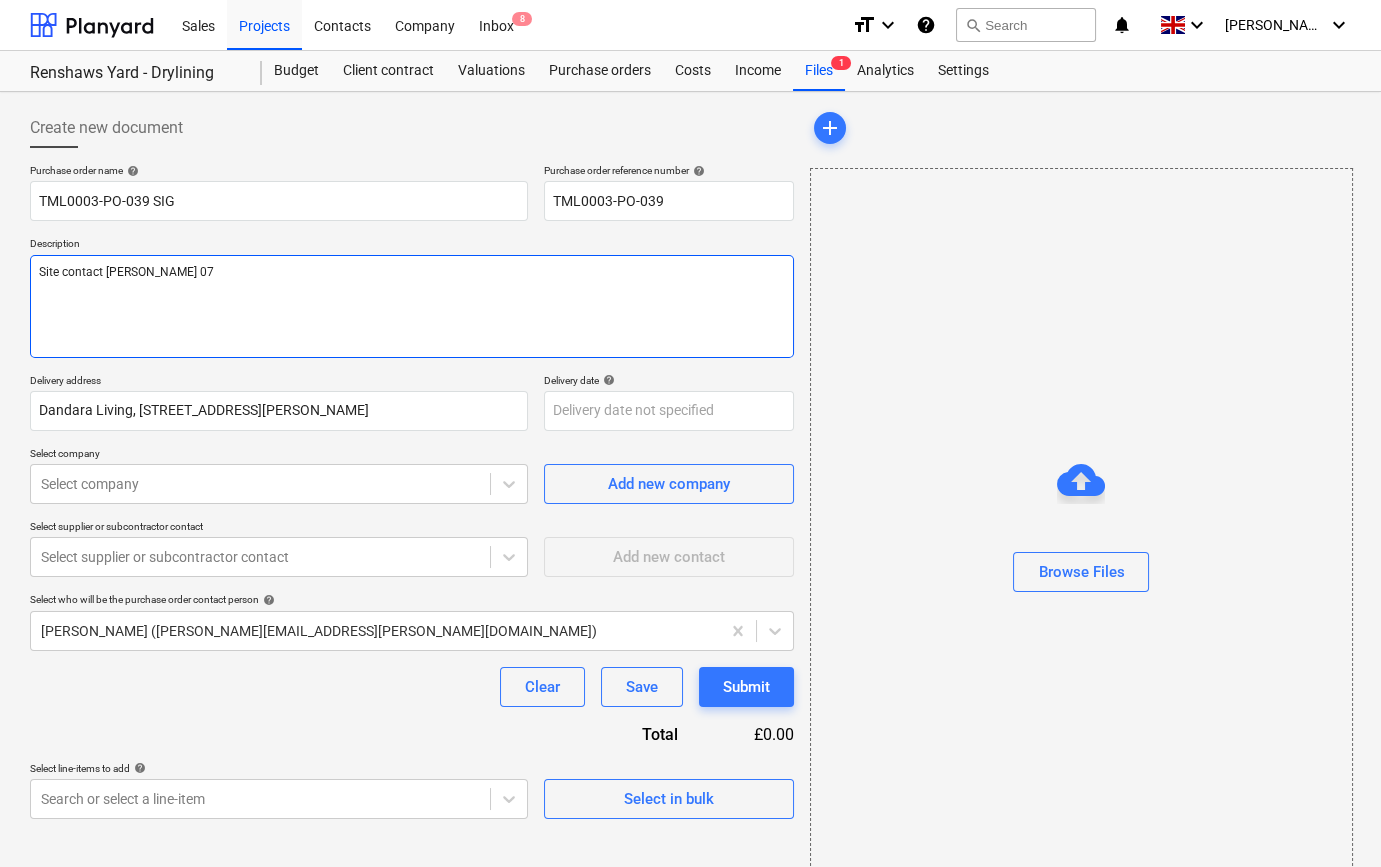 type on "x" 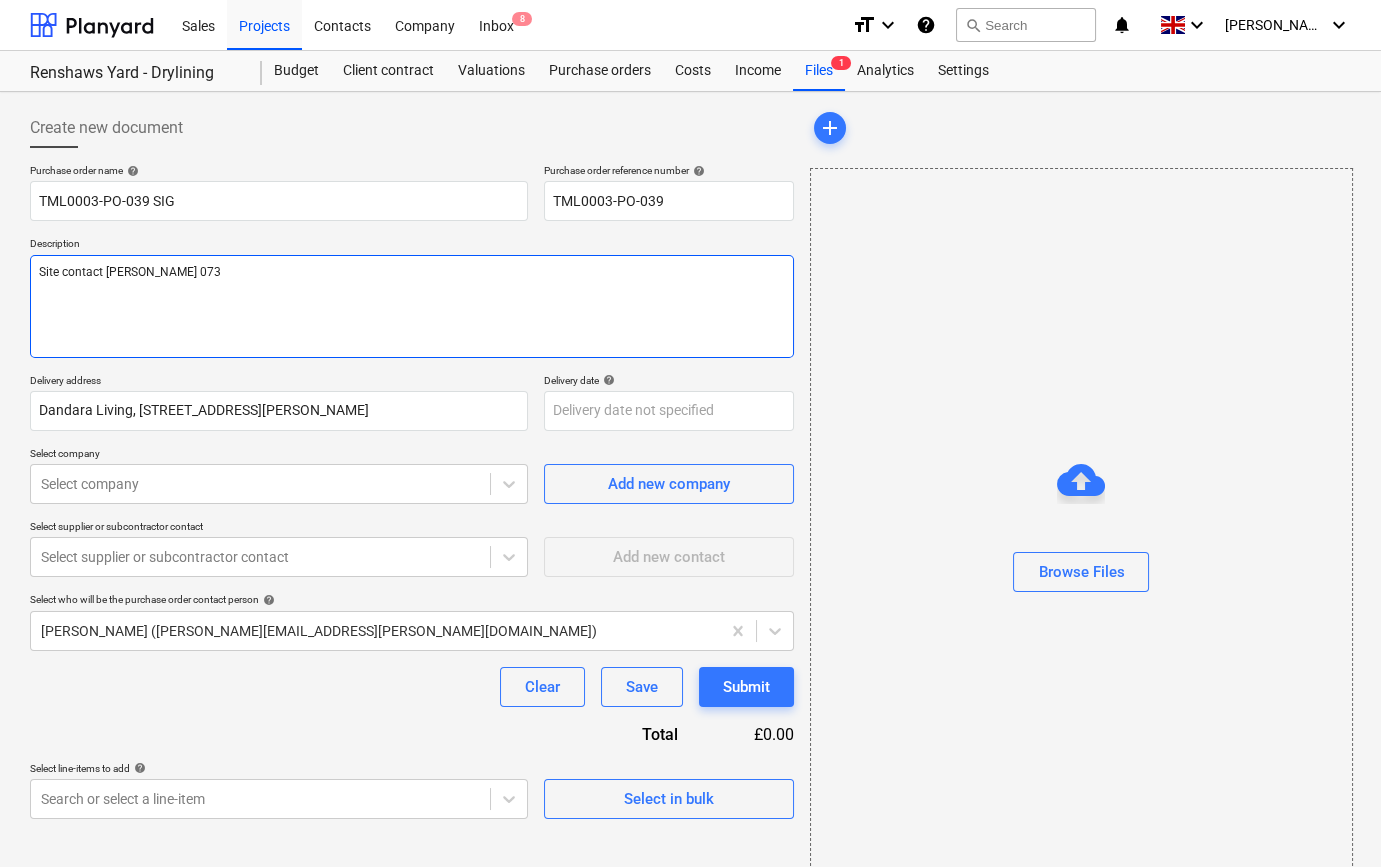 type on "x" 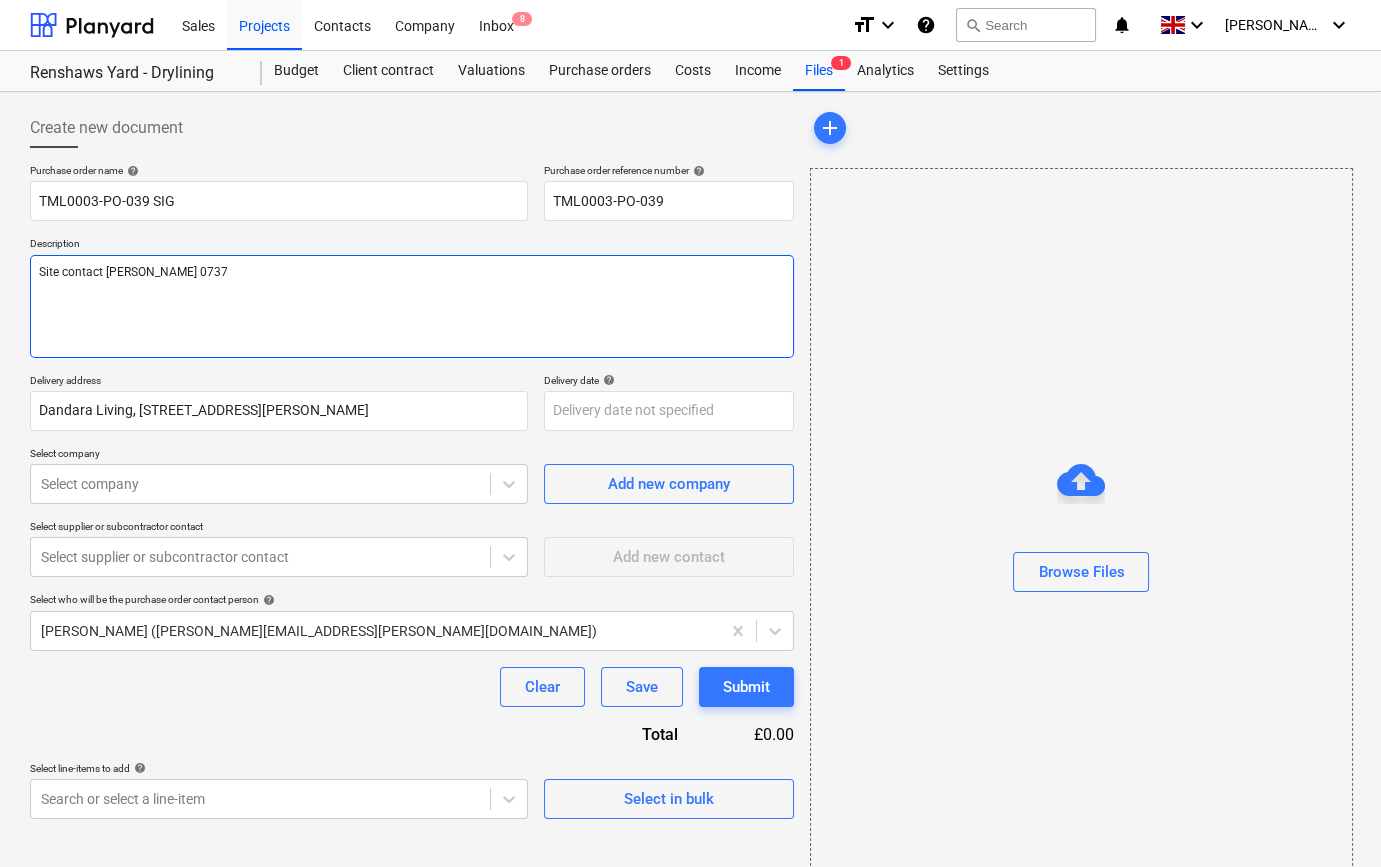 type on "x" 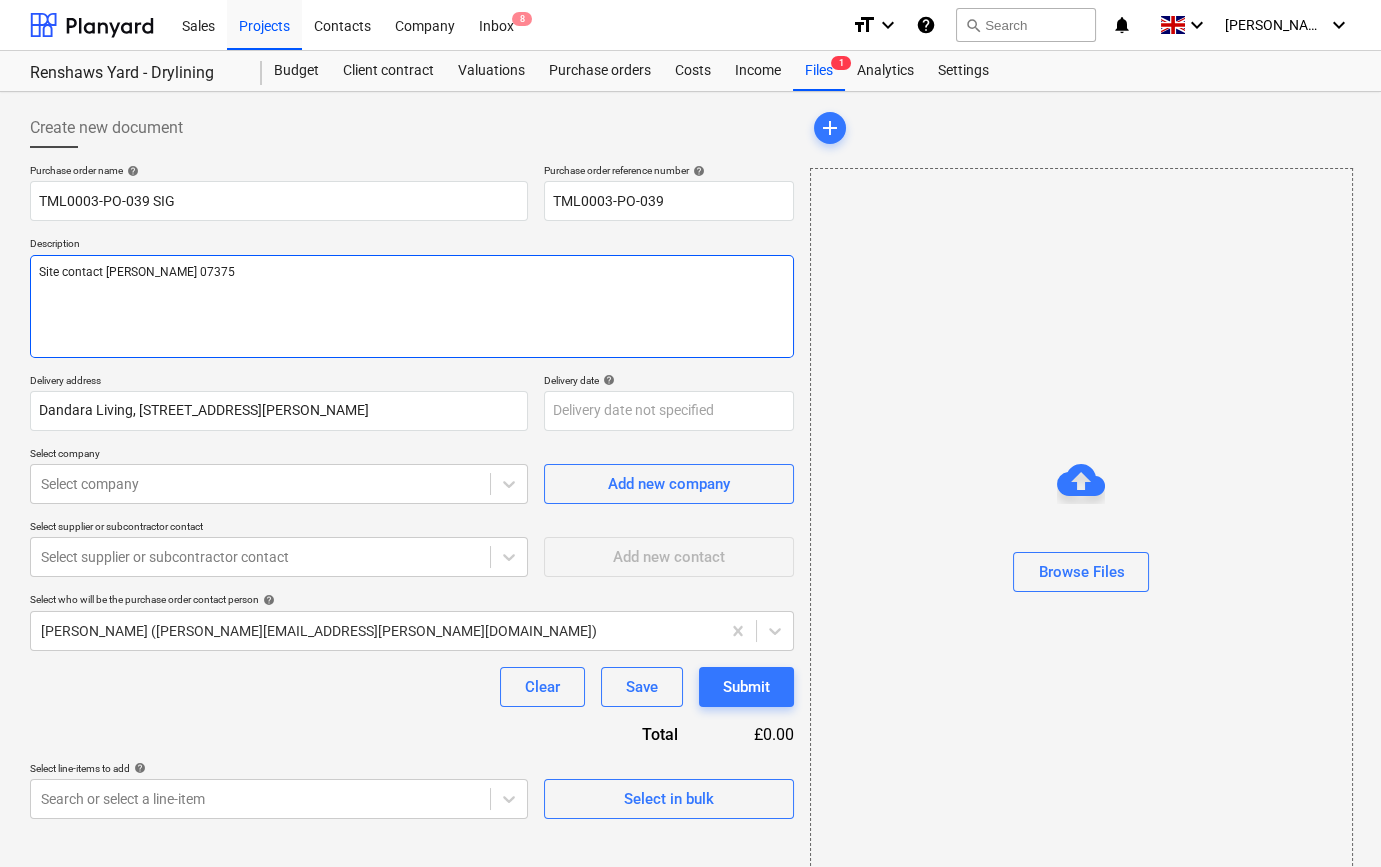 type on "x" 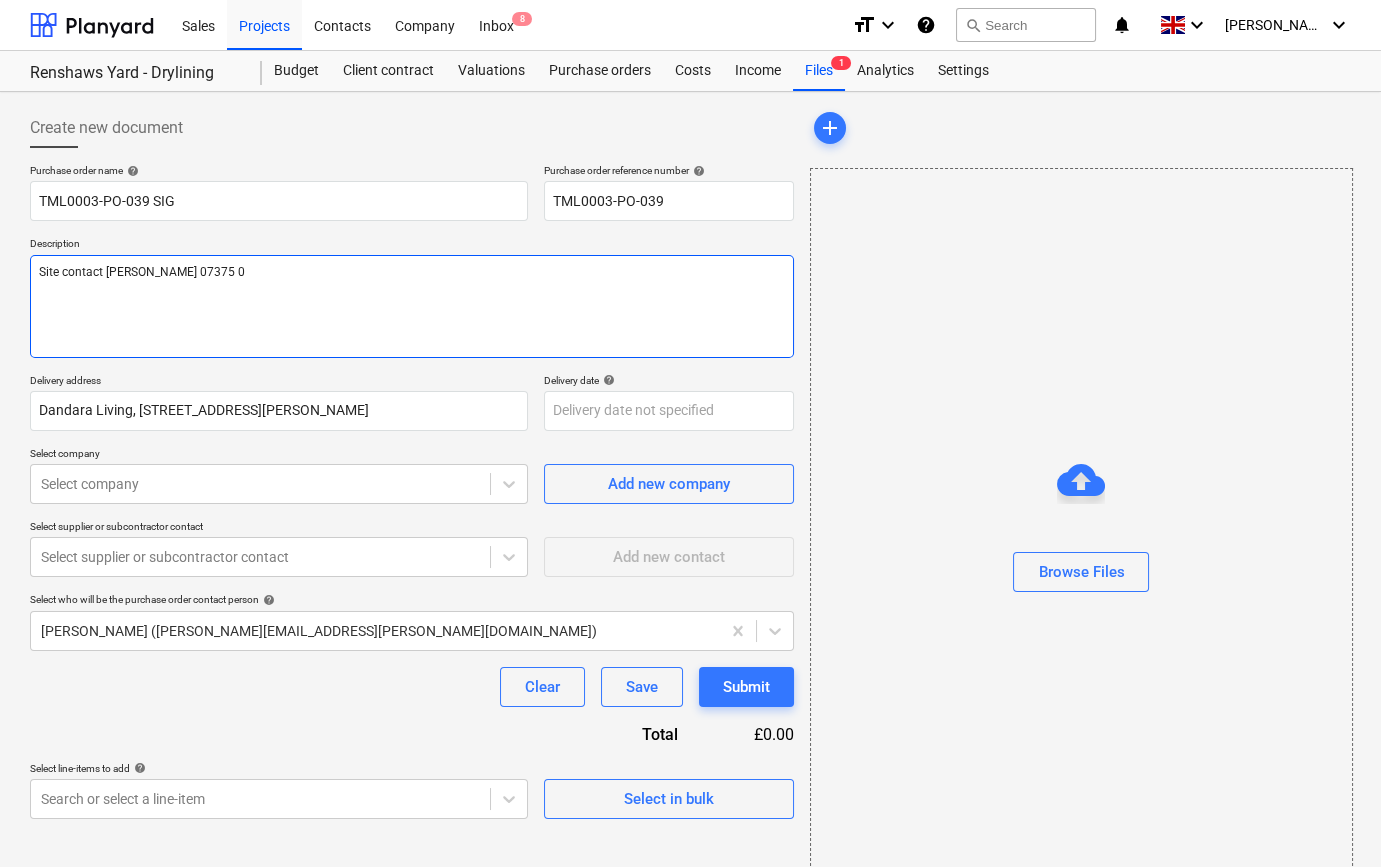 type on "x" 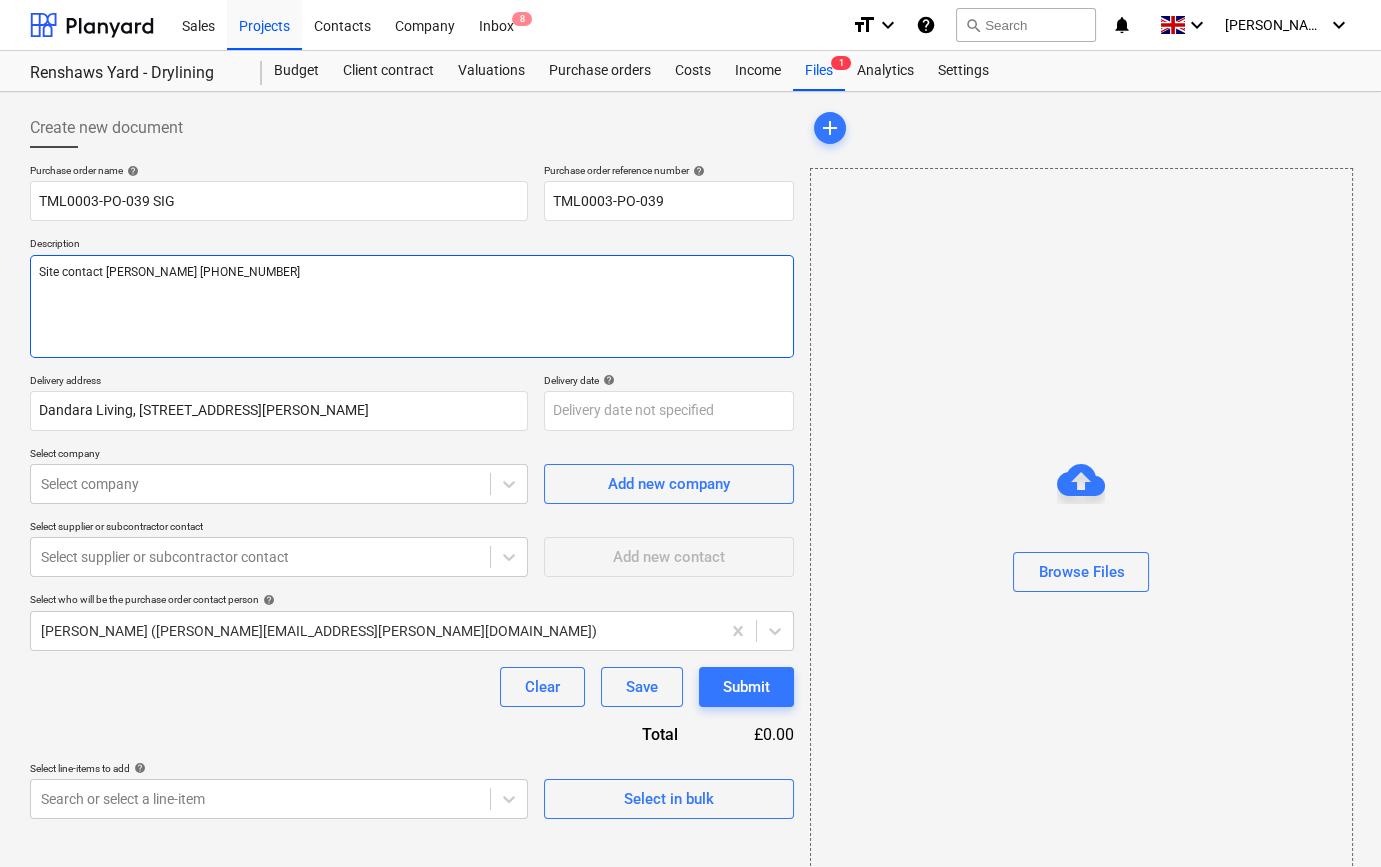 type on "x" 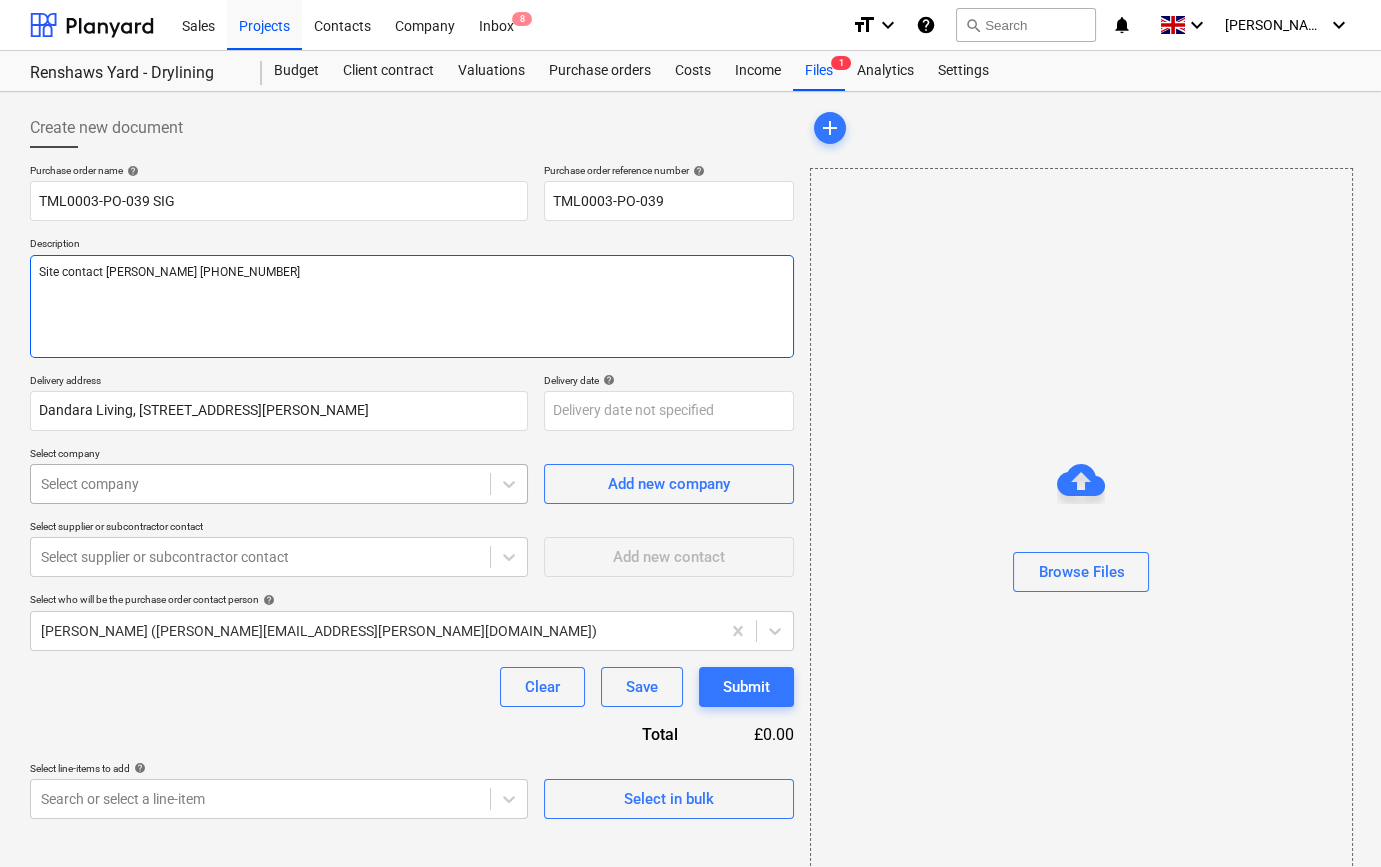 type on "Site contact [PERSON_NAME] [PHONE_NUMBER]" 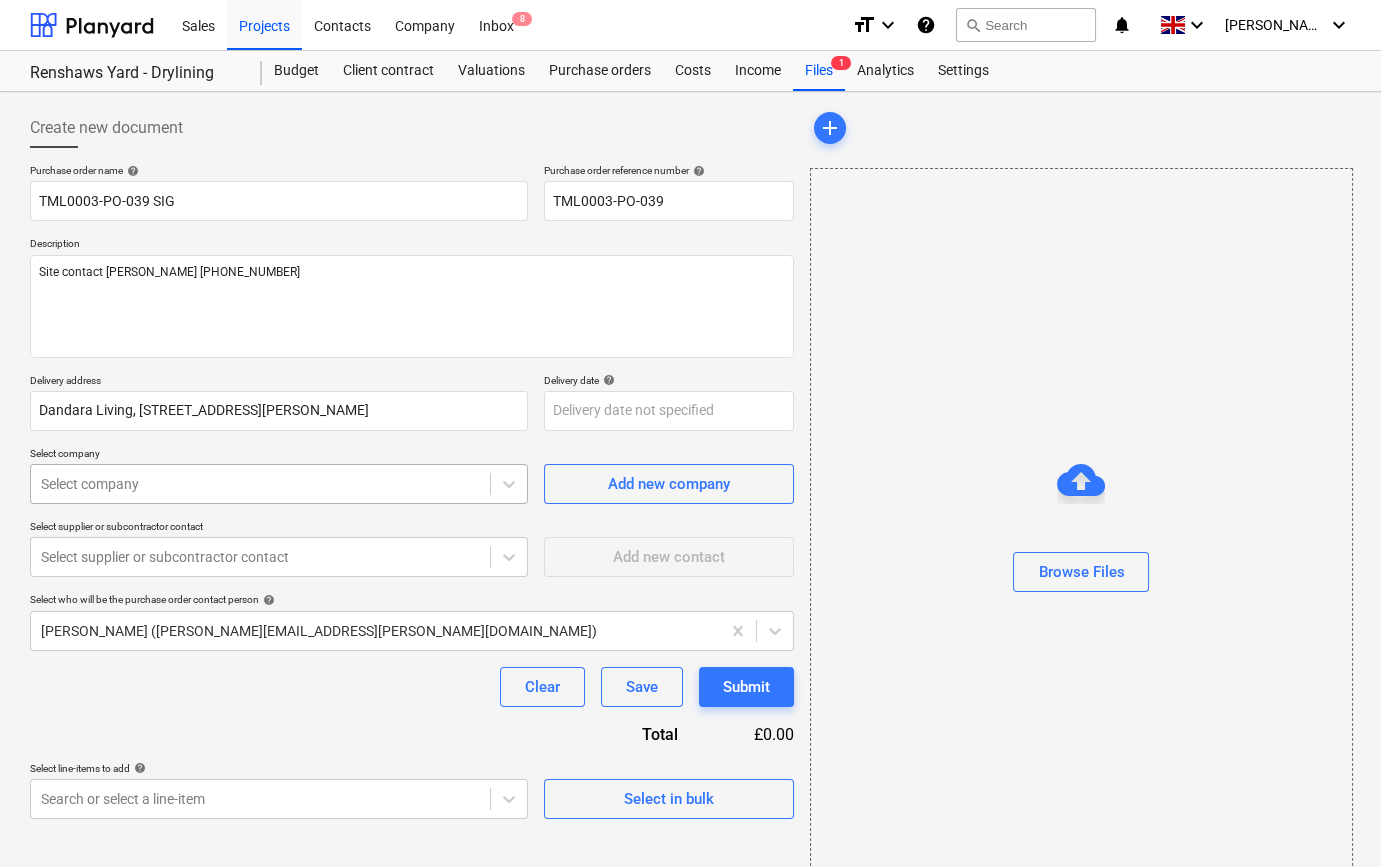 type on "x" 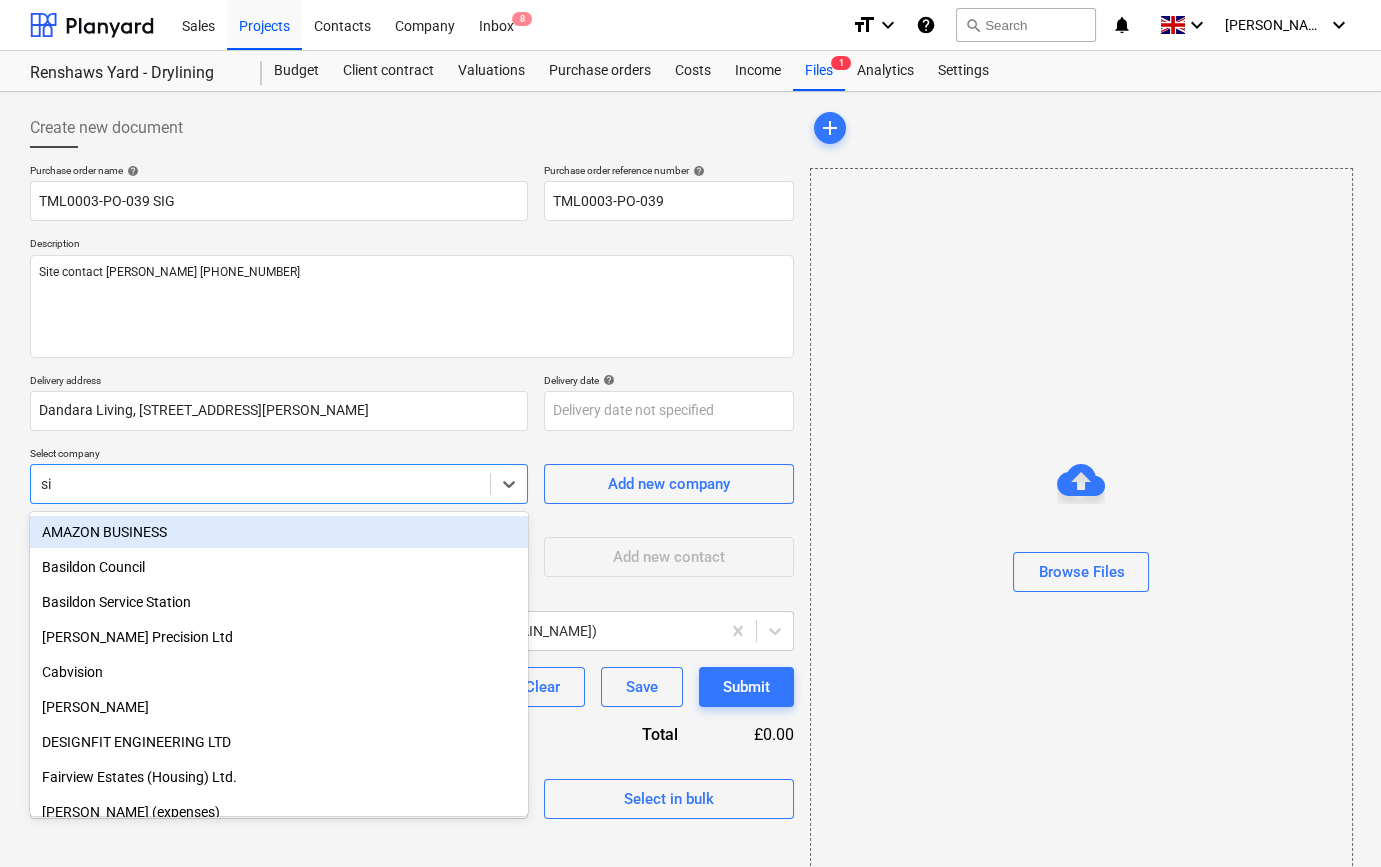 type on "sig" 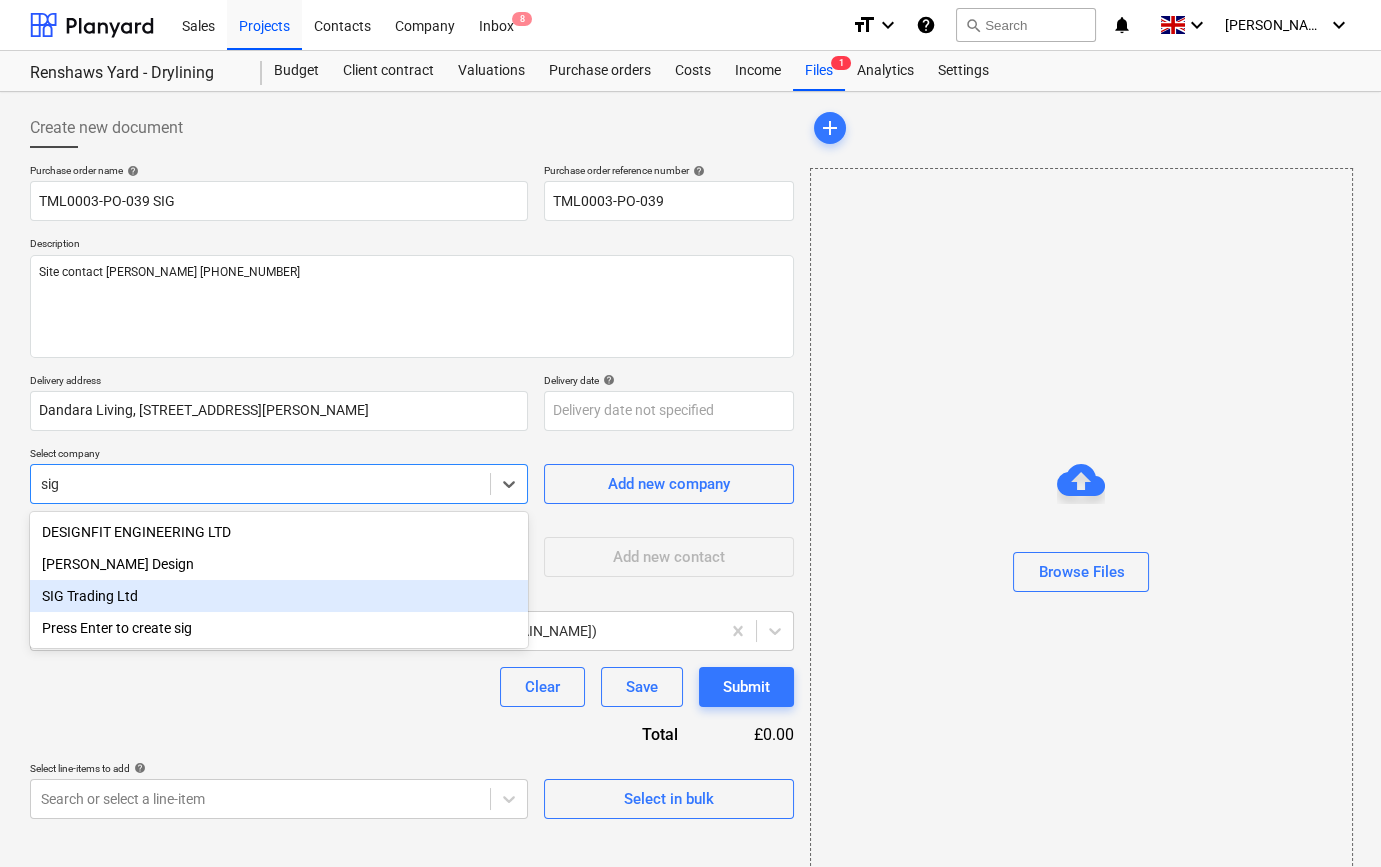 click on "SIG Trading Ltd" at bounding box center [279, 596] 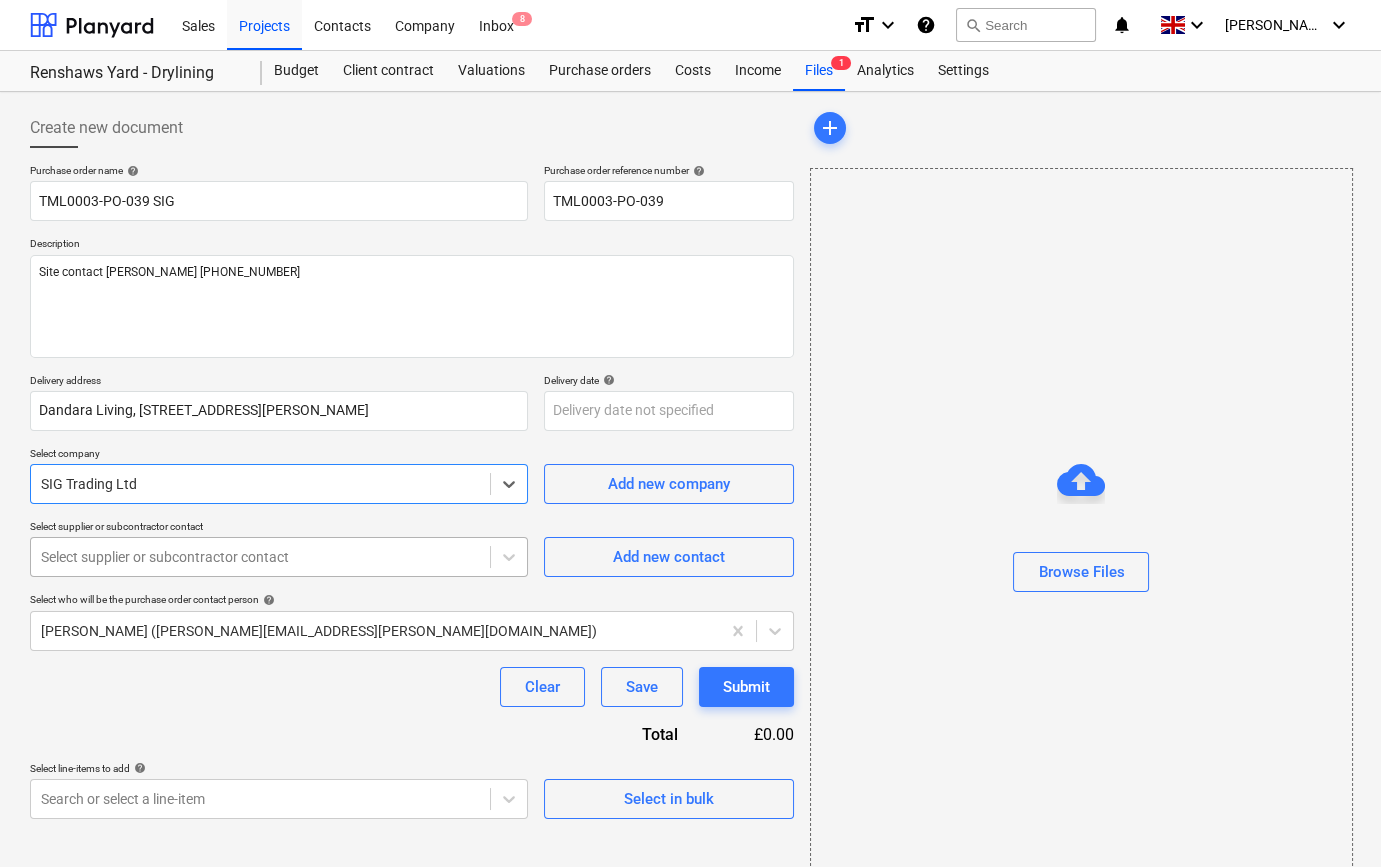 click at bounding box center (260, 557) 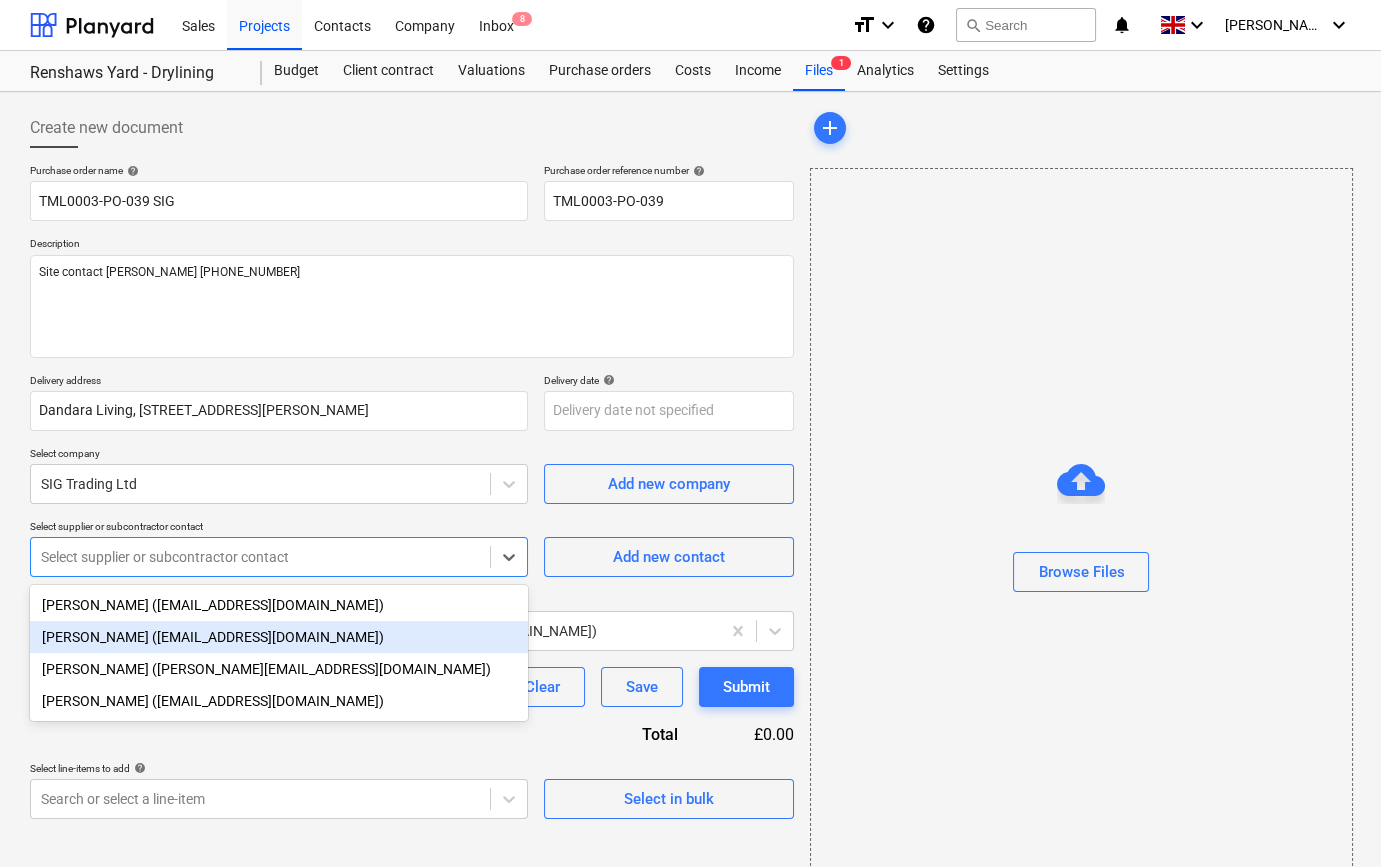 click on "[PERSON_NAME] ([EMAIL_ADDRESS][DOMAIN_NAME])" at bounding box center (279, 637) 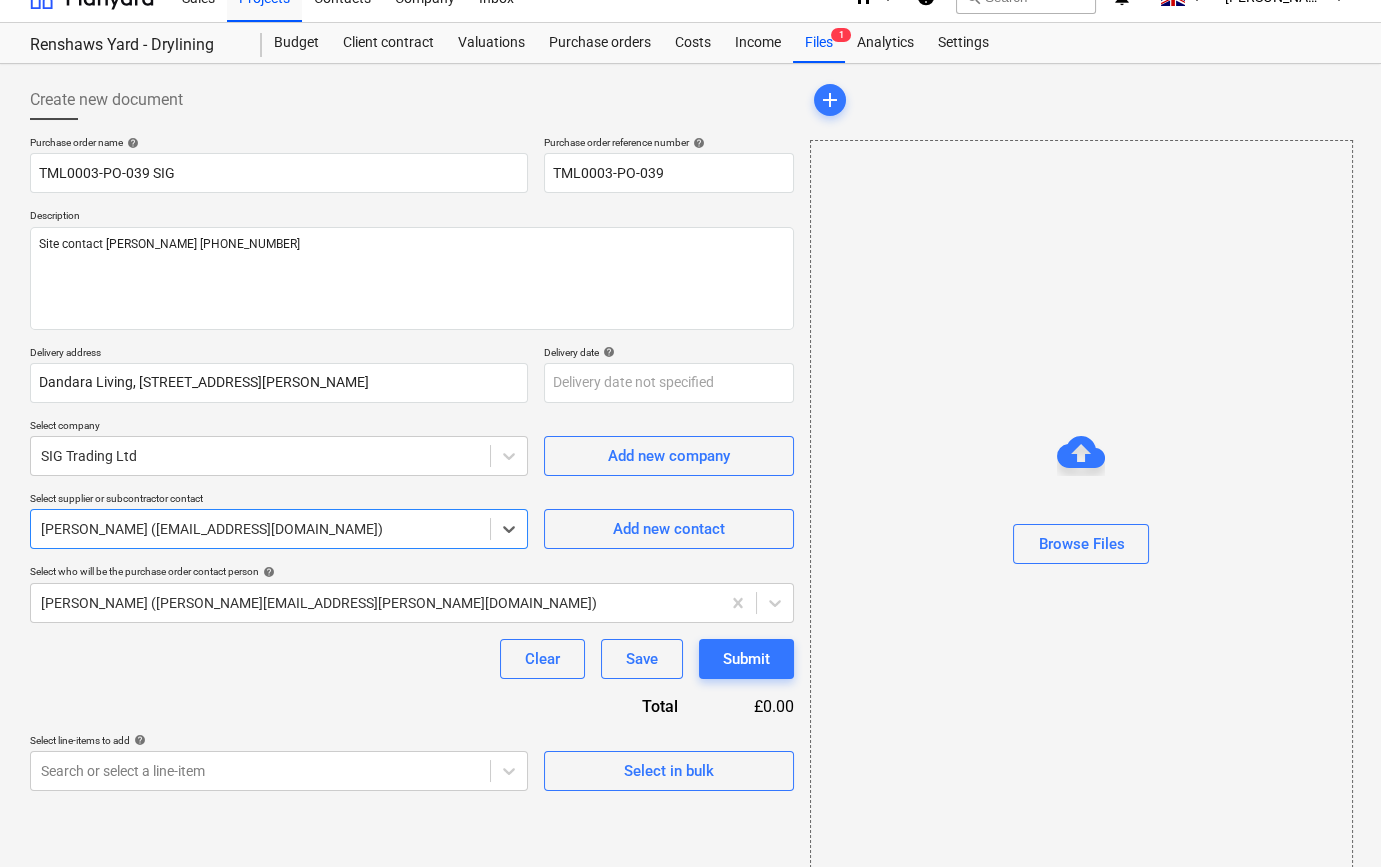 scroll, scrollTop: 43, scrollLeft: 0, axis: vertical 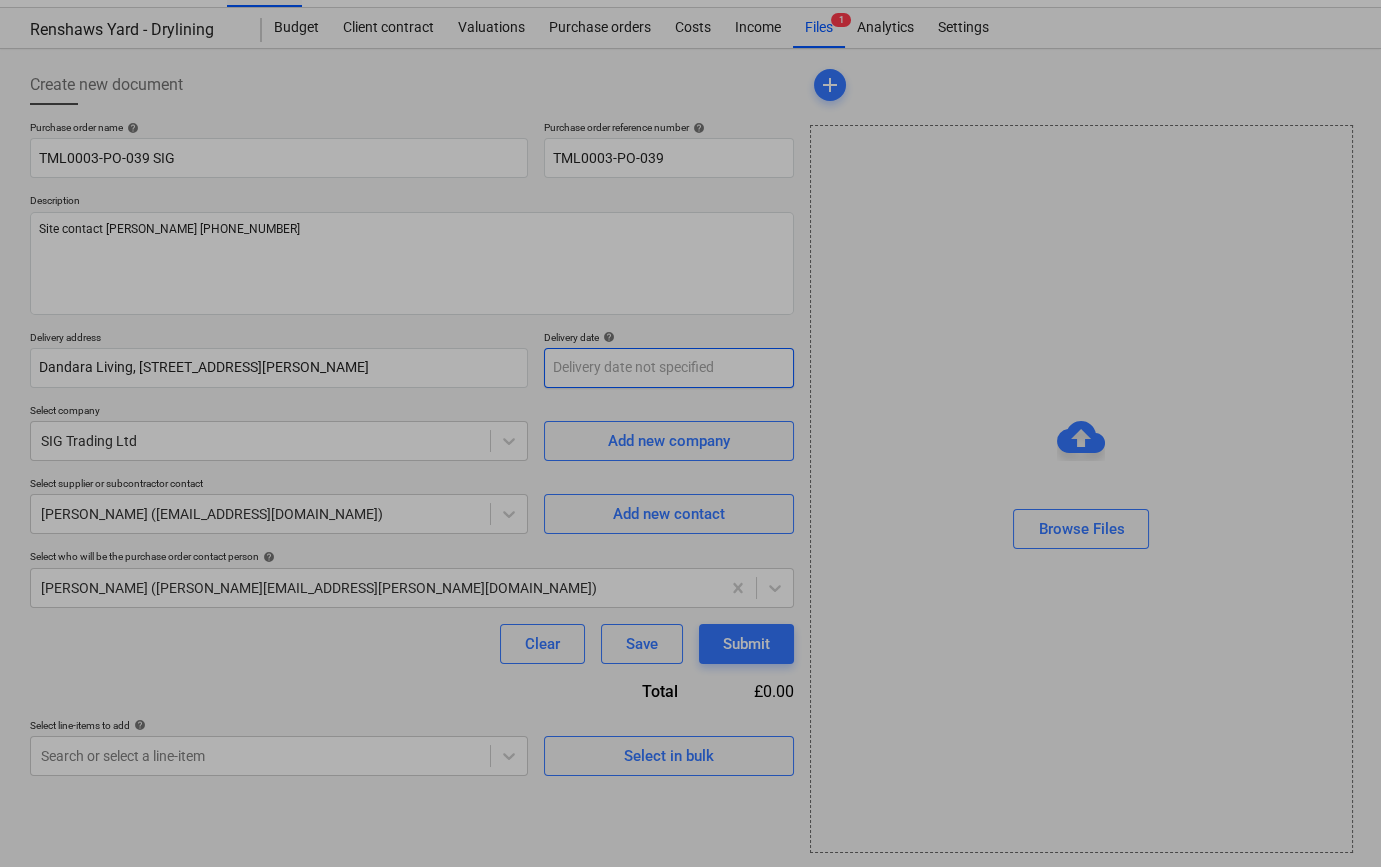 click on "Sales Projects Contacts Company Inbox 8 format_size keyboard_arrow_down help search Search notifications 0 keyboard_arrow_down [PERSON_NAME] keyboard_arrow_down Renshaws Yard -  Drylining Budget Client contract Valuations Purchase orders Costs Income Files 1 Analytics Settings Create new document Purchase order name help TML0003-PO-039 SIG Purchase order reference number help TML0003-PO-039 Description Site contact [PERSON_NAME] [PHONE_NUMBER] Delivery address [GEOGRAPHIC_DATA][STREET_ADDRESS][PERSON_NAME] Delivery date help Press the down arrow key to interact with the calendar and
select a date. Press the question mark key to get the keyboard shortcuts for changing dates. Select company SIG Trading Ltd   Add new company Select supplier or subcontractor contact [PERSON_NAME] ([EMAIL_ADDRESS][DOMAIN_NAME]) Add new contact Select who will be the purchase order contact person help [PERSON_NAME] ([PERSON_NAME][EMAIL_ADDRESS][PERSON_NAME][DOMAIN_NAME]) Clear Save Submit Total £0.00 Select line-items to add help Select in bulk add
x" at bounding box center [690, 390] 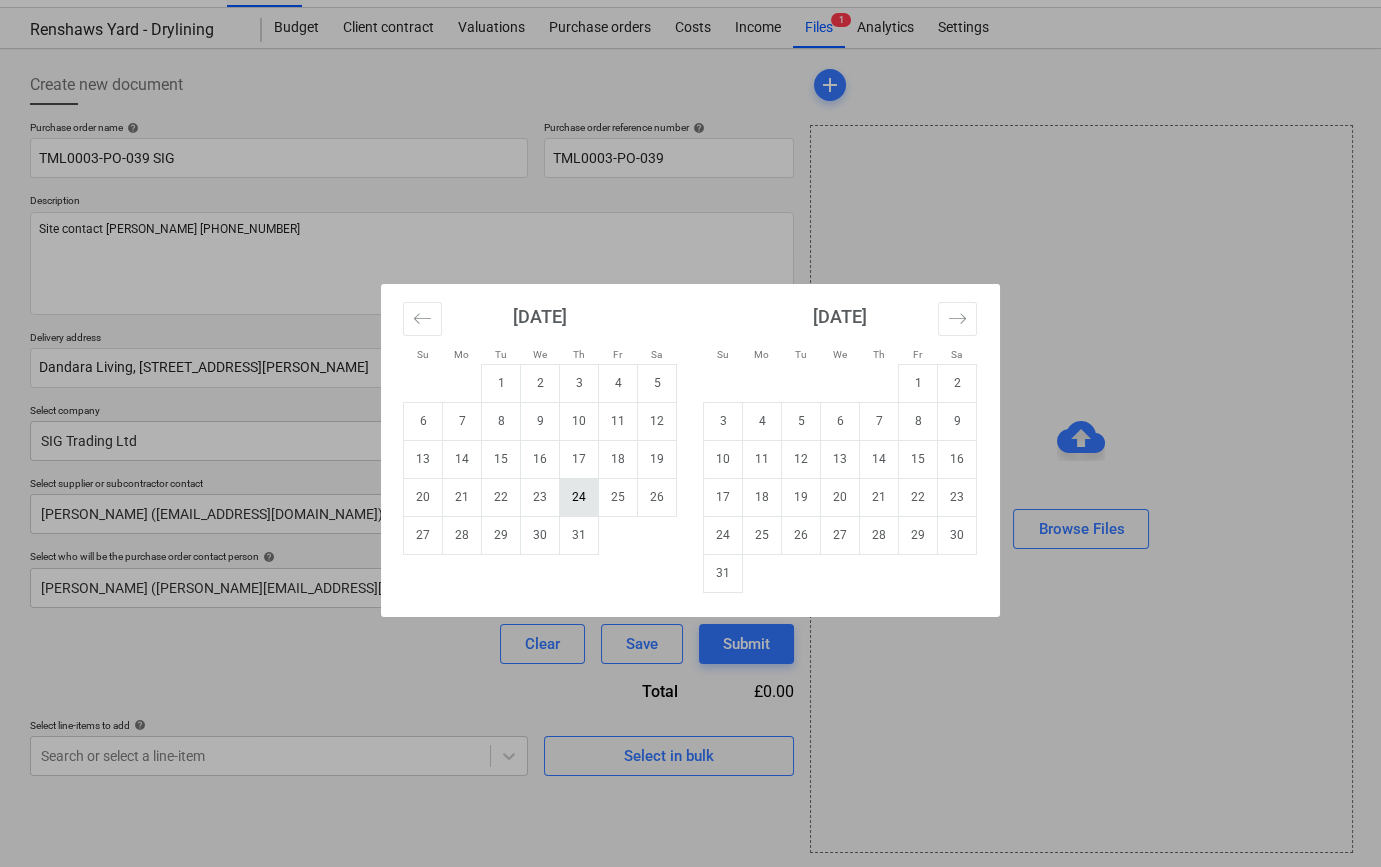 click on "24" at bounding box center (579, 497) 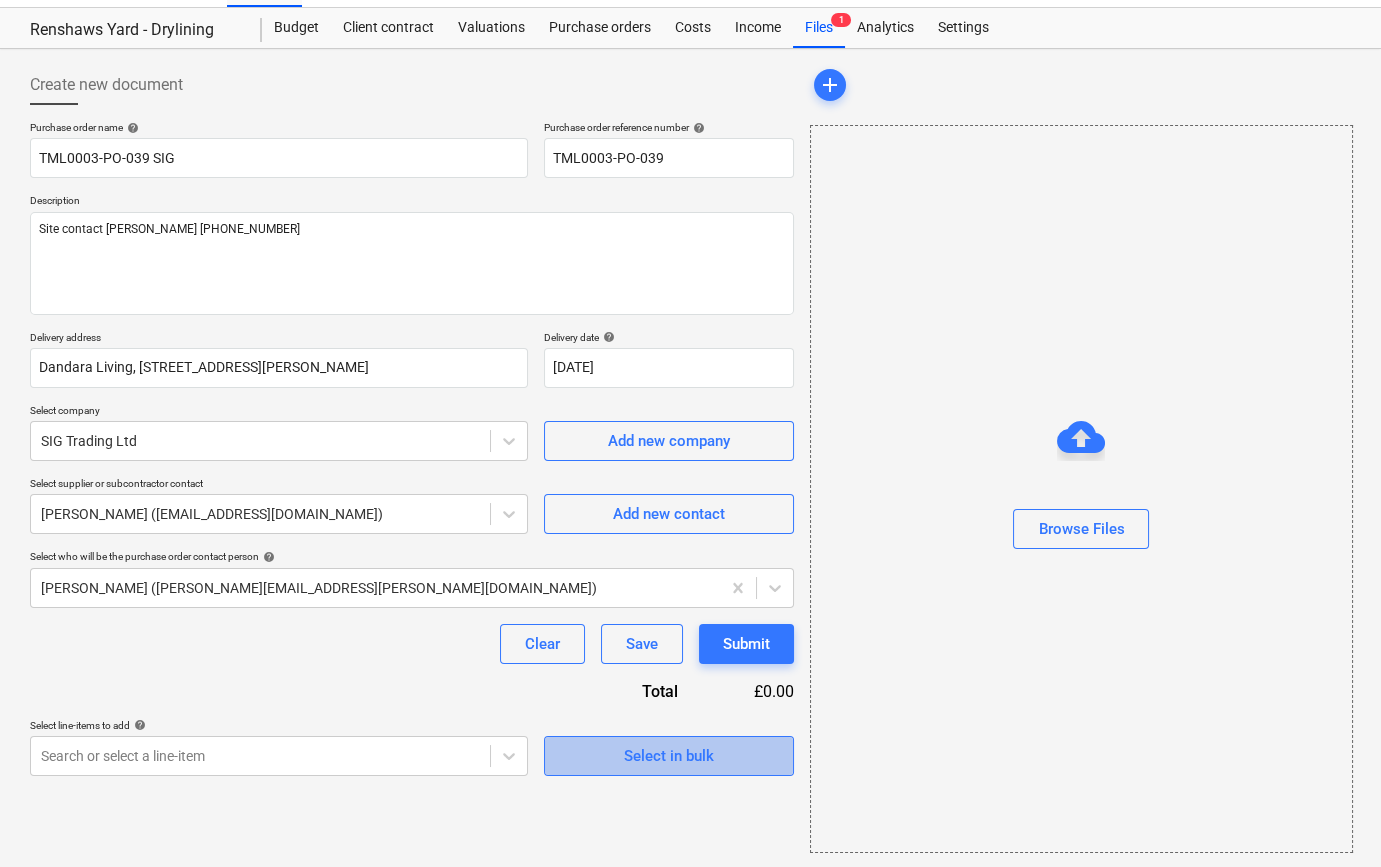 click on "Select in bulk" at bounding box center [669, 756] 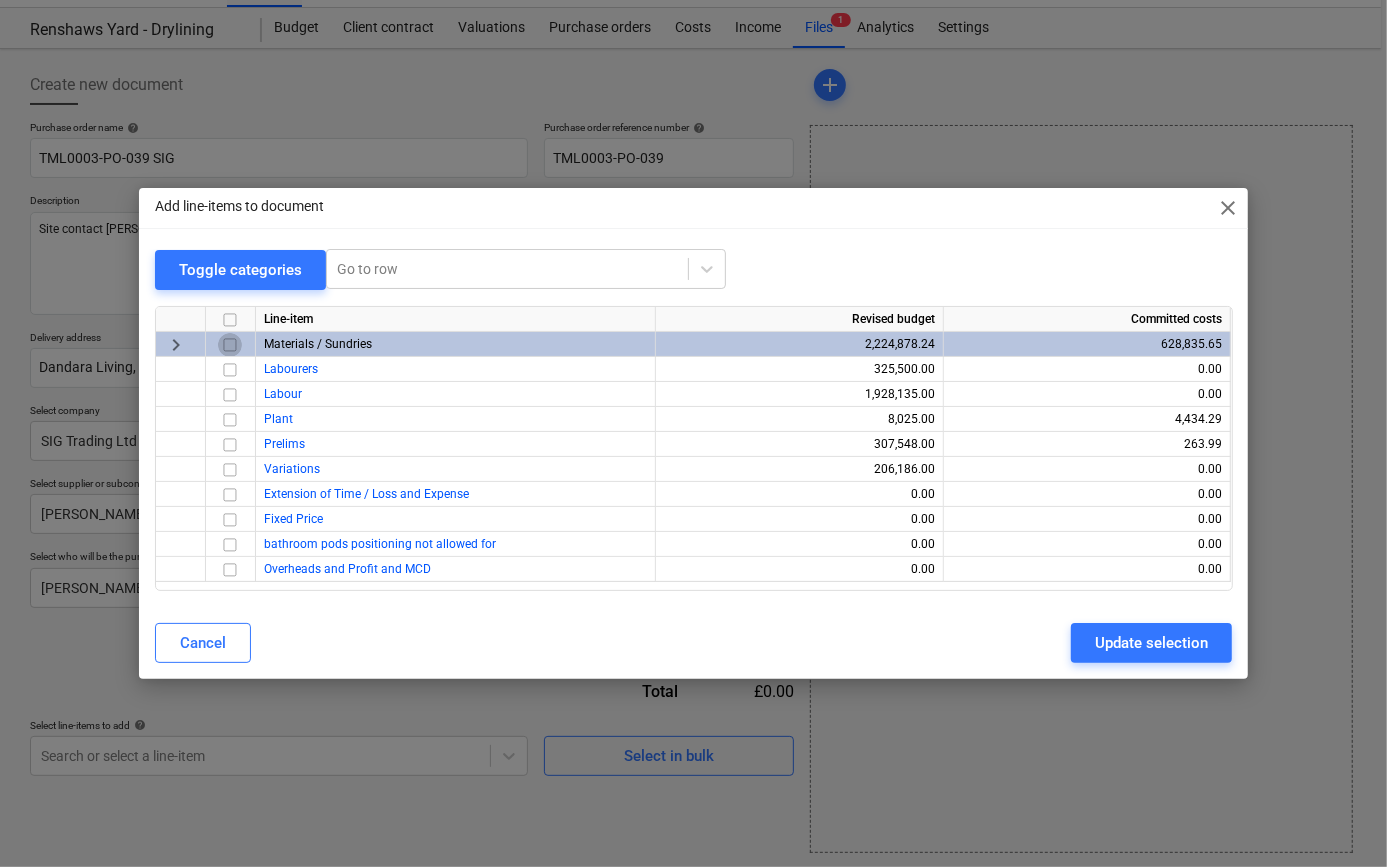 click at bounding box center (230, 345) 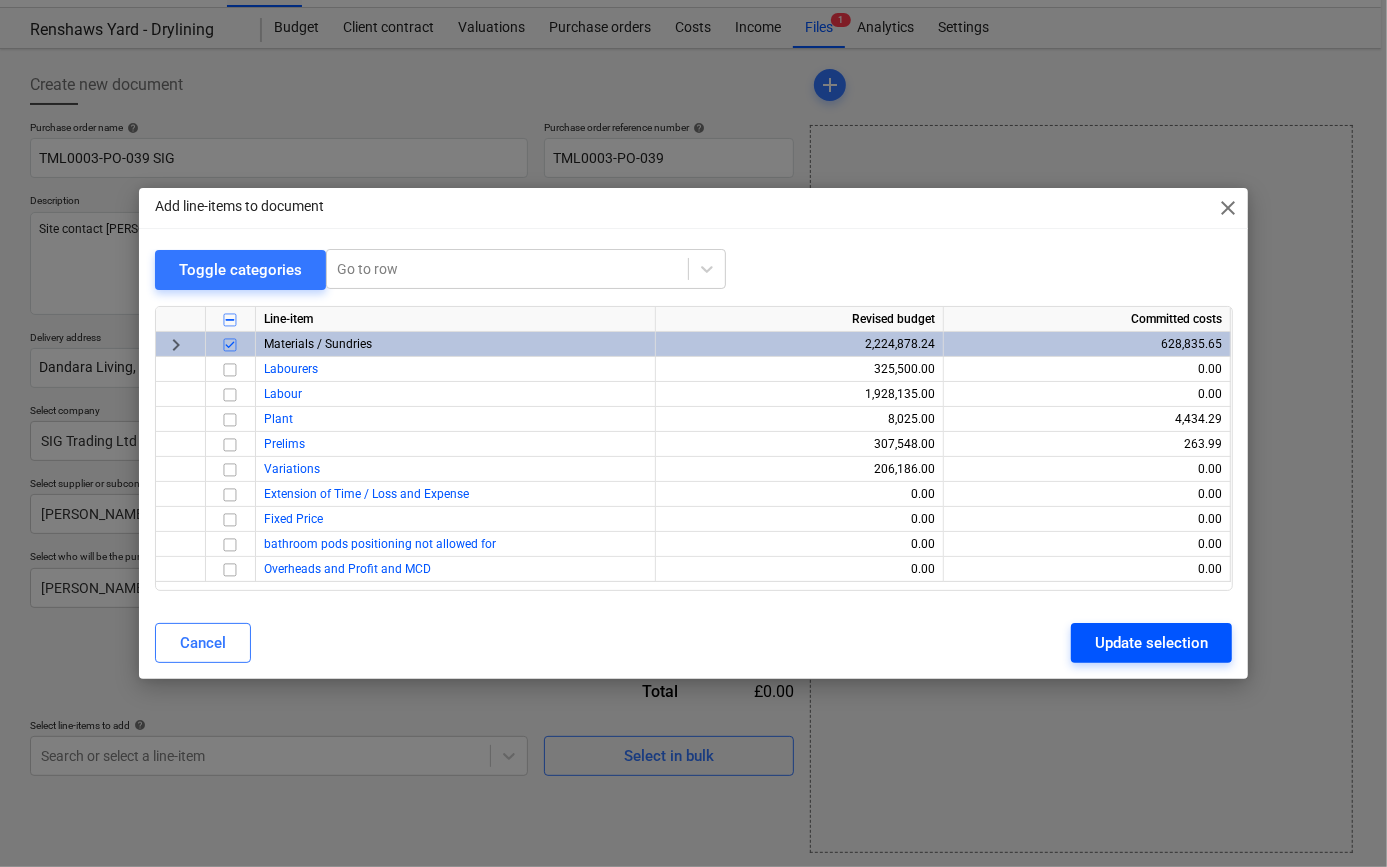 click on "Update selection" at bounding box center (1151, 643) 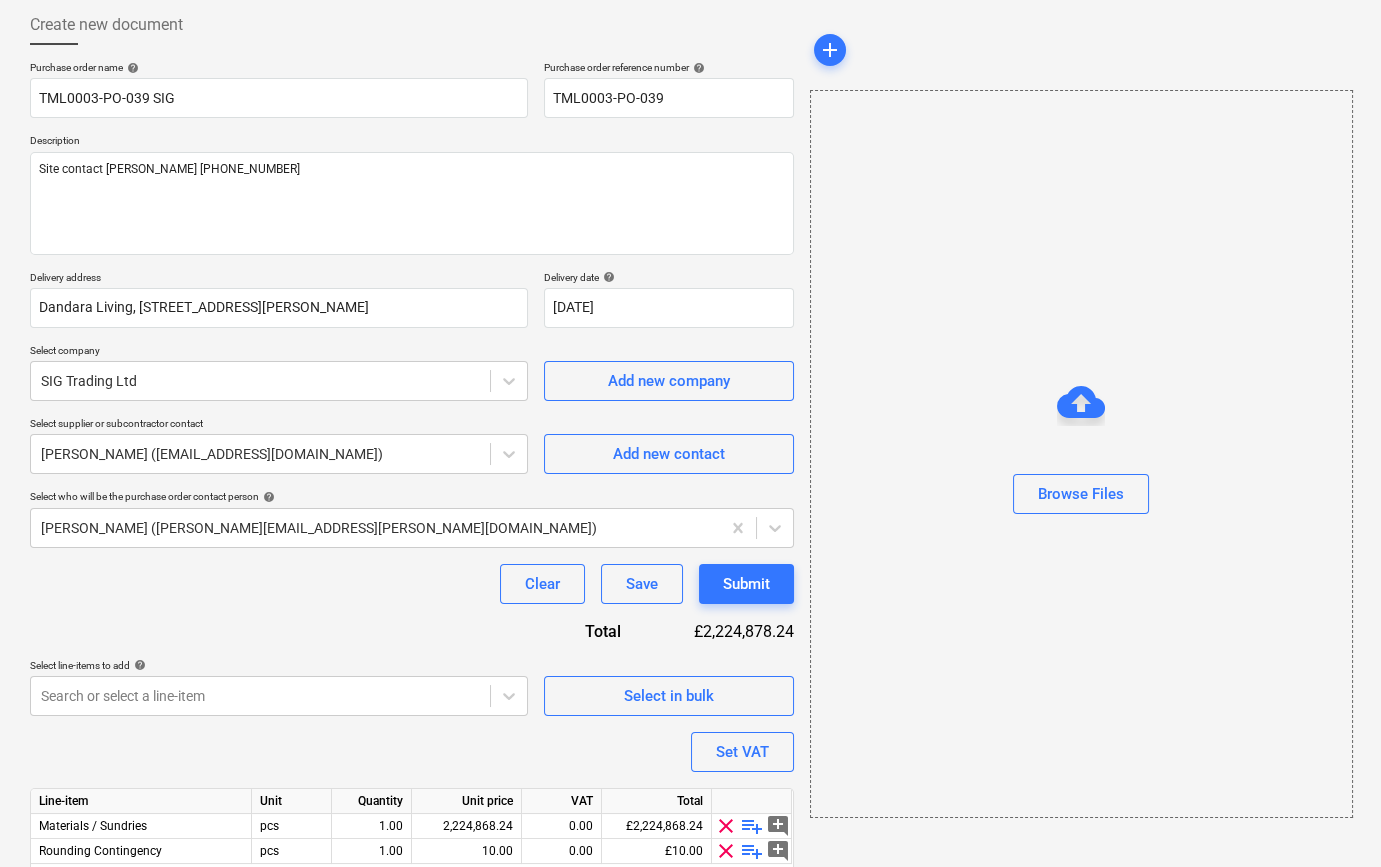 scroll, scrollTop: 180, scrollLeft: 0, axis: vertical 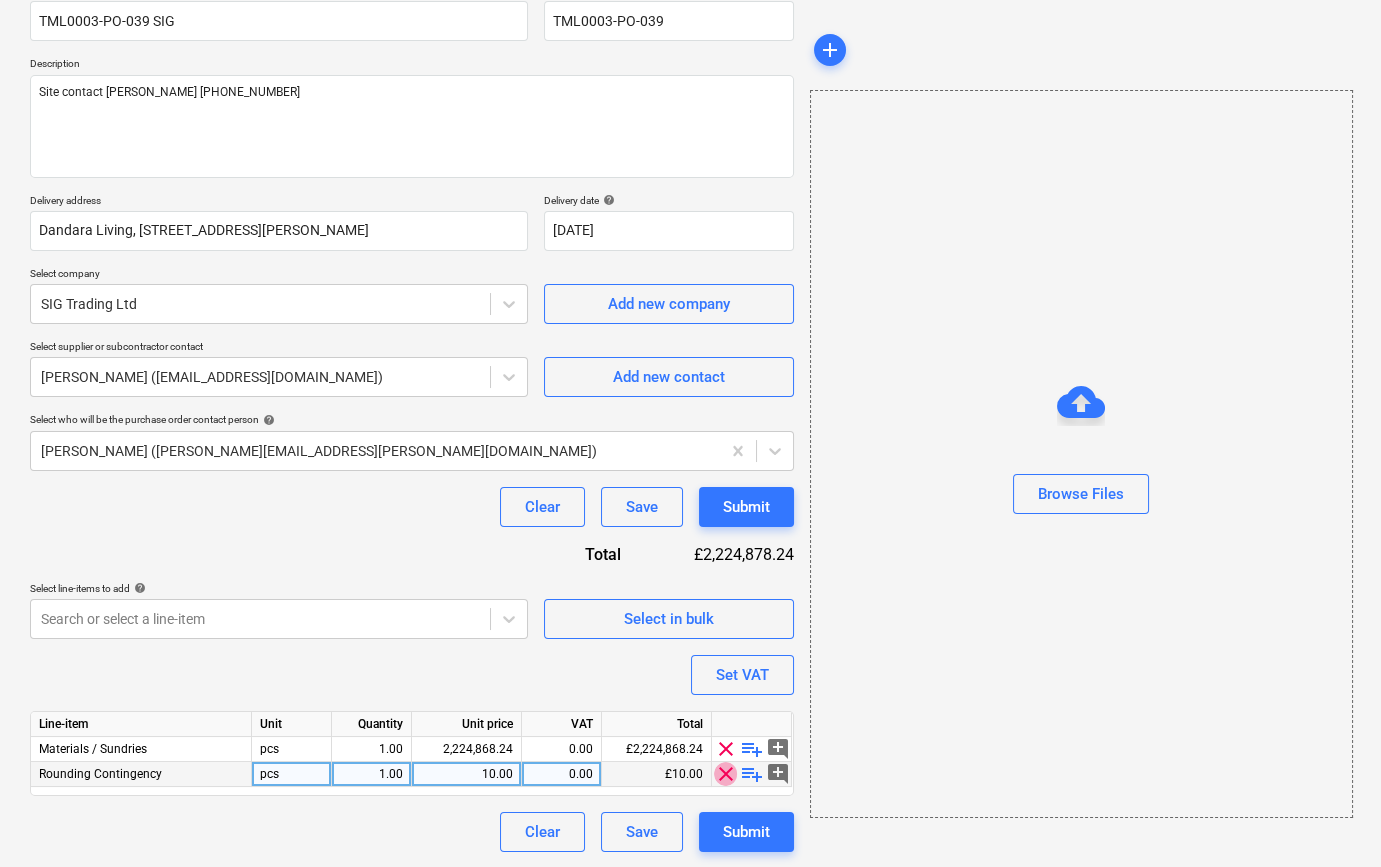 click on "clear" at bounding box center [726, 774] 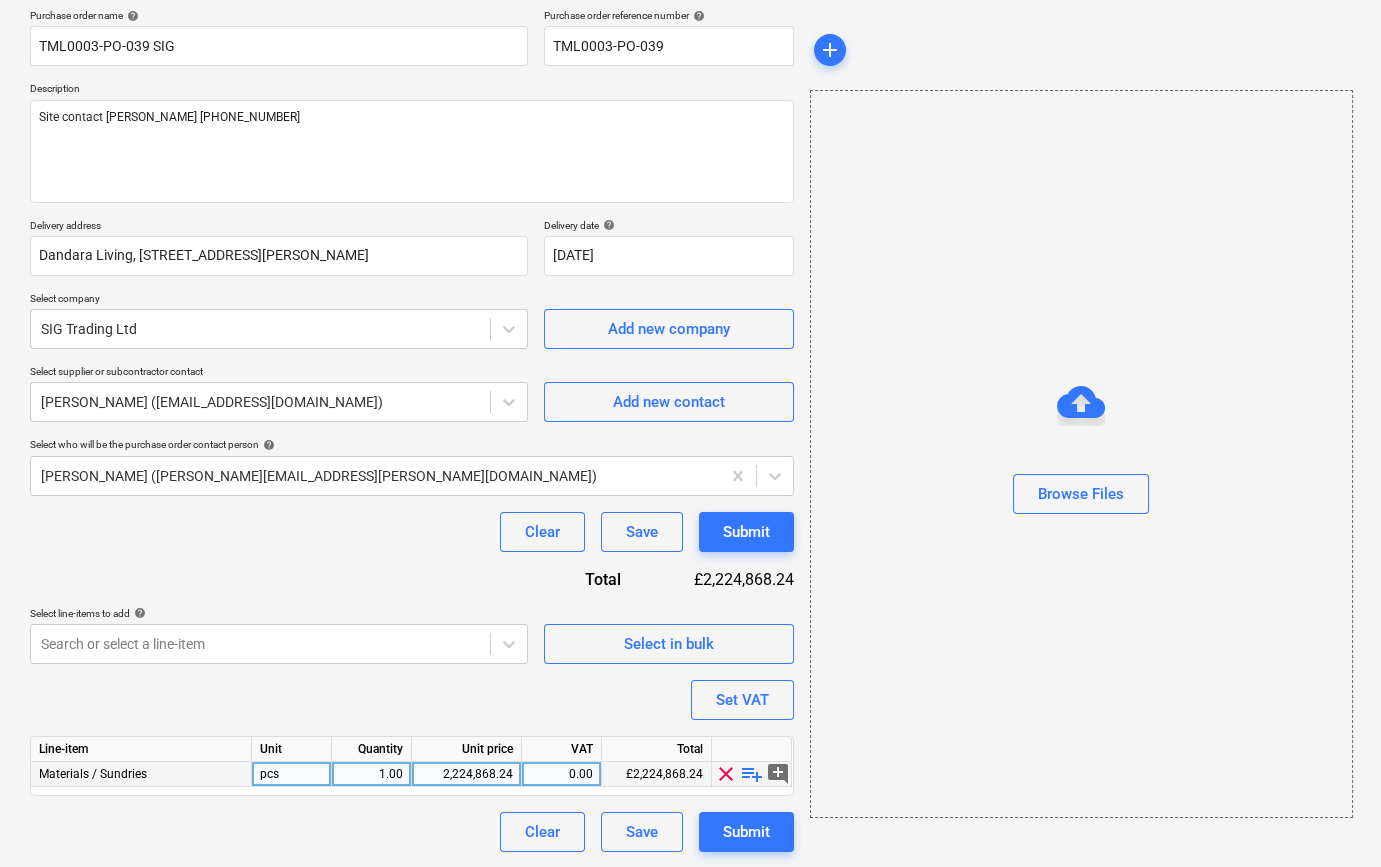 click on "playlist_add" at bounding box center (752, 774) 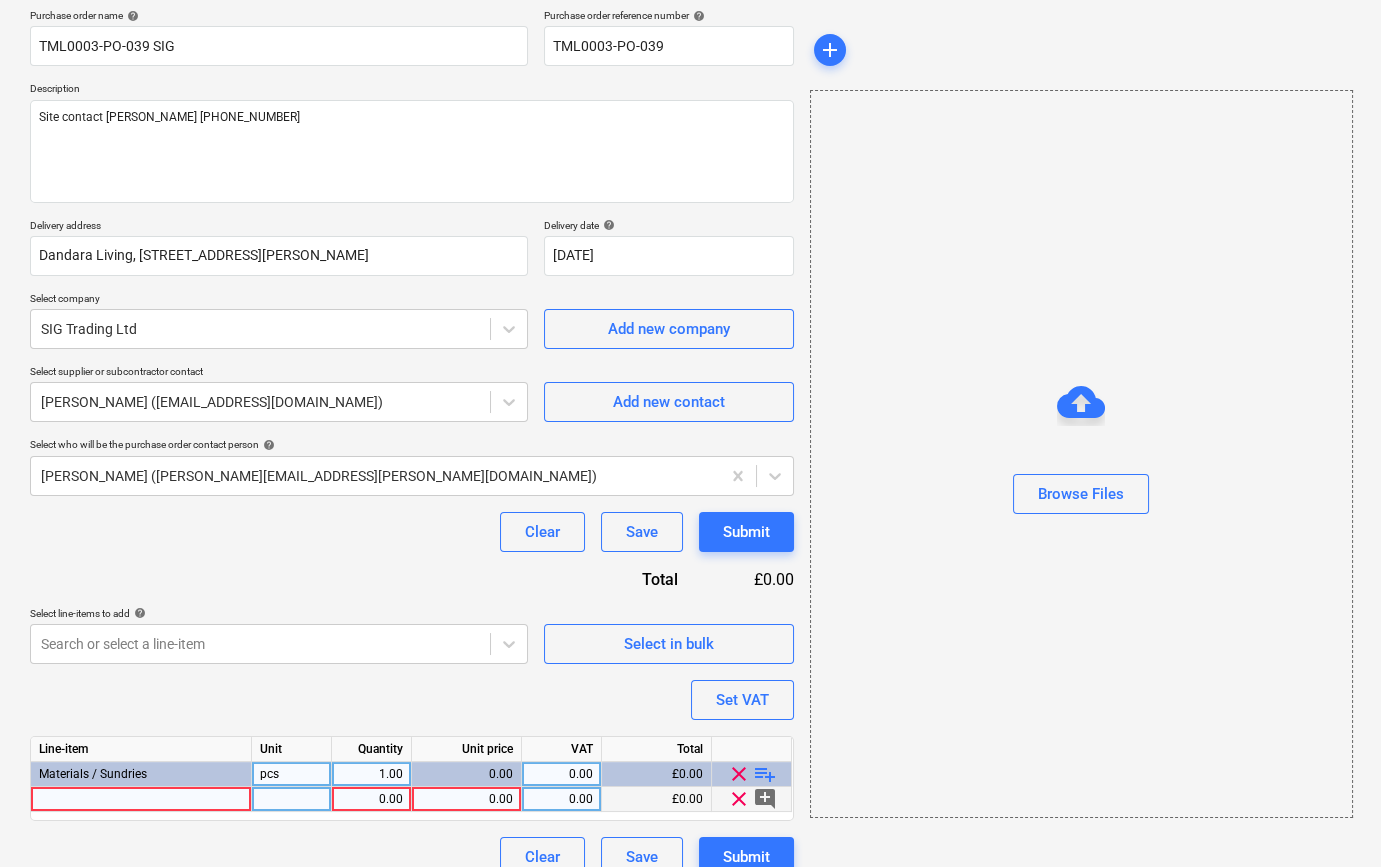 click at bounding box center [141, 799] 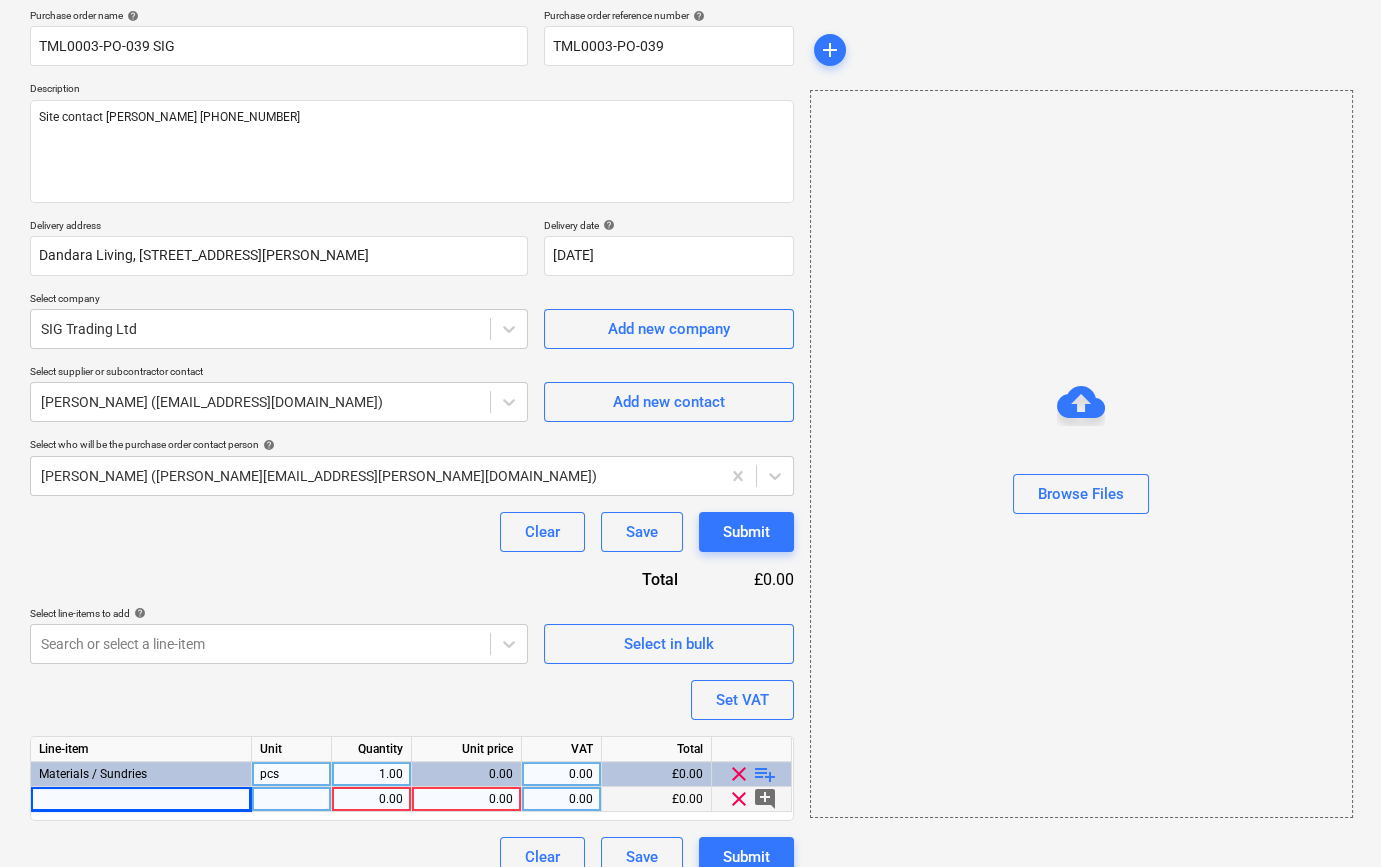 click at bounding box center (141, 799) 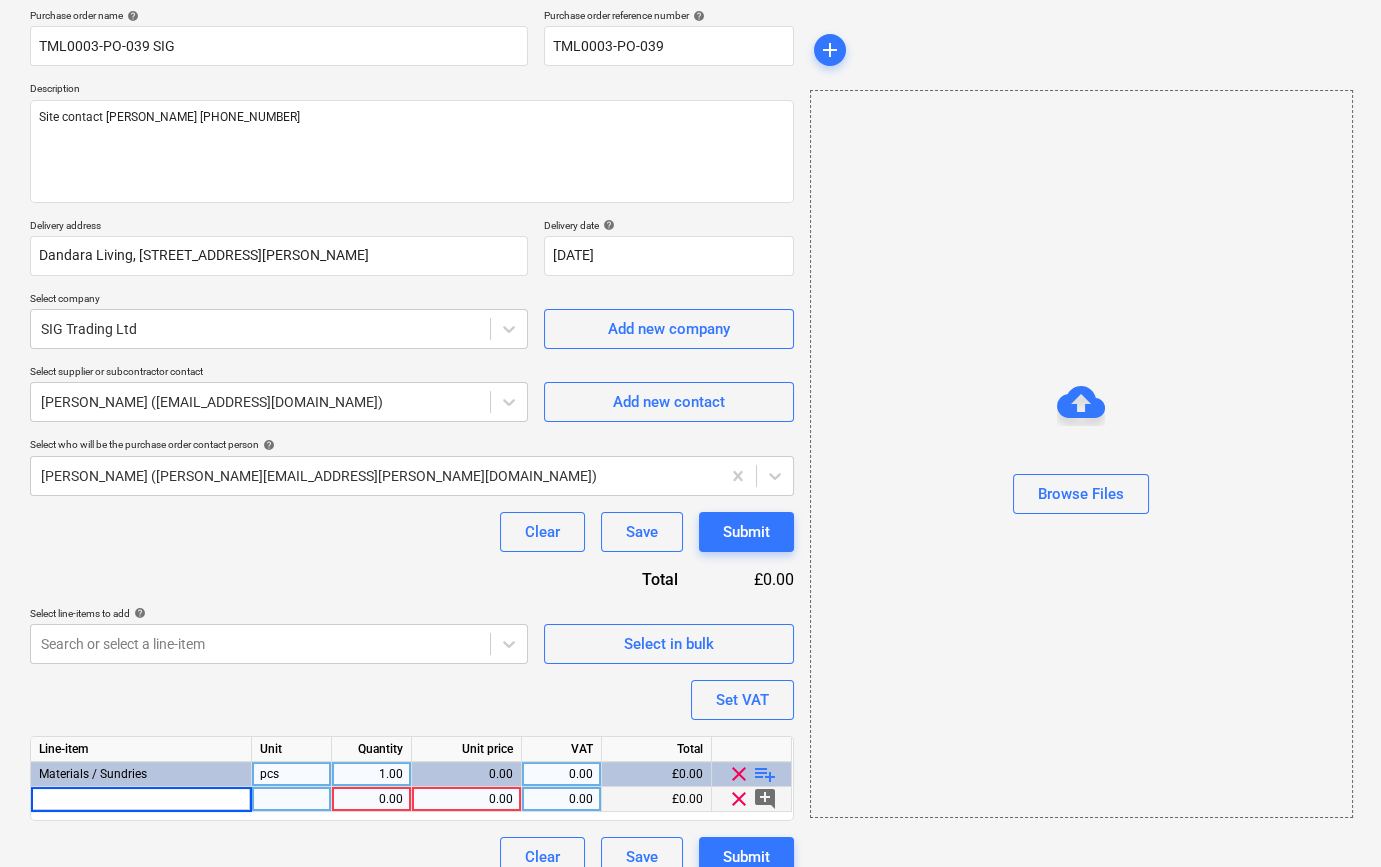 type on "x" 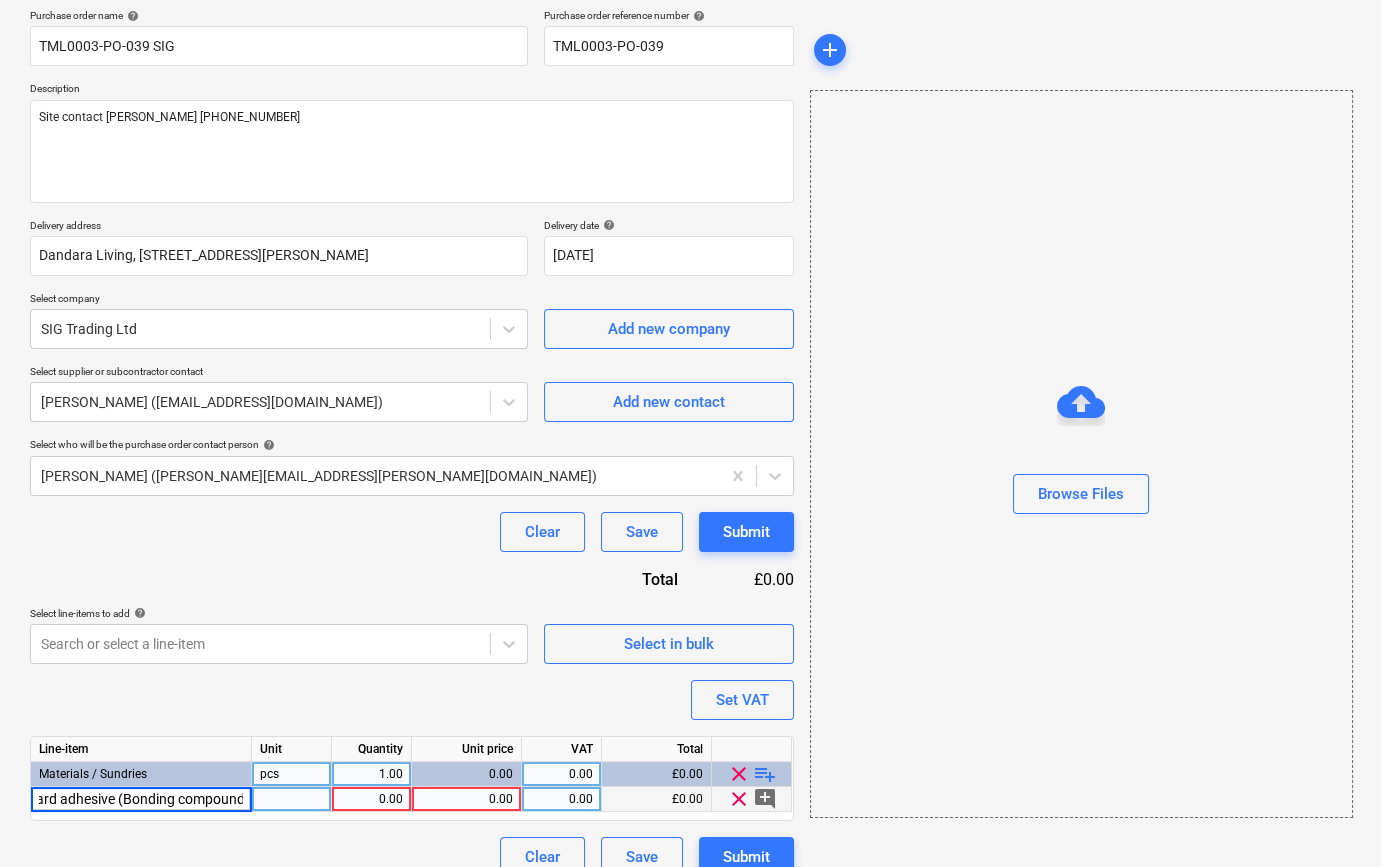 type on "Plasterboard adhesive (Bonding compound)" 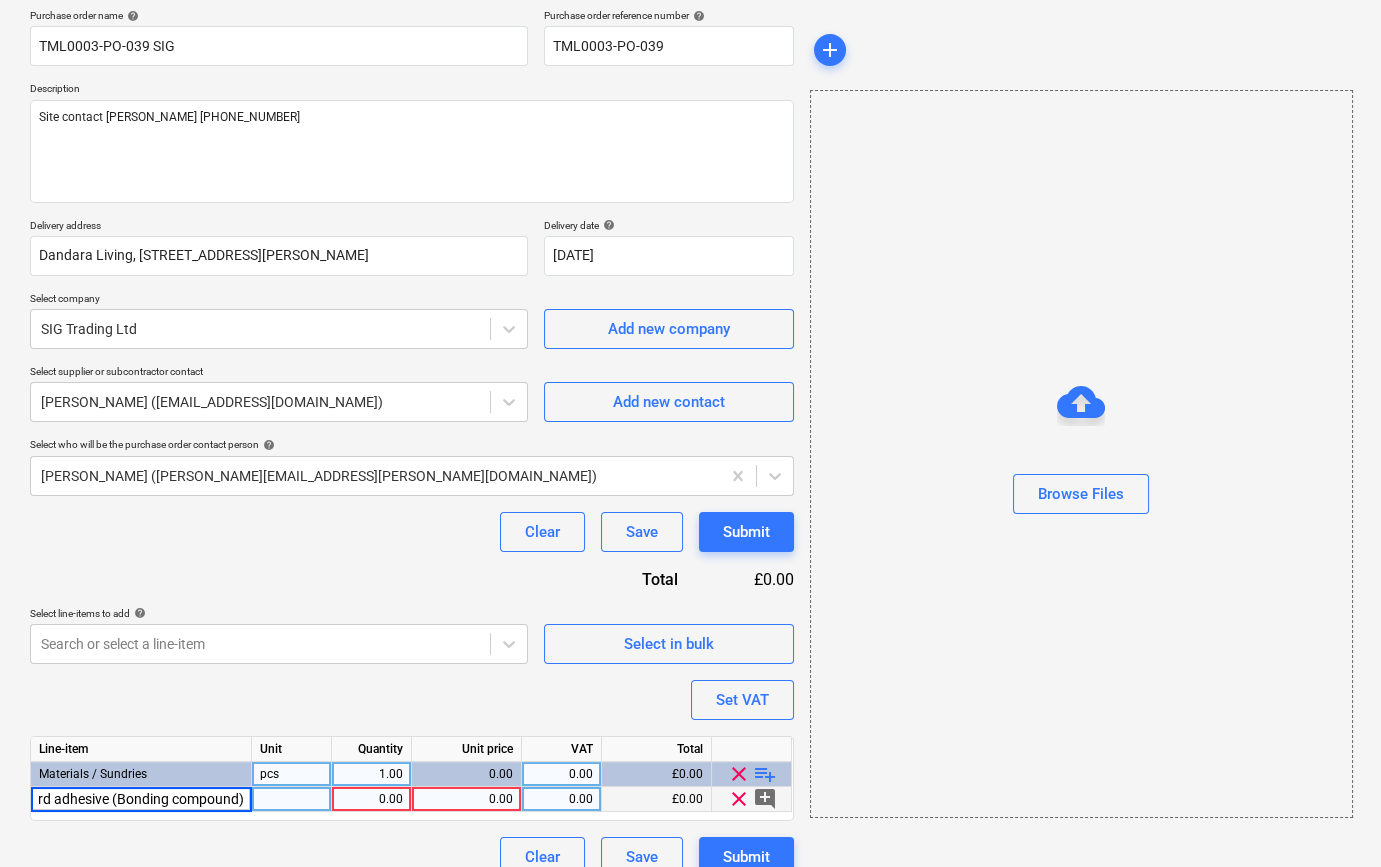 type on "x" 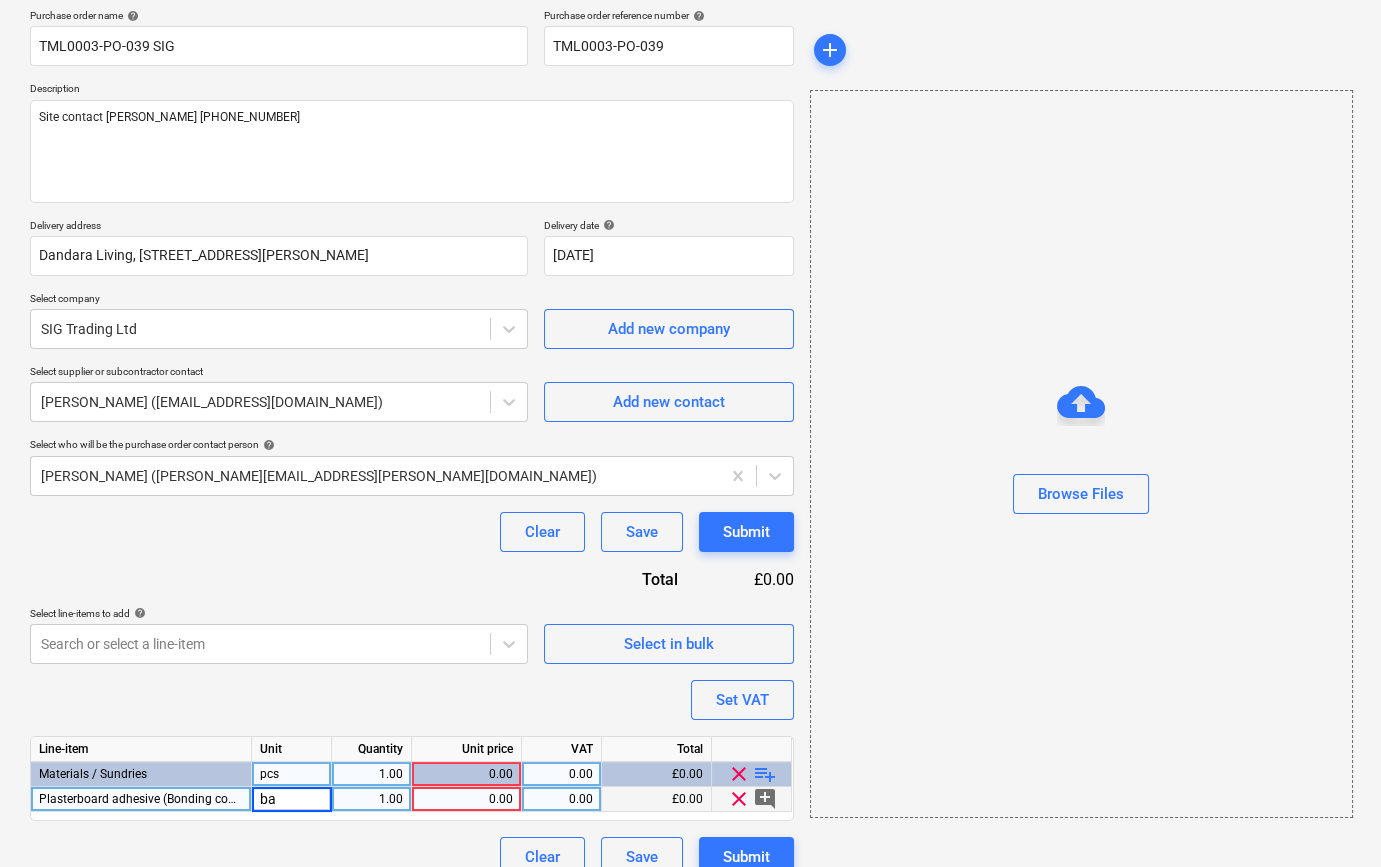 type on "bag" 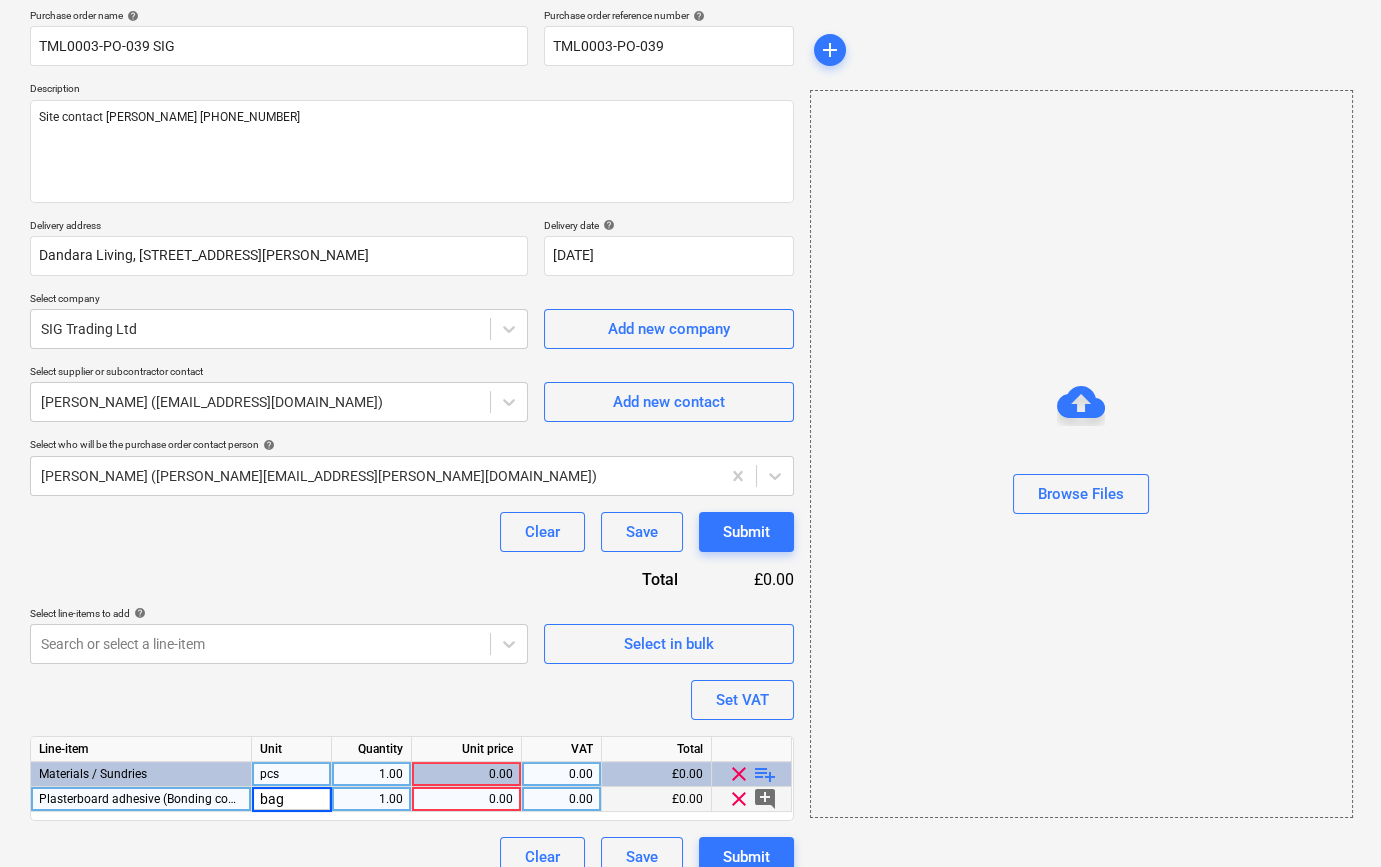type on "x" 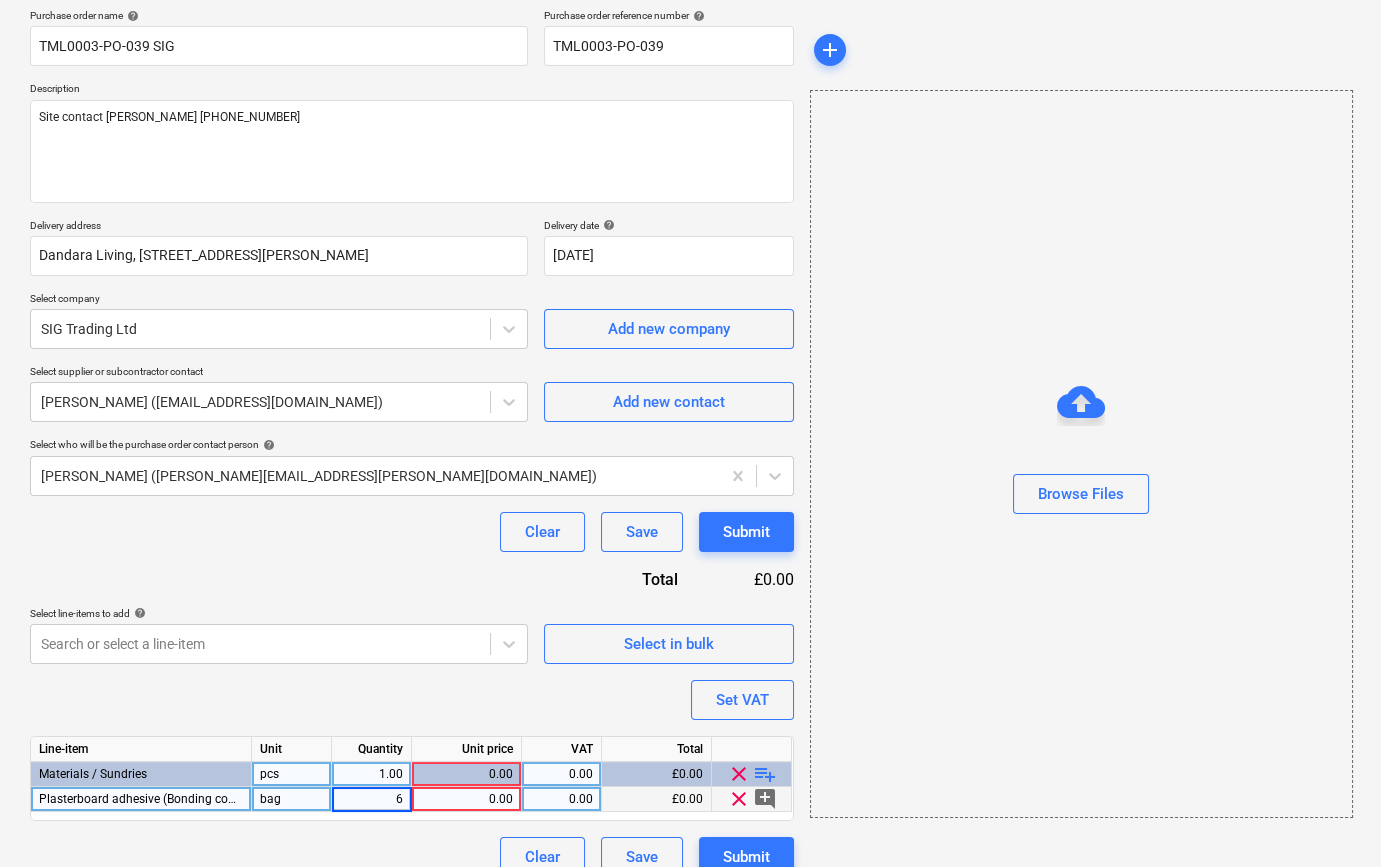 type on "60" 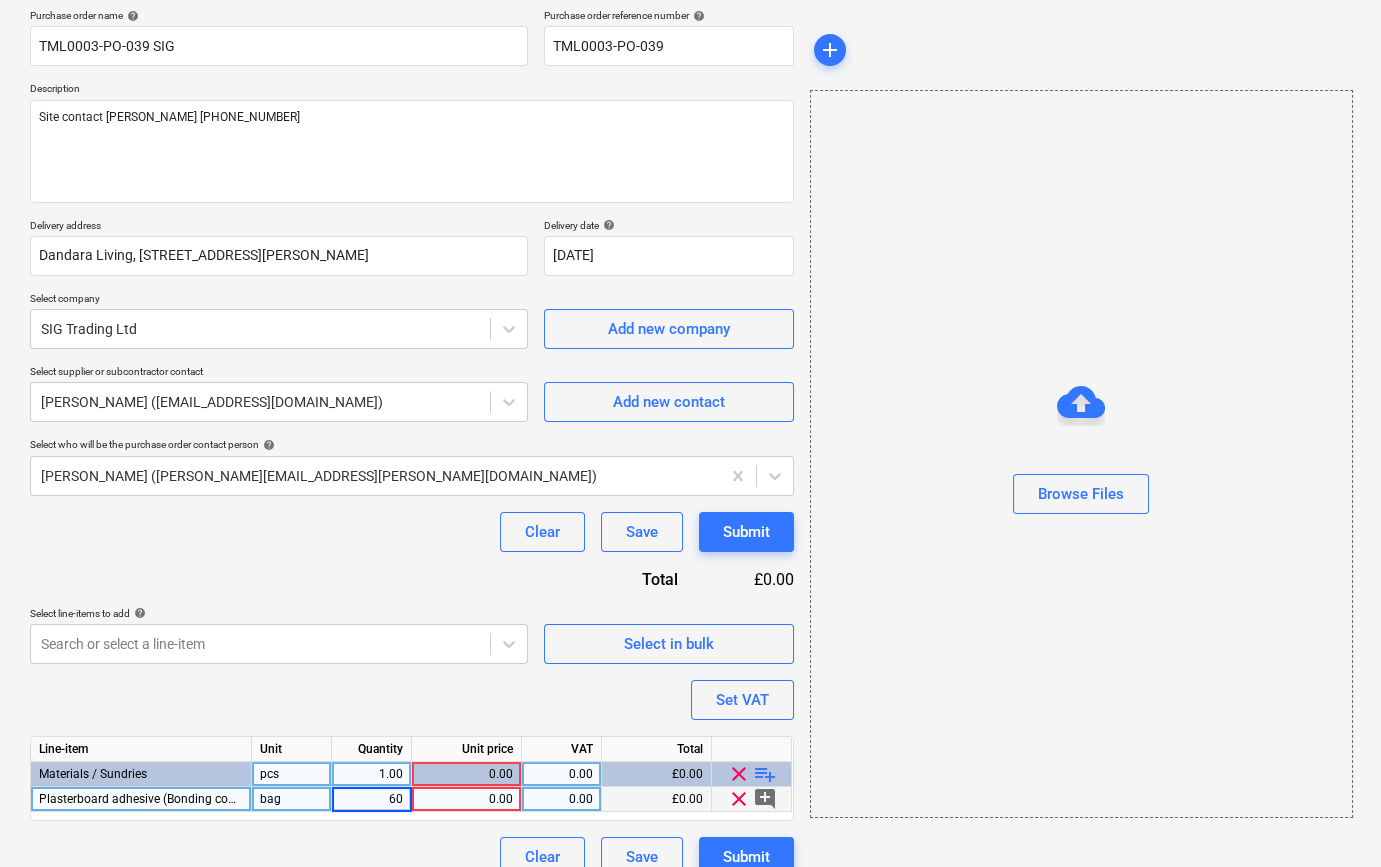 type on "x" 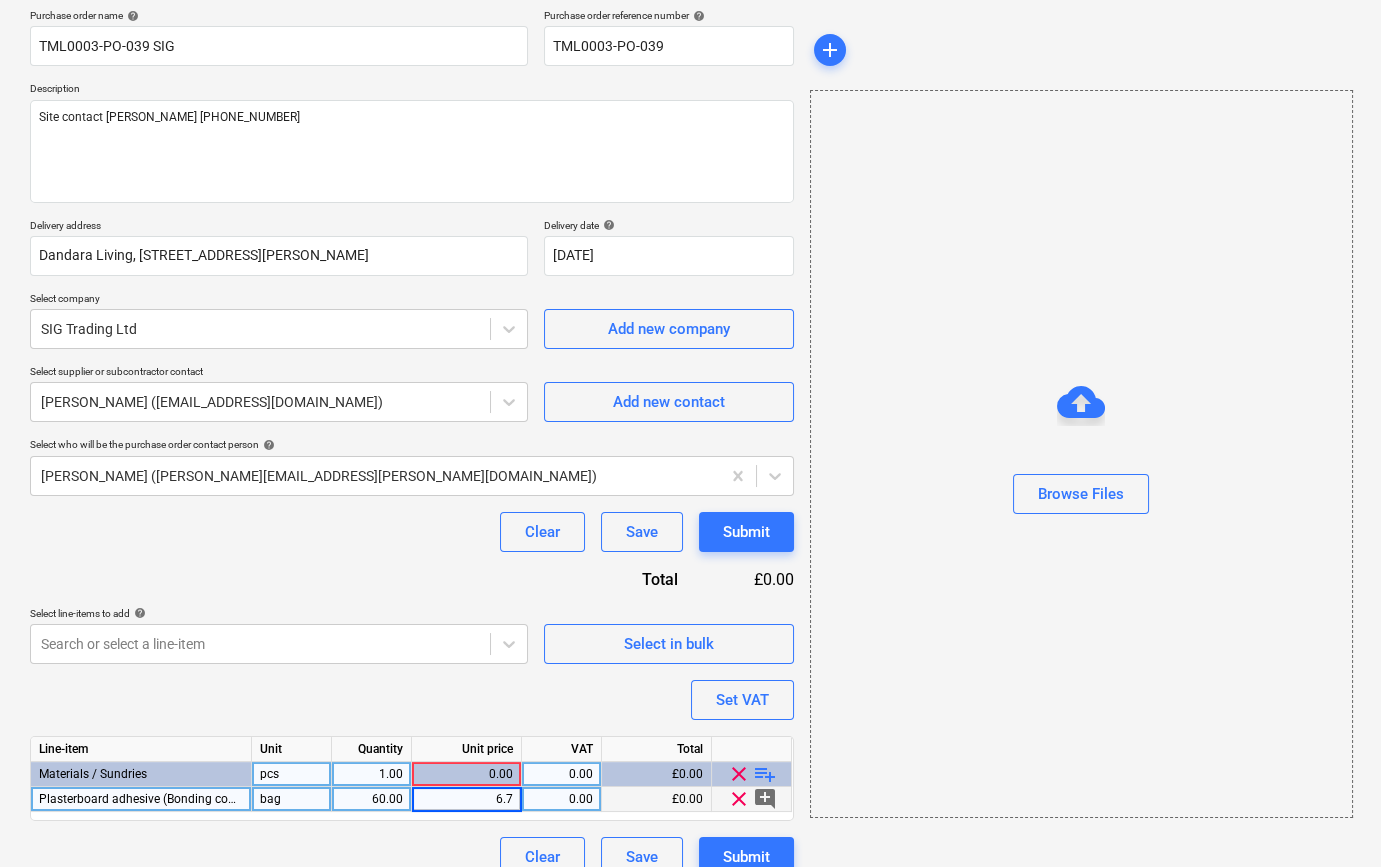 type on "6.75" 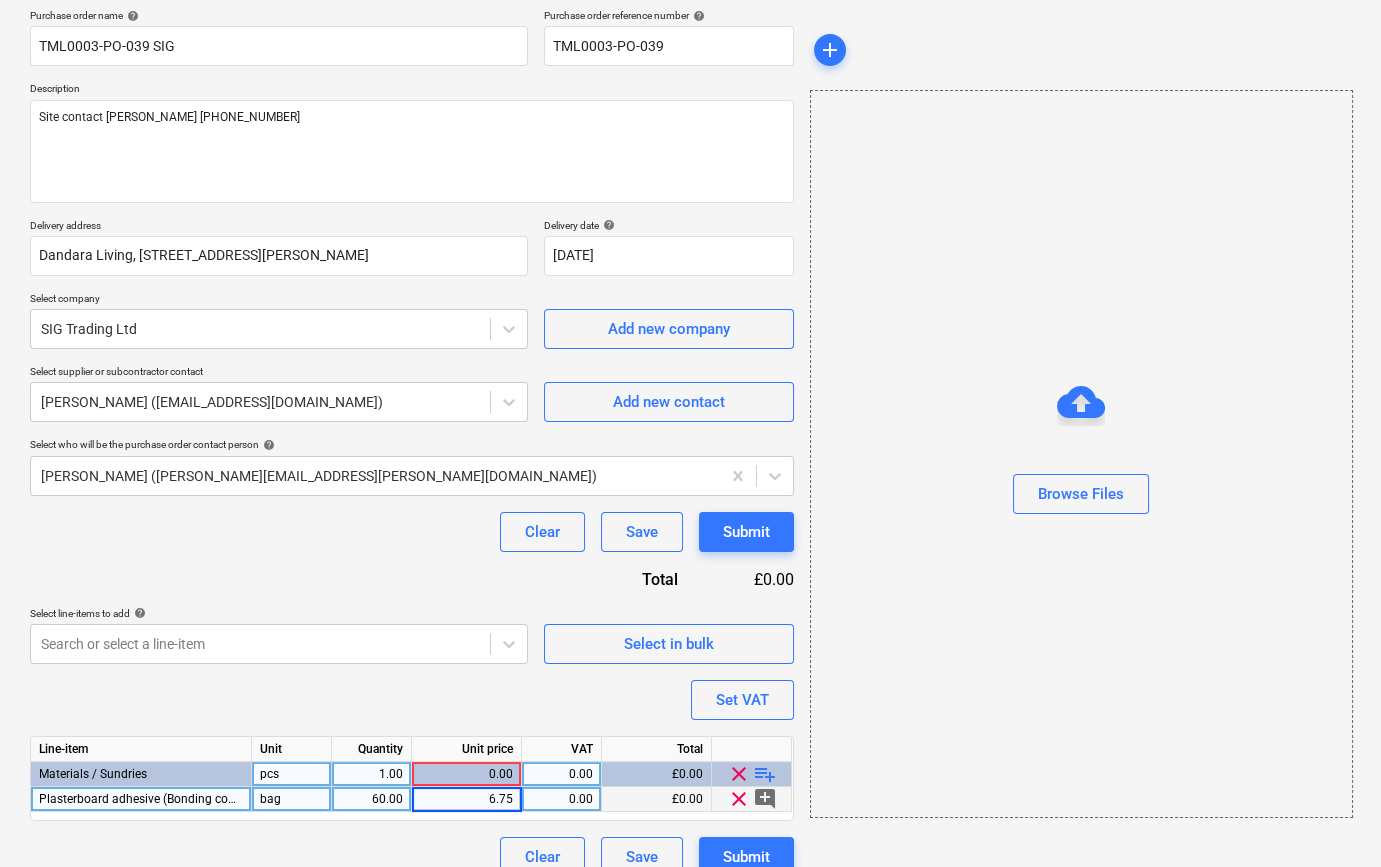 type on "x" 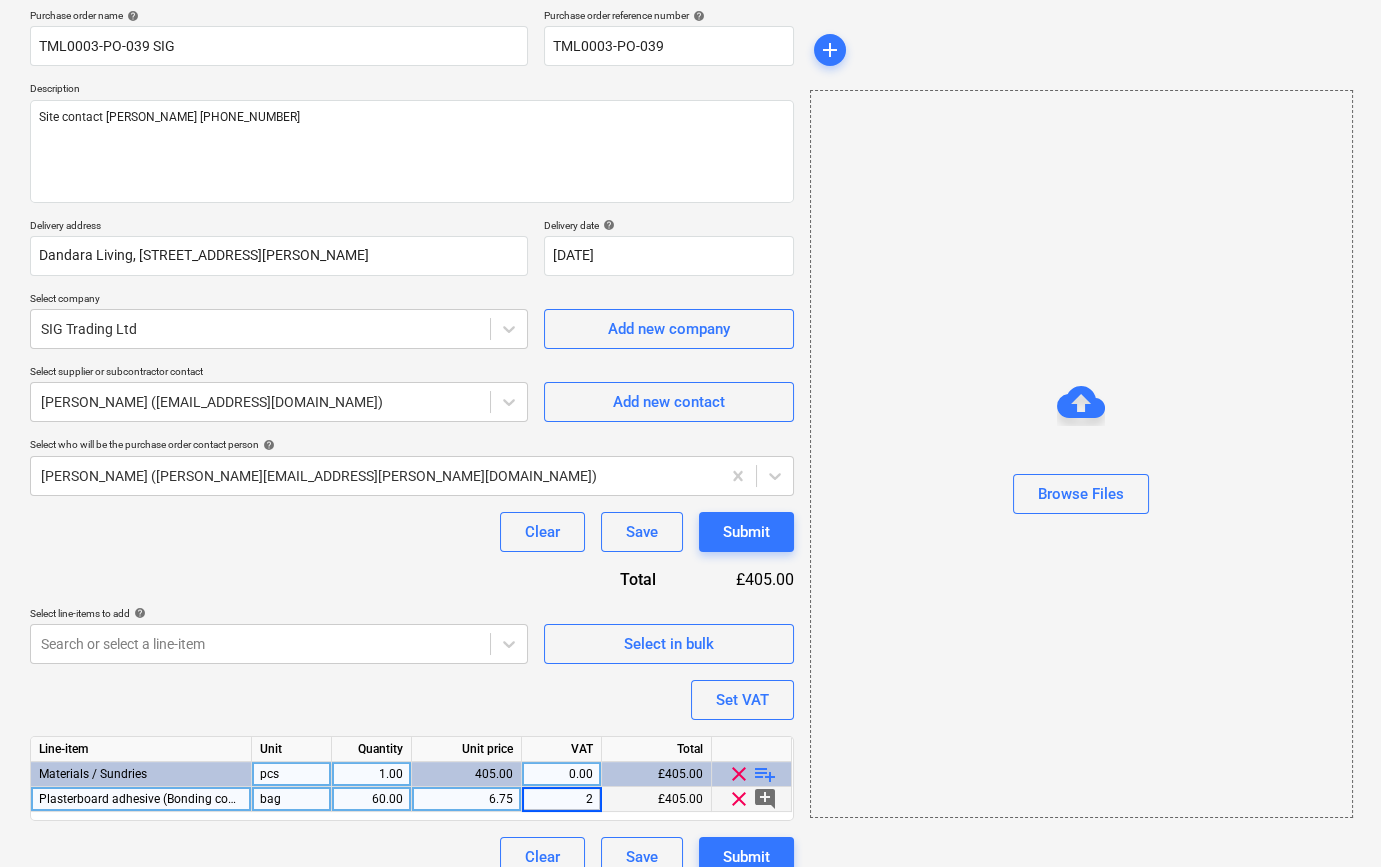 type on "20" 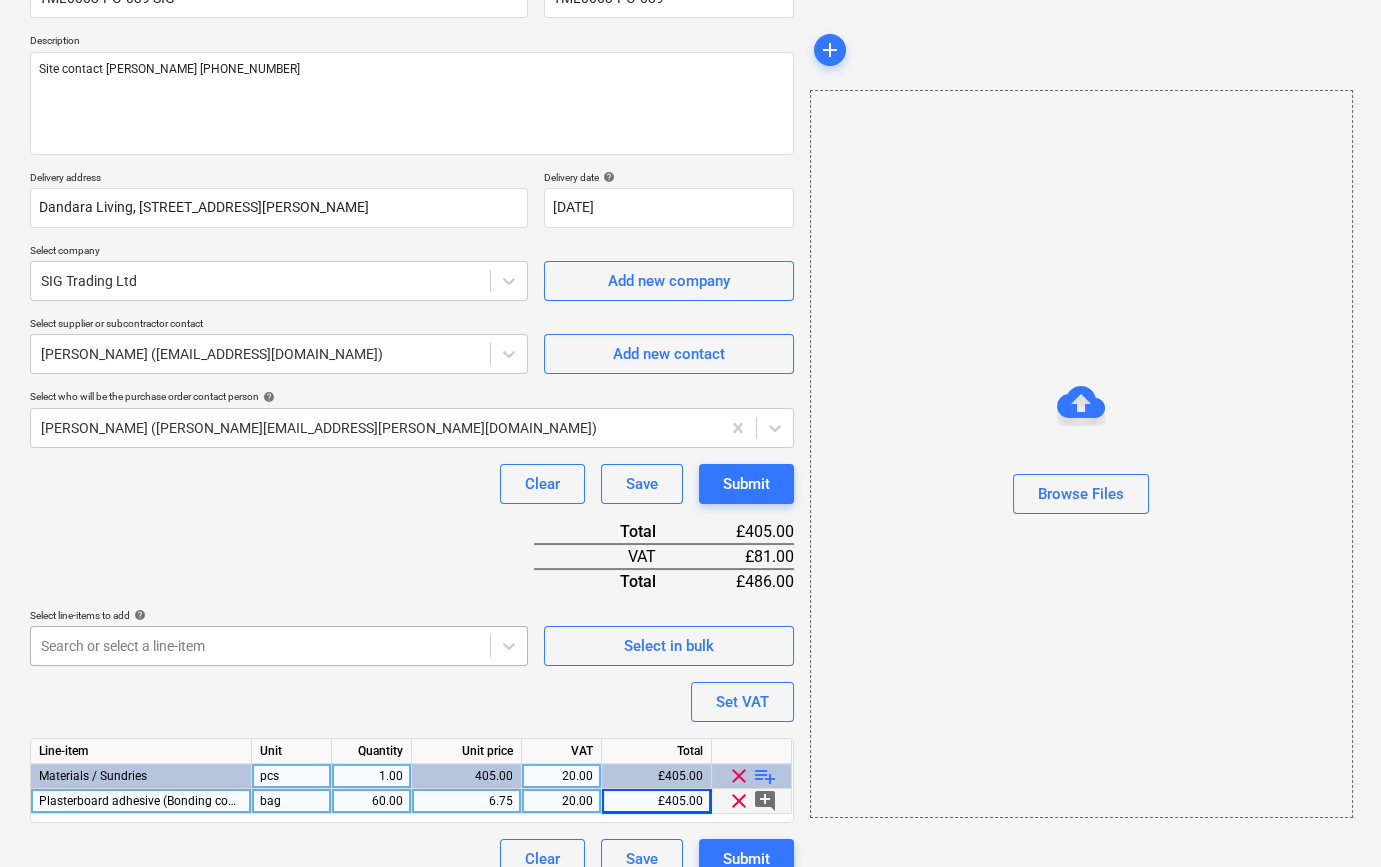 scroll, scrollTop: 230, scrollLeft: 0, axis: vertical 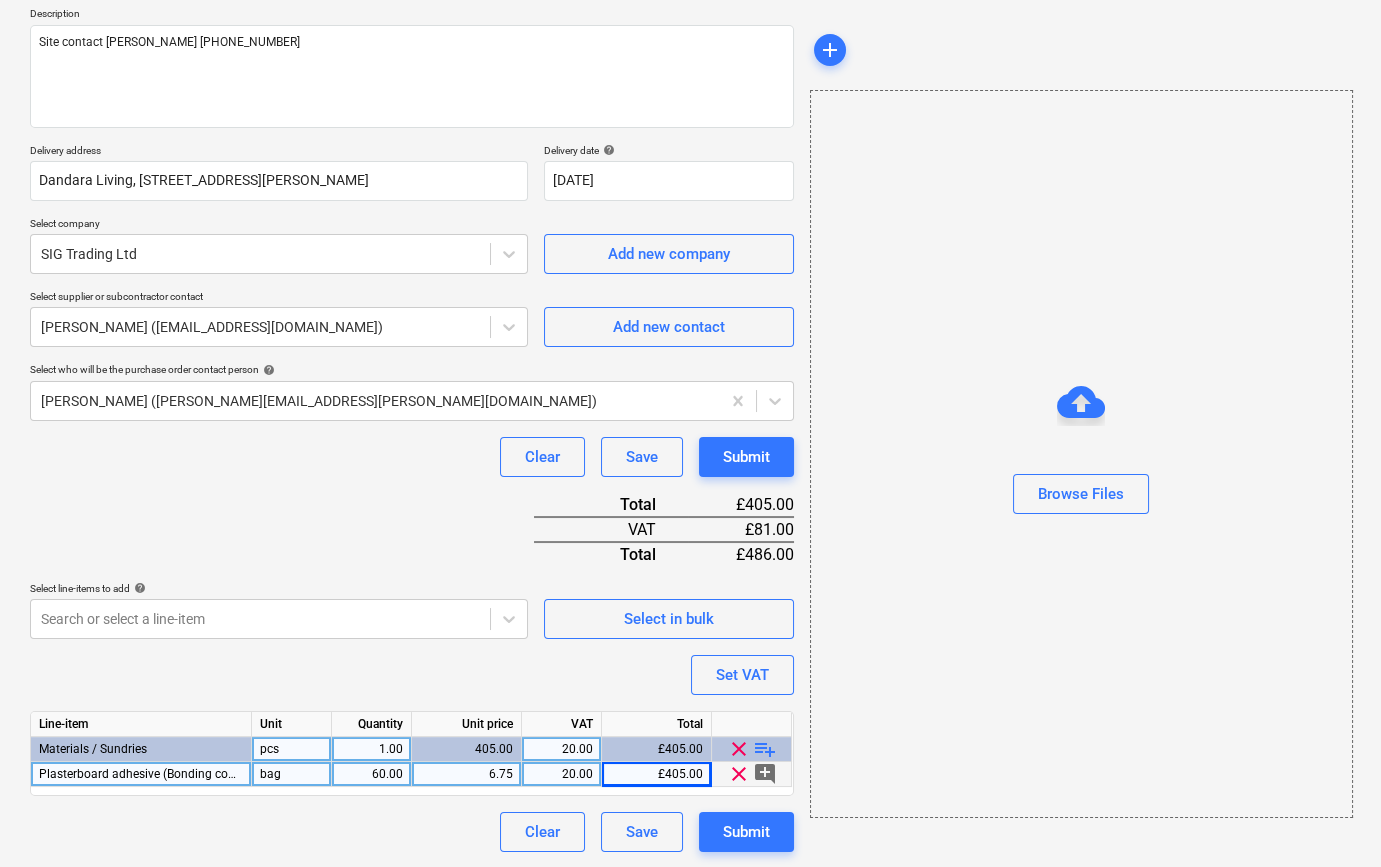 click on "playlist_add" at bounding box center (765, 749) 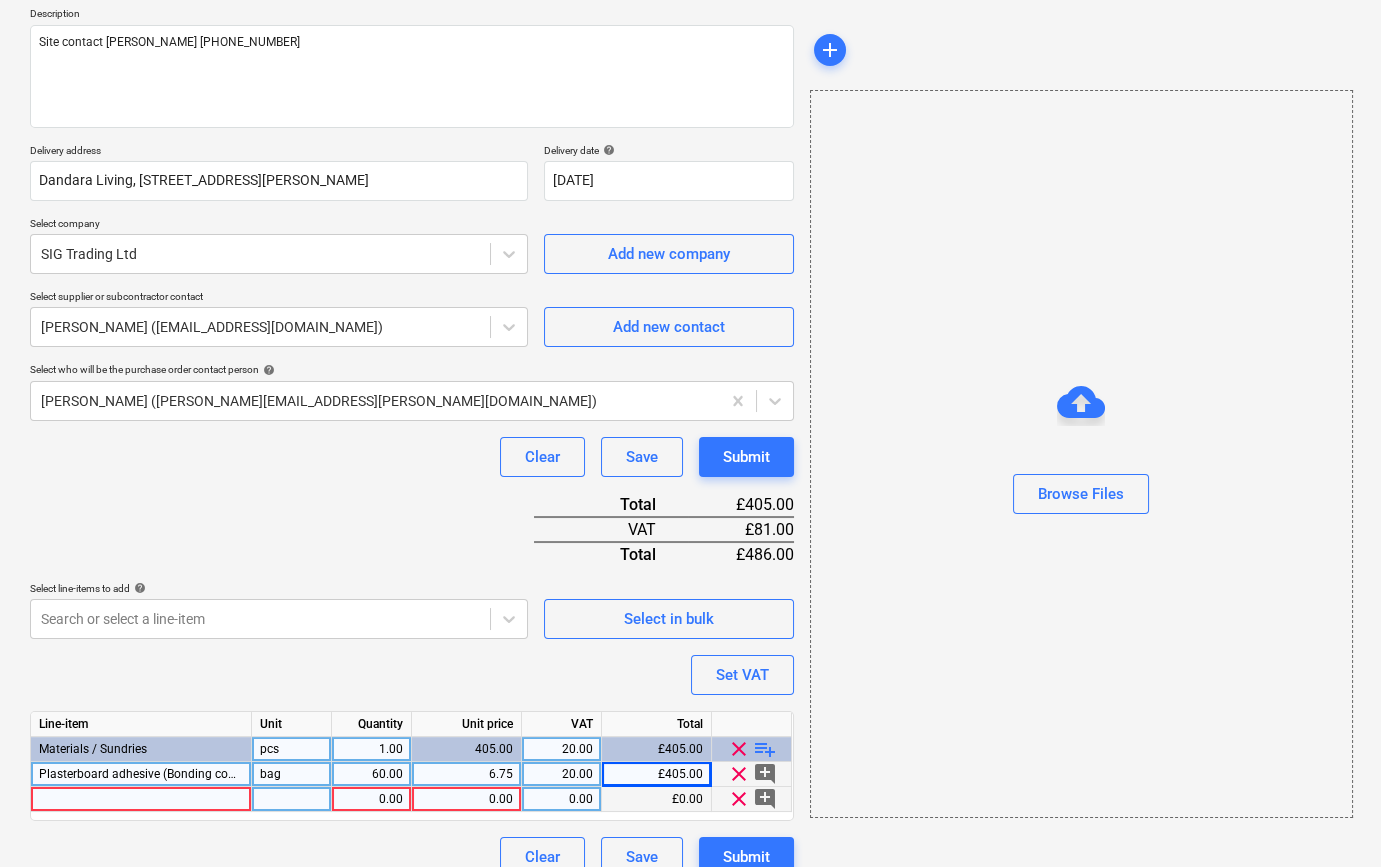 click at bounding box center (141, 799) 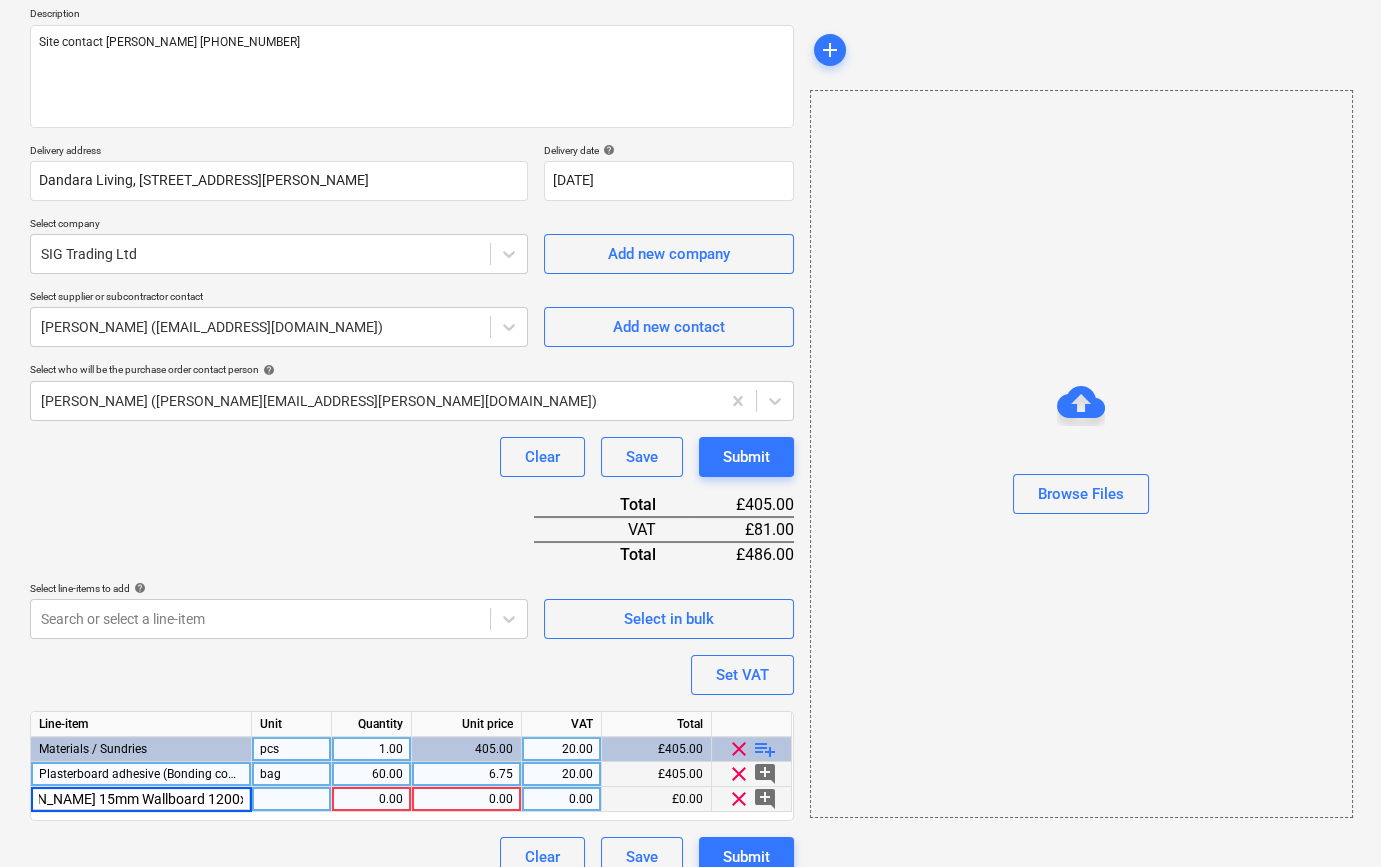 type on "[PERSON_NAME] 15mm Wallboard 1200x2700mm TE" 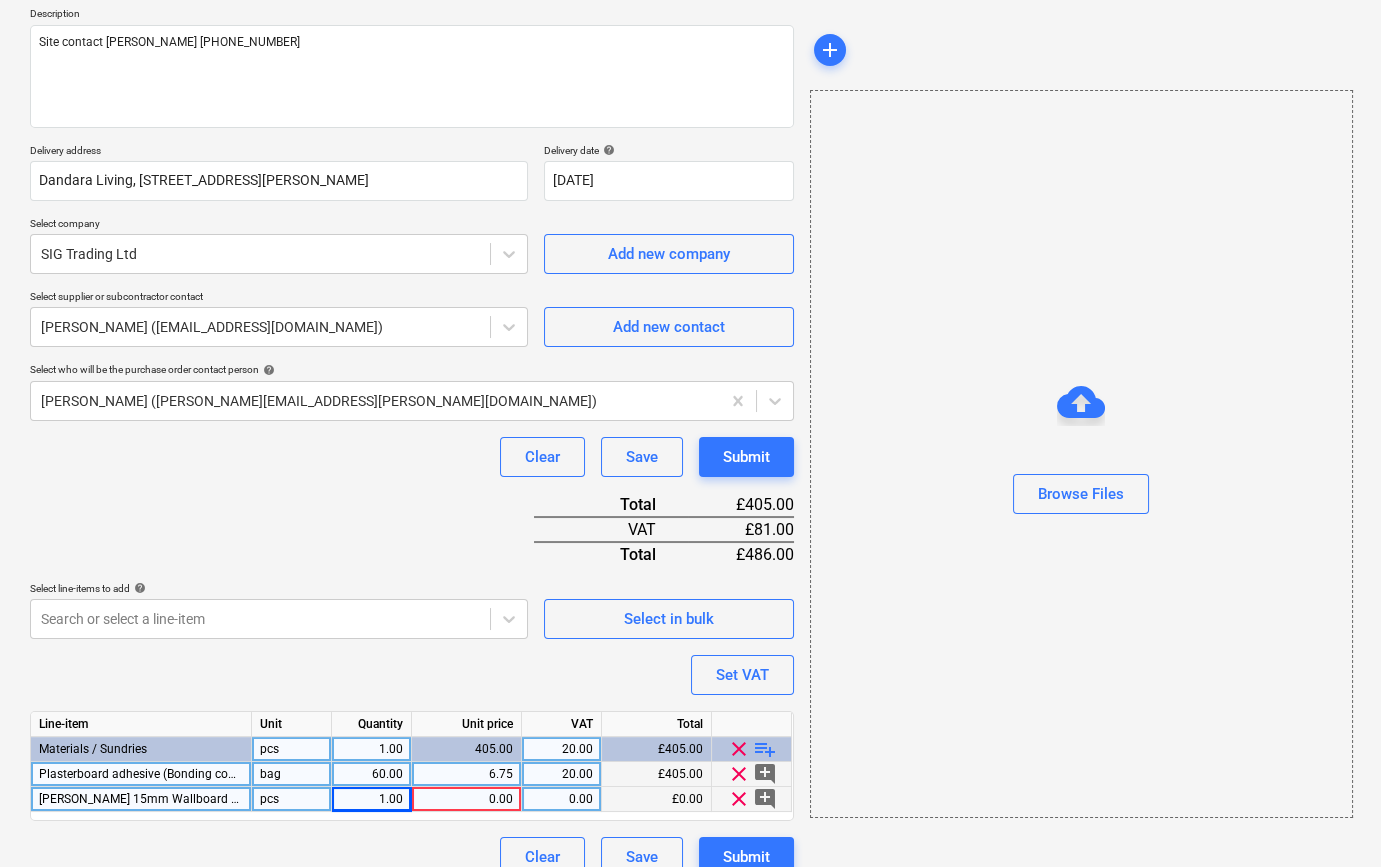 type on "x" 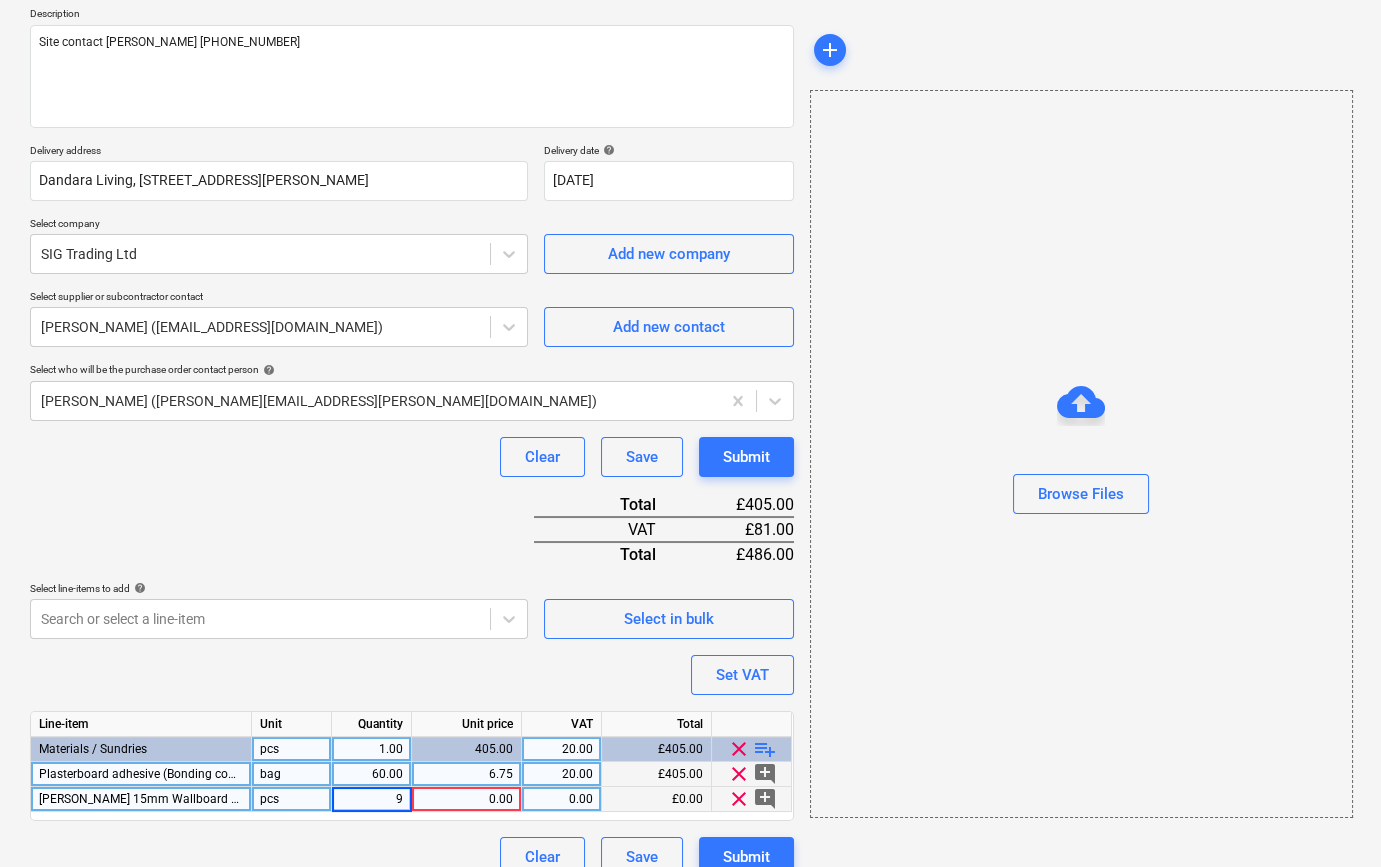 type on "96" 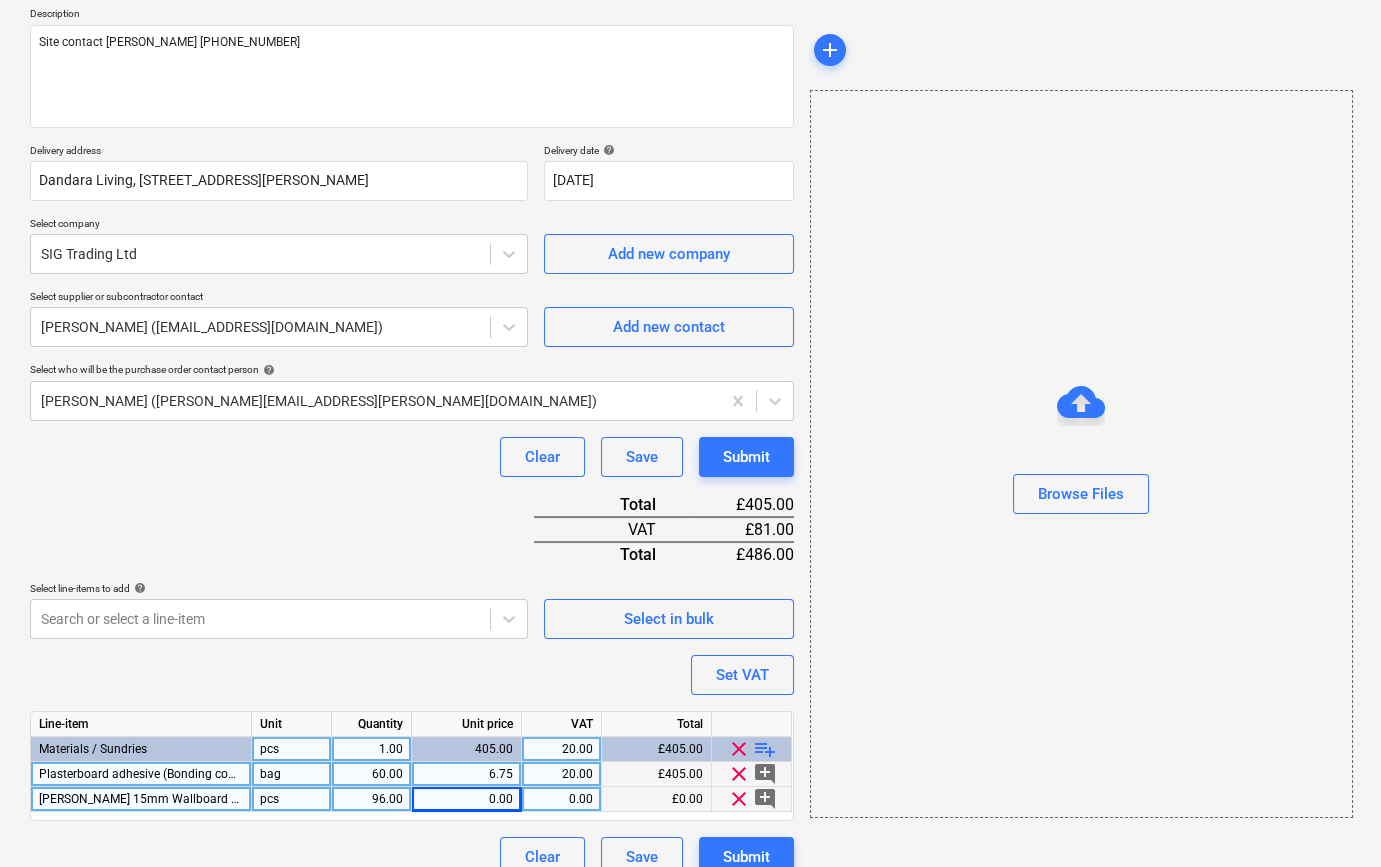 click on "0.00" at bounding box center [466, 799] 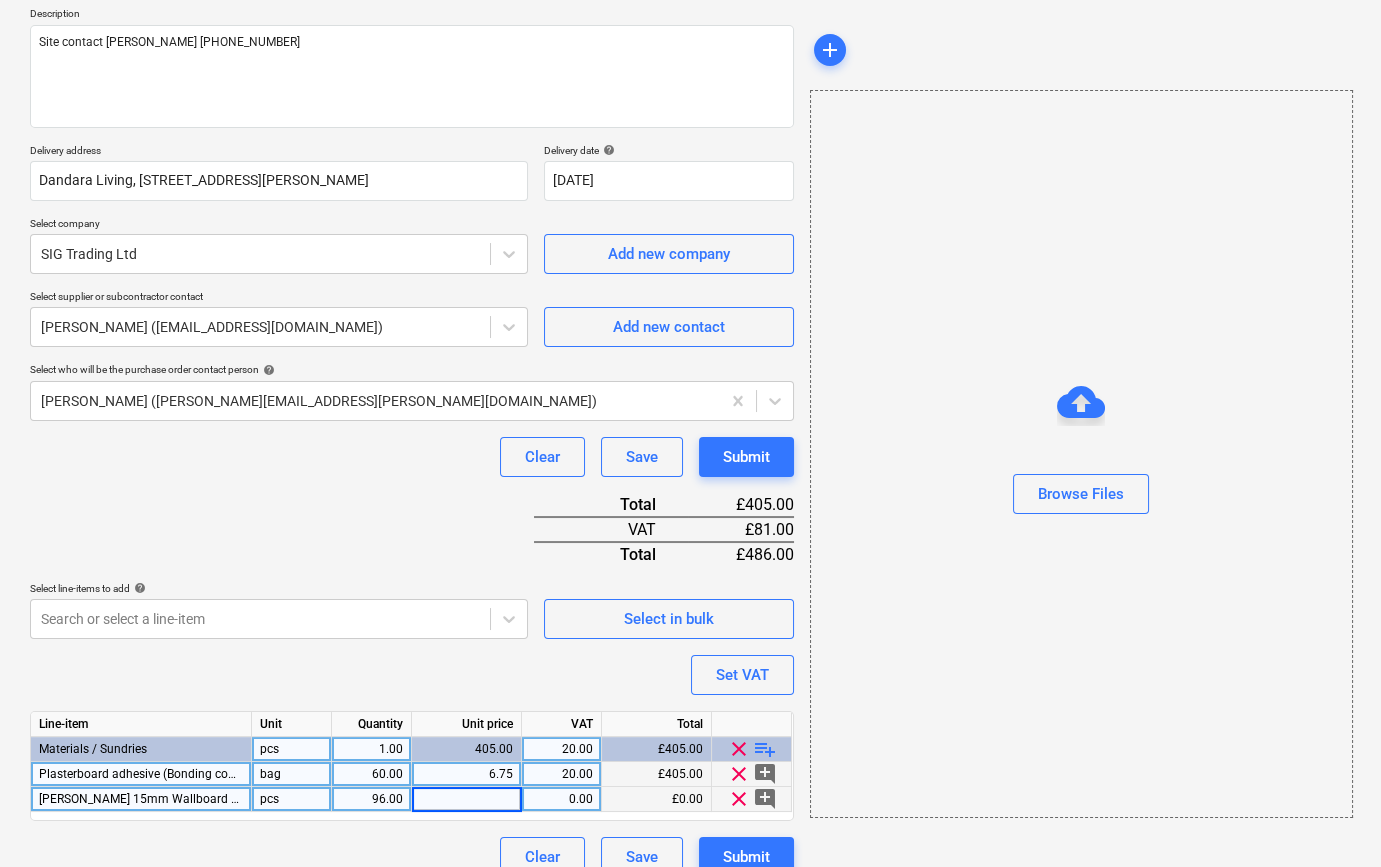 type on "x" 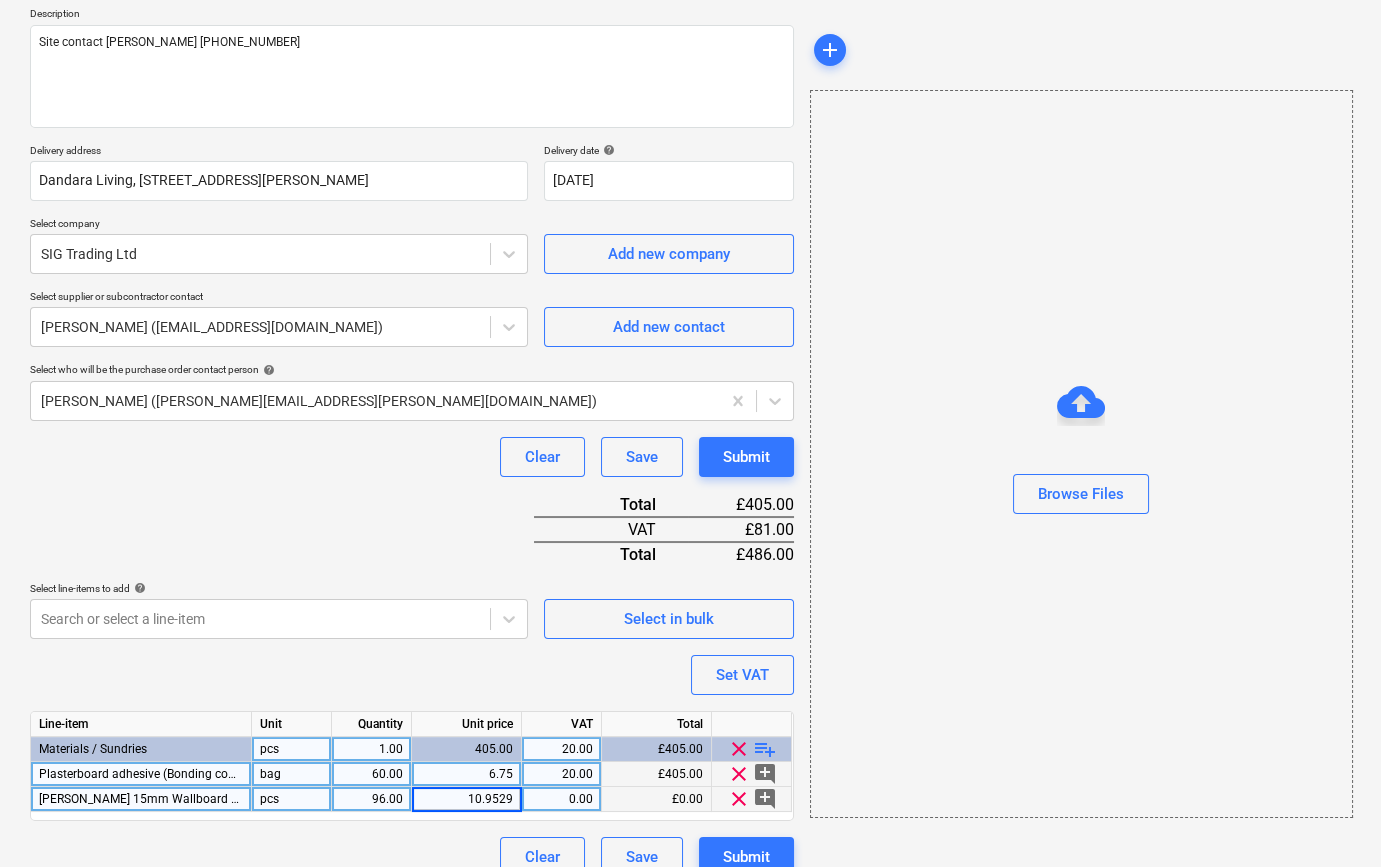 type on "10.95299" 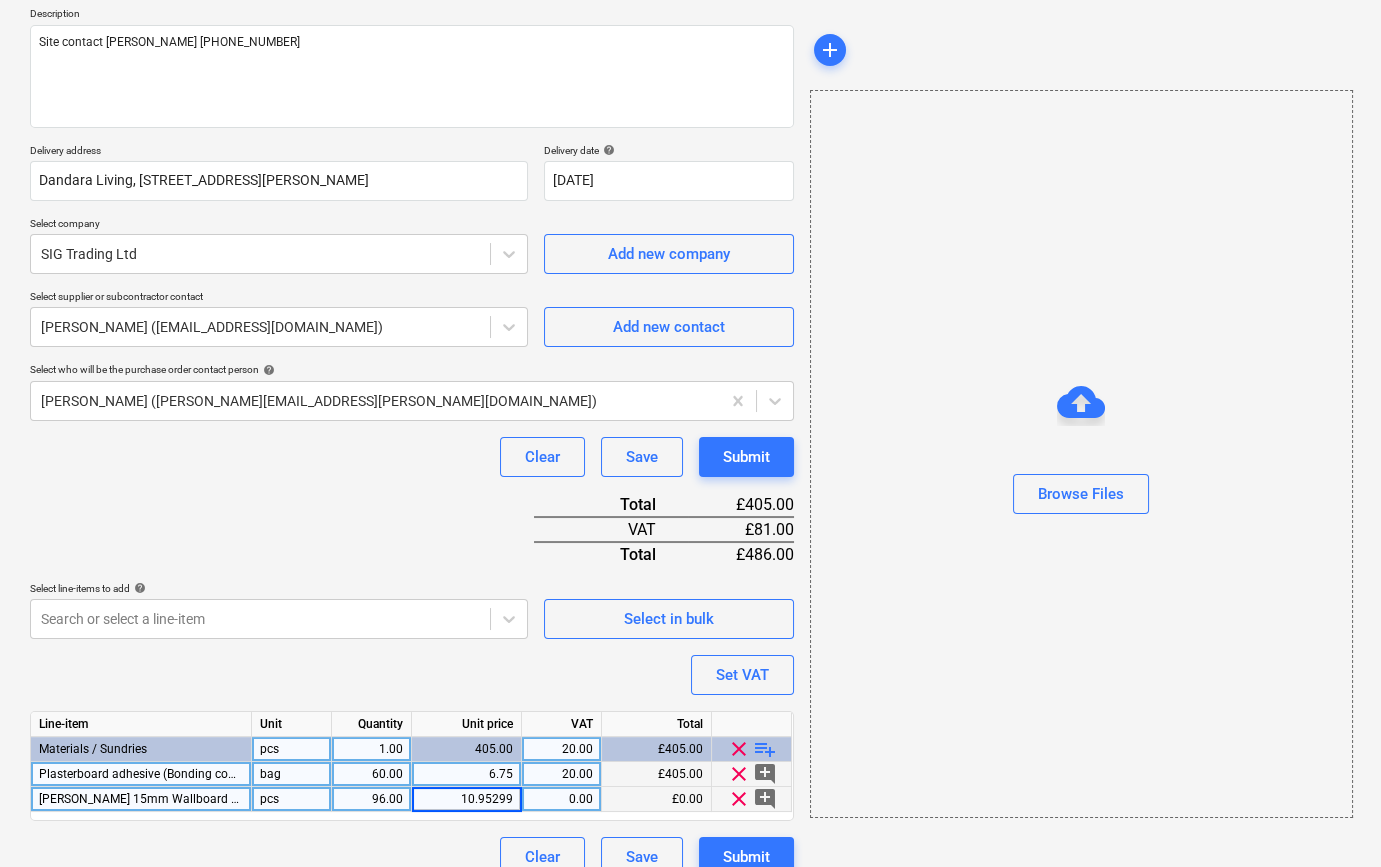 type on "x" 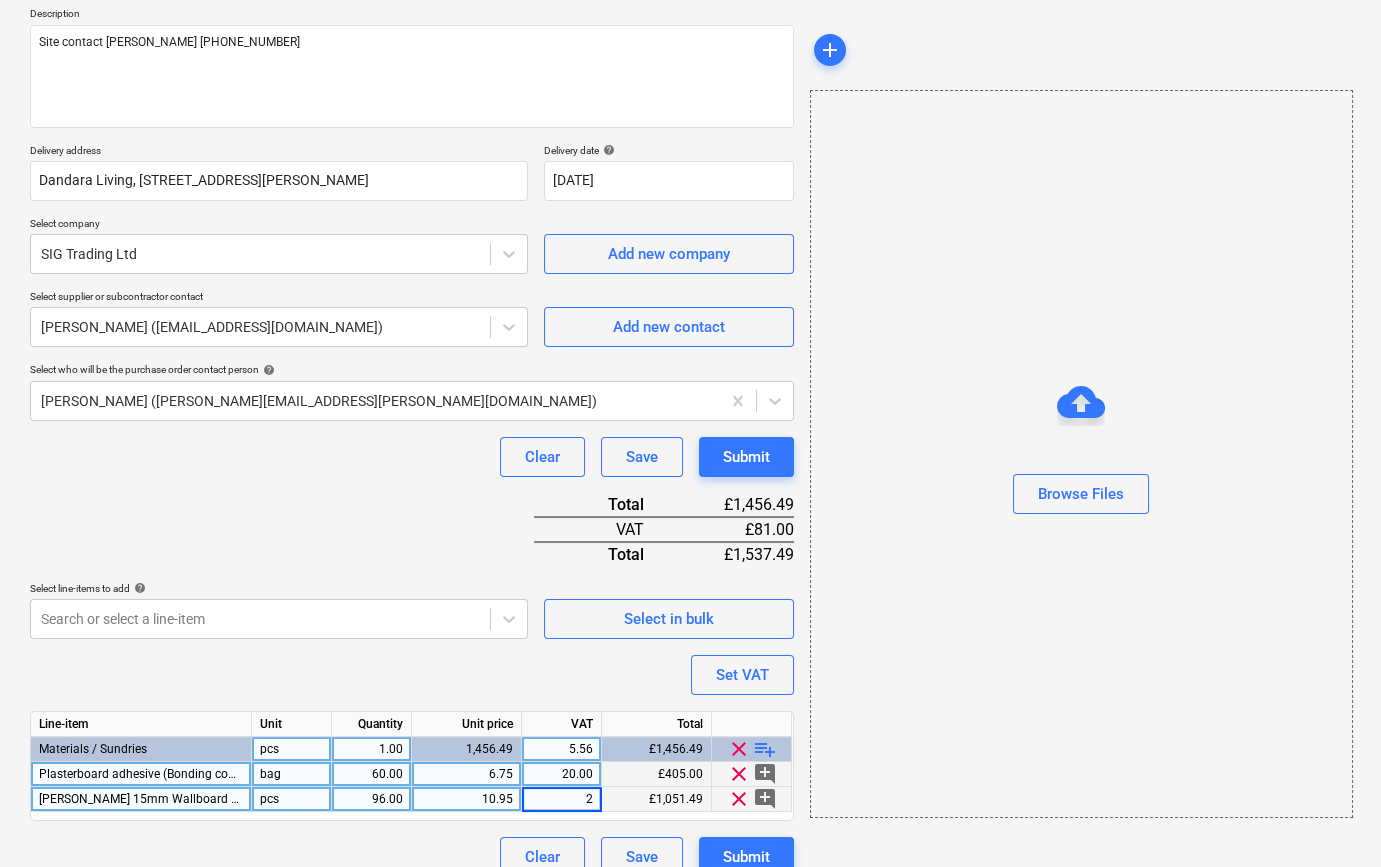 type on "20" 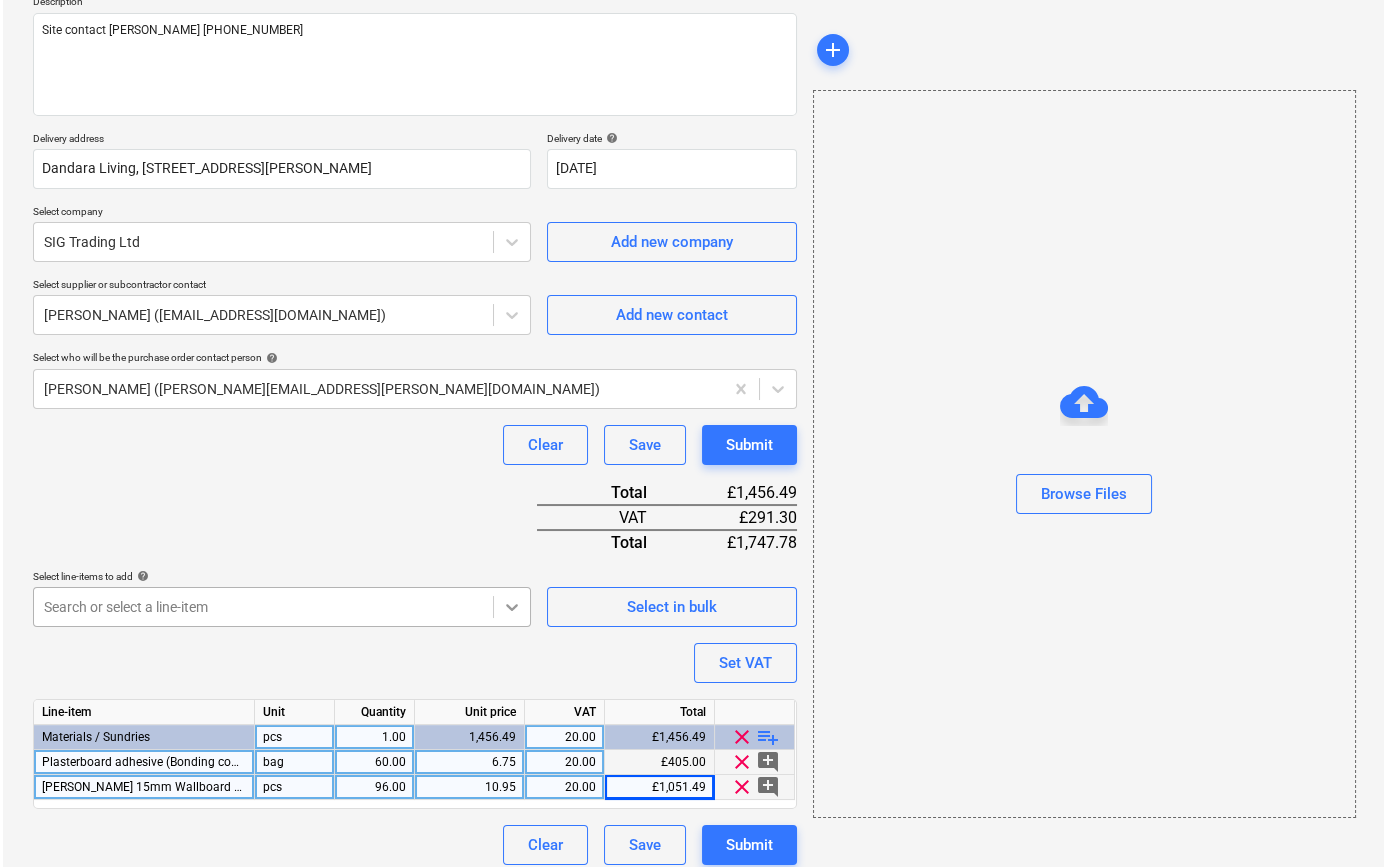 scroll, scrollTop: 255, scrollLeft: 0, axis: vertical 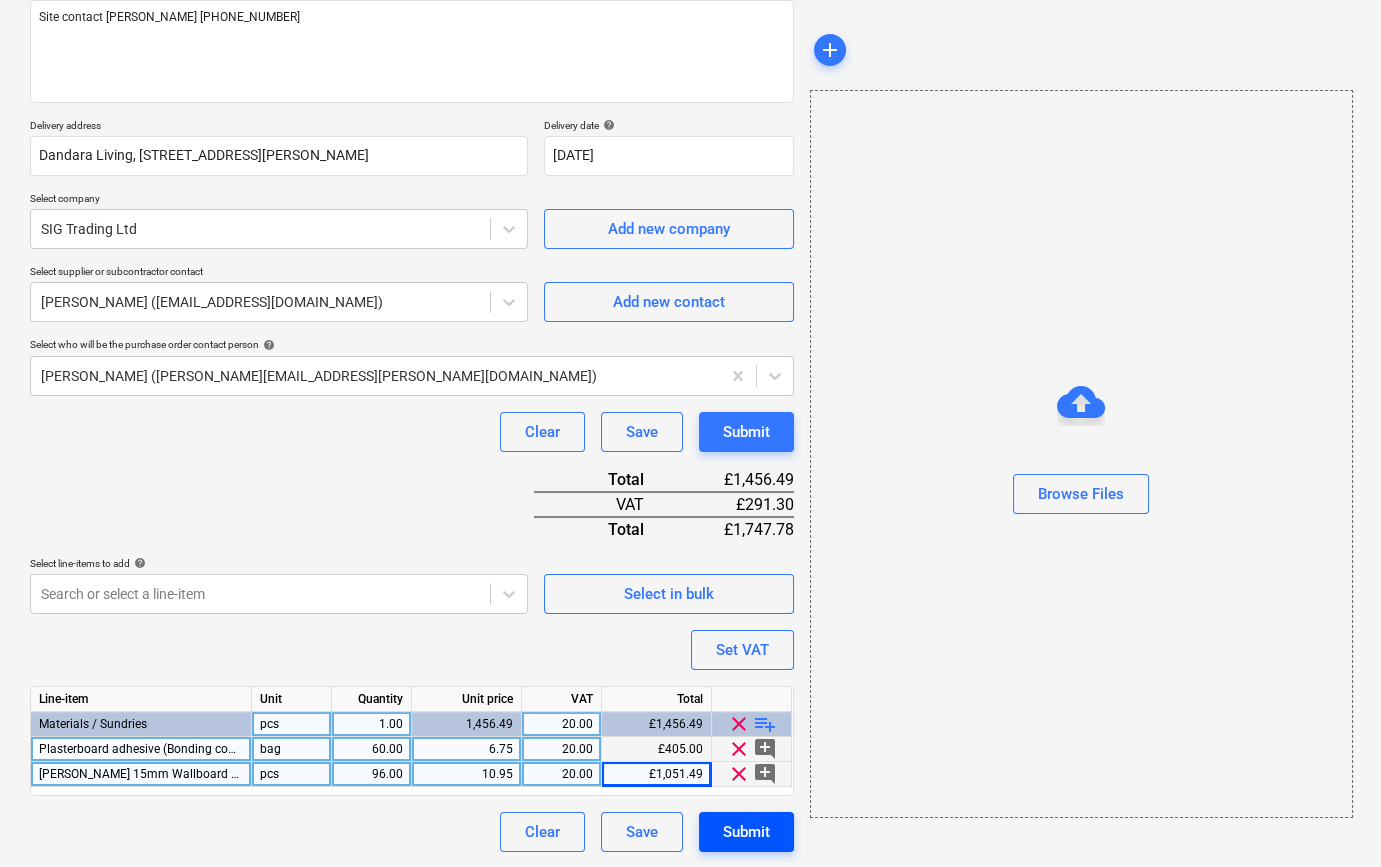 click on "Submit" at bounding box center [746, 832] 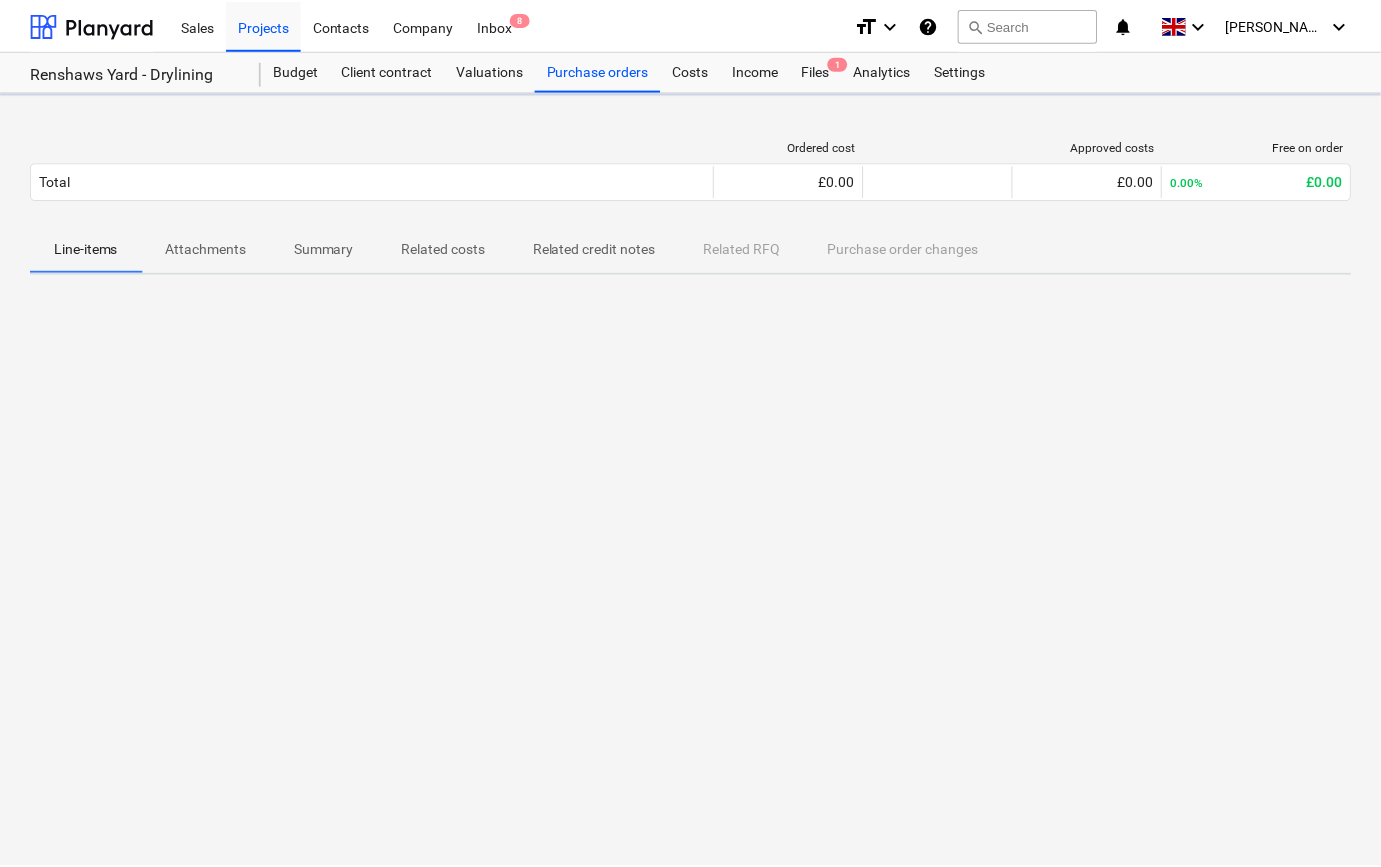 scroll, scrollTop: 0, scrollLeft: 0, axis: both 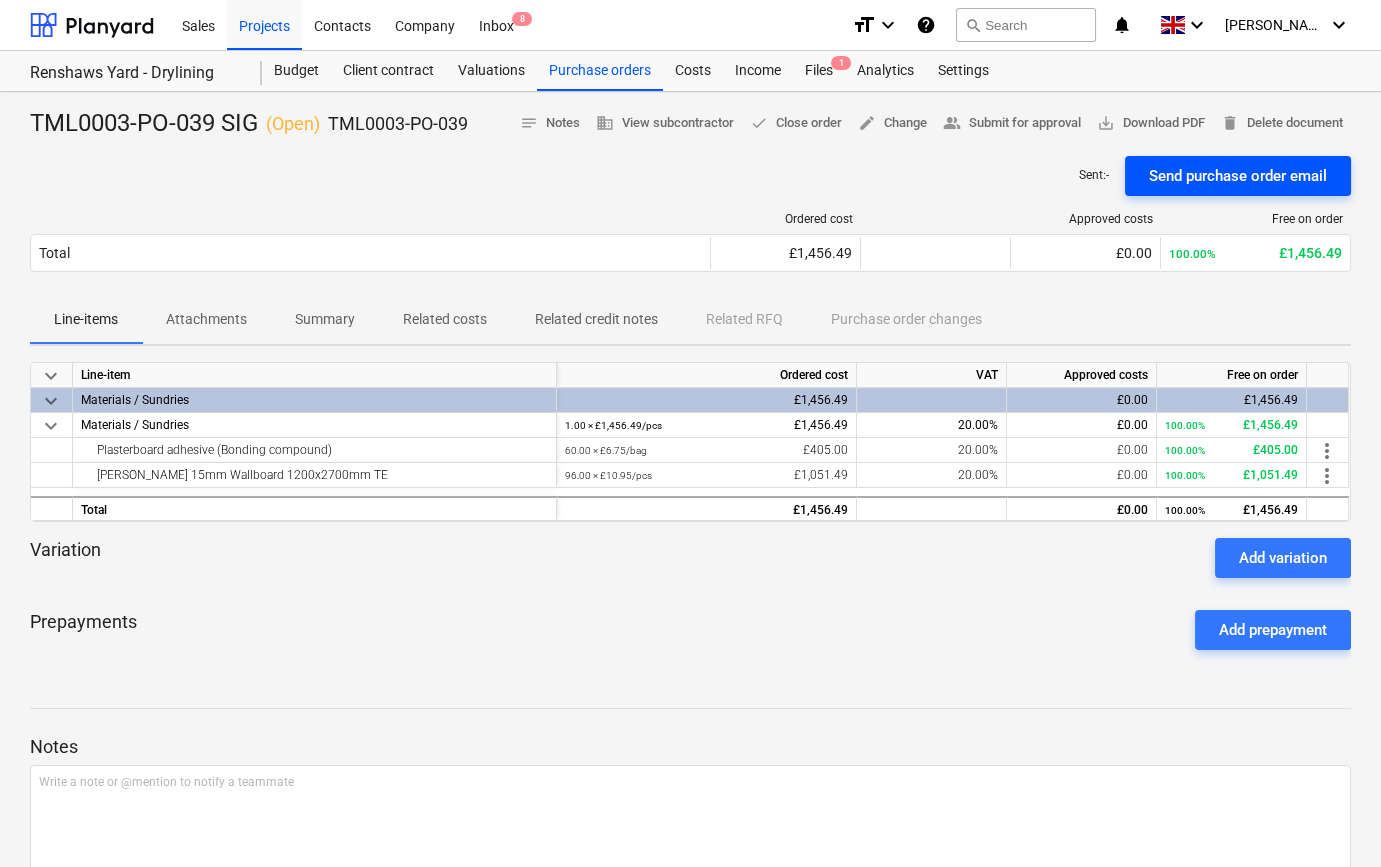 click on "Send purchase order email" at bounding box center [1238, 176] 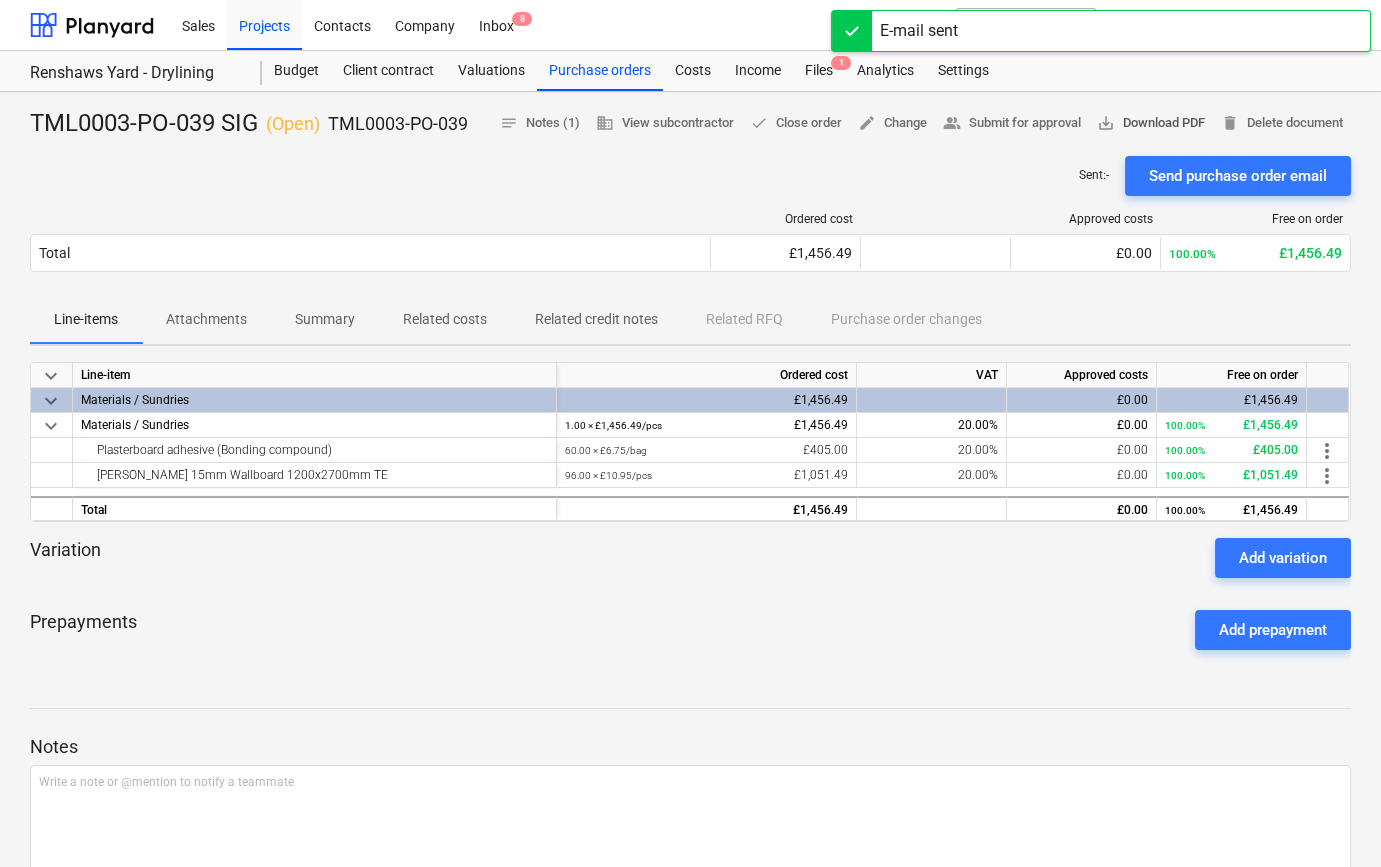 click on "save_alt Download PDF" at bounding box center [1151, 123] 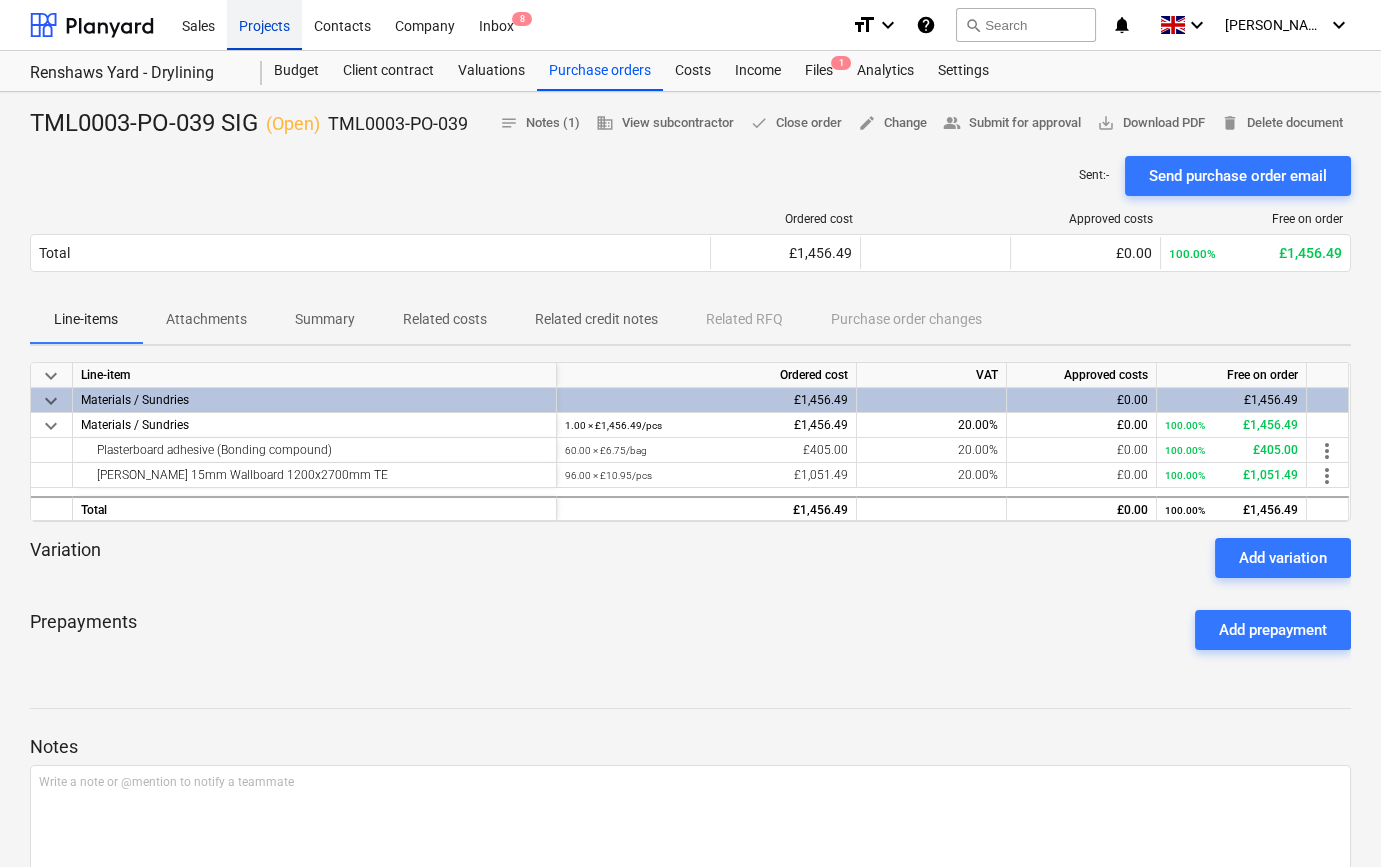 click on "Projects" at bounding box center [264, 24] 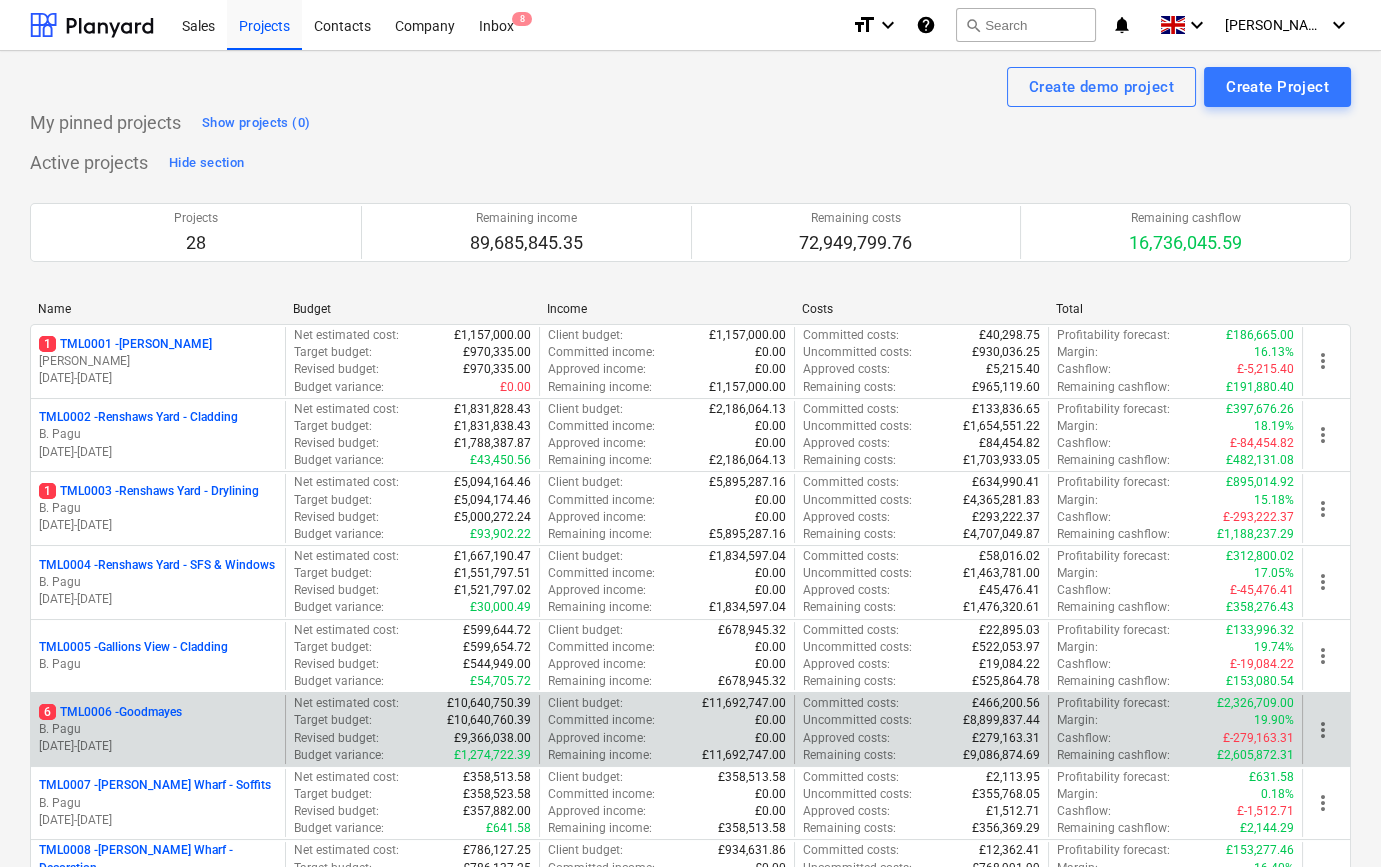 click on "[DATE]  -  [DATE]" at bounding box center [158, 746] 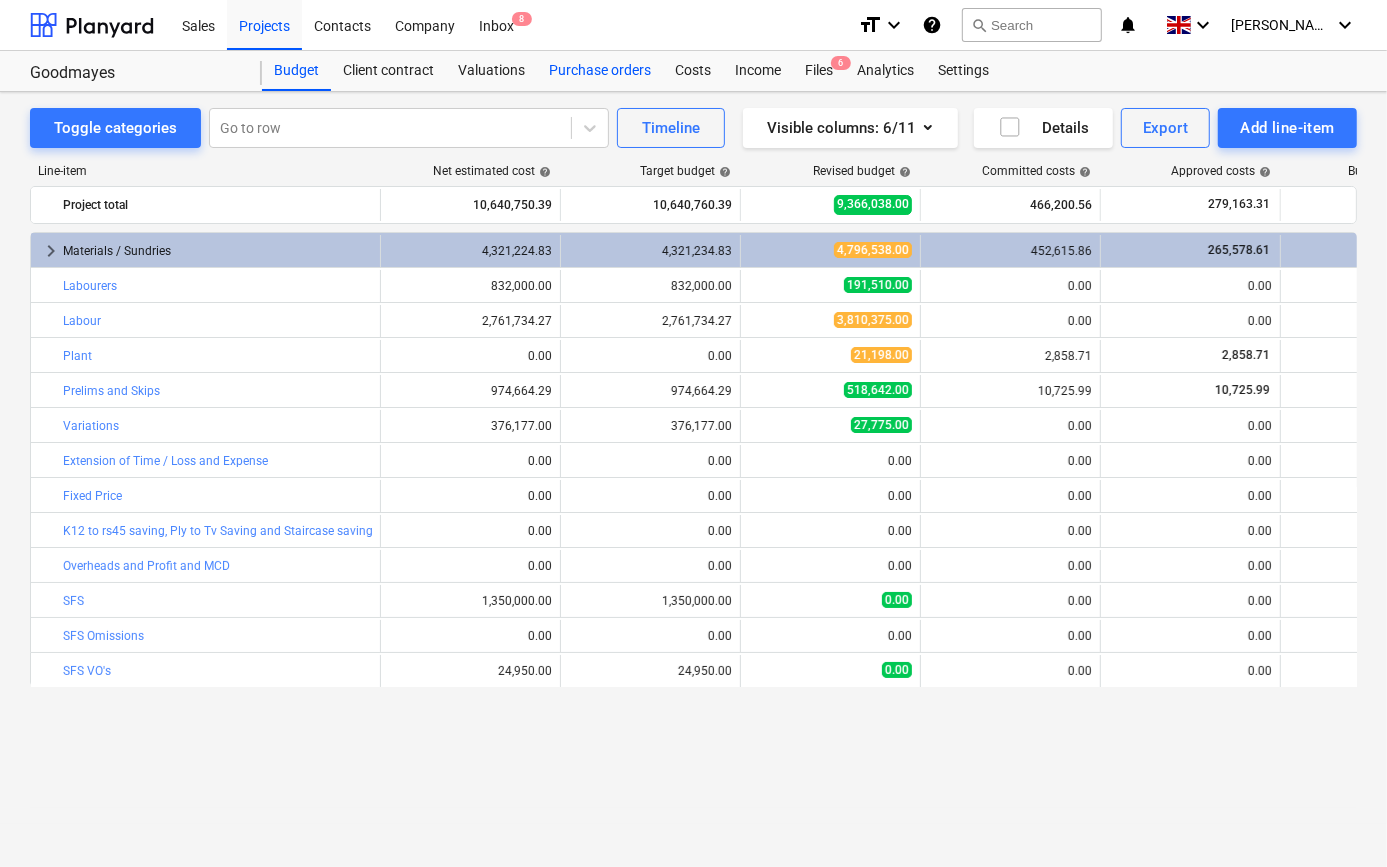 click on "Purchase orders" at bounding box center (600, 71) 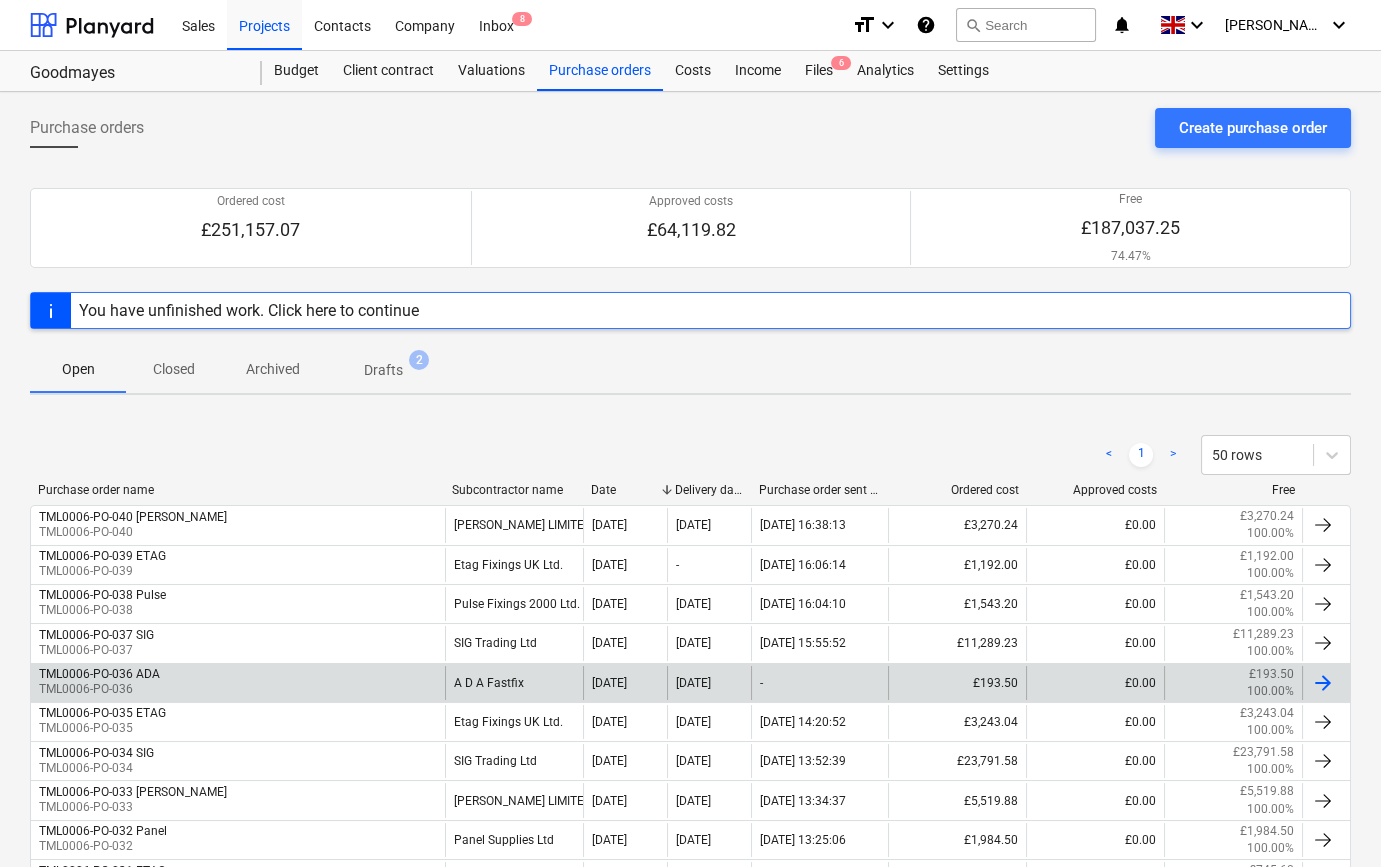 click at bounding box center (1323, 683) 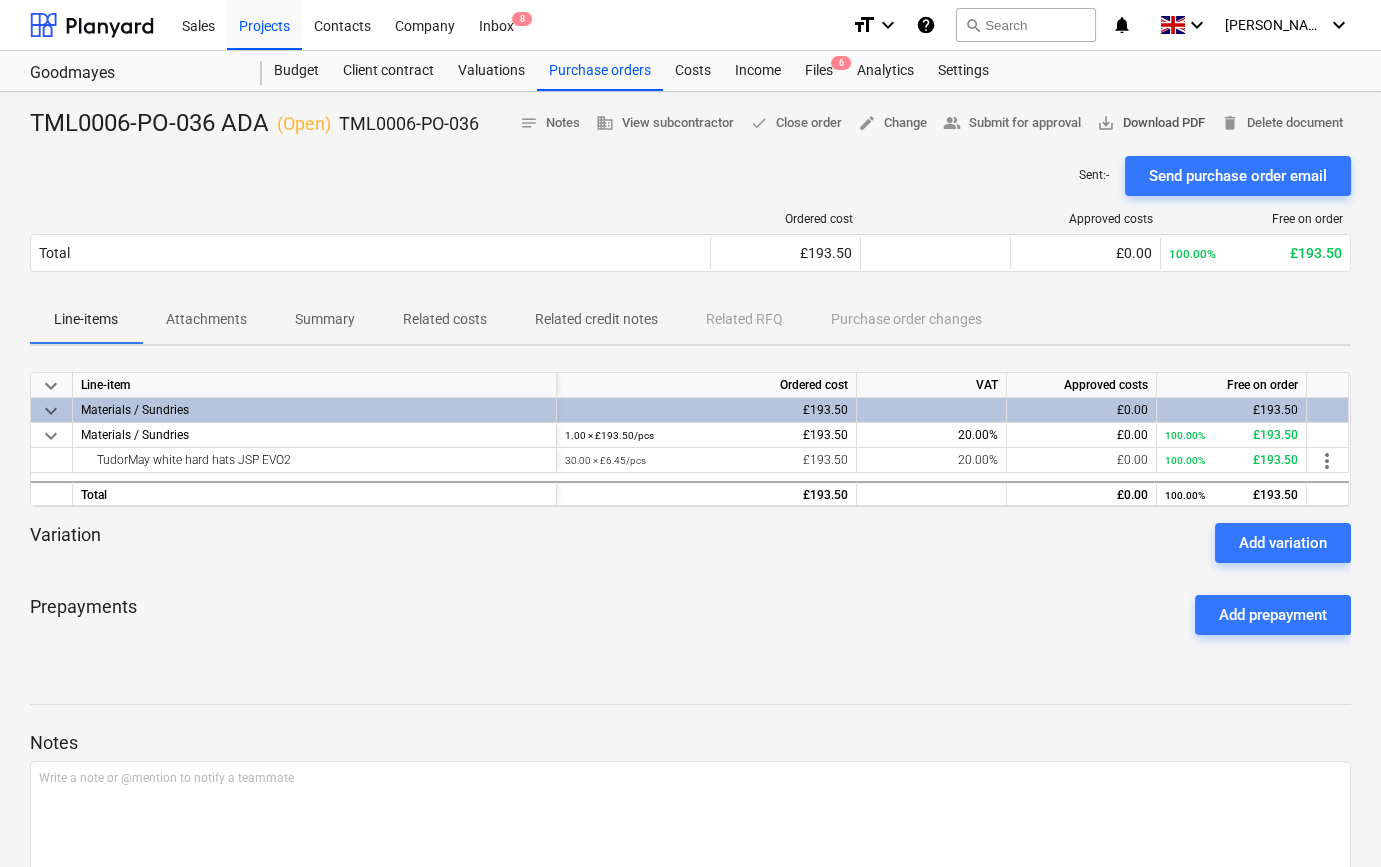 click on "save_alt Download PDF" at bounding box center [1151, 123] 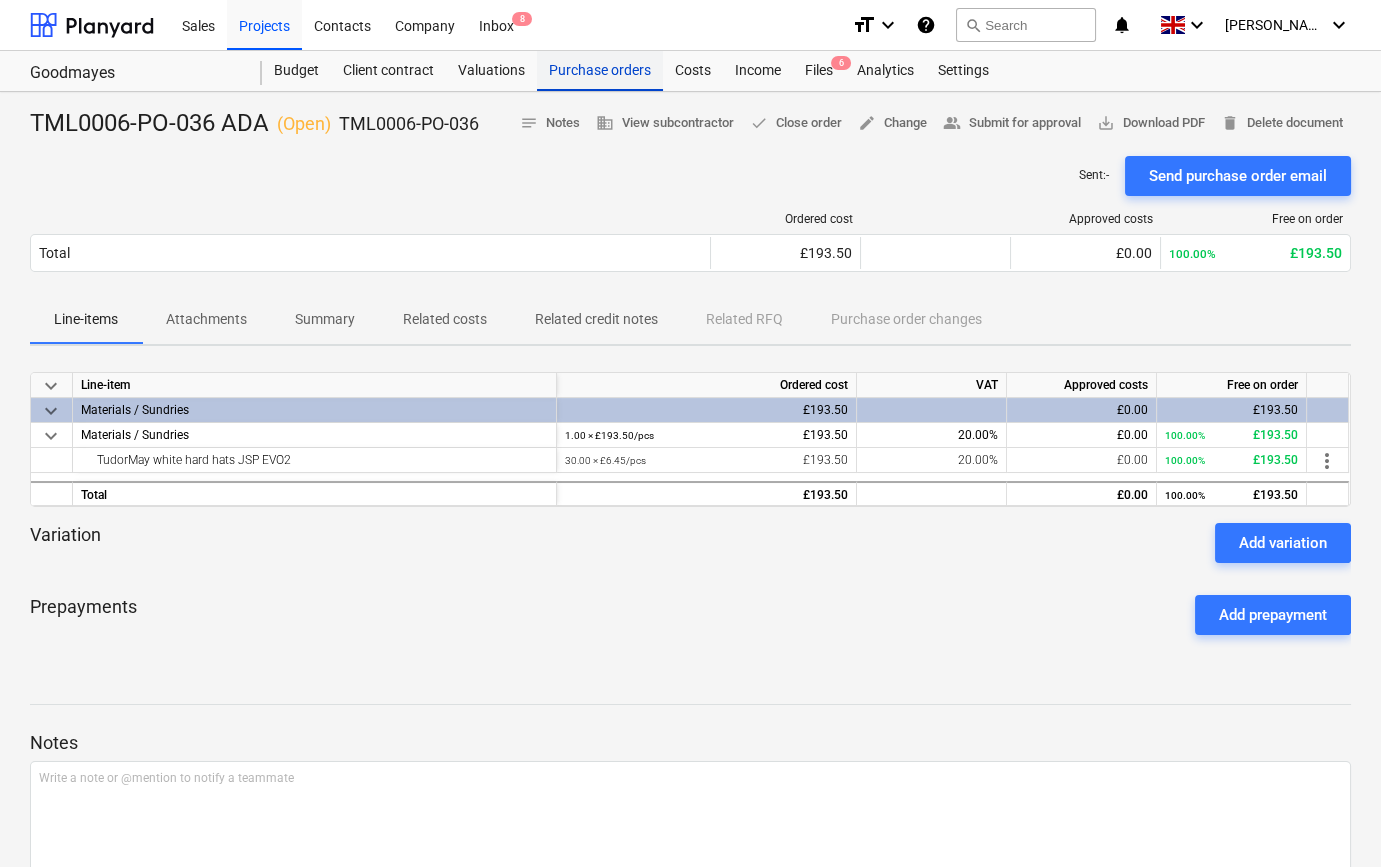 click on "Purchase orders" at bounding box center (600, 71) 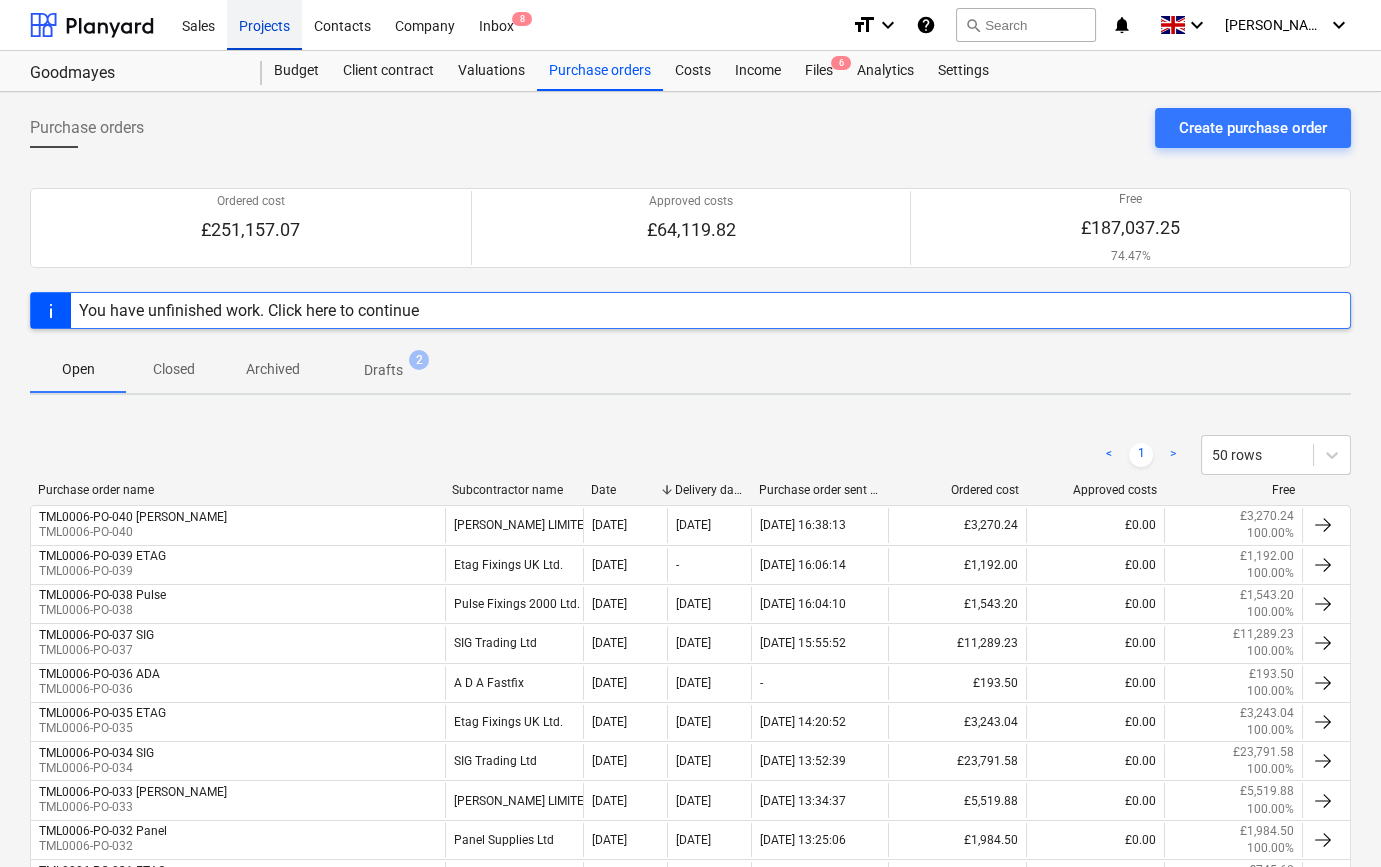 click on "Projects" at bounding box center [264, 24] 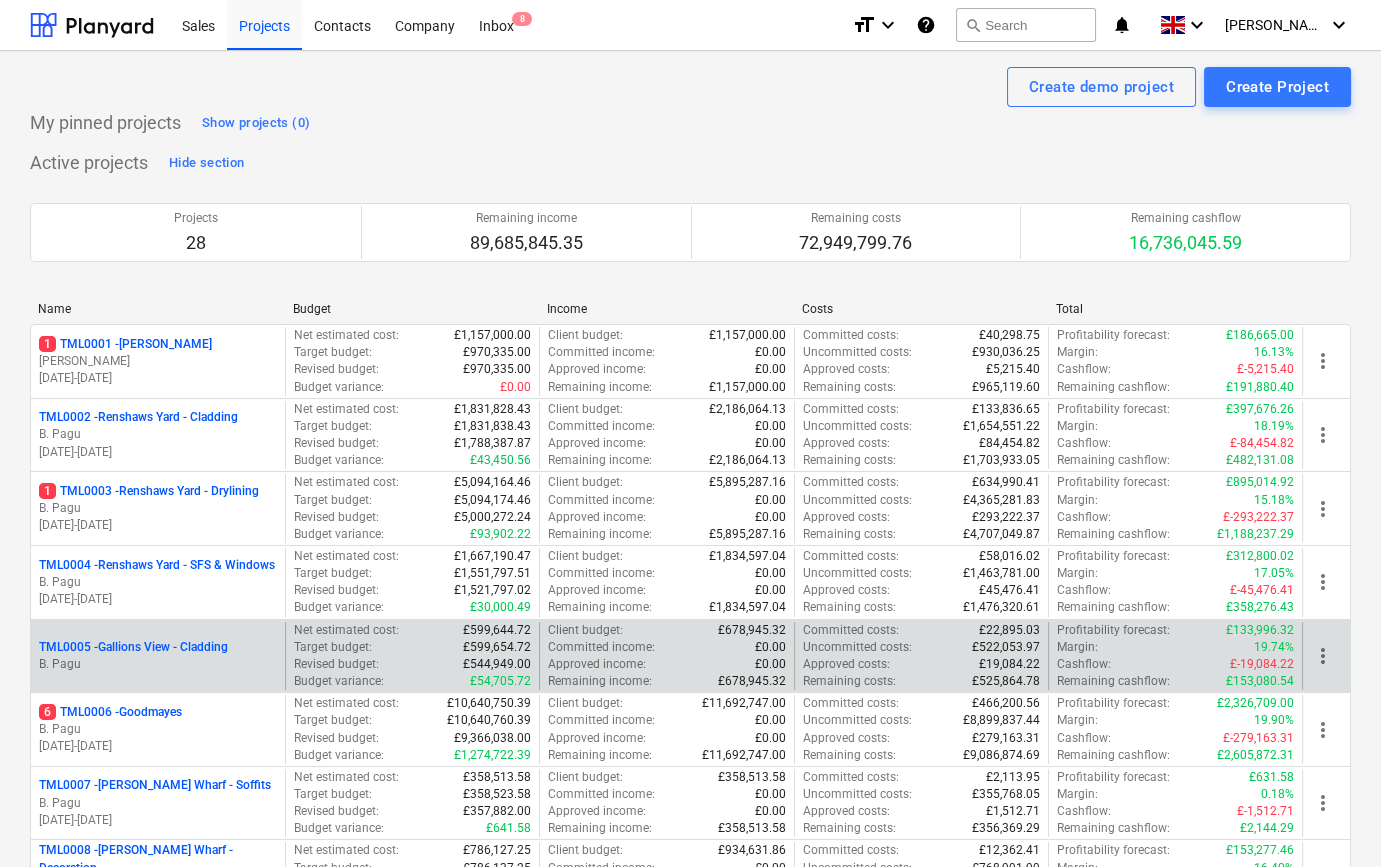 click on "B. Pagu" at bounding box center [158, 664] 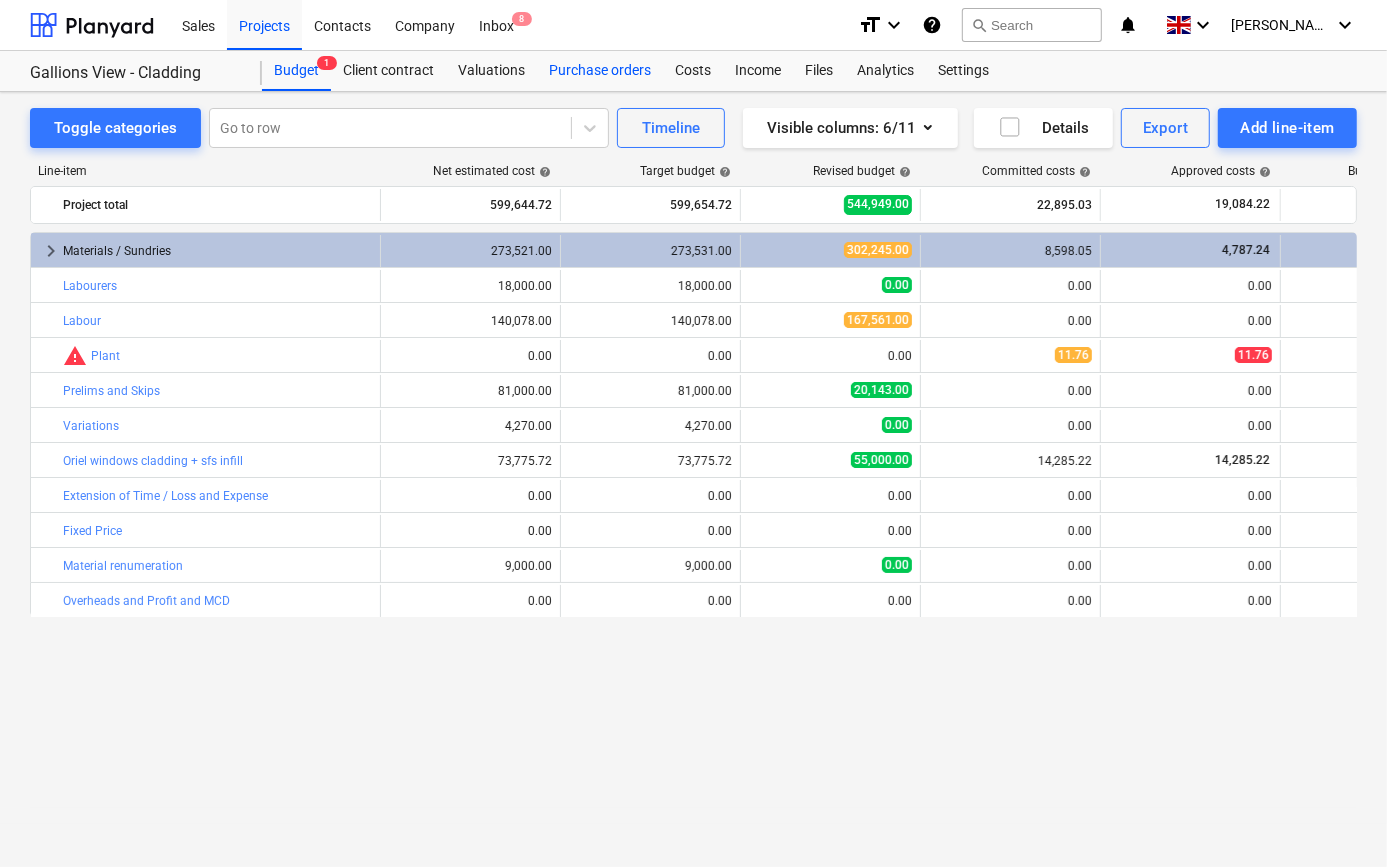 click on "Purchase orders" at bounding box center (600, 71) 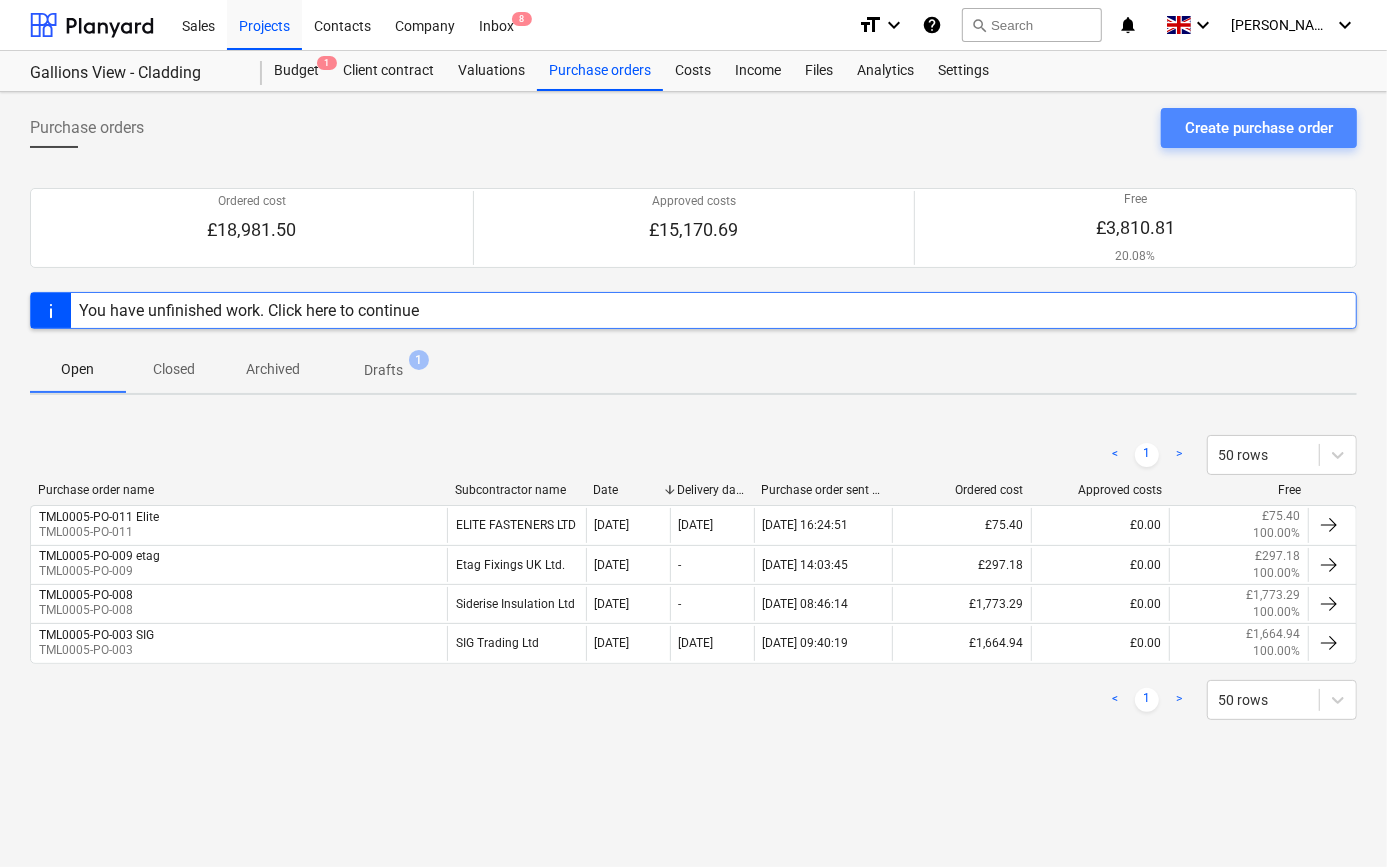click on "Create purchase order" at bounding box center (1259, 128) 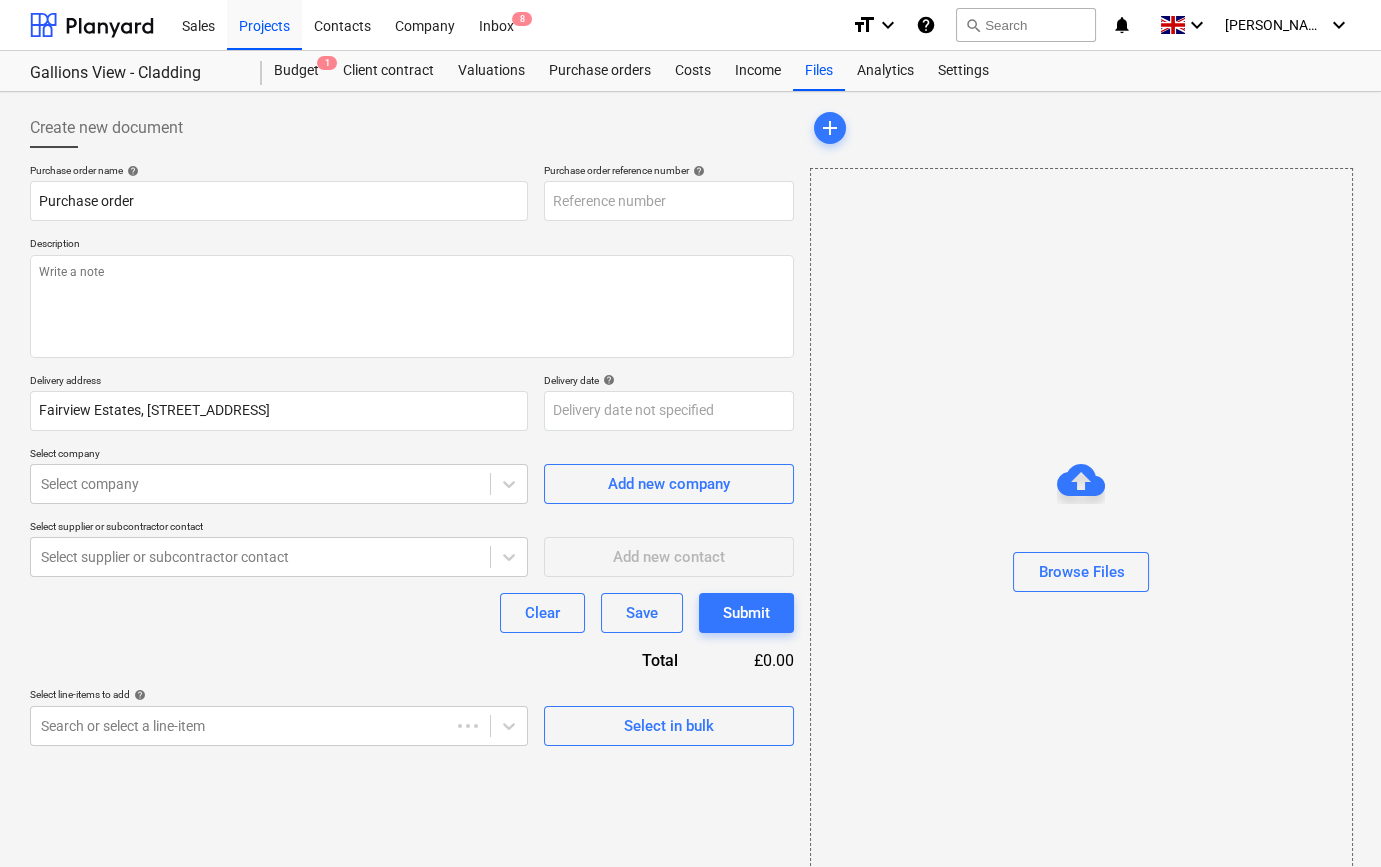 type on "x" 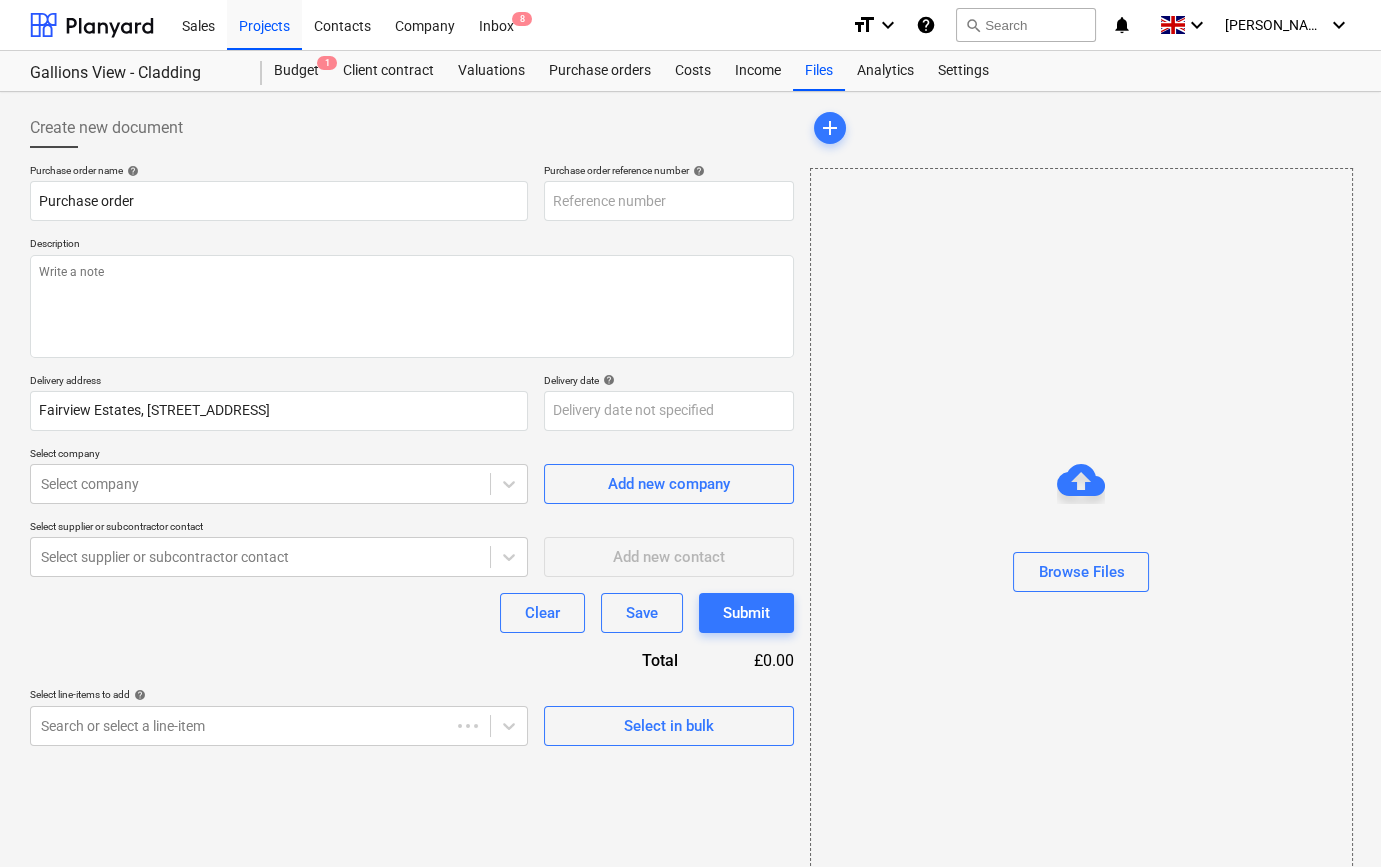 type on "TML0005-PO-015" 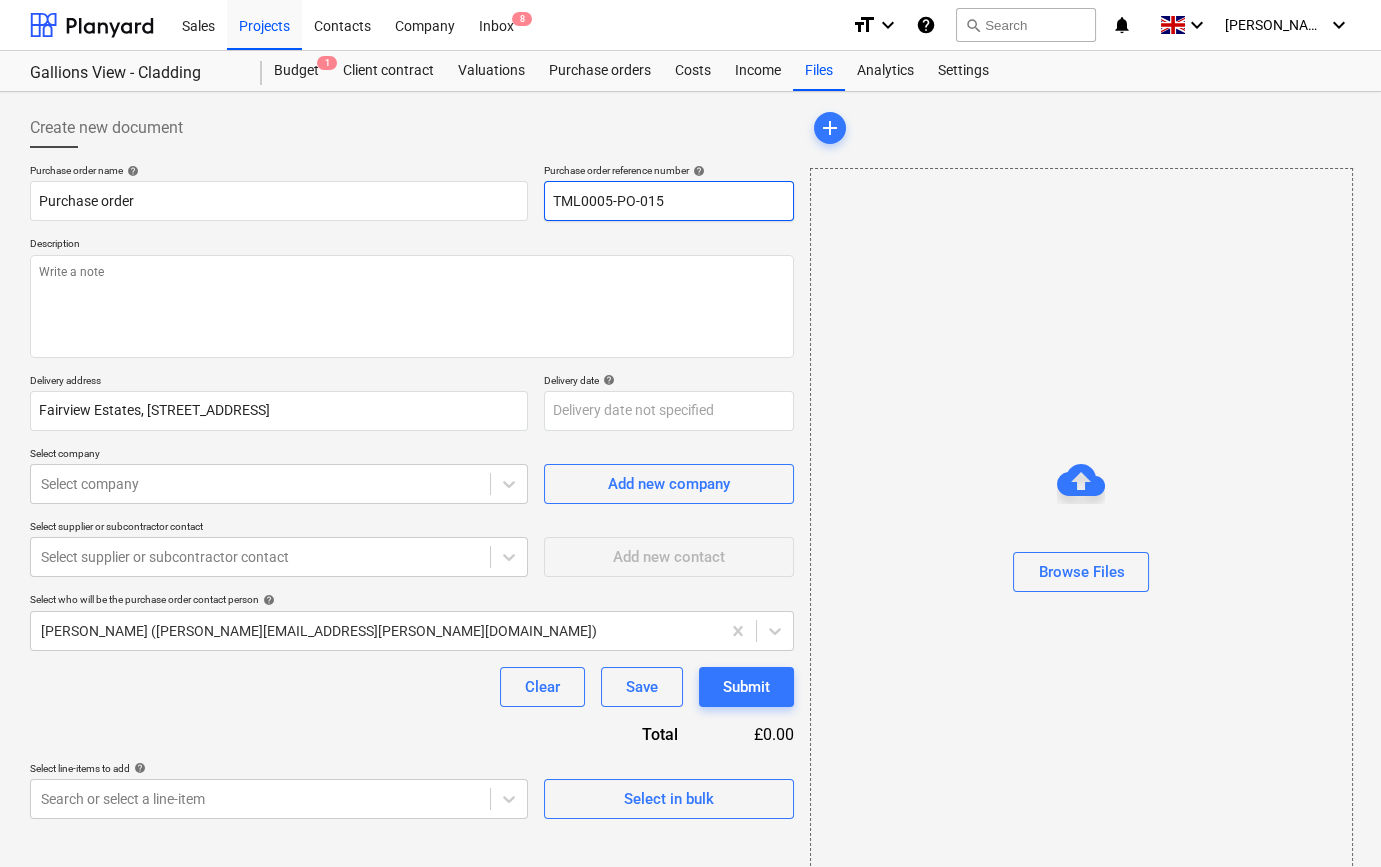 drag, startPoint x: 671, startPoint y: 203, endPoint x: 544, endPoint y: 204, distance: 127.00394 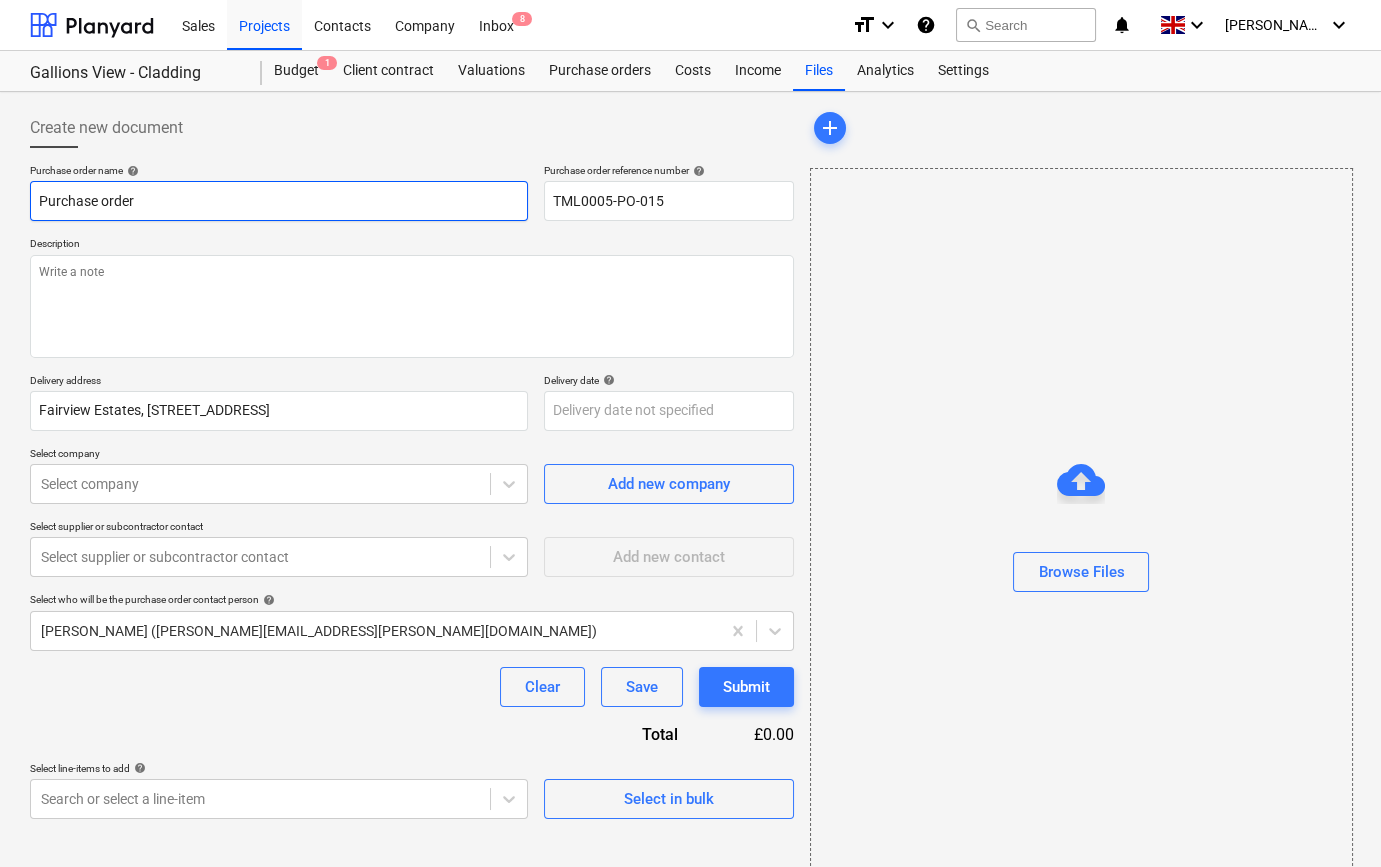 click on "Purchase order" at bounding box center [279, 201] 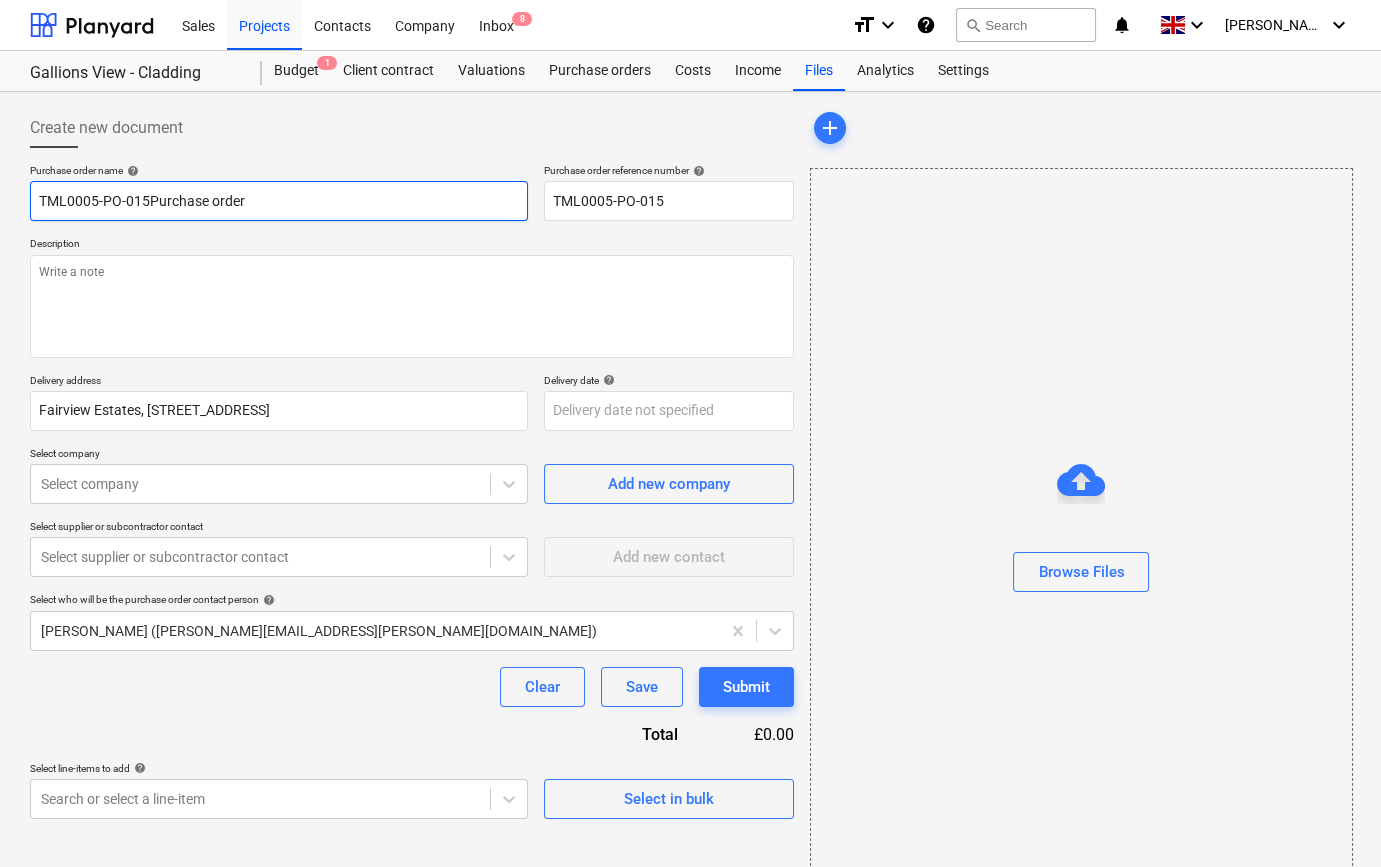 type on "x" 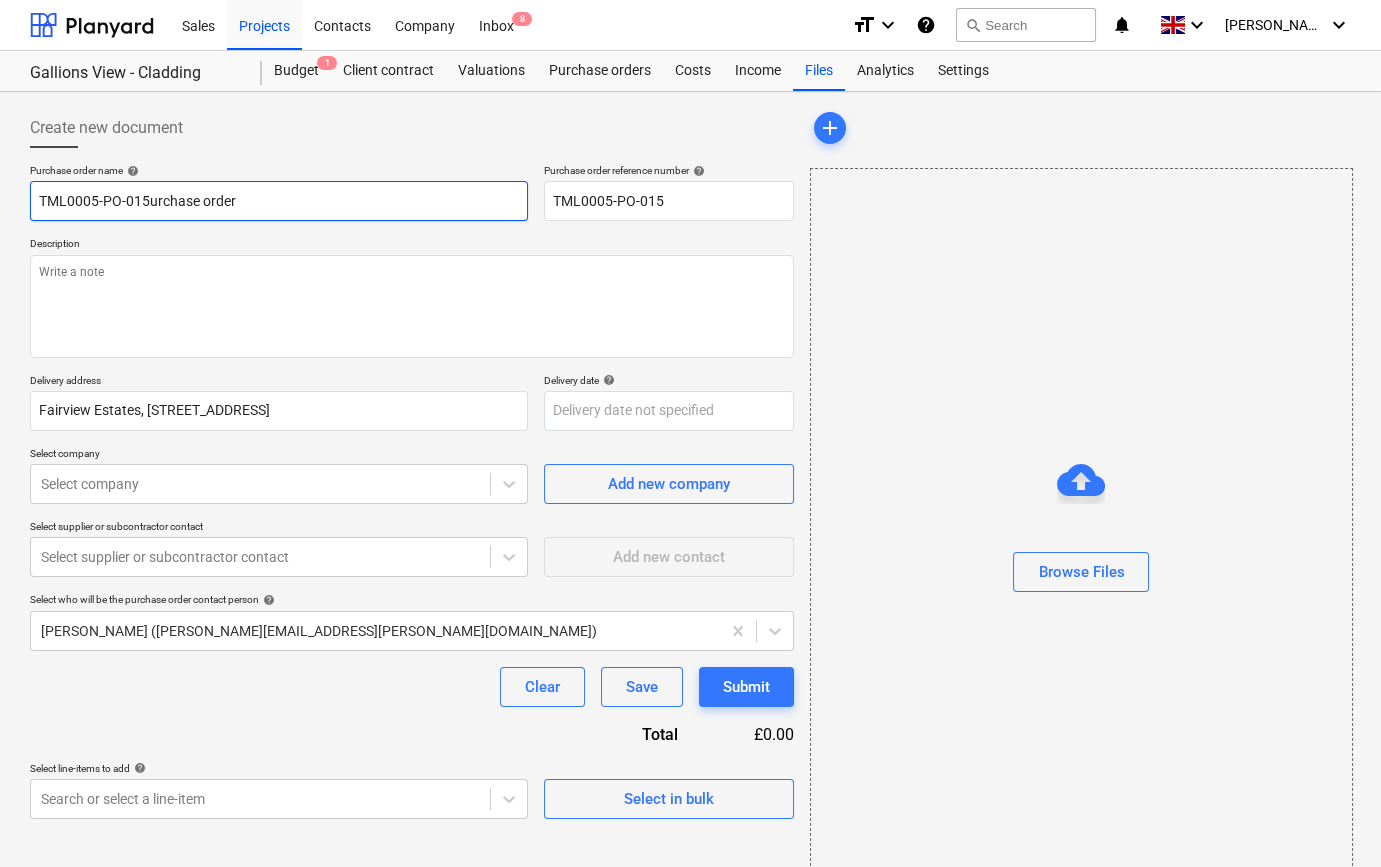 type on "x" 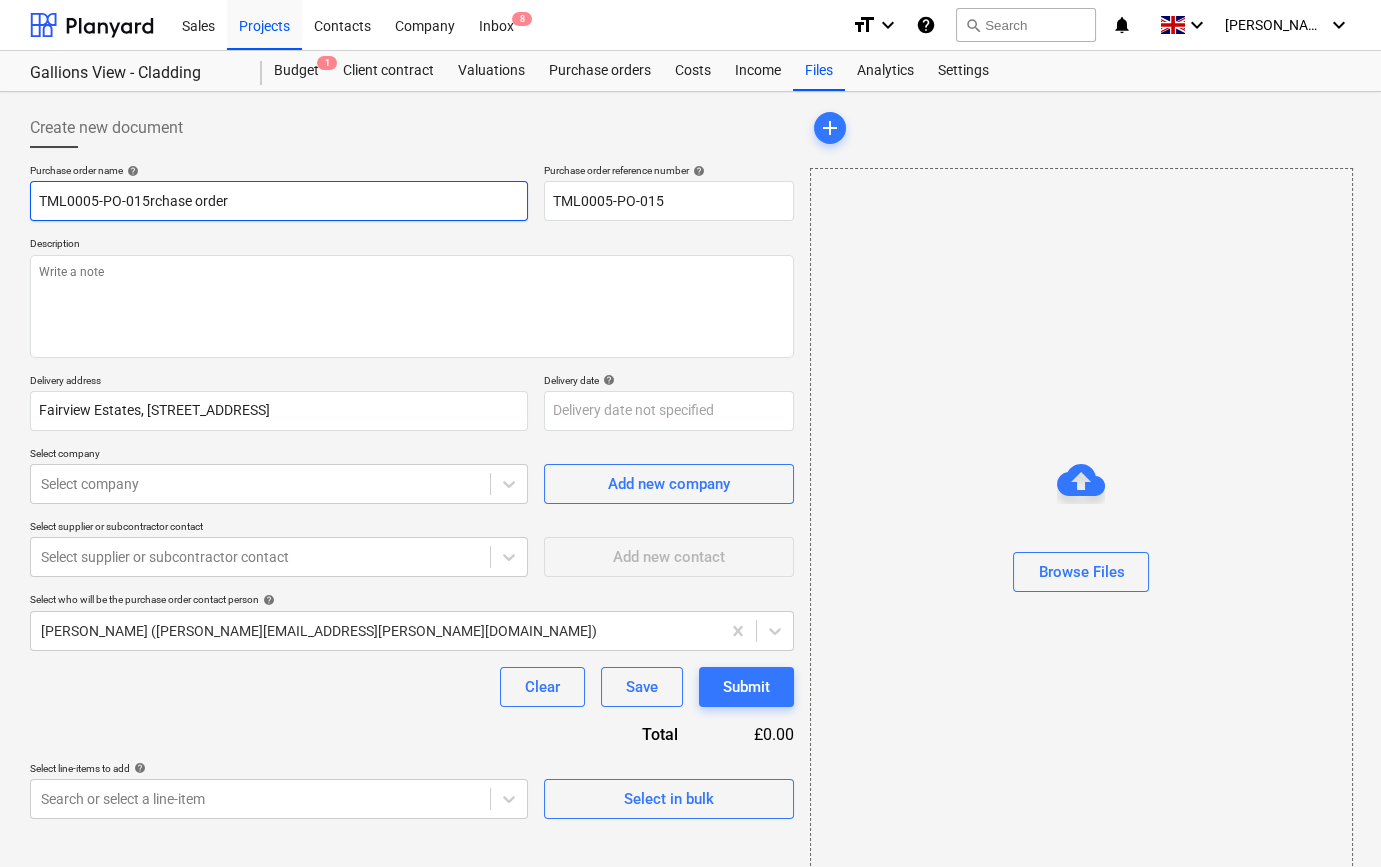 type on "x" 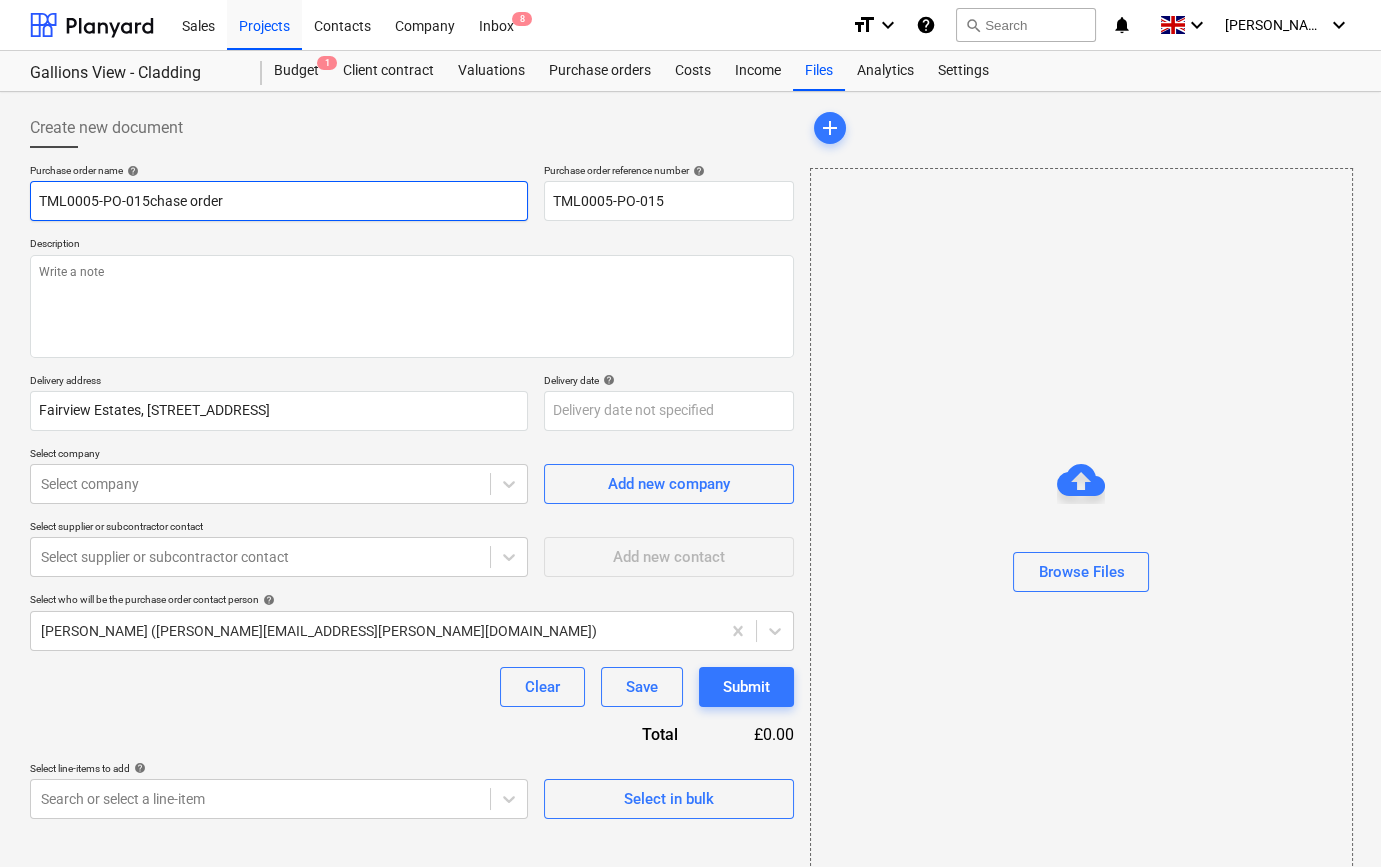 type on "x" 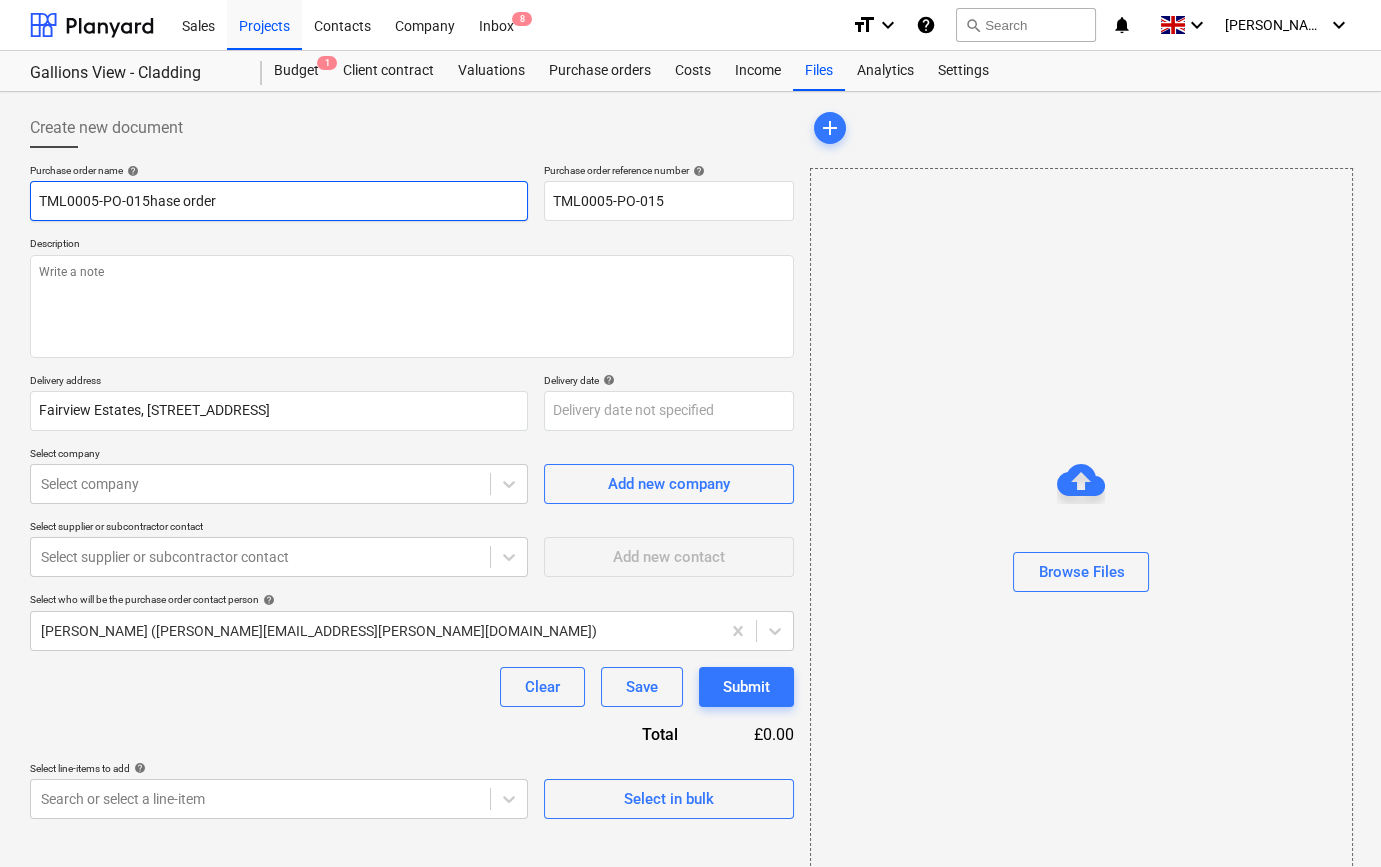 type on "x" 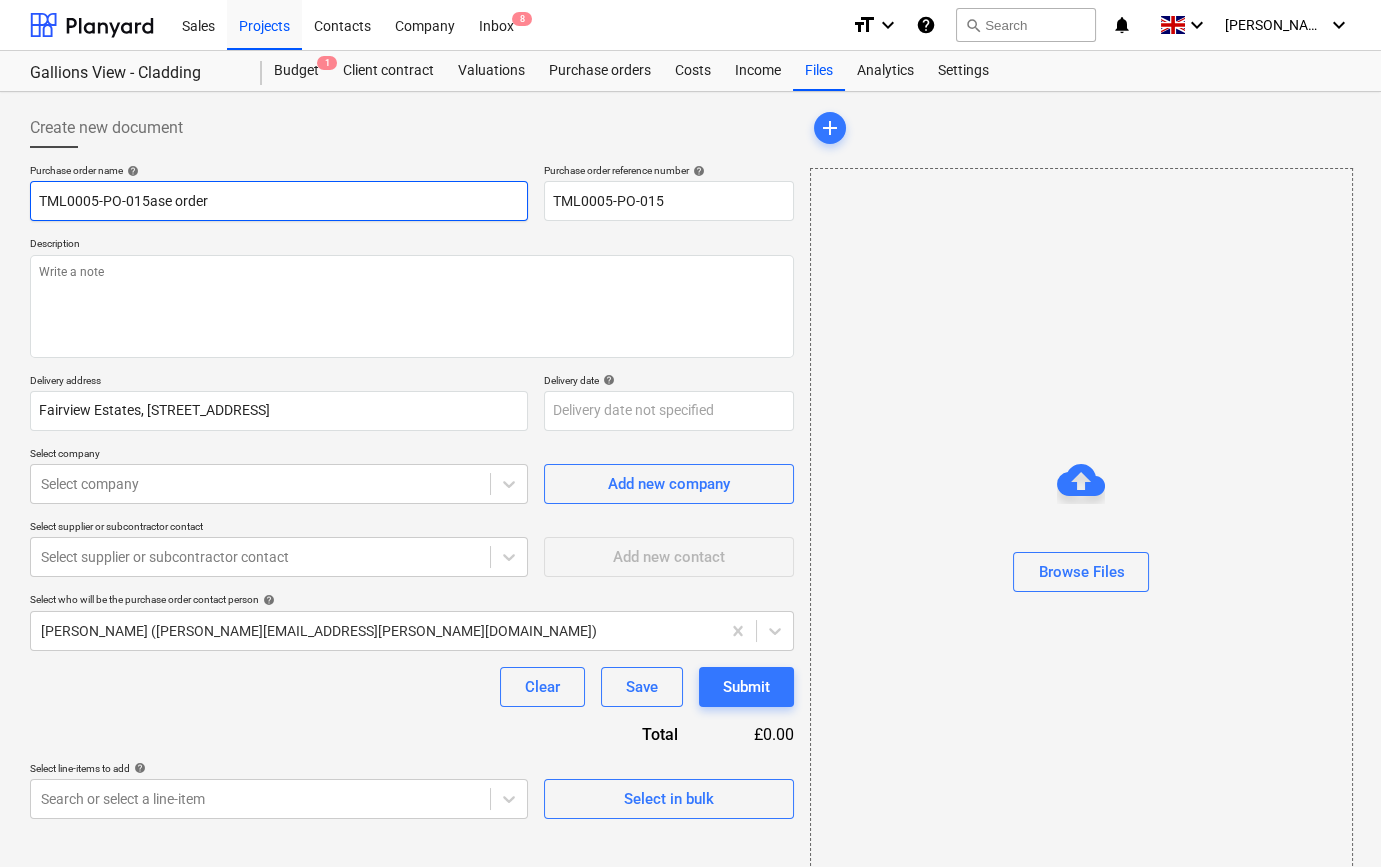 type on "x" 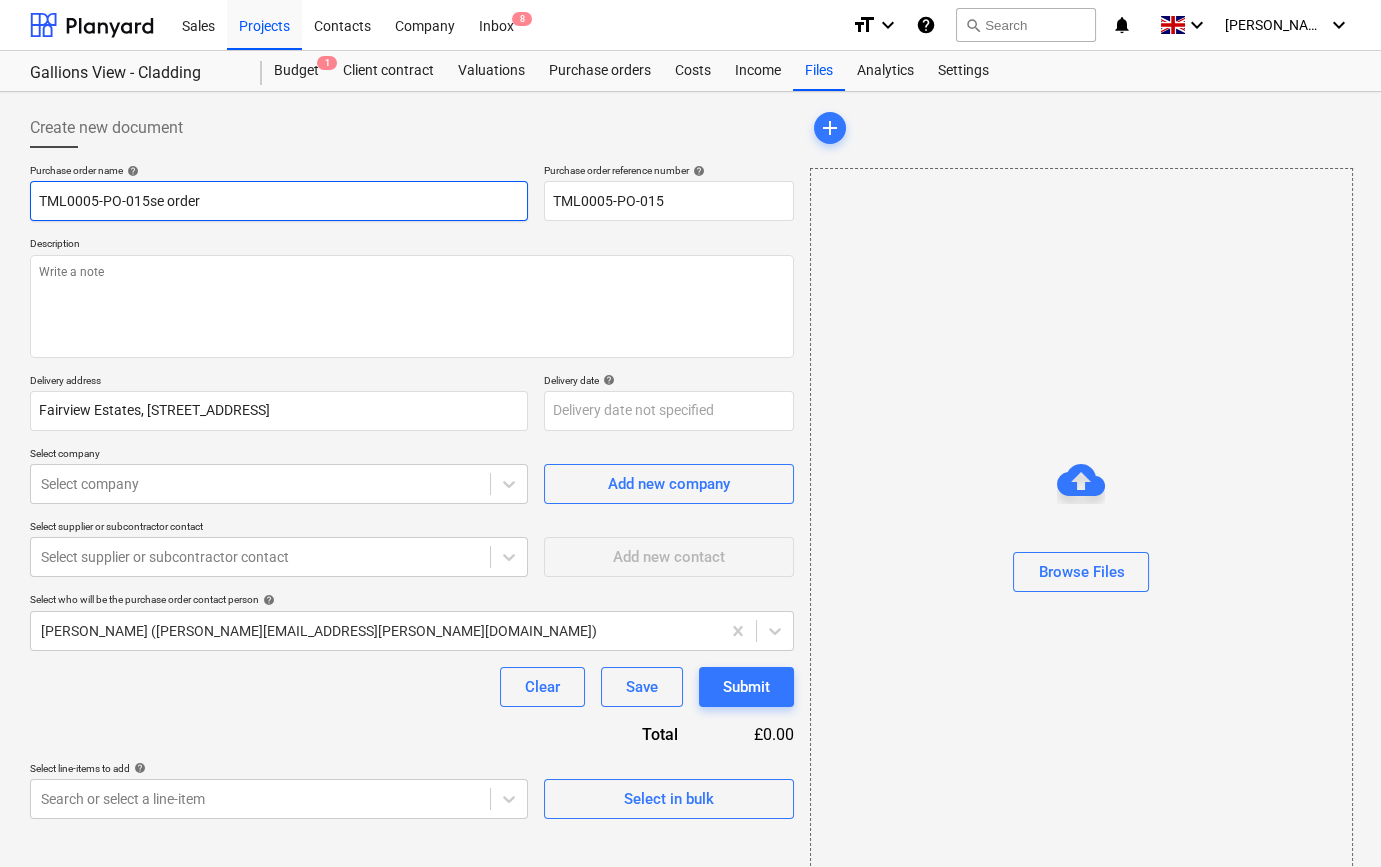 type on "x" 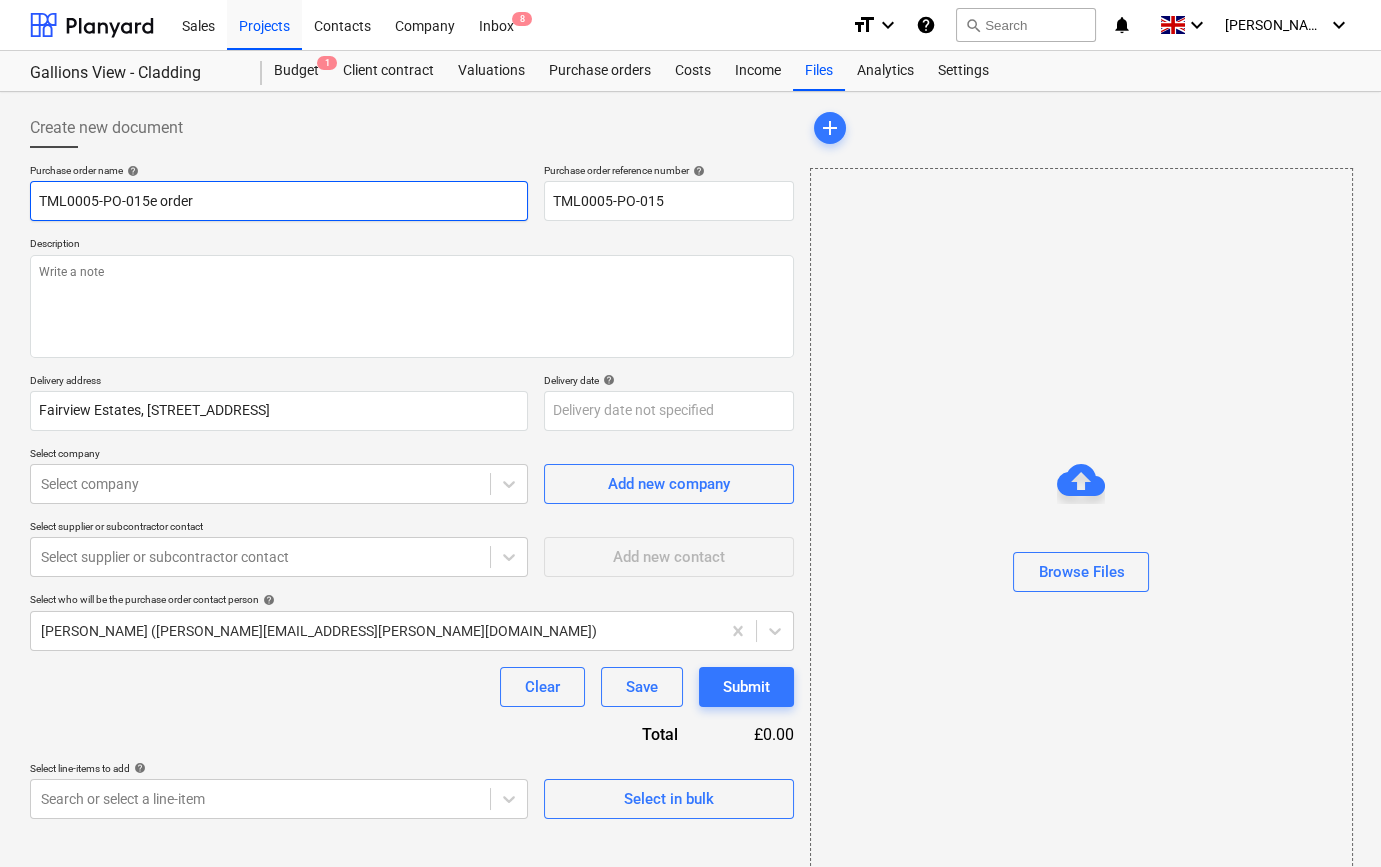 type on "x" 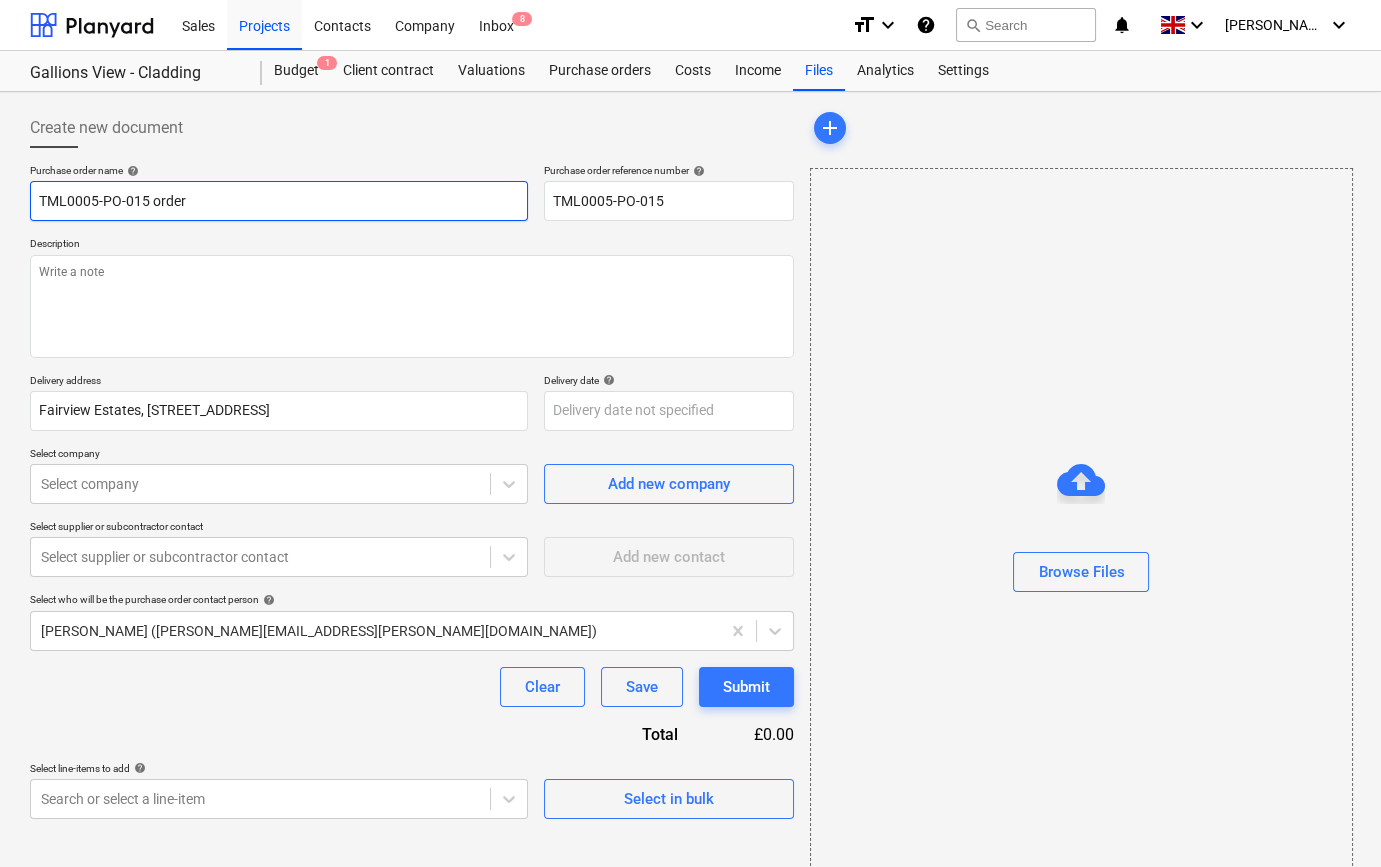 type on "x" 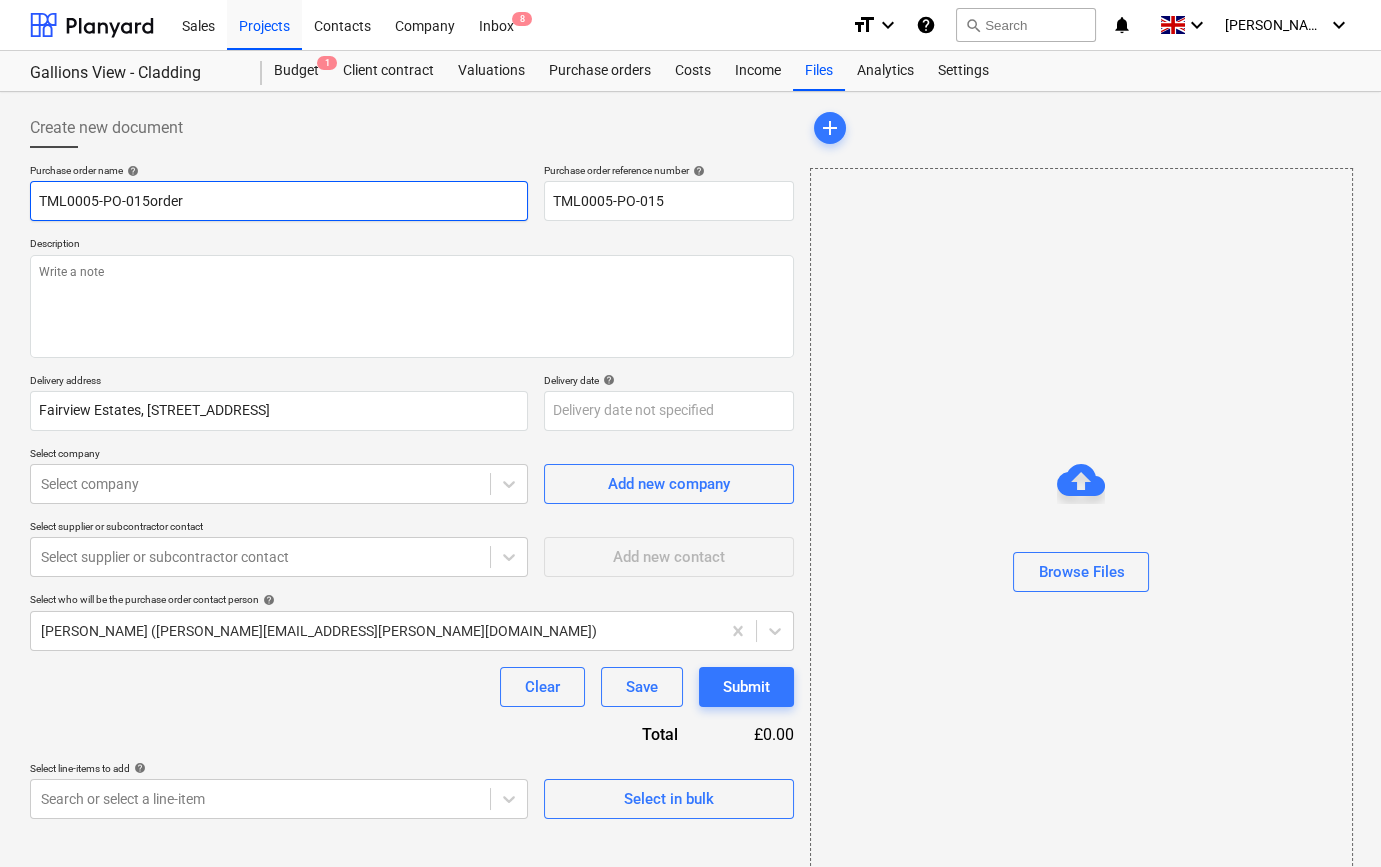 type 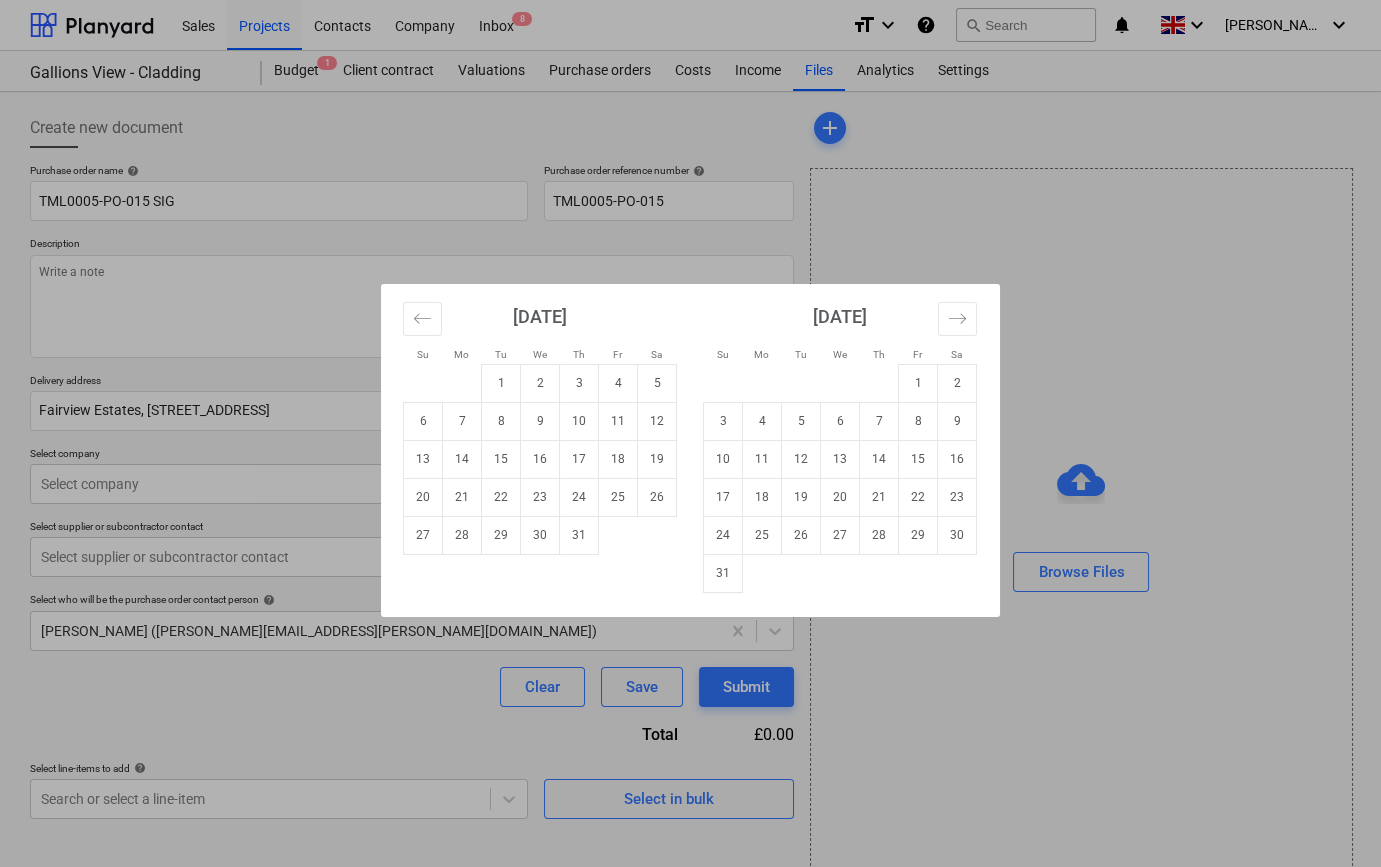 click on "Sales Projects Contacts Company Inbox 8 format_size keyboard_arrow_down help search Search notifications 0 keyboard_arrow_down [PERSON_NAME] keyboard_arrow_down Gallions View - Cladding Budget 1 Client contract Valuations Purchase orders Costs Income Files Analytics Settings Create new document Purchase order name help TML0005-PO-015 SIG Purchase order reference number help TML0005-PO-015 Description Delivery address Fairview Estates, Gallions View, [GEOGRAPHIC_DATA] Delivery date help Press the down arrow key to interact with the calendar and
select a date. Press the question mark key to get the keyboard shortcuts for changing dates. Select company Select company Add new company Select supplier or subcontractor contact Select supplier or subcontractor contact Add new contact Select who will be the purchase order contact person help [PERSON_NAME] ([PERSON_NAME][EMAIL_ADDRESS][PERSON_NAME][DOMAIN_NAME]) Clear Save Submit Total £0.00 Select line-items to add help Search or select a line-item Select in bulk add Browse Files
x" at bounding box center [690, 433] 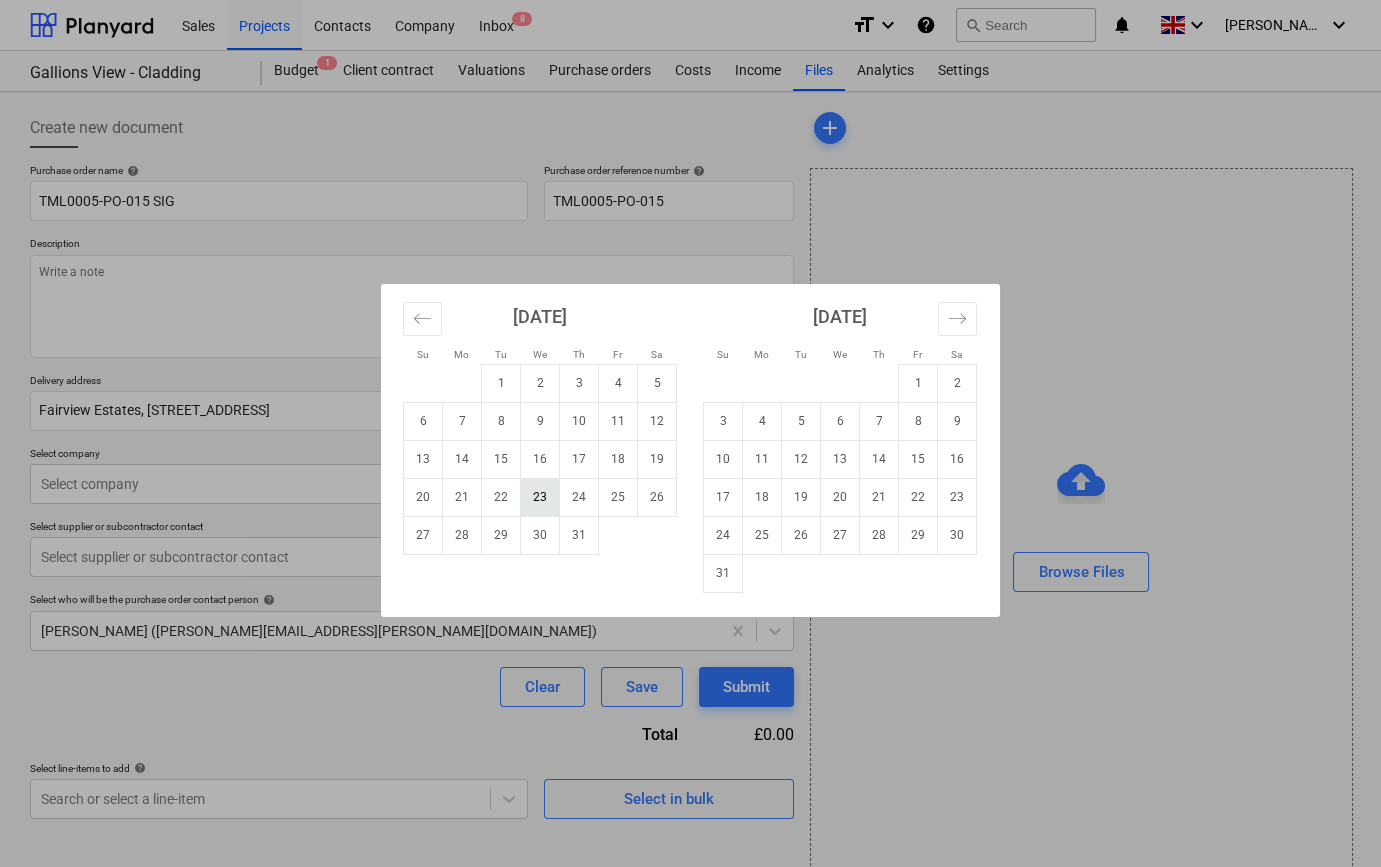 click on "23" at bounding box center [540, 497] 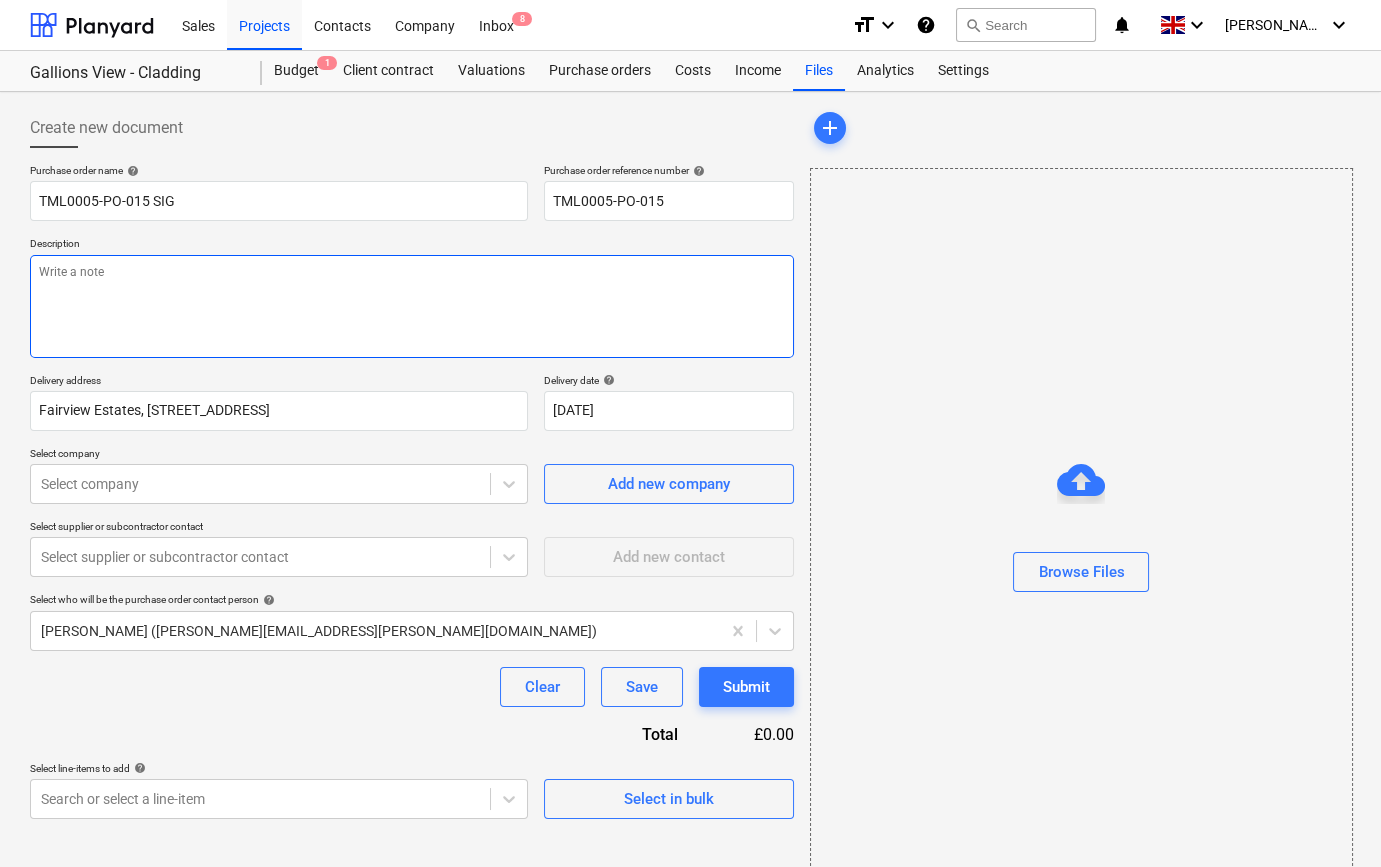 click at bounding box center [412, 306] 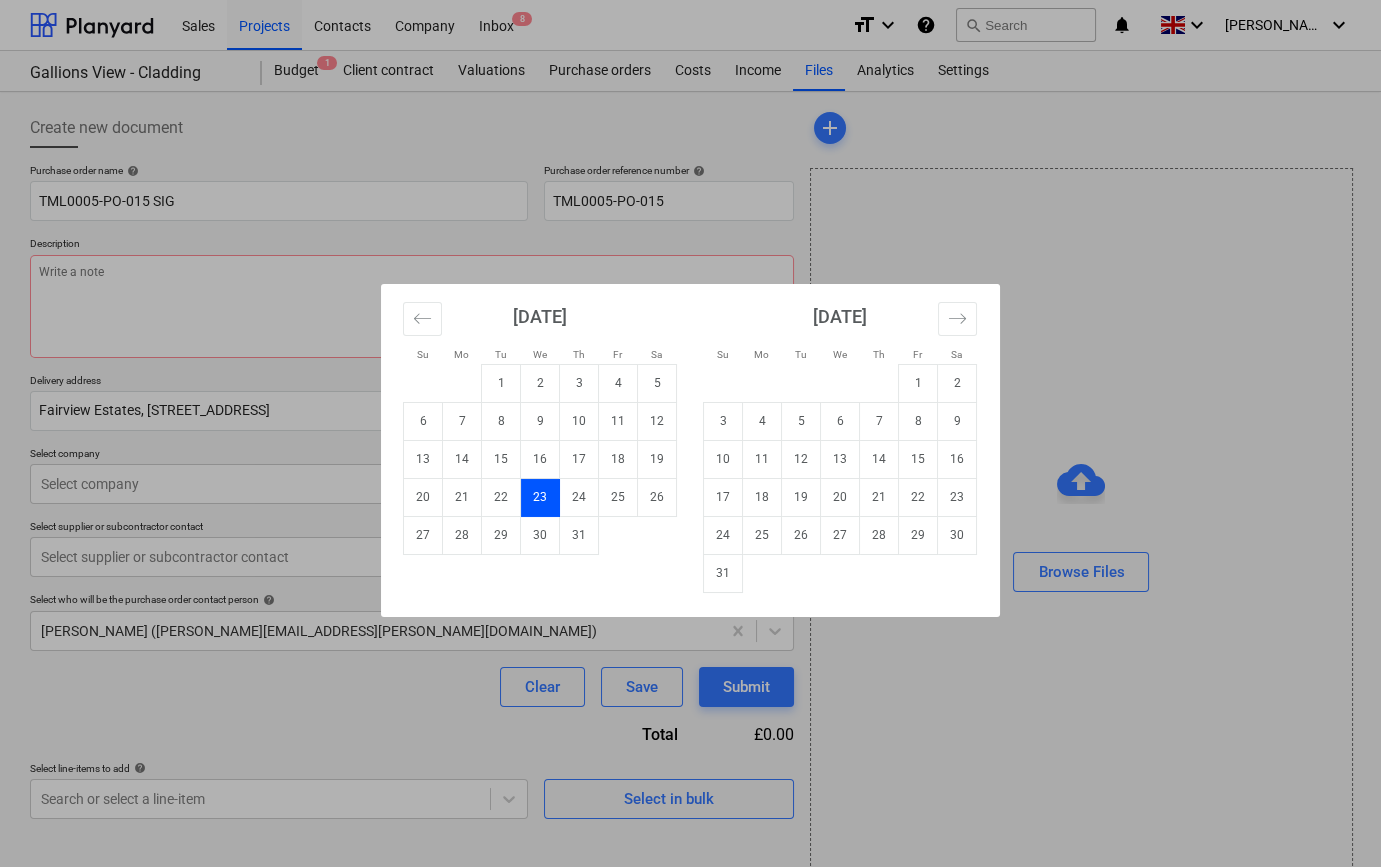 click on "Sales Projects Contacts Company Inbox 8 format_size keyboard_arrow_down help search Search notifications 0 keyboard_arrow_down [PERSON_NAME] keyboard_arrow_down Gallions View - Cladding Budget 1 Client contract Valuations Purchase orders Costs Income Files Analytics Settings Create new document Purchase order name help TML0005-PO-015 SIG Purchase order reference number help TML0005-PO-015 Description Delivery address Fairview Estates, Gallions View, [GEOGRAPHIC_DATA] Delivery date help [DATE] 23.07.2025 Press the down arrow key to interact with the calendar and
select a date. Press the question mark key to get the keyboard shortcuts for changing dates. Select company Select company Add new company Select supplier or subcontractor contact Select supplier or subcontractor contact Add new contact Select who will be the purchase order contact person help [PERSON_NAME] ([PERSON_NAME][EMAIL_ADDRESS][PERSON_NAME][DOMAIN_NAME]) Clear Save Submit Total £0.00 Select line-items to add help Search or select a line-item Select in bulk x" at bounding box center (690, 433) 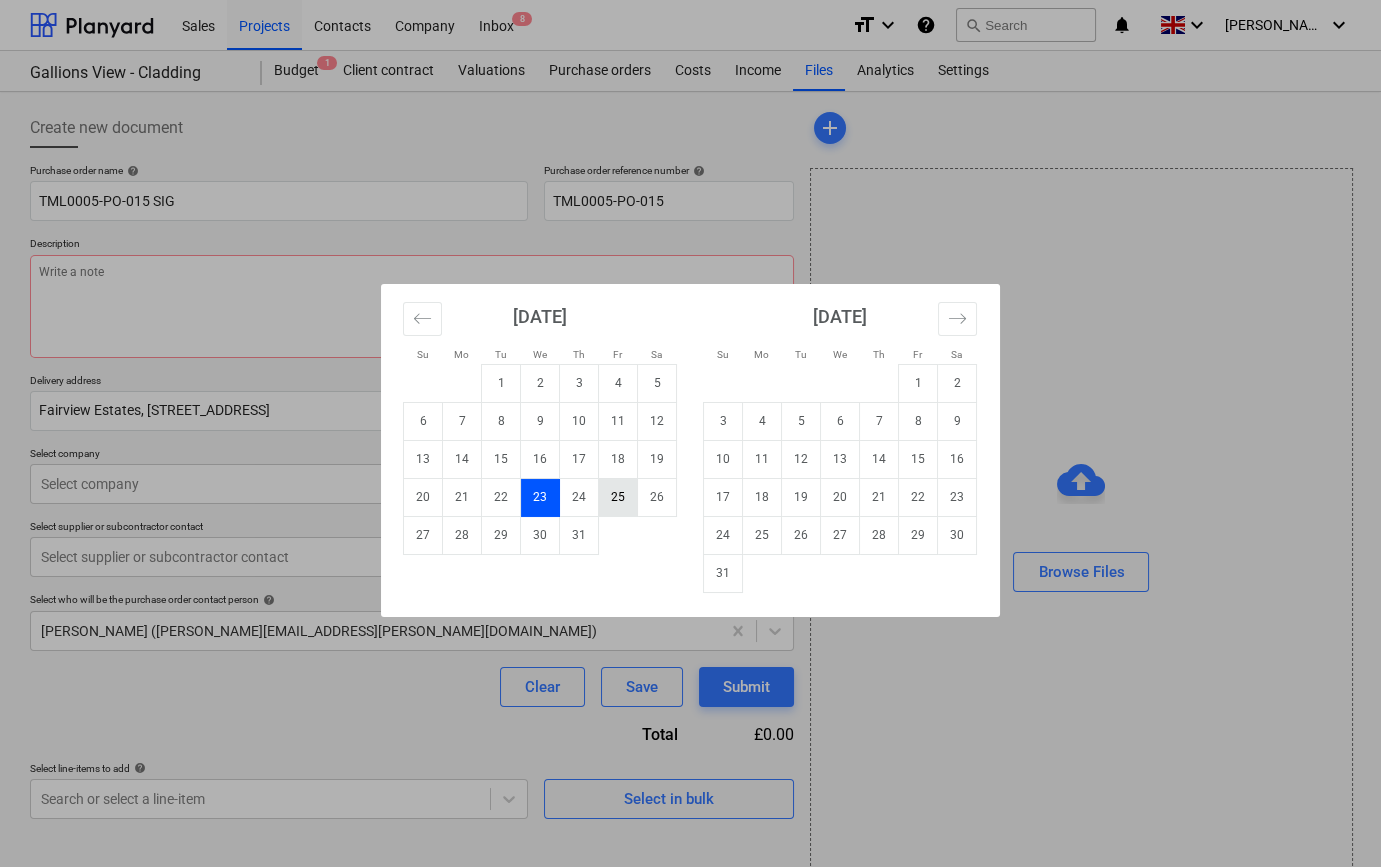 click on "25" at bounding box center [618, 497] 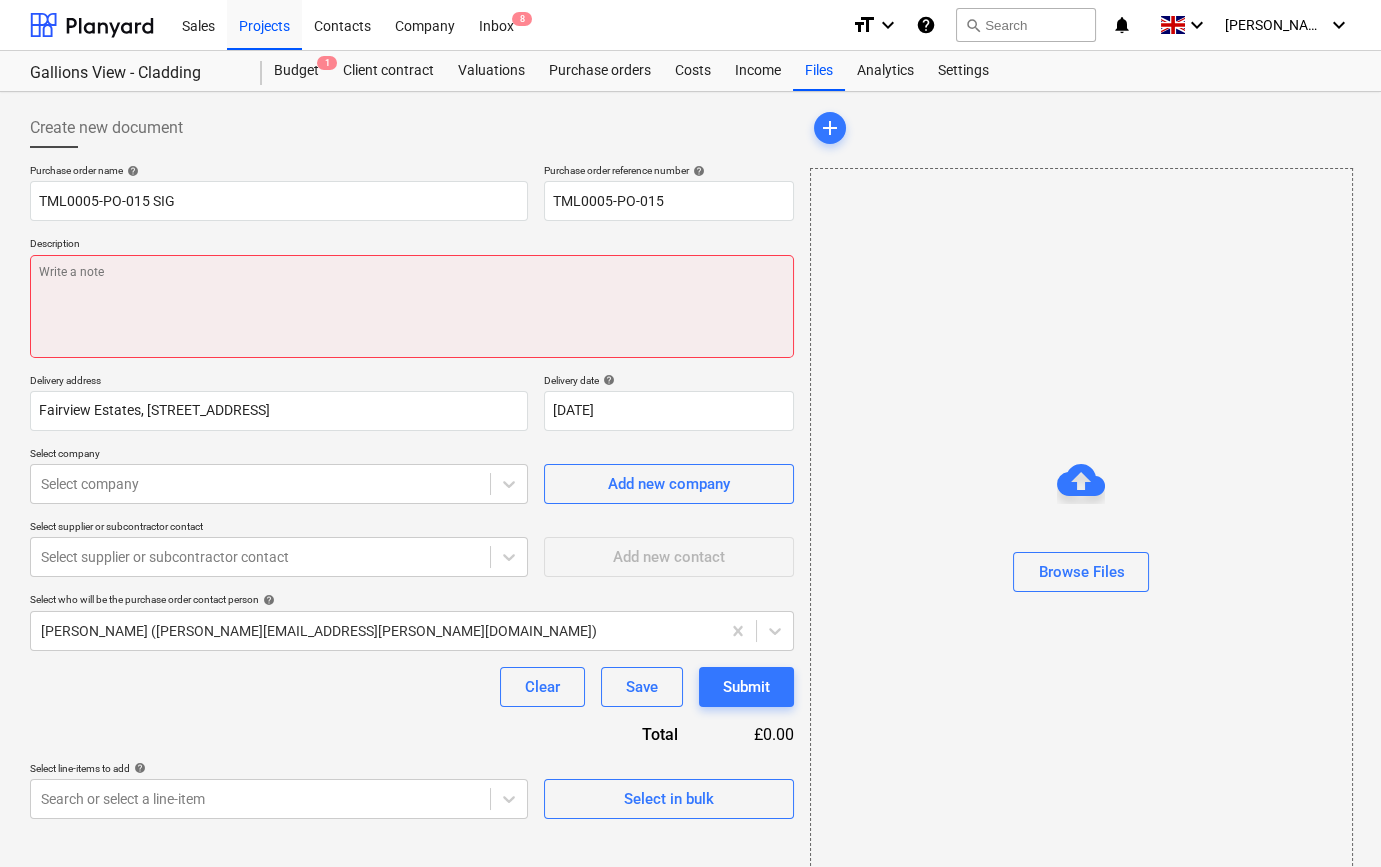 click at bounding box center [412, 306] 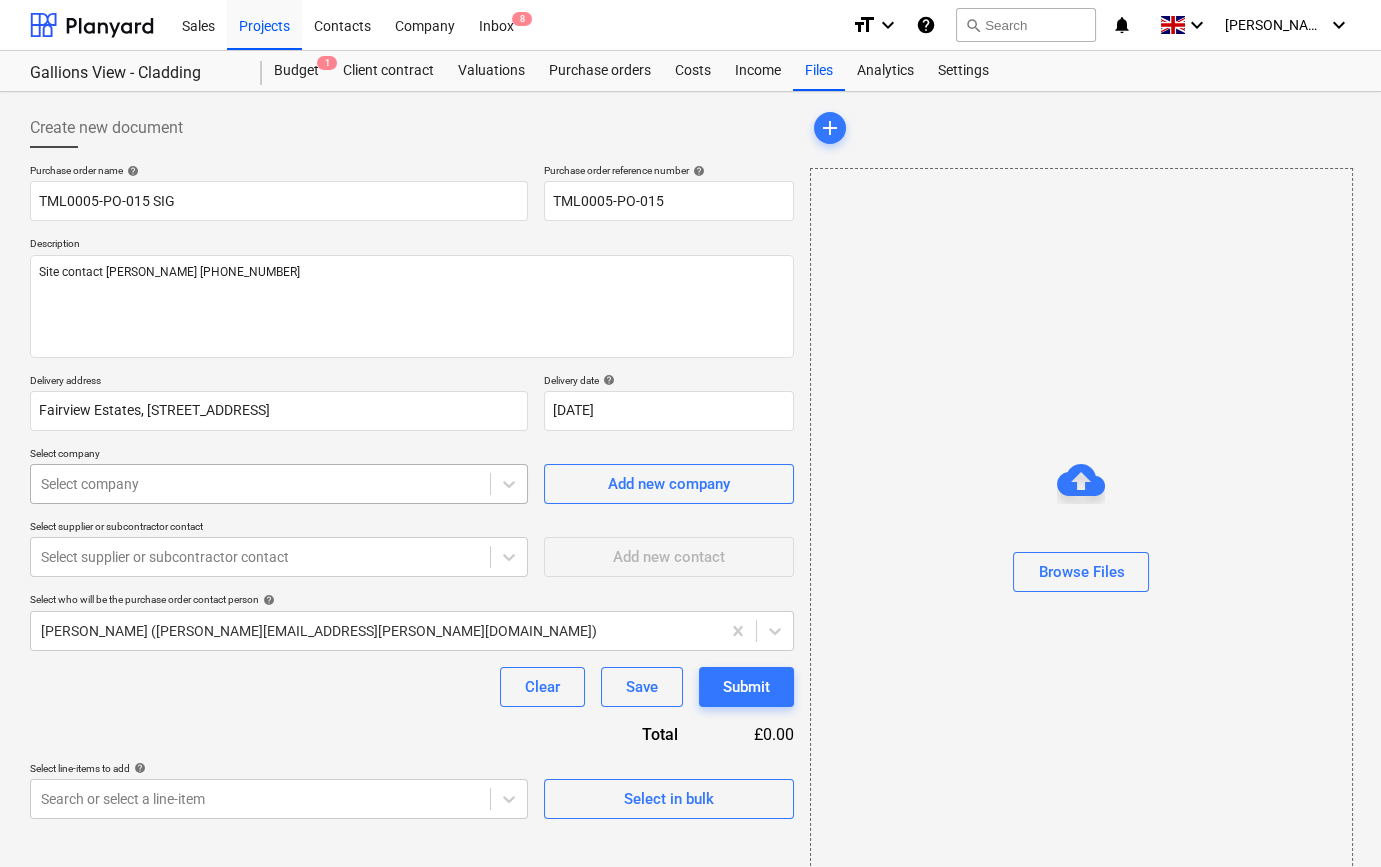 click at bounding box center (260, 484) 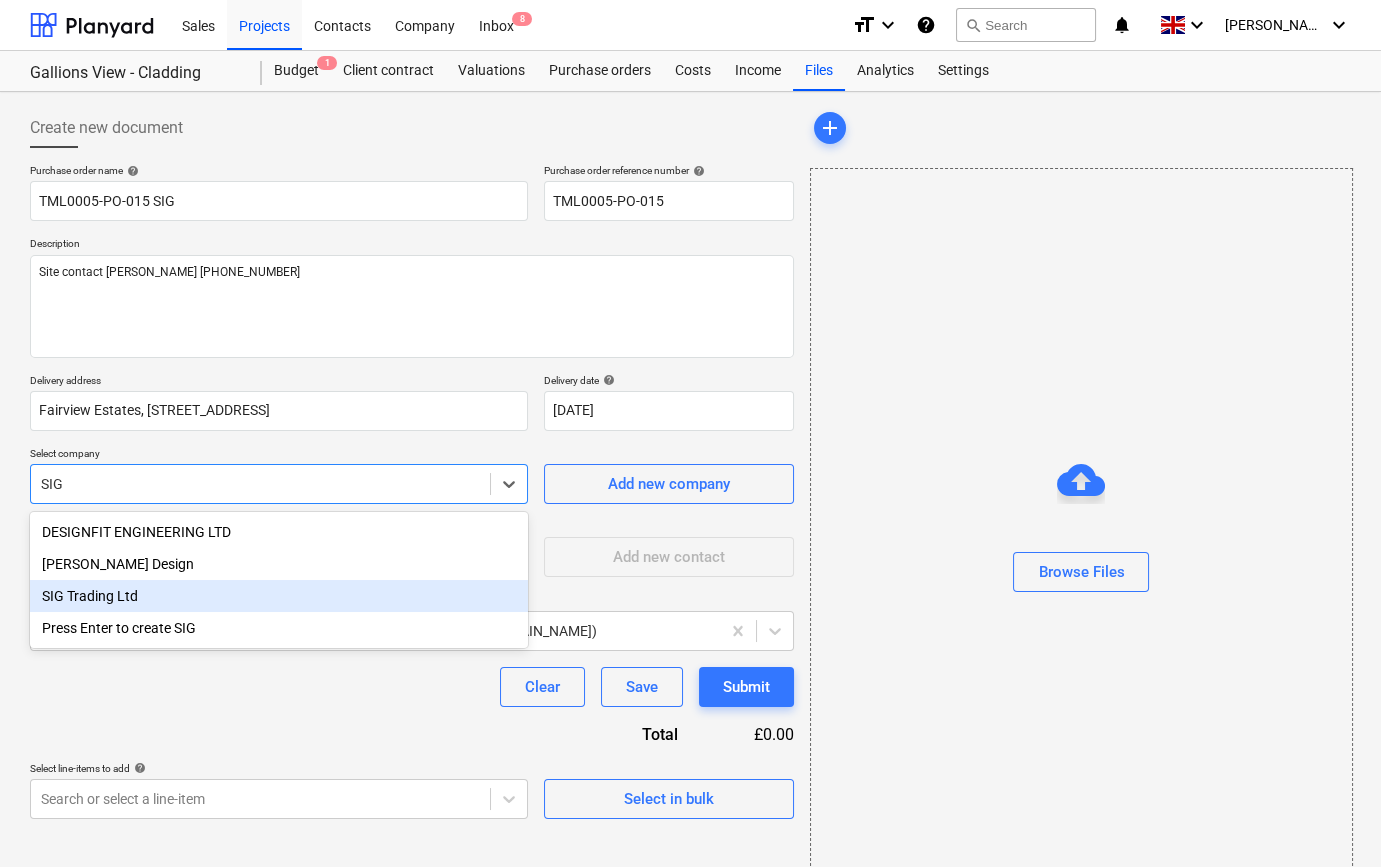 click on "SIG Trading Ltd" at bounding box center [279, 596] 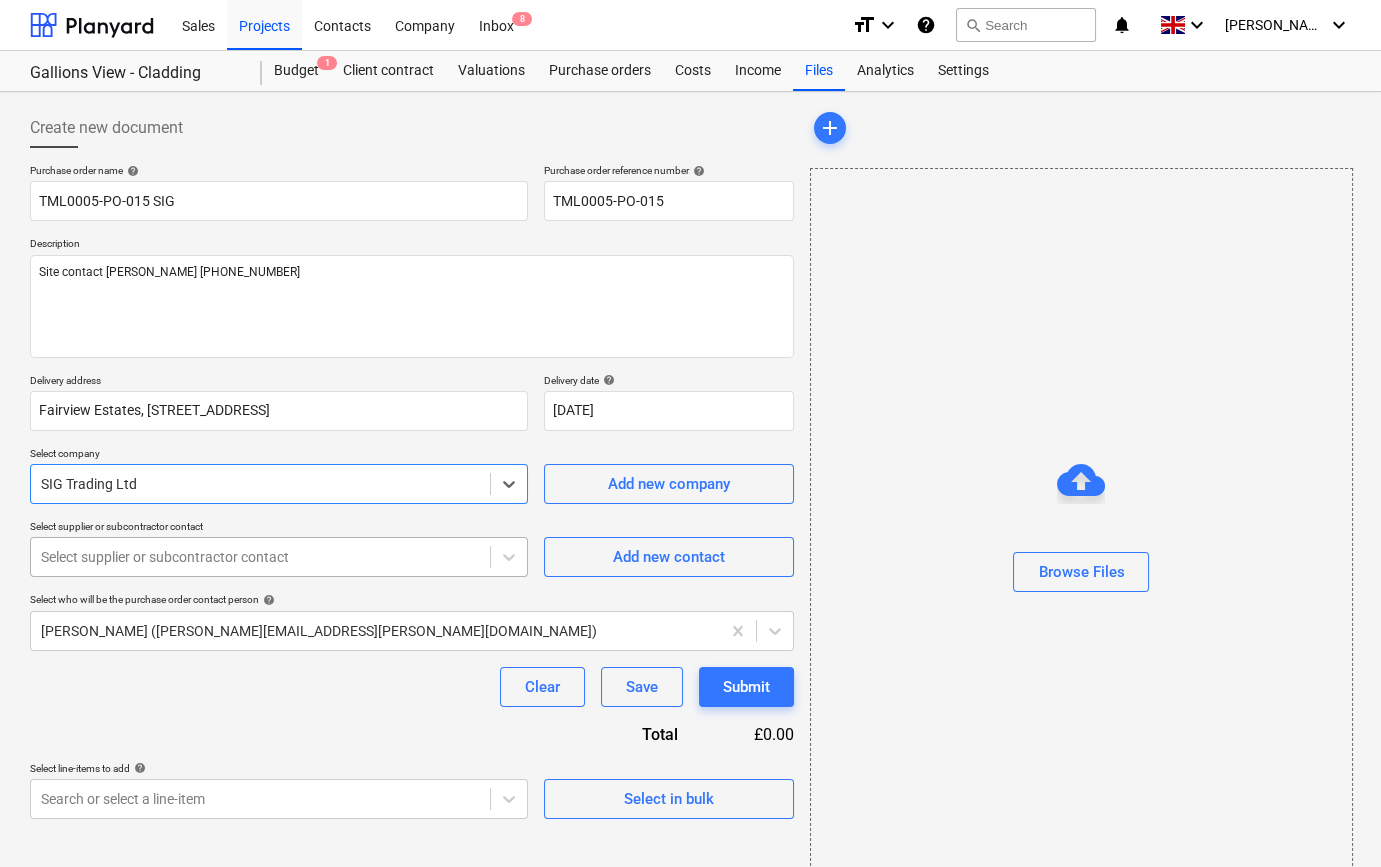 click at bounding box center (260, 557) 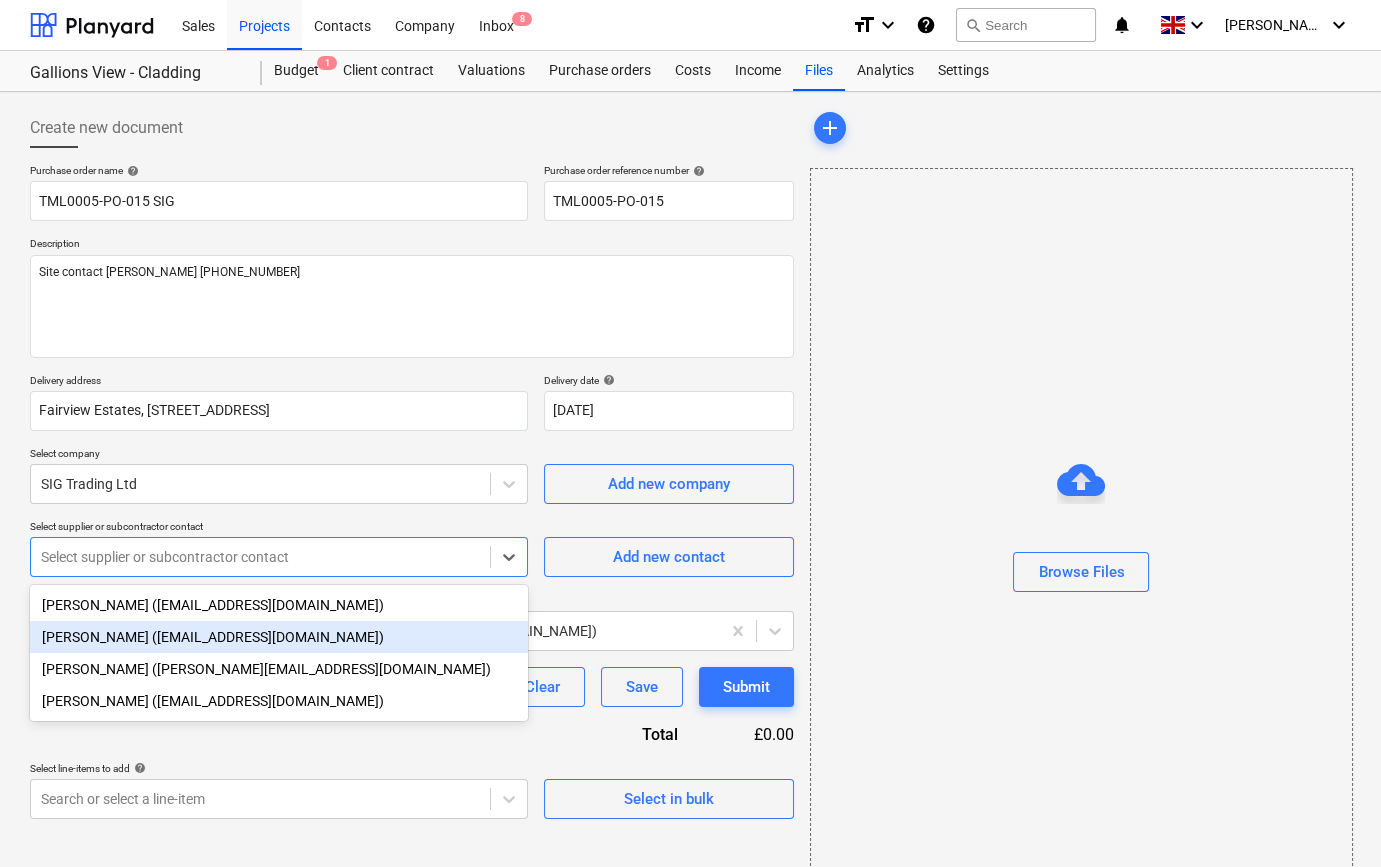click on "[PERSON_NAME] ([EMAIL_ADDRESS][DOMAIN_NAME])" at bounding box center (279, 637) 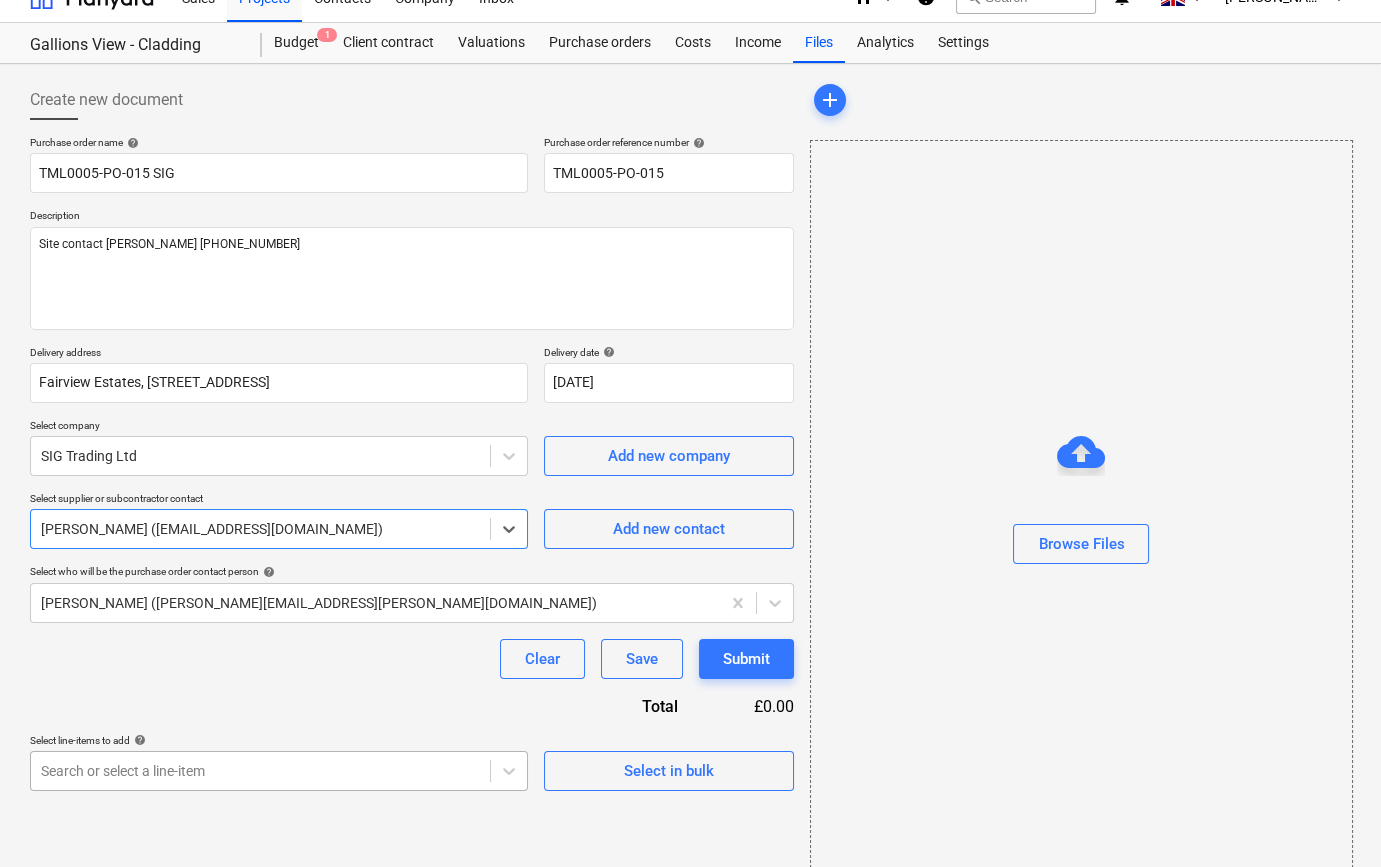 scroll, scrollTop: 43, scrollLeft: 0, axis: vertical 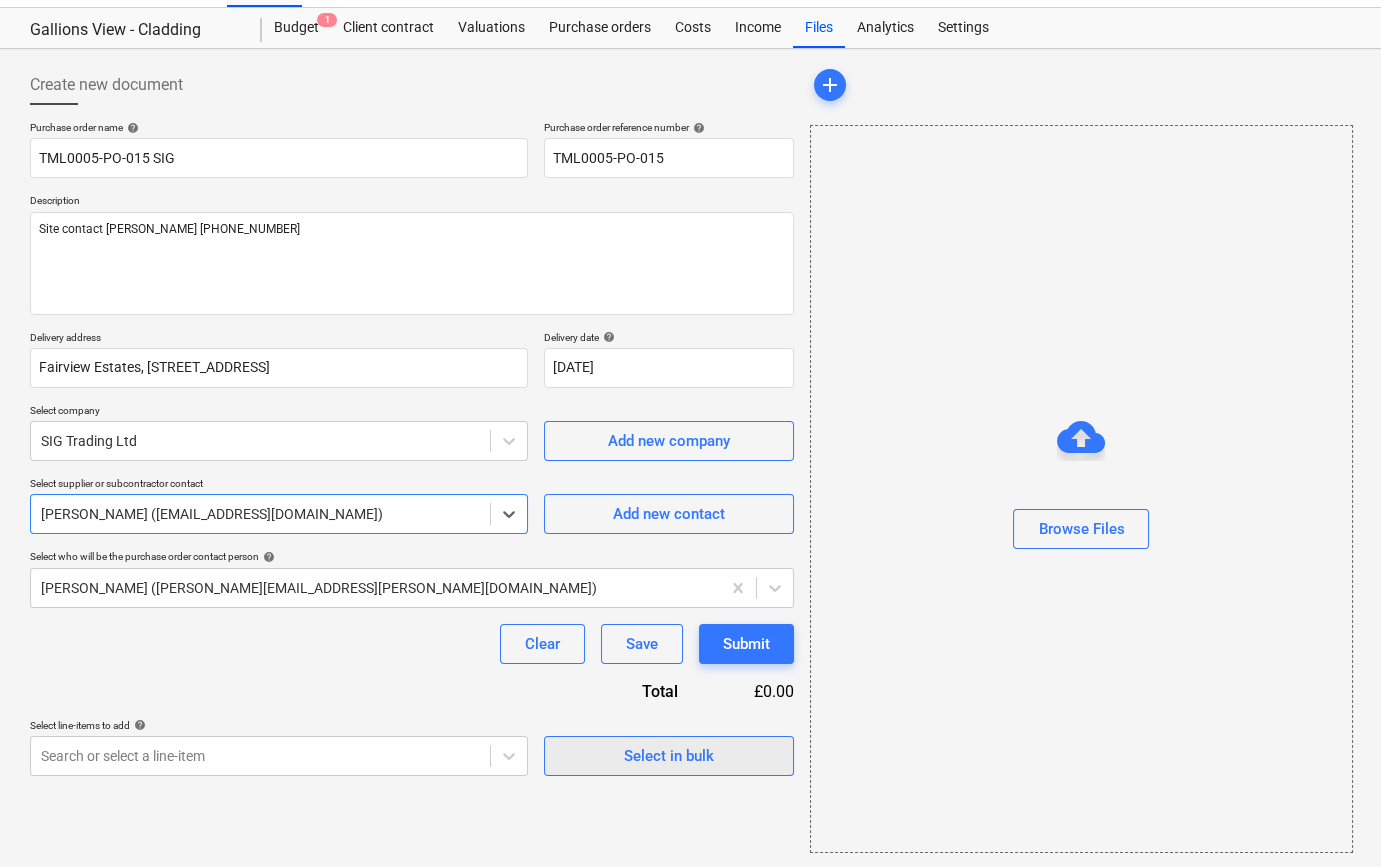 click on "Select in bulk" at bounding box center (669, 756) 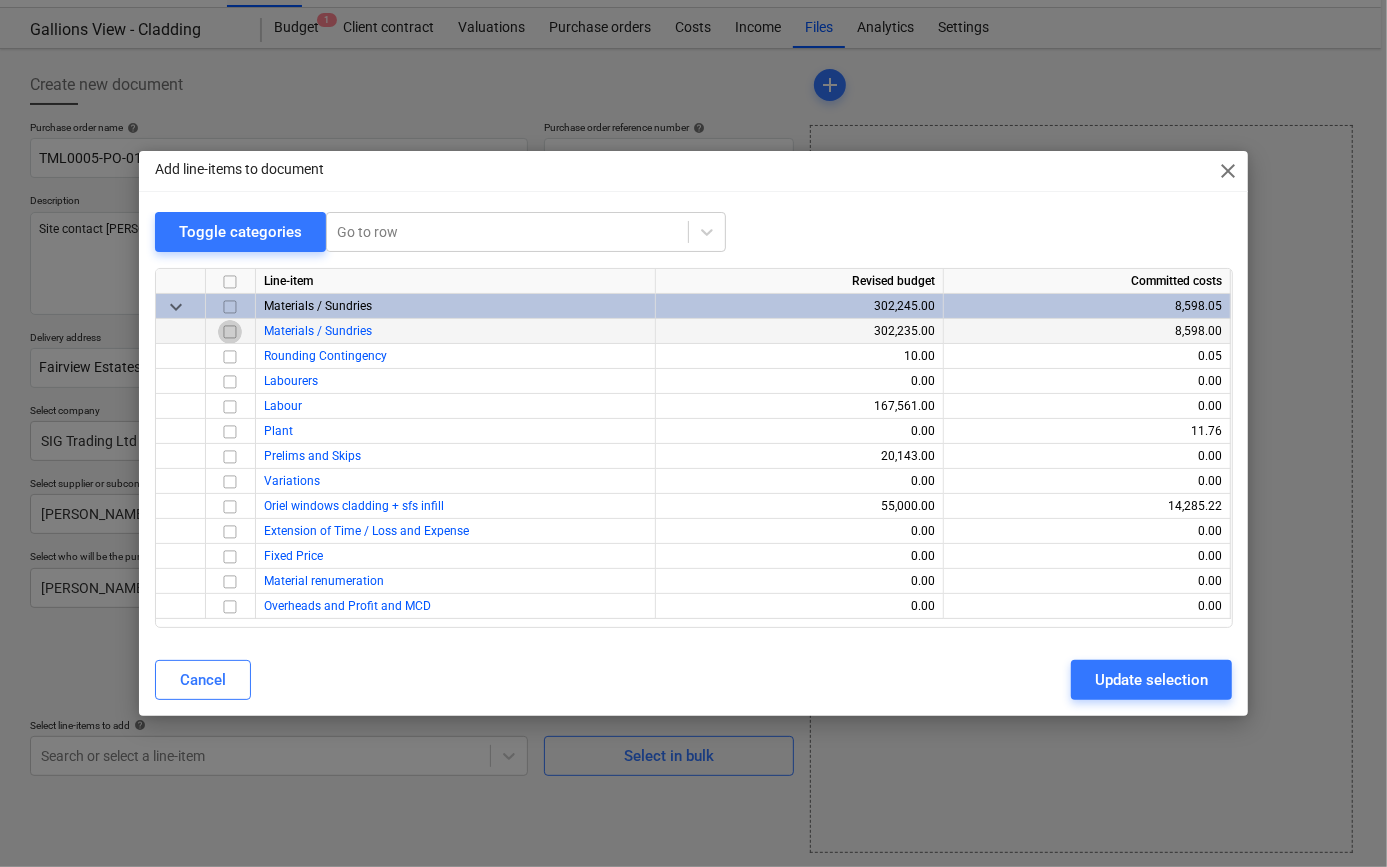 click at bounding box center (230, 332) 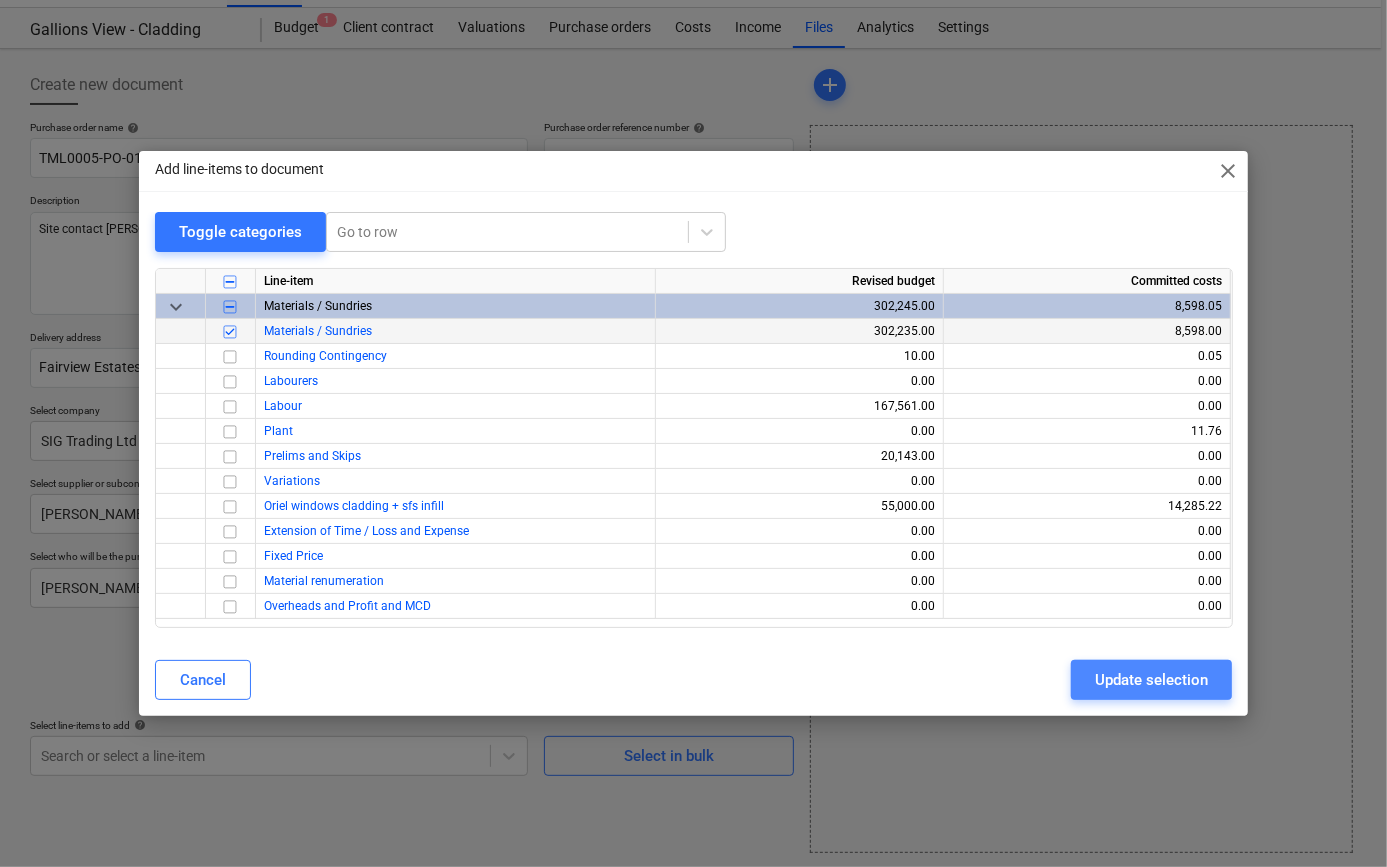 click on "Update selection" at bounding box center [1151, 680] 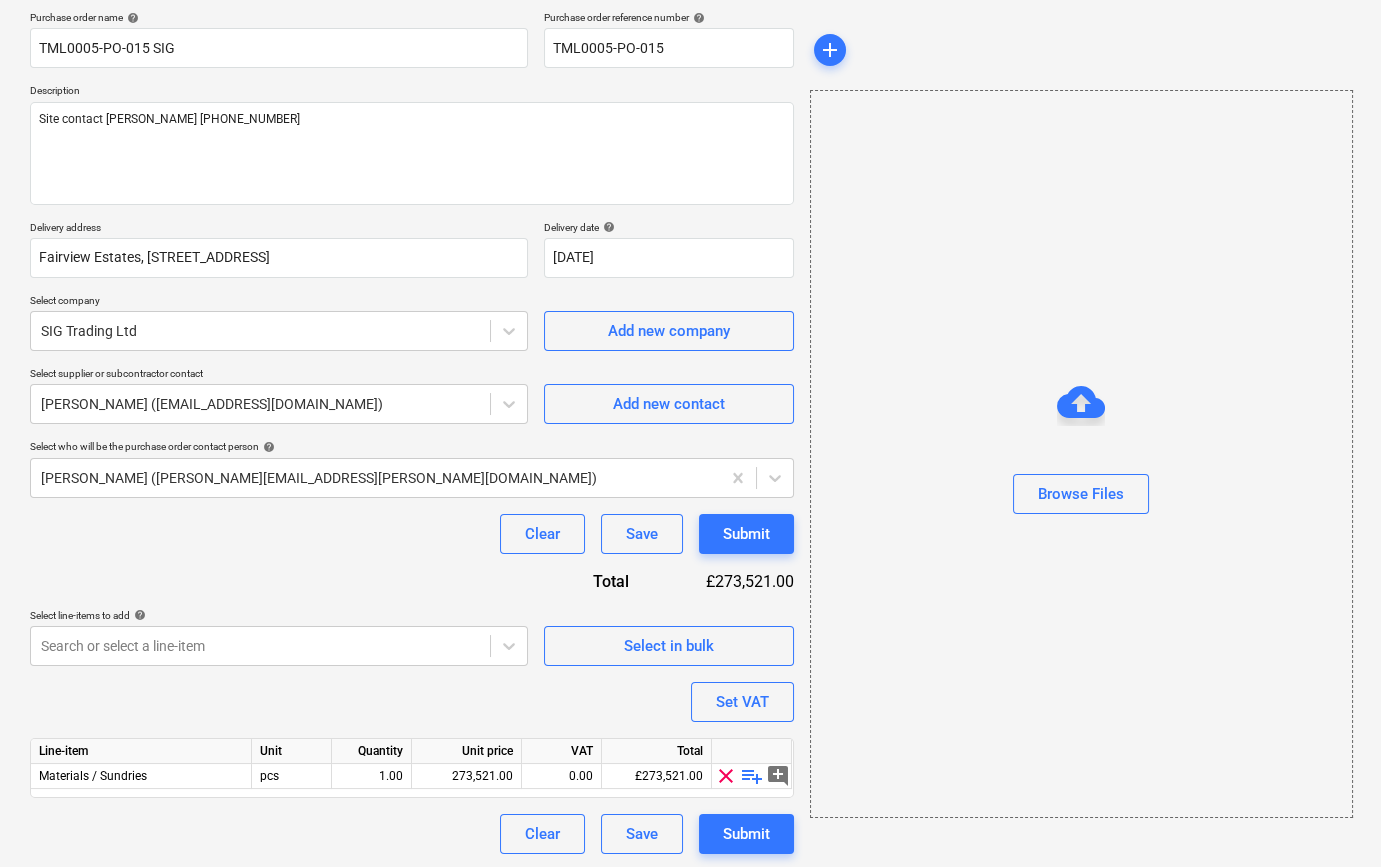 scroll, scrollTop: 155, scrollLeft: 0, axis: vertical 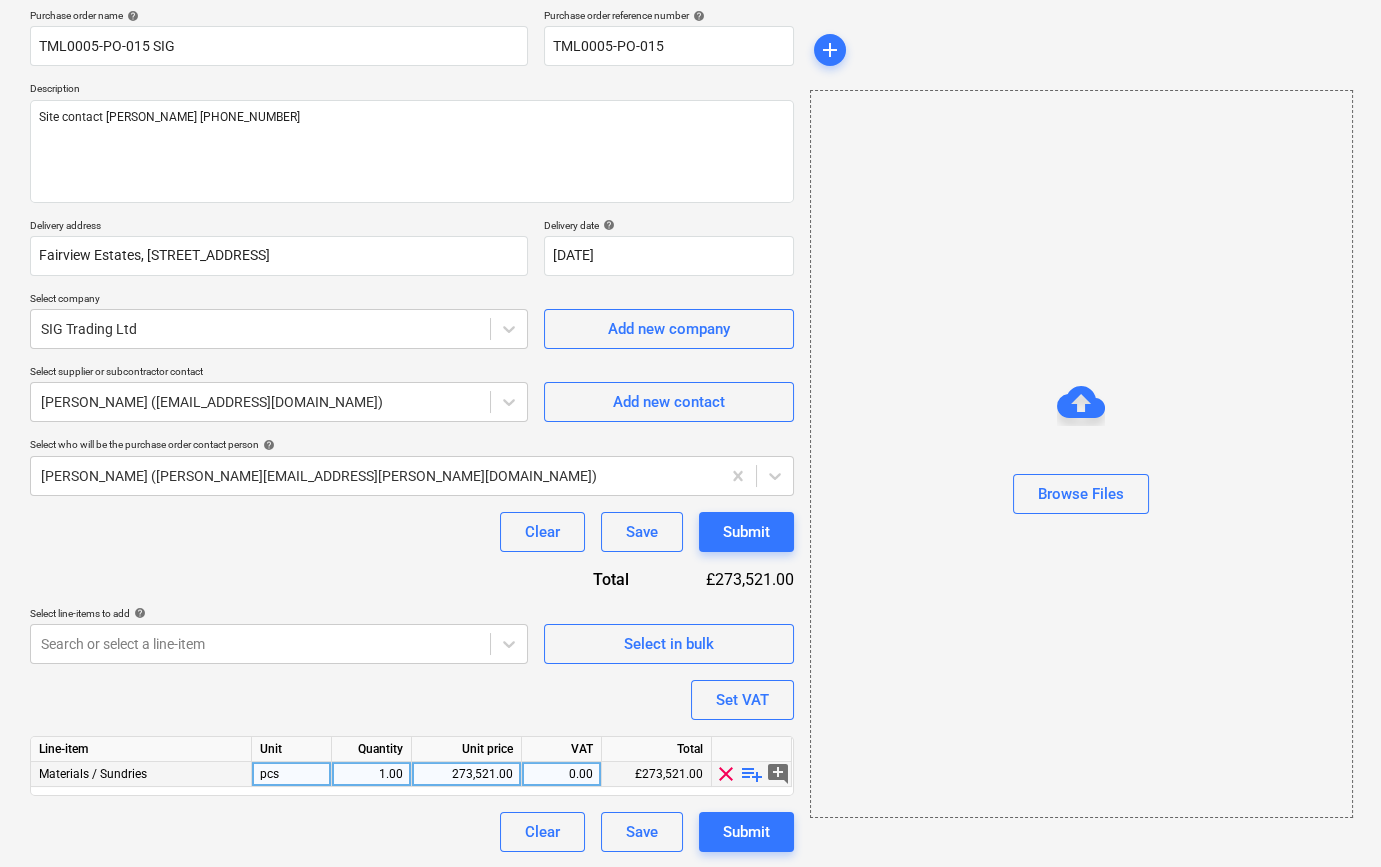 click on "playlist_add" at bounding box center (752, 774) 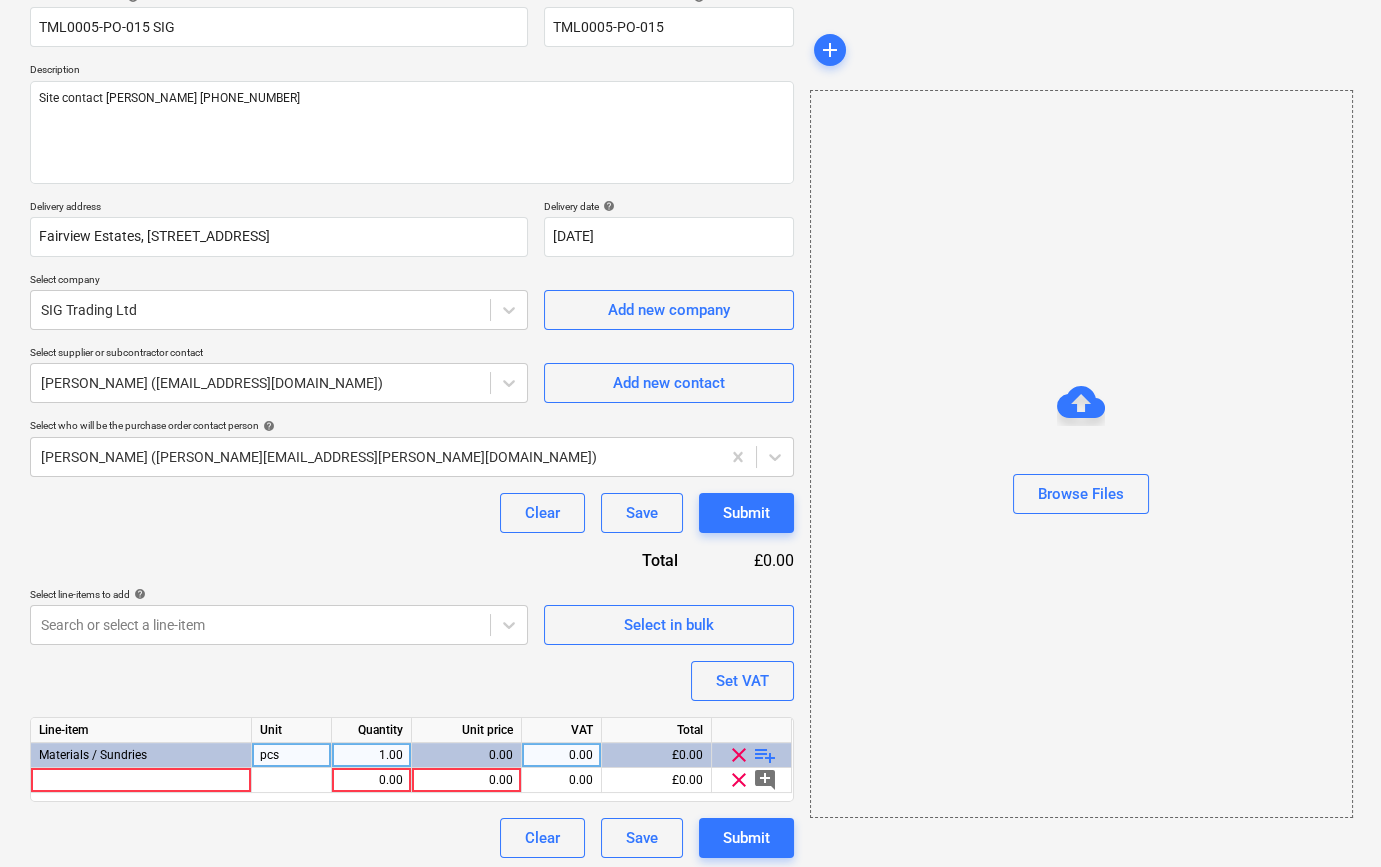 scroll, scrollTop: 180, scrollLeft: 0, axis: vertical 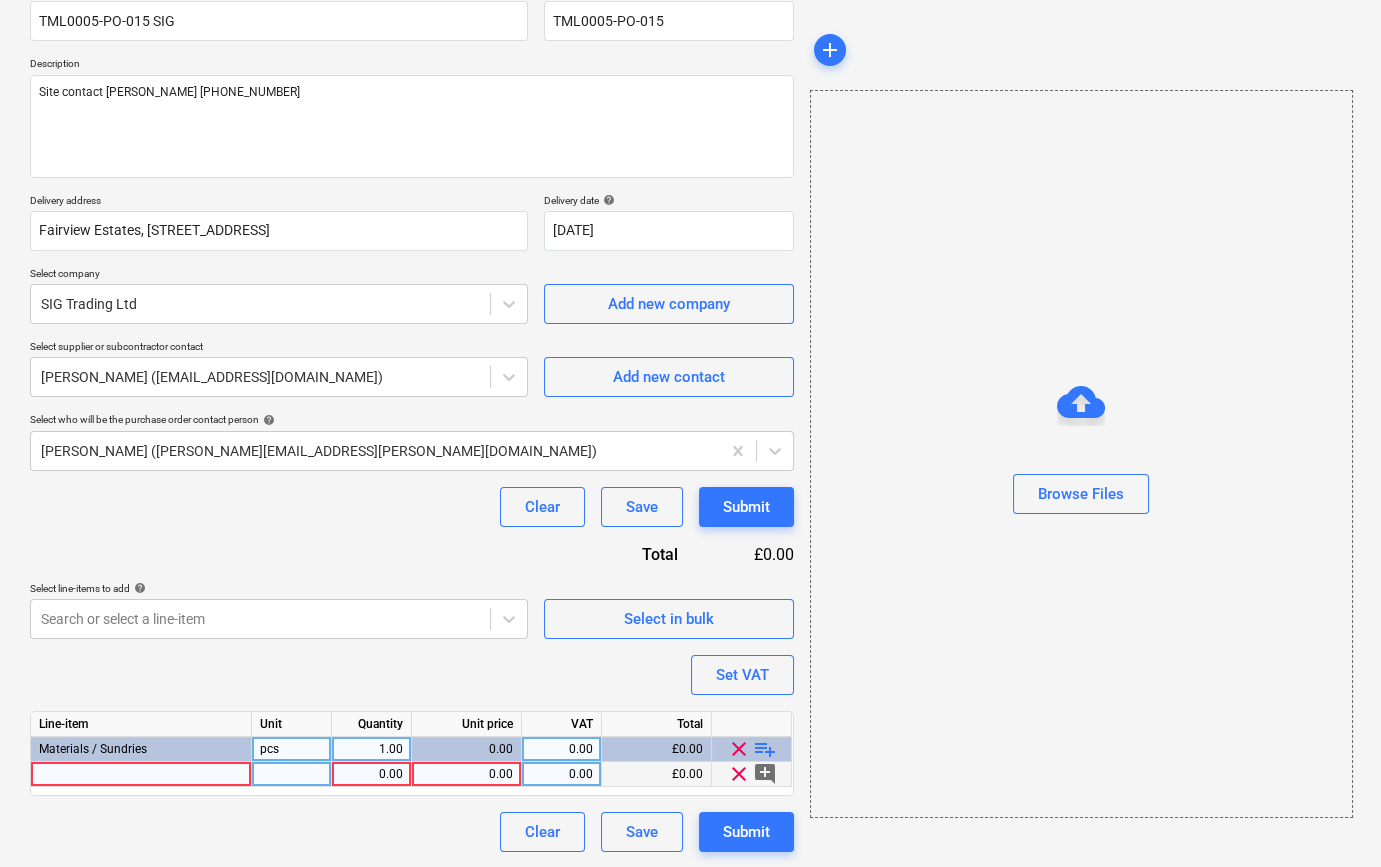 click at bounding box center (141, 774) 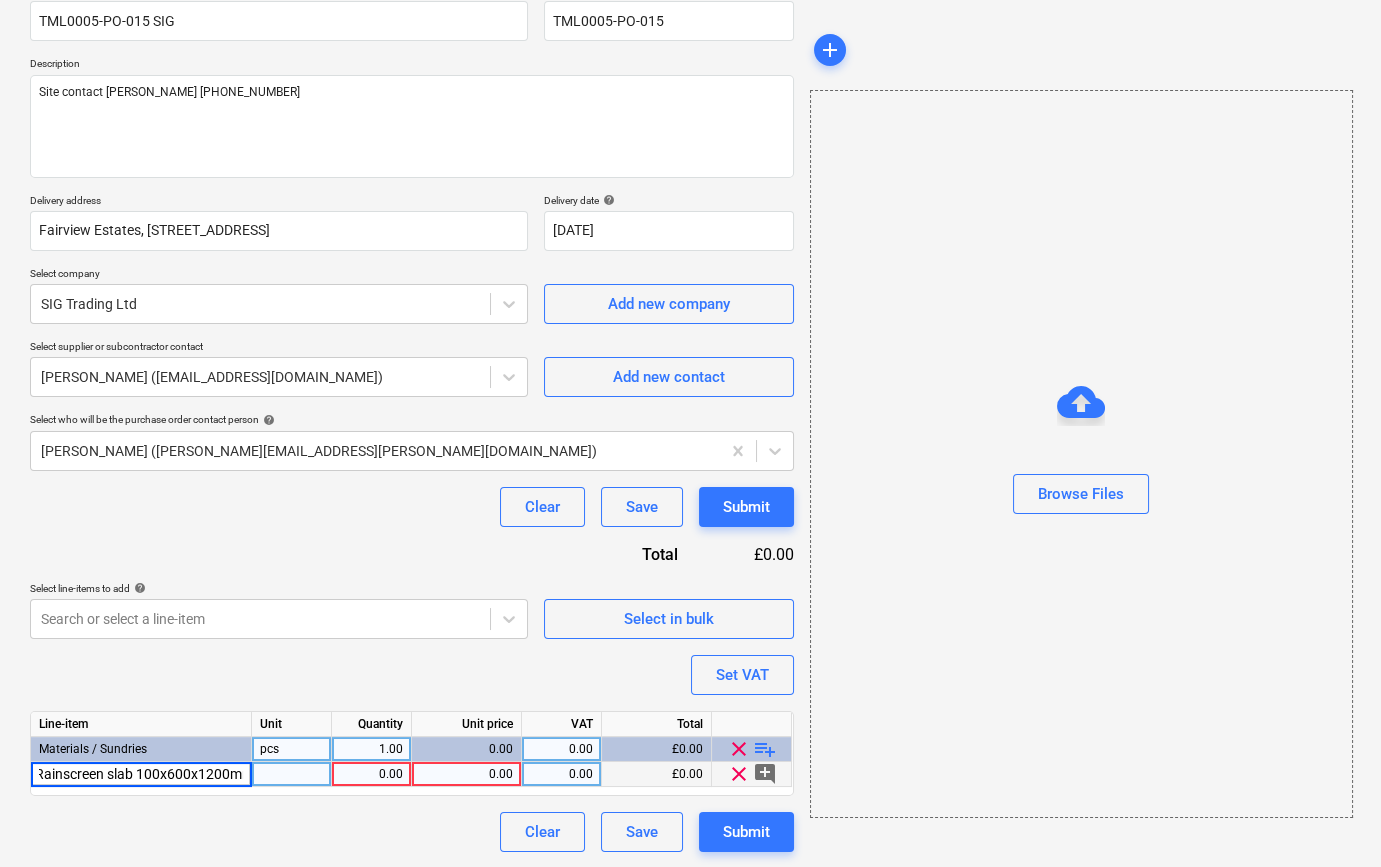 scroll, scrollTop: 0, scrollLeft: 70, axis: horizontal 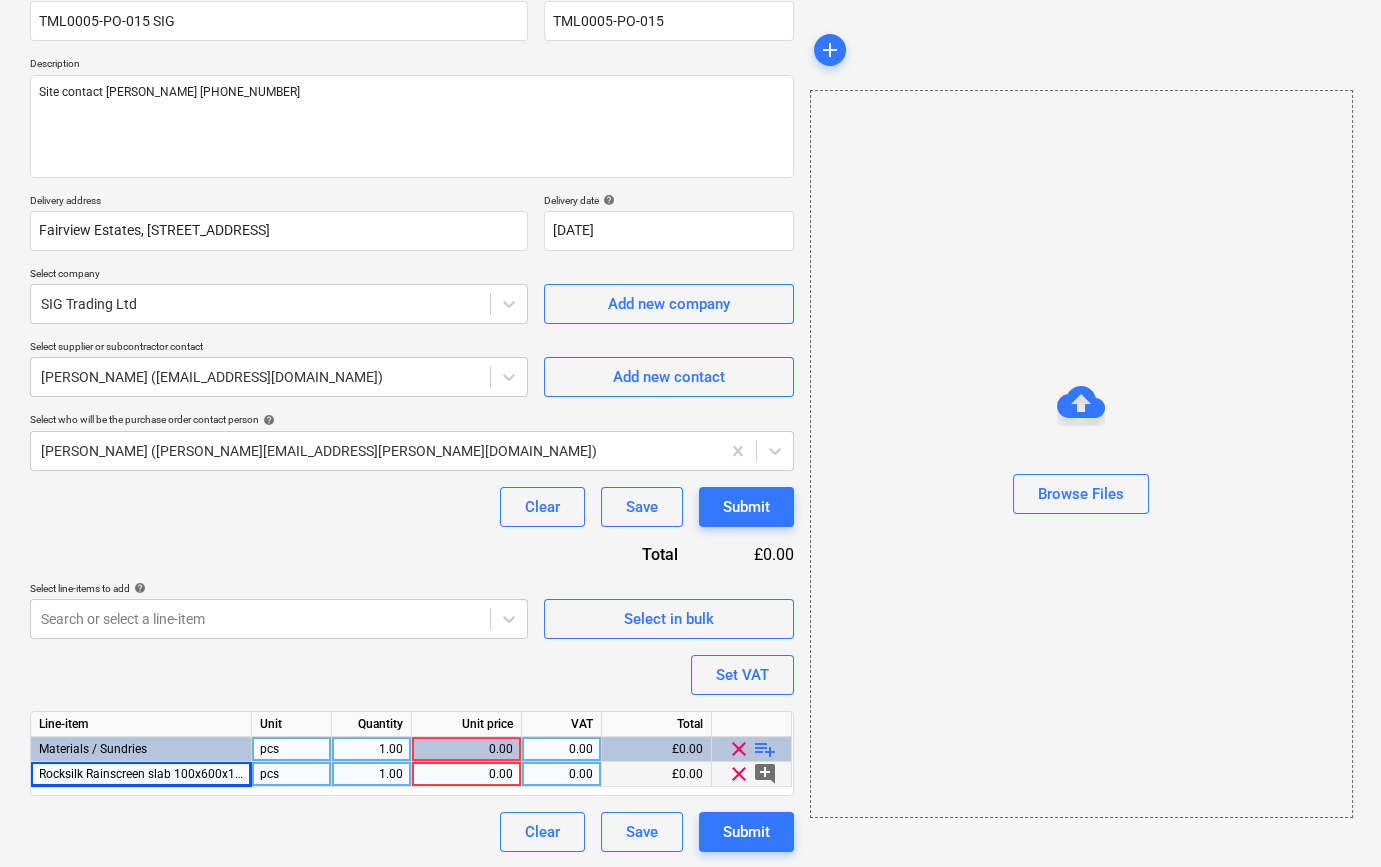 click on "Rocksilk Rainscreen slab 100x600x1200mm" at bounding box center [158, 774] 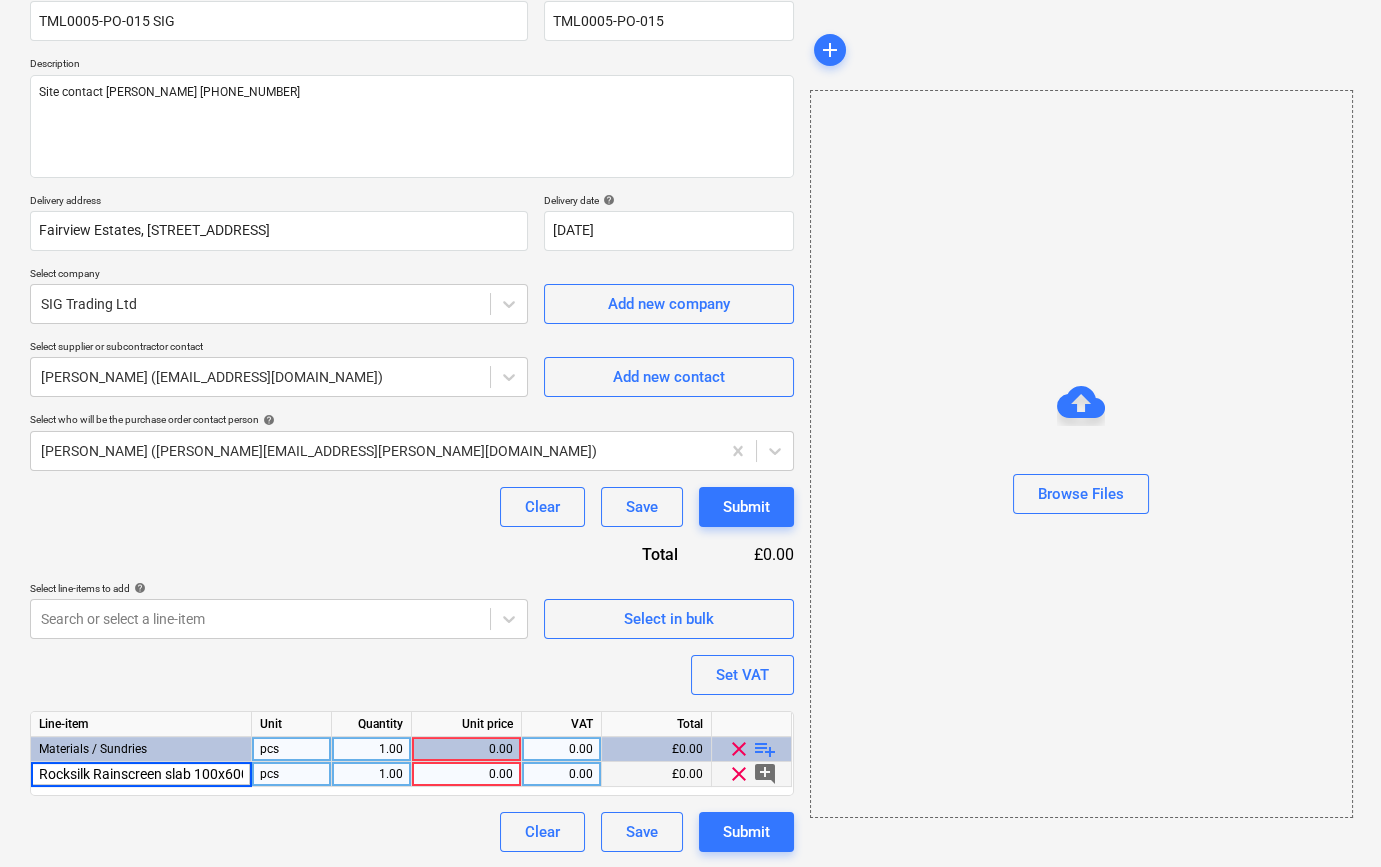 scroll, scrollTop: 0, scrollLeft: 70, axis: horizontal 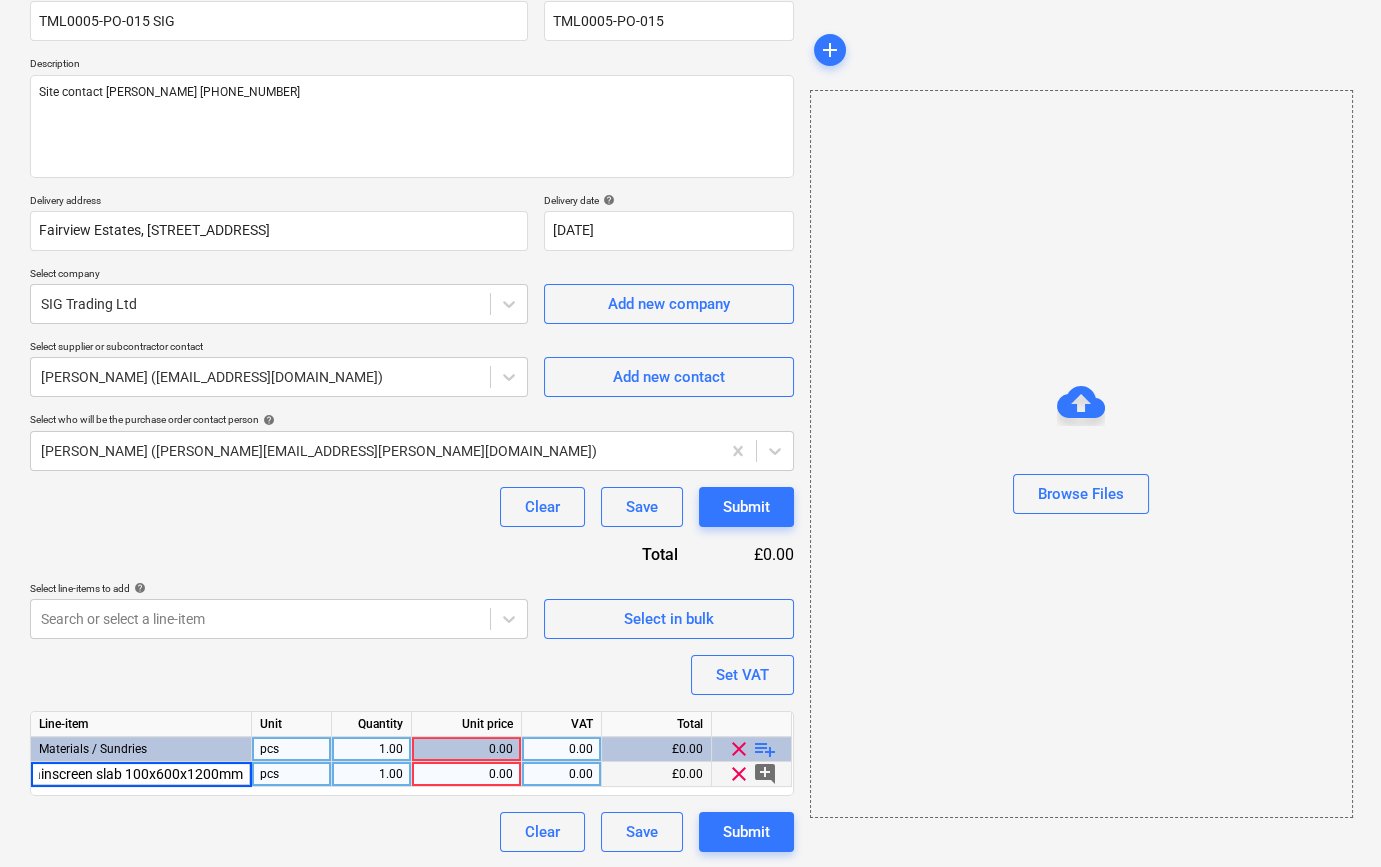 click on "Rocksilk Rainscreen slab 100x600x1200mm" at bounding box center [141, 774] 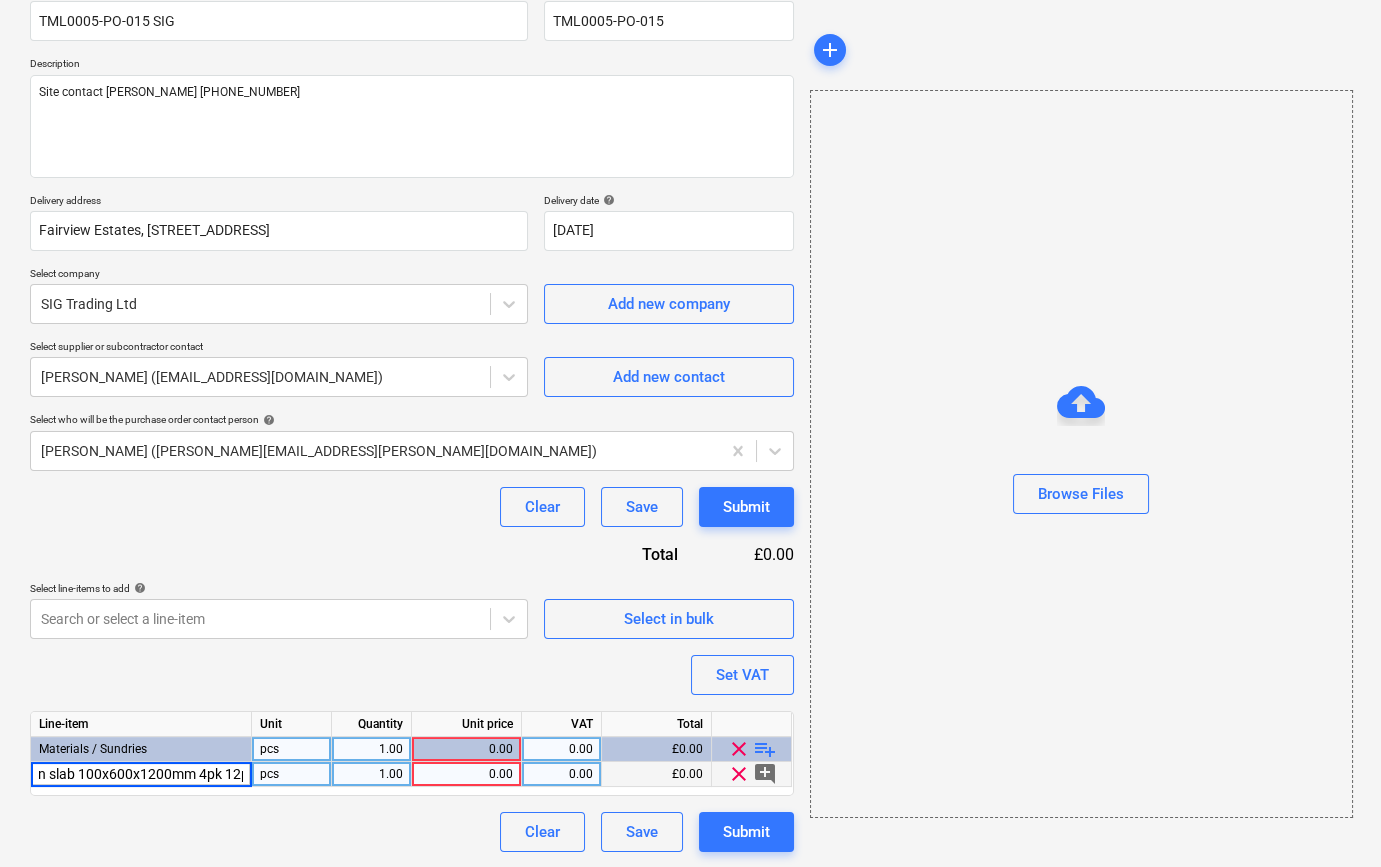 scroll, scrollTop: 0, scrollLeft: 131, axis: horizontal 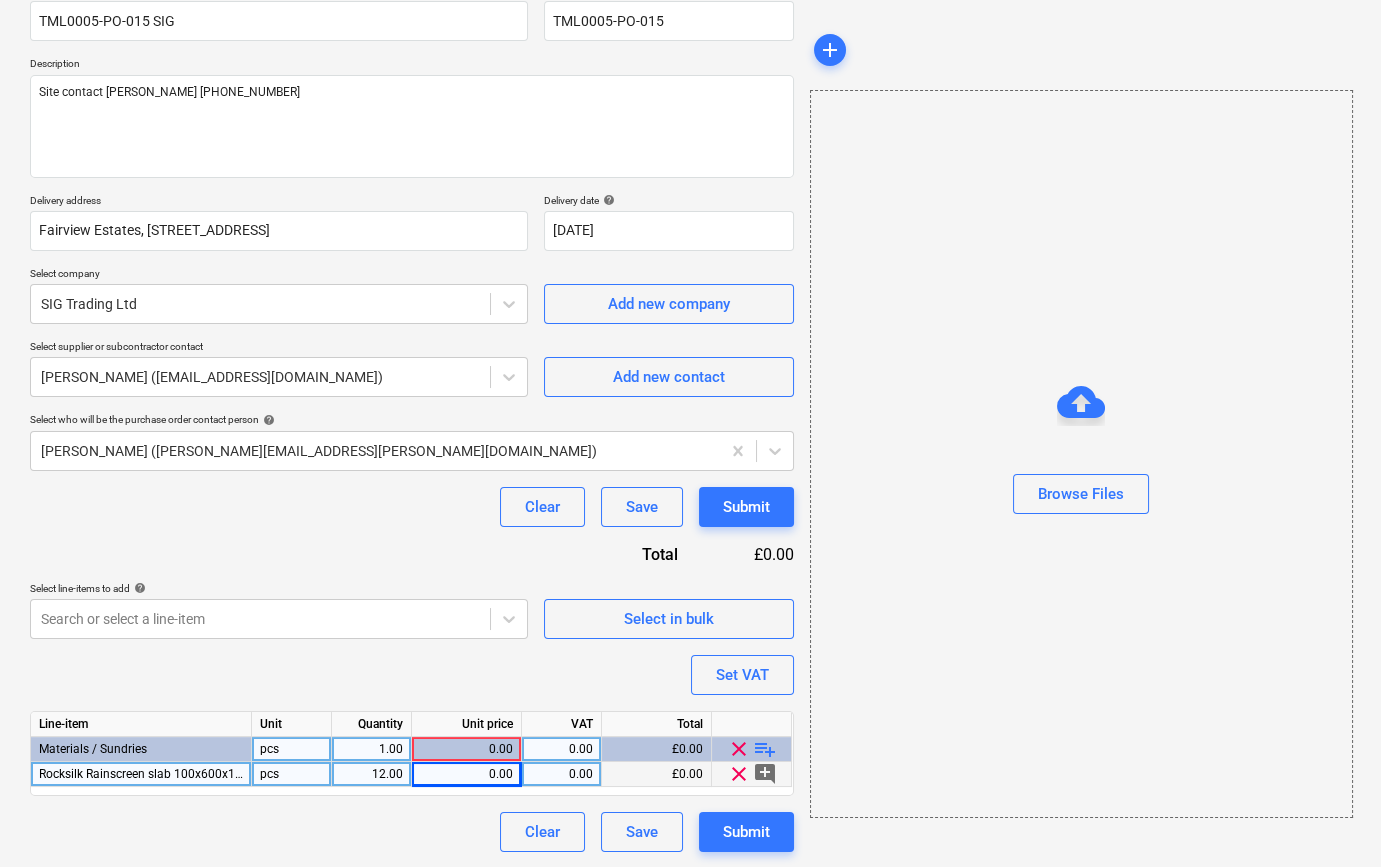 click on "0.00" at bounding box center [466, 774] 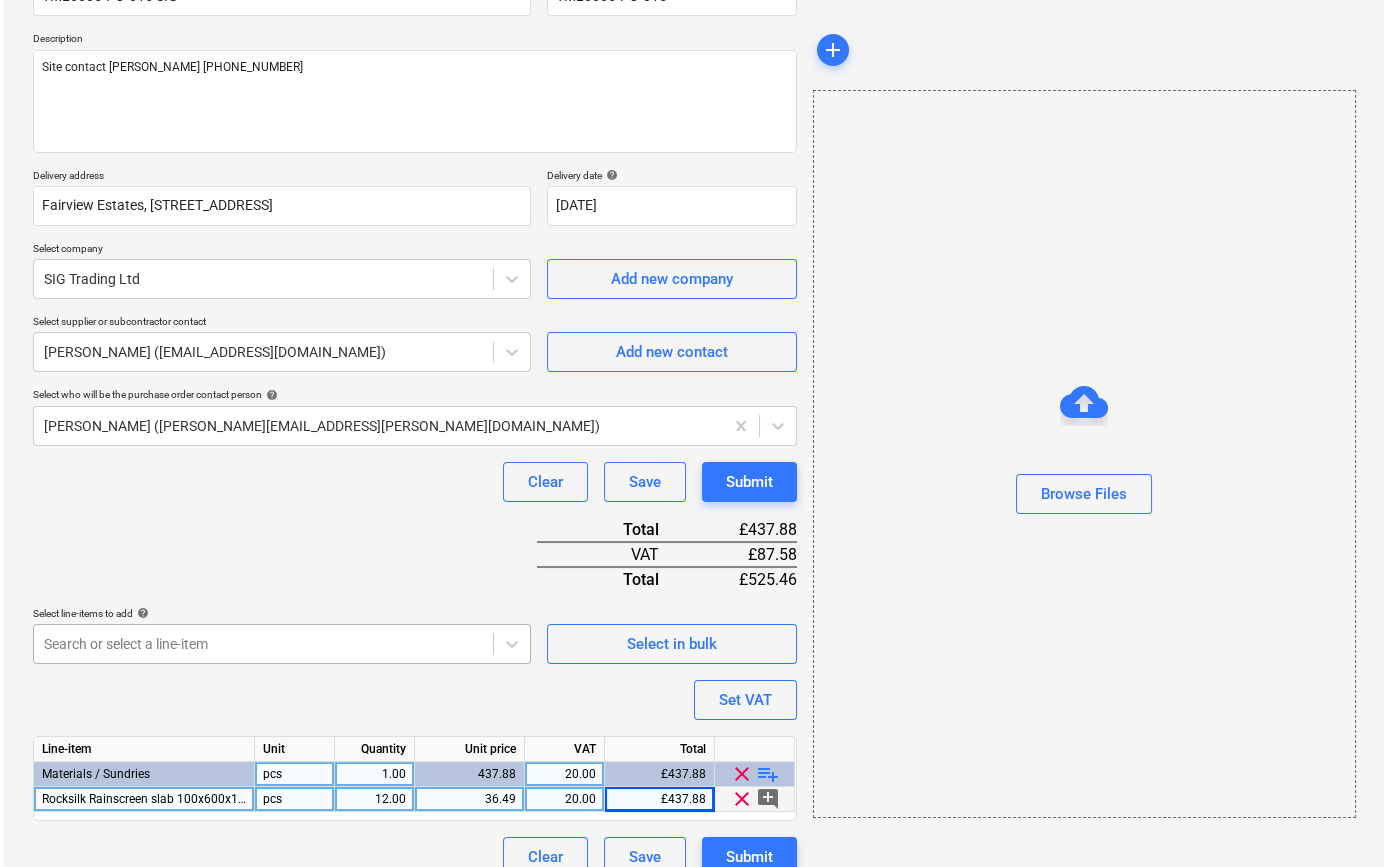 scroll, scrollTop: 230, scrollLeft: 0, axis: vertical 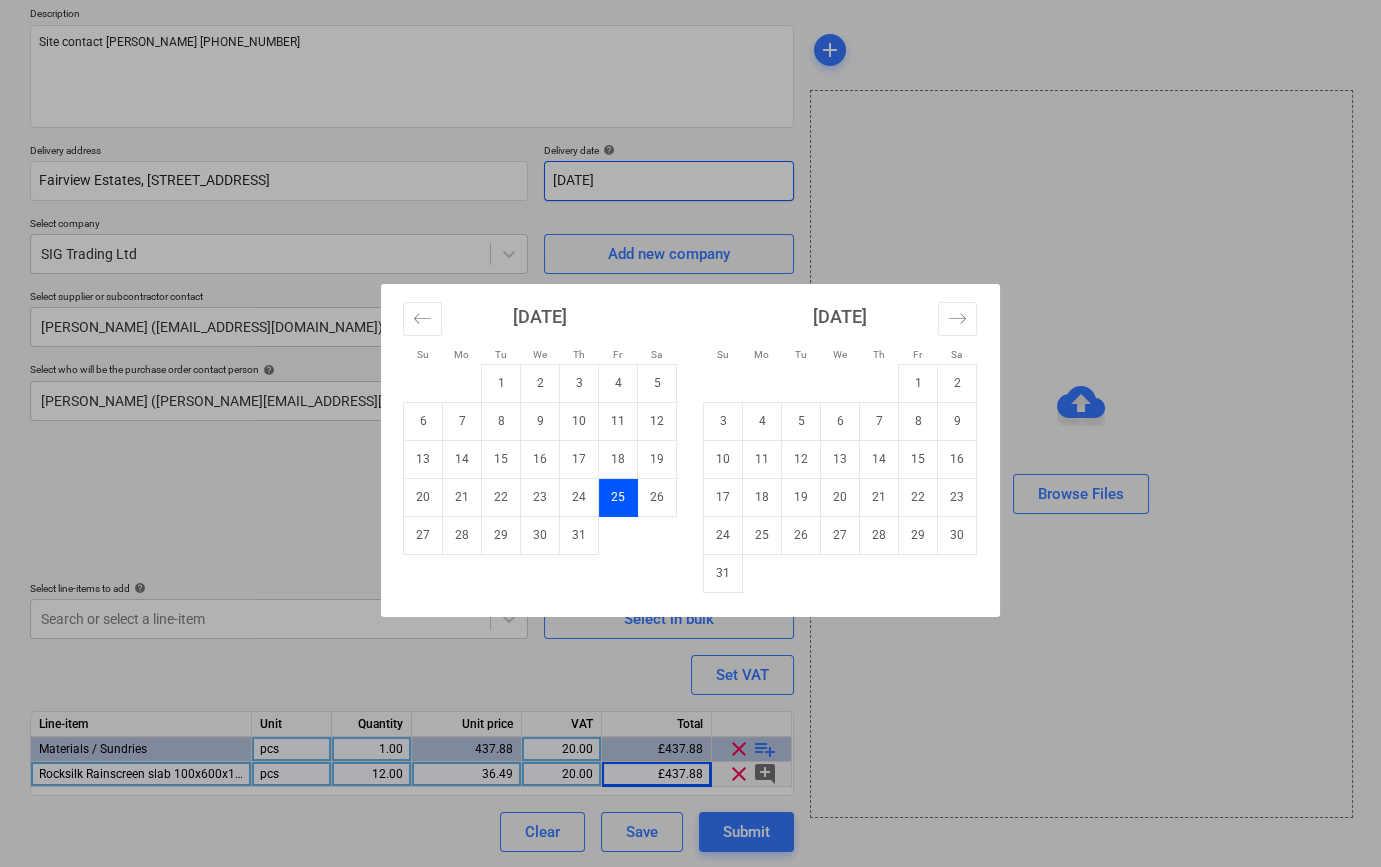 click on "Sales Projects Contacts Company Inbox 8 format_size keyboard_arrow_down help search Search notifications 0 keyboard_arrow_down [PERSON_NAME] keyboard_arrow_down Gallions View - Cladding Budget 1 Client contract Valuations Purchase orders Costs Income Files Analytics Settings Create new document Purchase order name help TML0005-PO-015 SIG Purchase order reference number help TML0005-PO-015 Description Site contact [PERSON_NAME] [PHONE_NUMBER] Delivery address [STREET_ADDRESS] Delivery date help [DATE] [DATE] Press the down arrow key to interact with the calendar and
select a date. Press the question mark key to get the keyboard shortcuts for changing dates. Select company SIG Trading Ltd   Add new company Select supplier or subcontractor contact [PERSON_NAME] ([EMAIL_ADDRESS][DOMAIN_NAME]) Add new contact Select who will be the purchase order contact person help [PERSON_NAME] ([PERSON_NAME][EMAIL_ADDRESS][PERSON_NAME][DOMAIN_NAME]) Clear Save Submit Total £437.88 VAT £87.58 Total £525.46 help Unit" at bounding box center [690, 203] 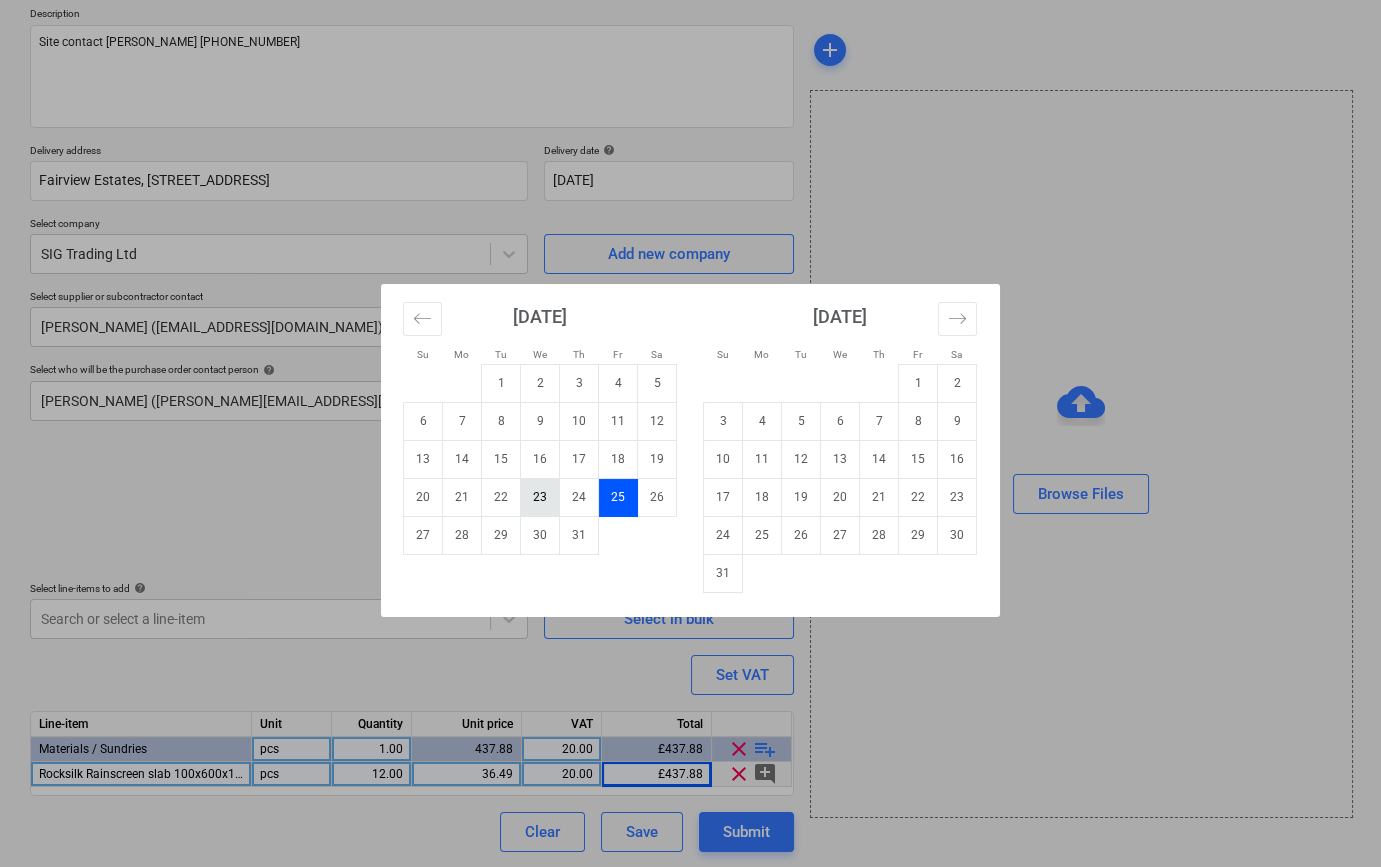 click on "23" at bounding box center [540, 497] 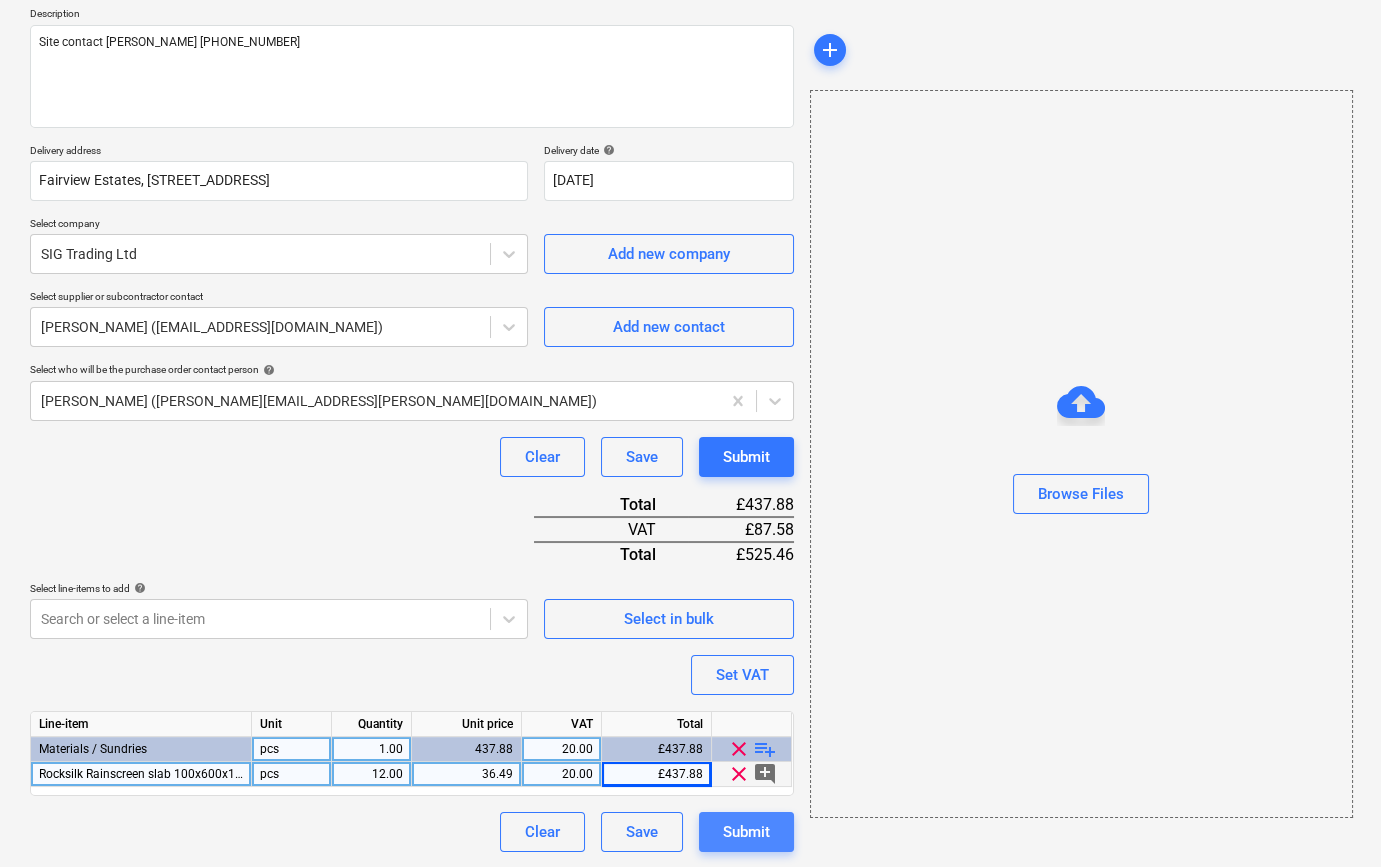 click on "Submit" at bounding box center (746, 832) 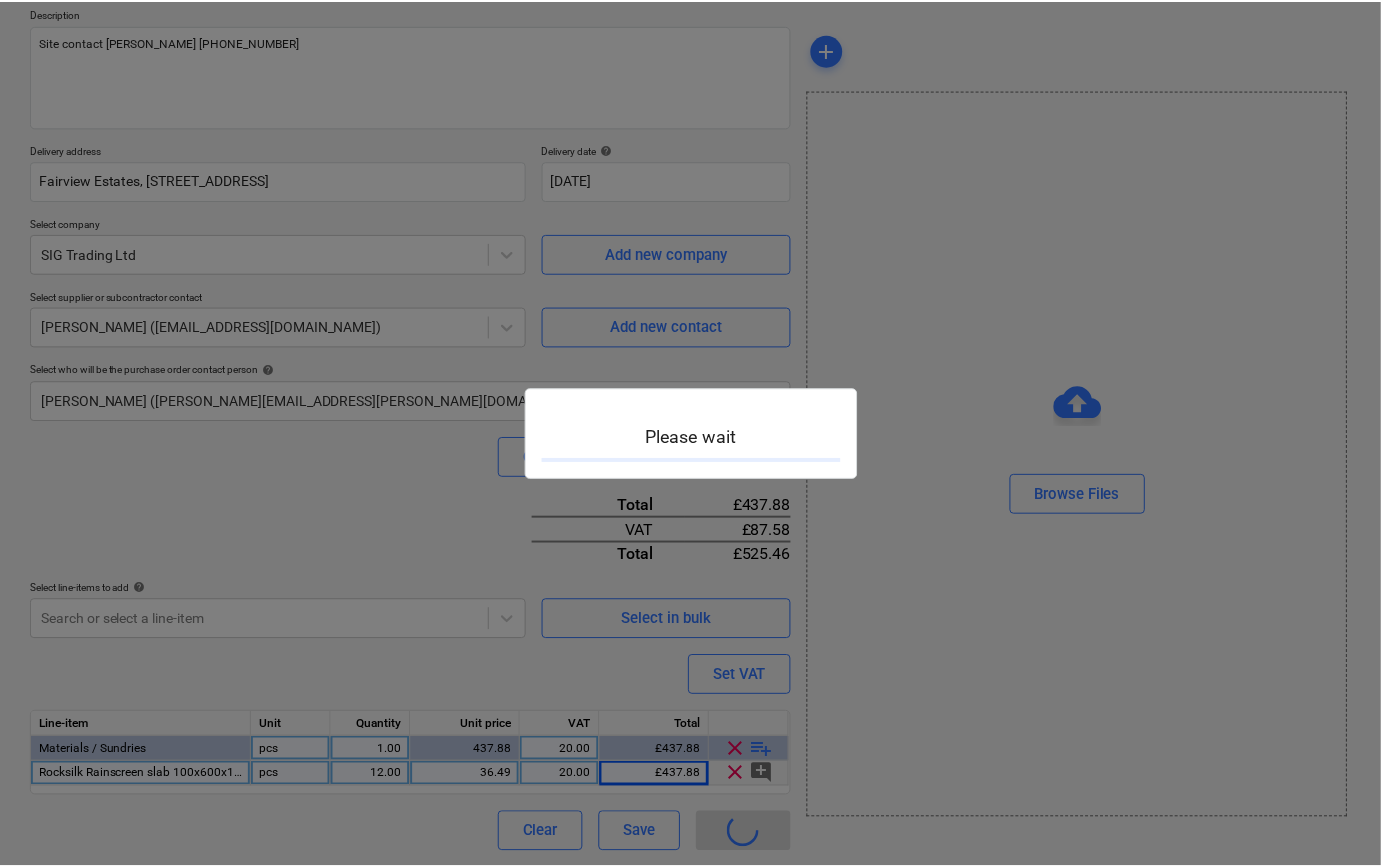 scroll, scrollTop: 0, scrollLeft: 0, axis: both 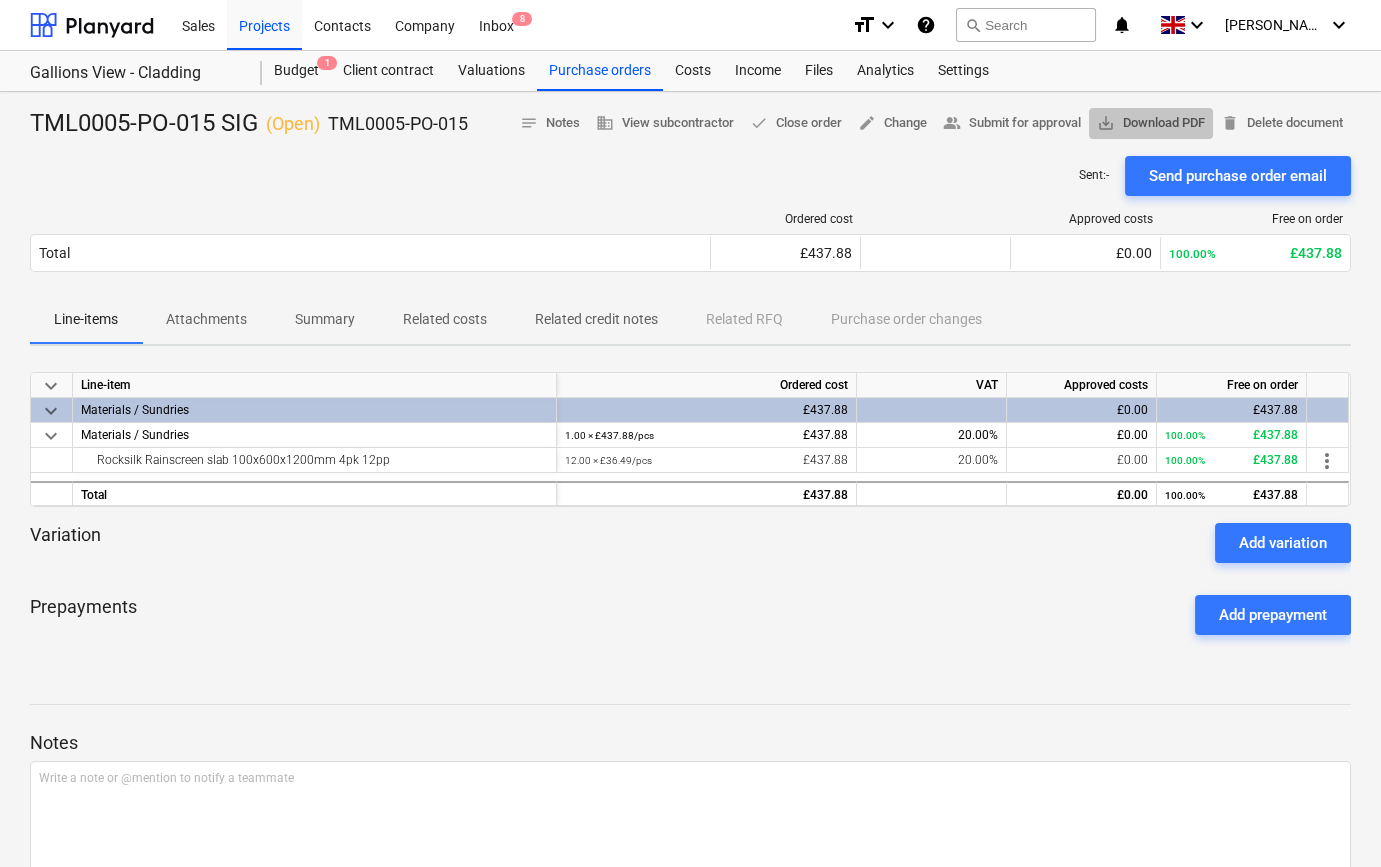 click on "save_alt Download PDF" at bounding box center (1151, 123) 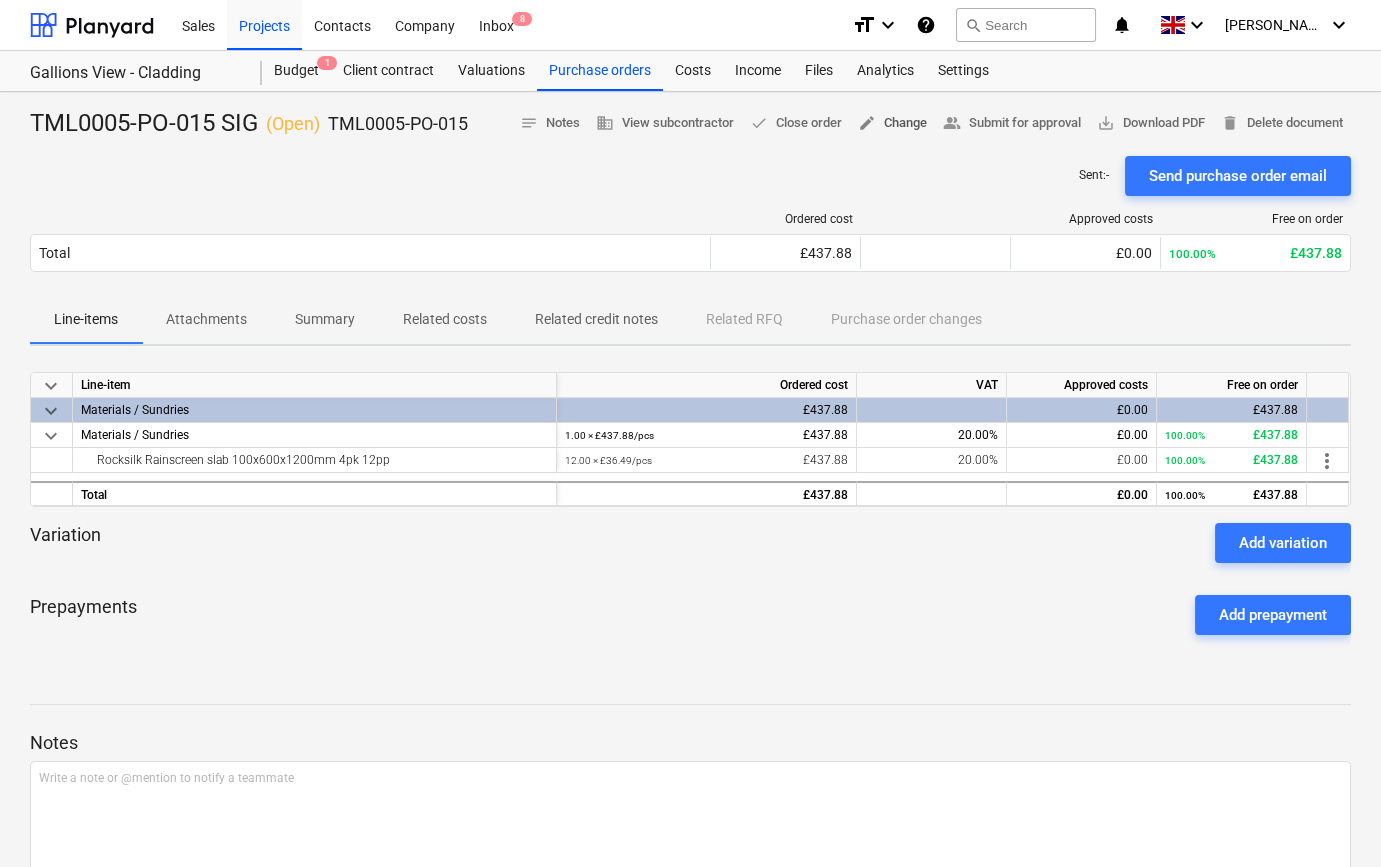 click on "edit Change" at bounding box center [892, 123] 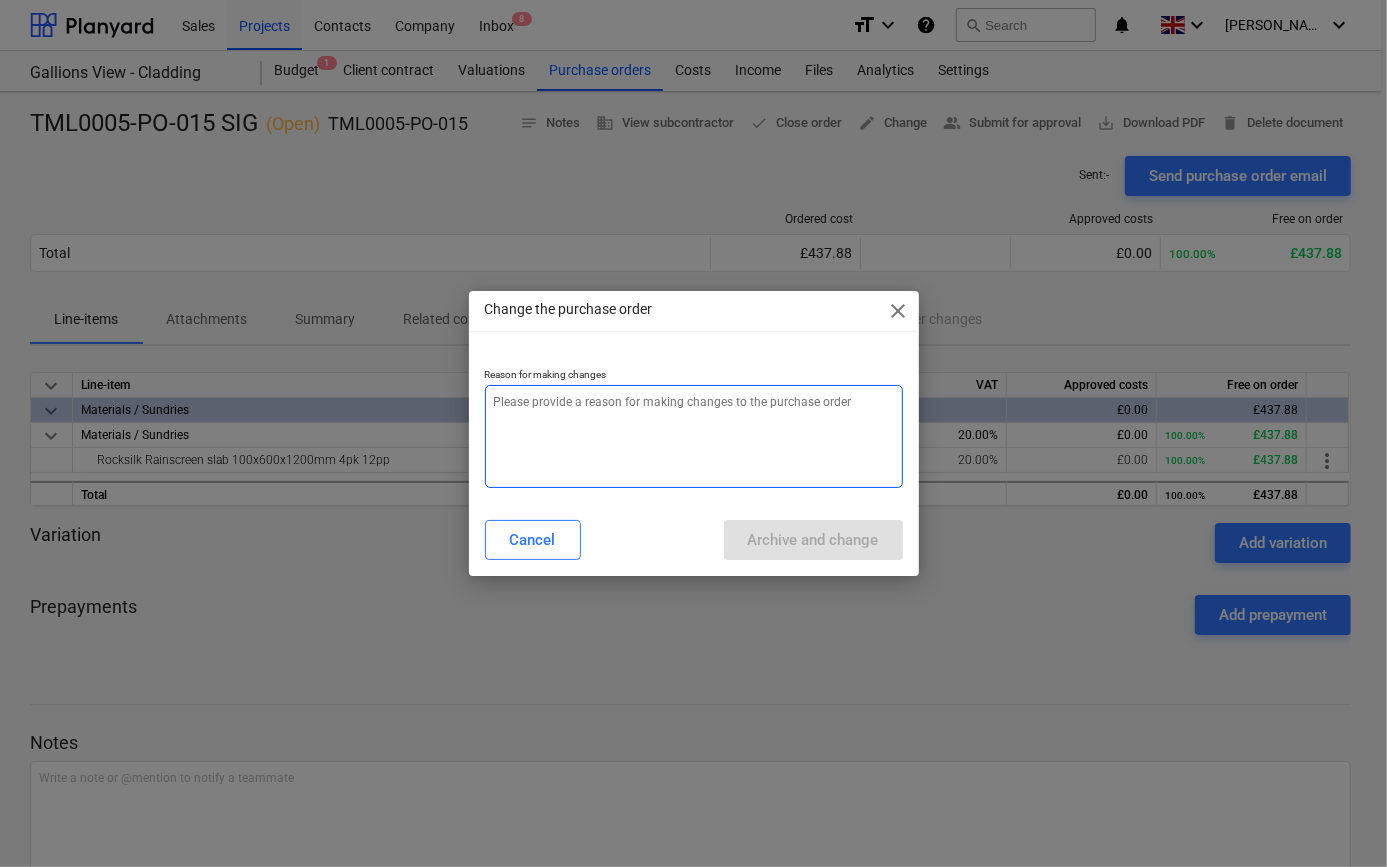 click at bounding box center [694, 436] 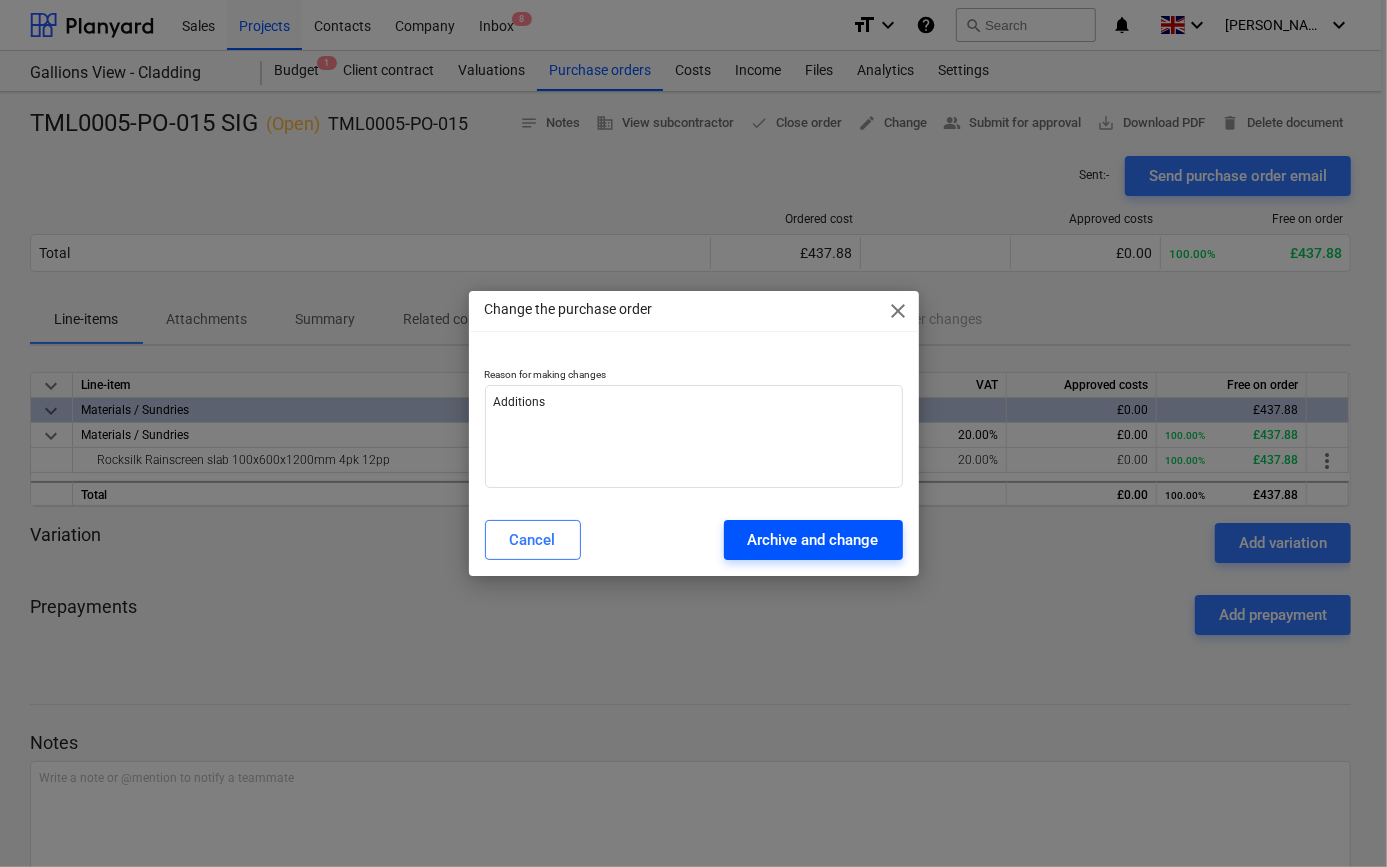 click on "Archive and change" at bounding box center [813, 540] 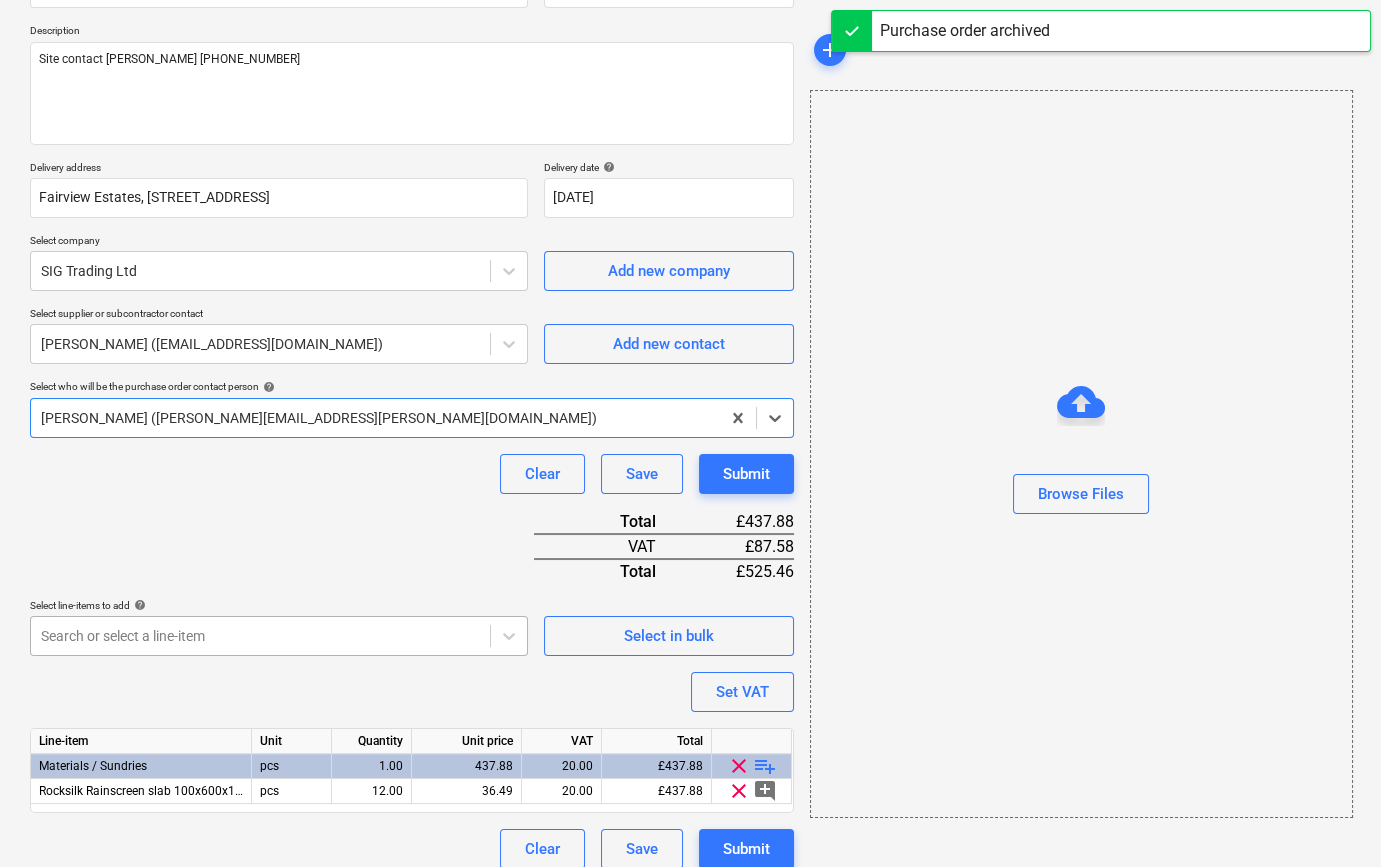scroll, scrollTop: 230, scrollLeft: 0, axis: vertical 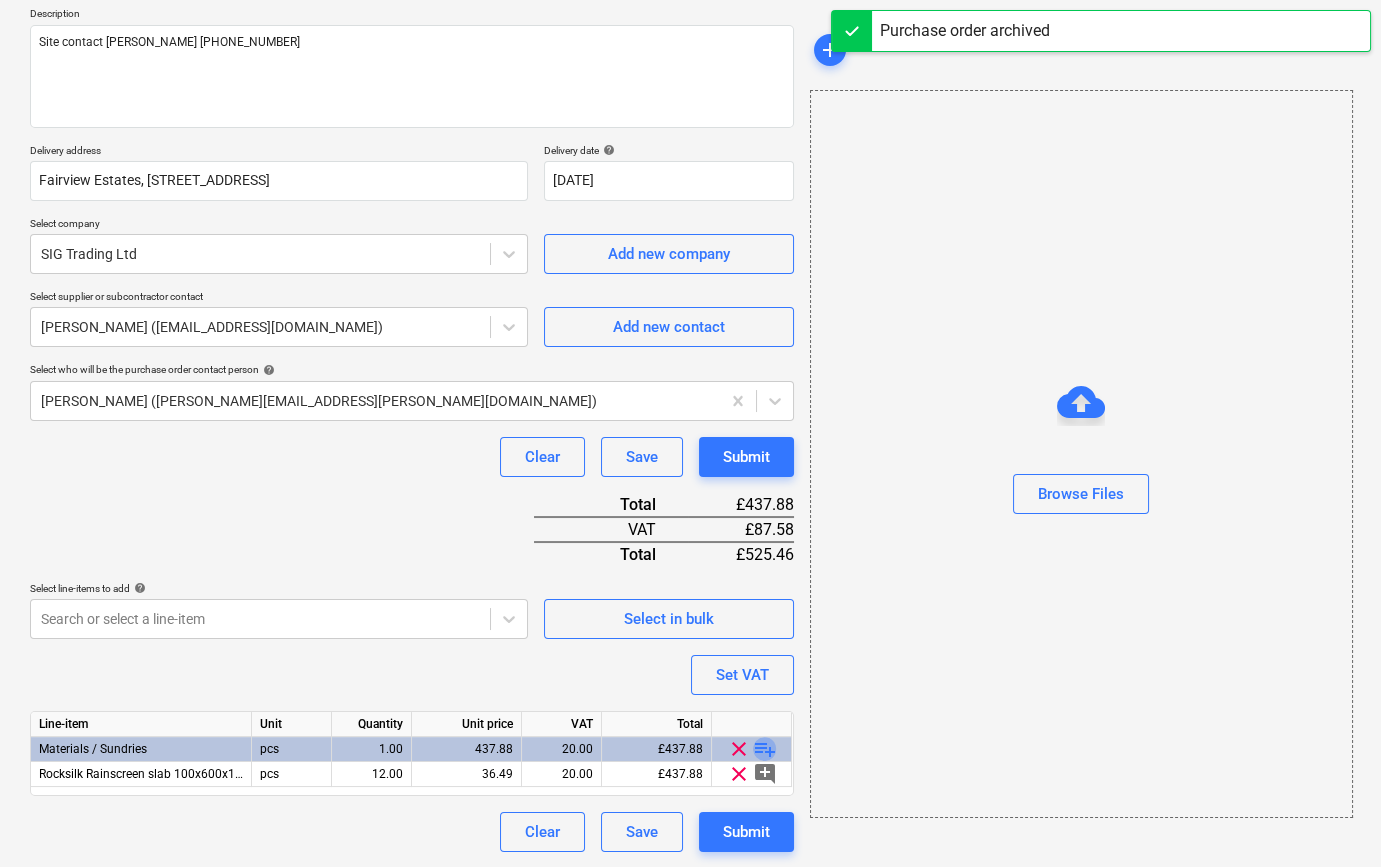 click on "playlist_add" at bounding box center (765, 749) 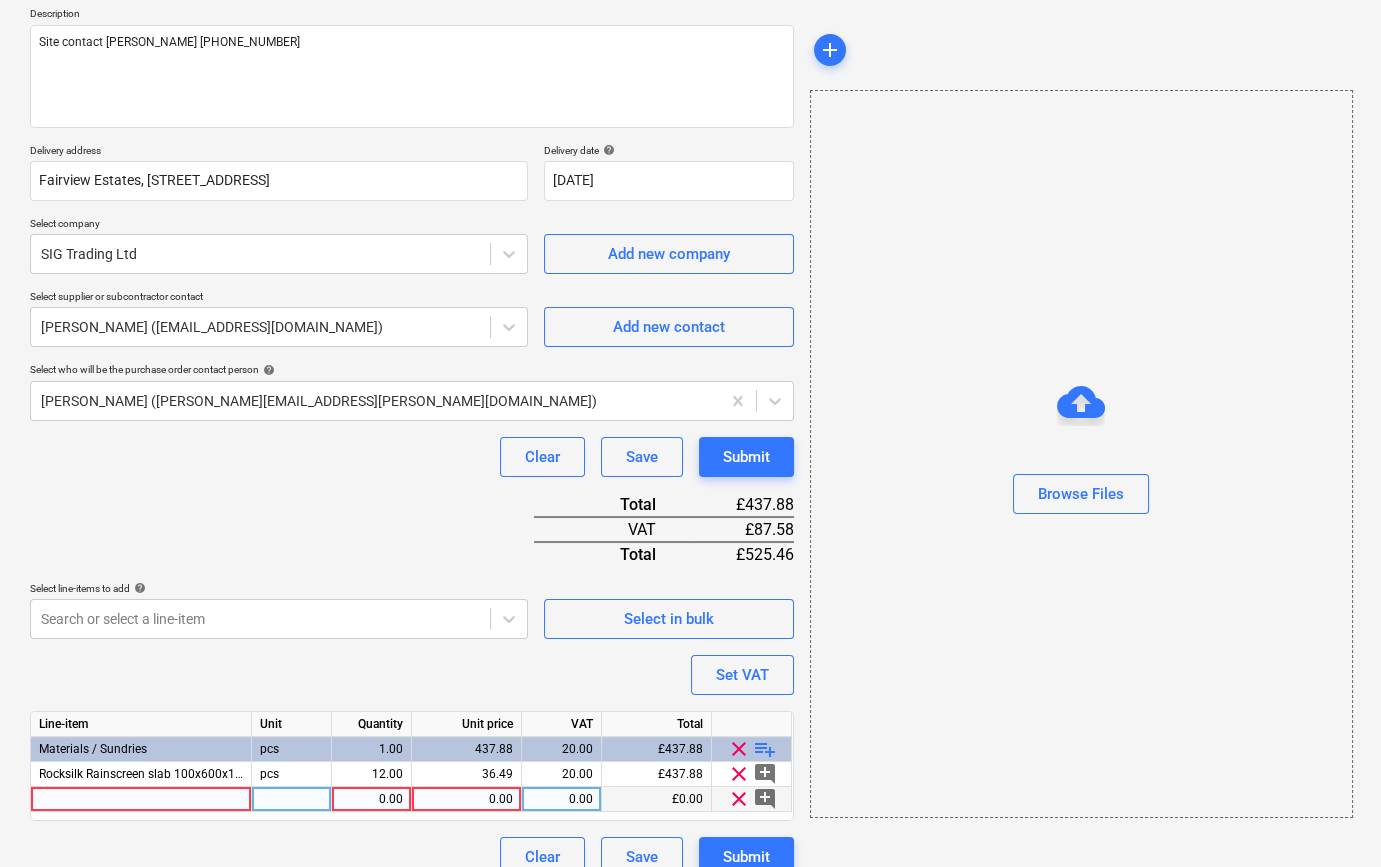 click at bounding box center [141, 799] 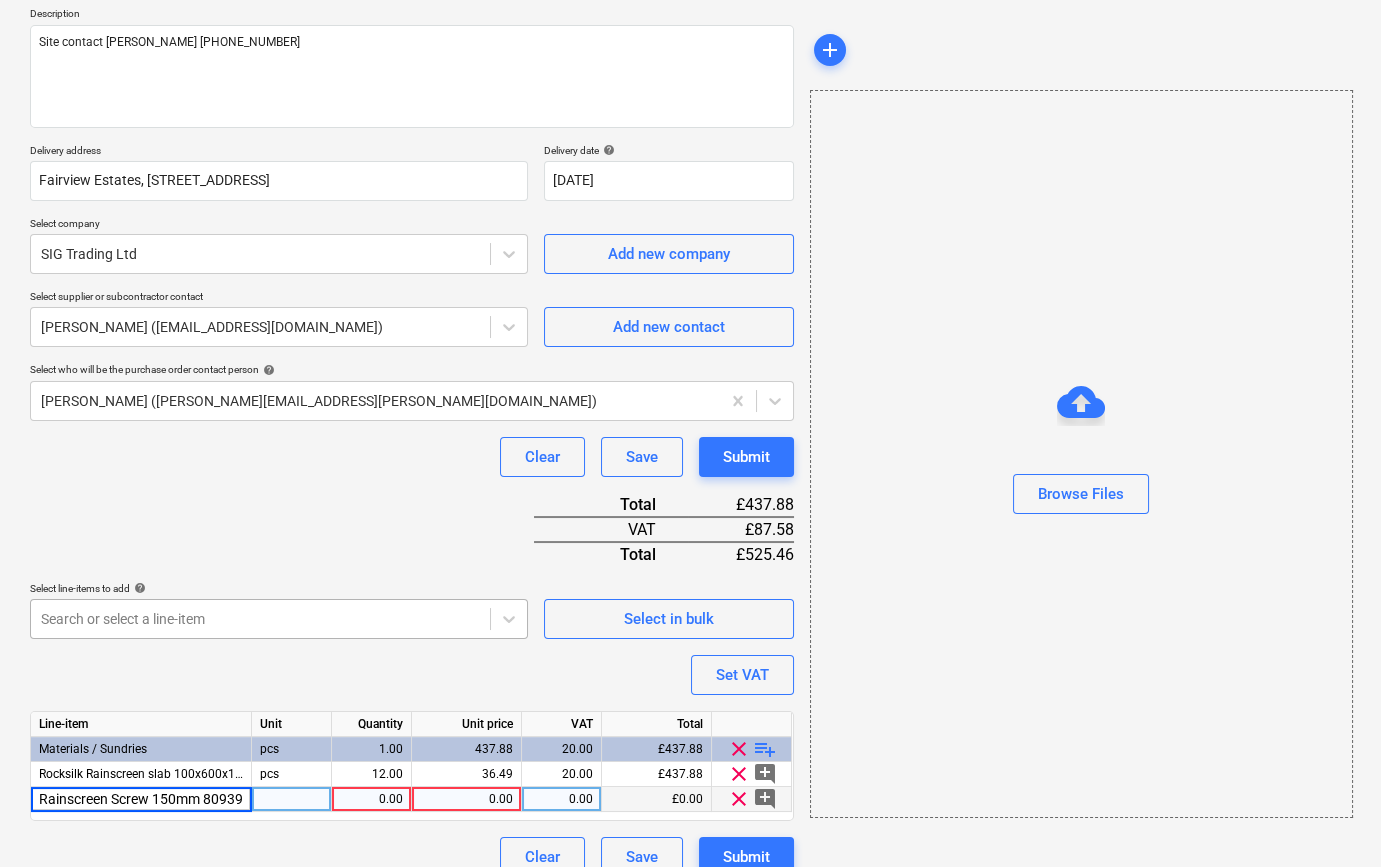 scroll, scrollTop: 0, scrollLeft: 8, axis: horizontal 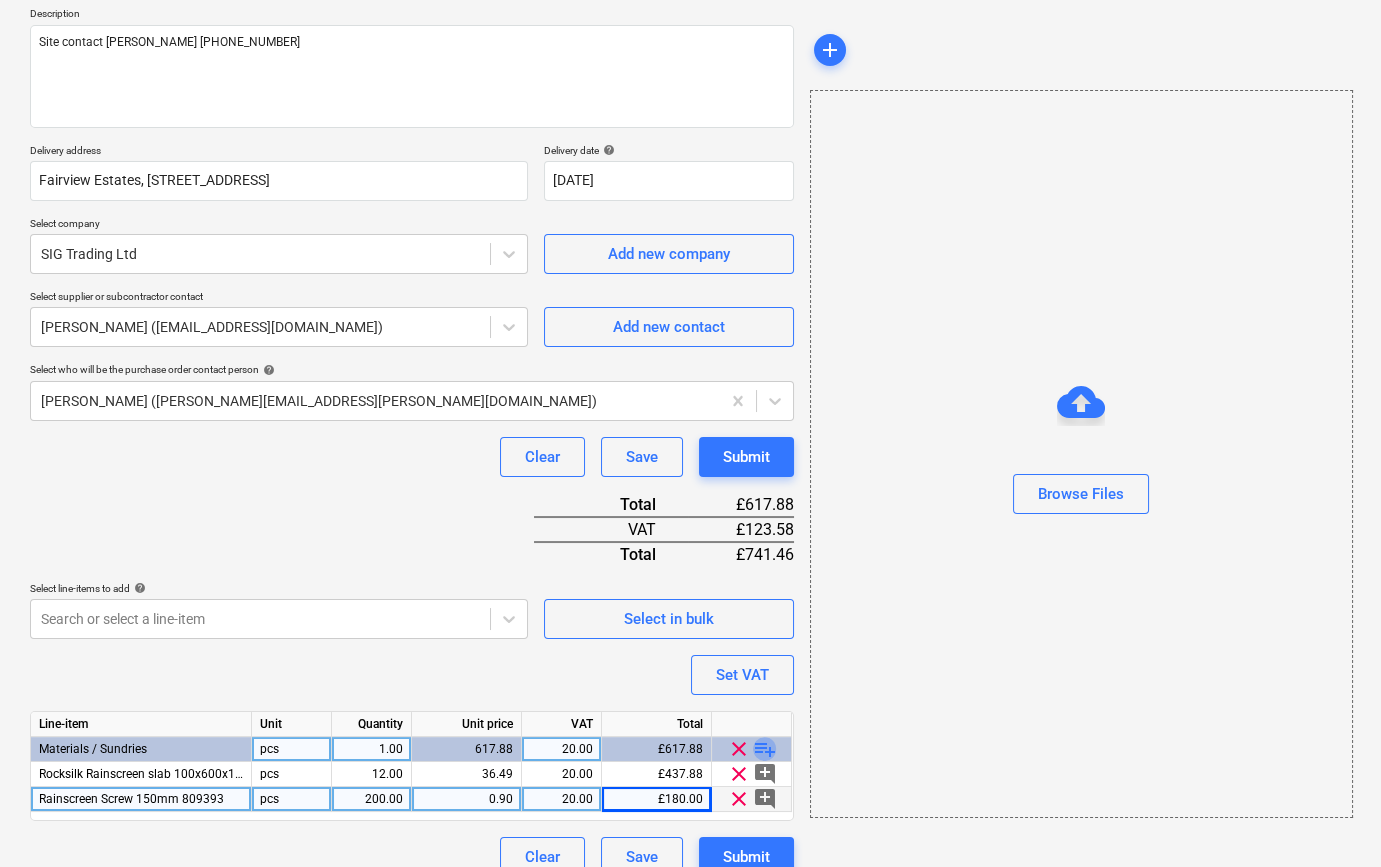 click on "playlist_add" at bounding box center (765, 749) 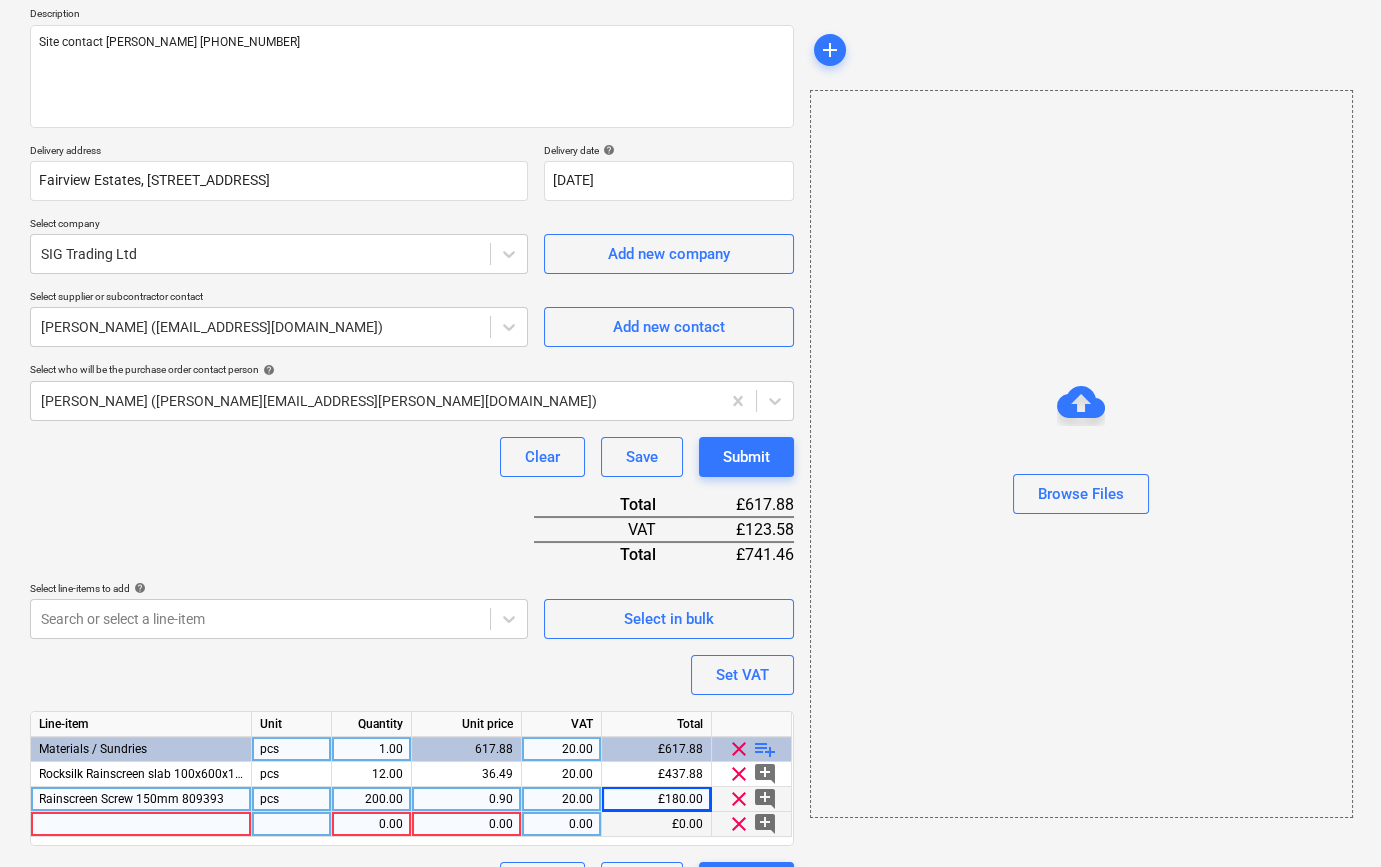 click at bounding box center (141, 824) 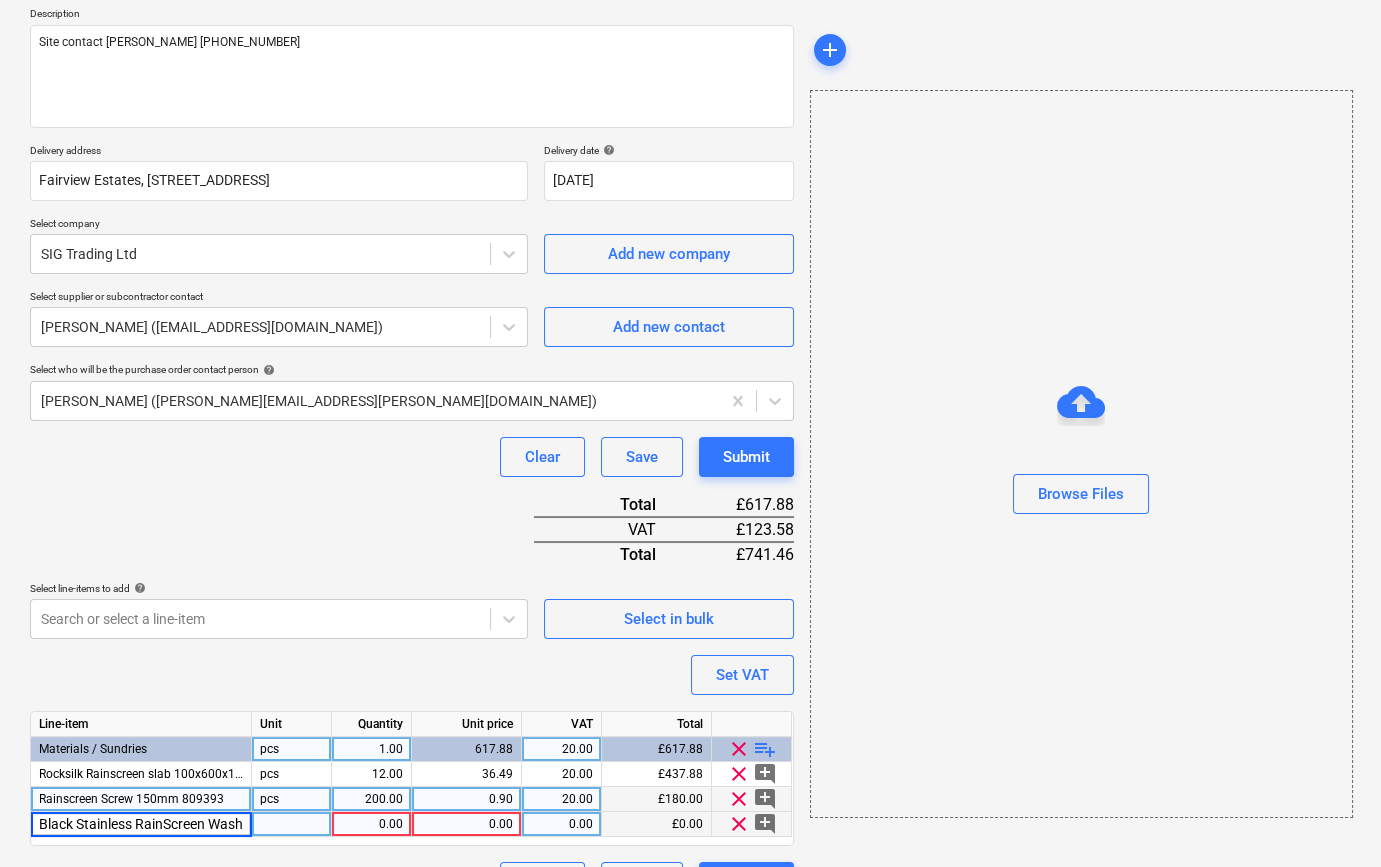 scroll, scrollTop: 0, scrollLeft: 64, axis: horizontal 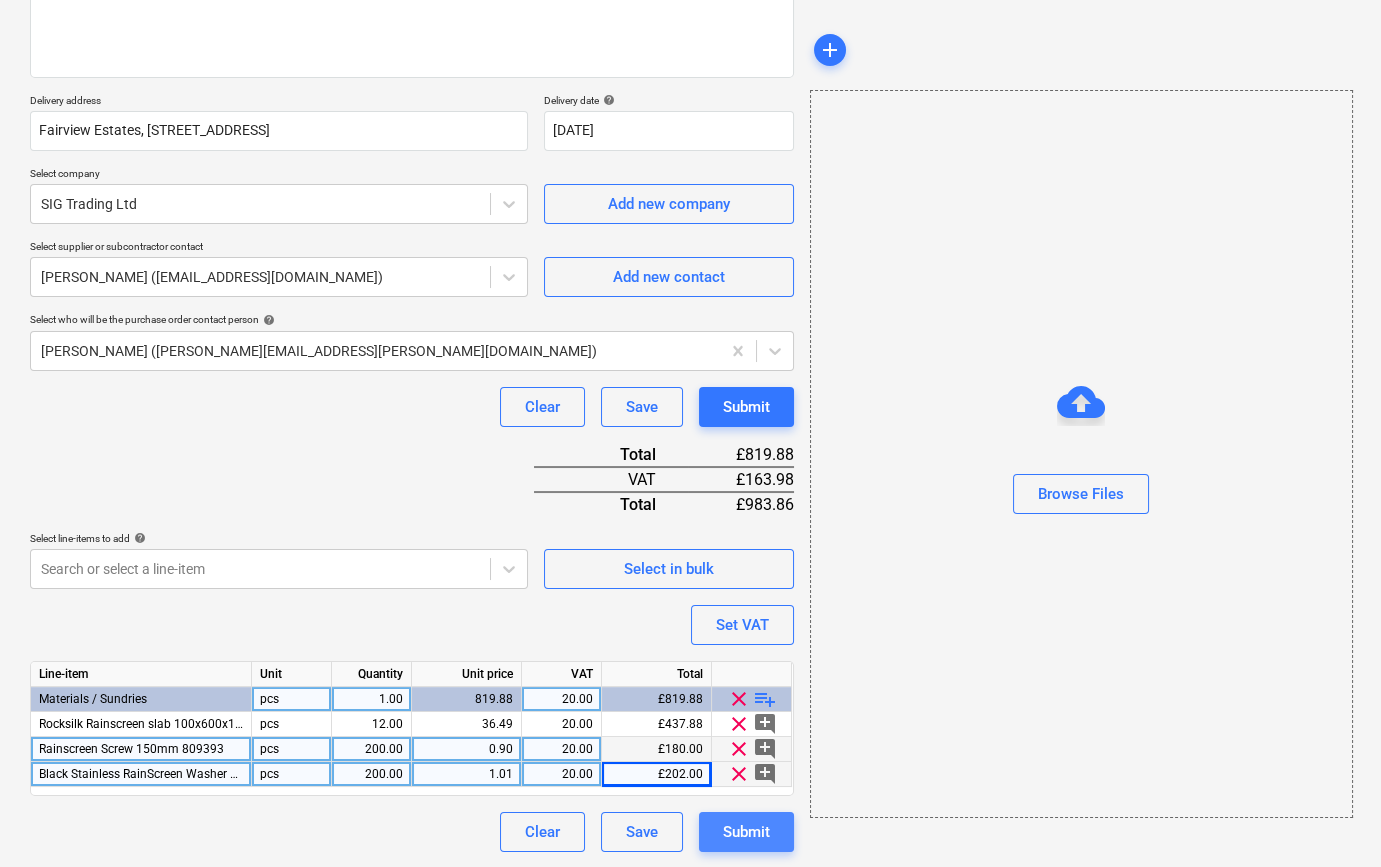 click on "Submit" at bounding box center [746, 832] 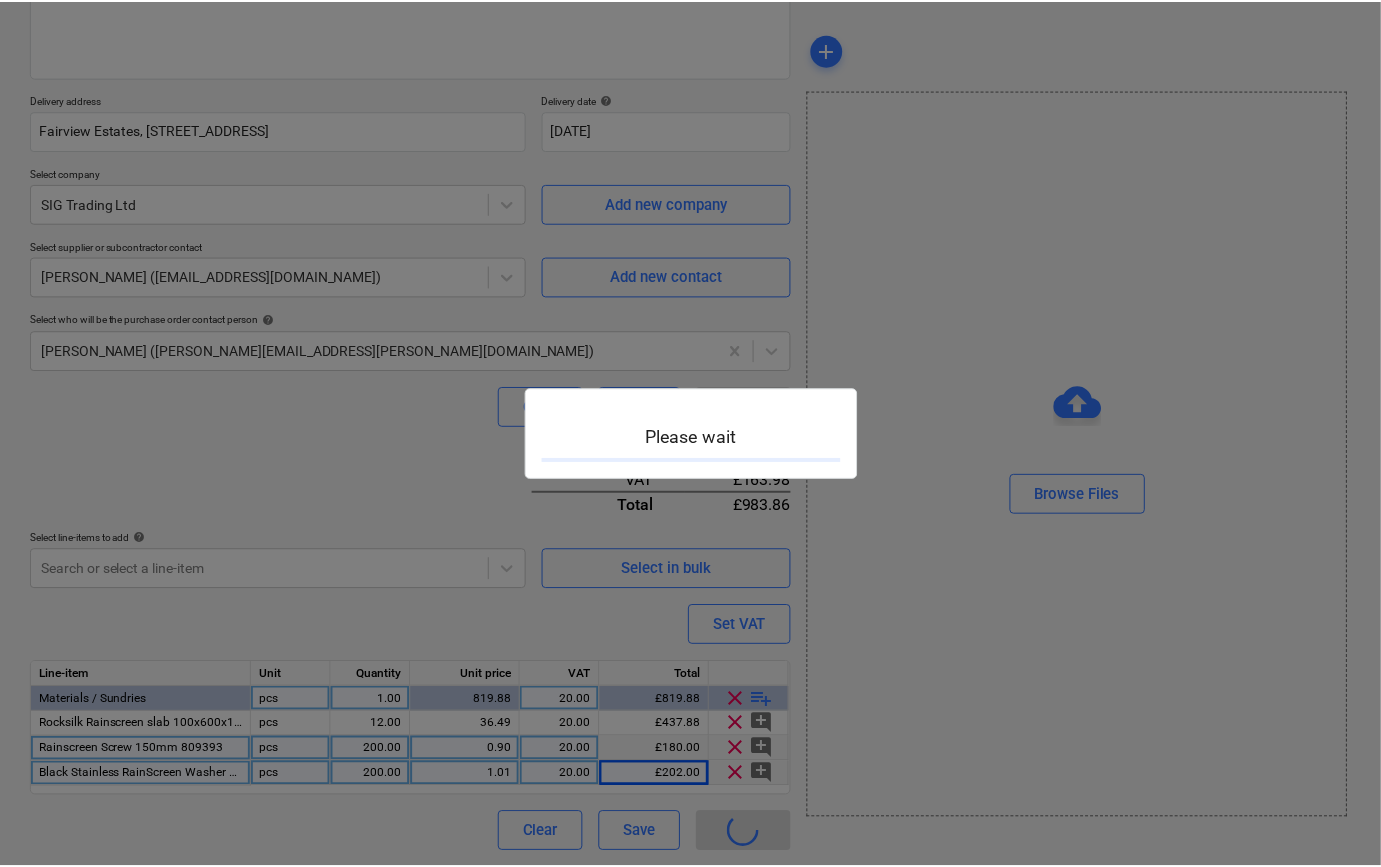 scroll, scrollTop: 0, scrollLeft: 0, axis: both 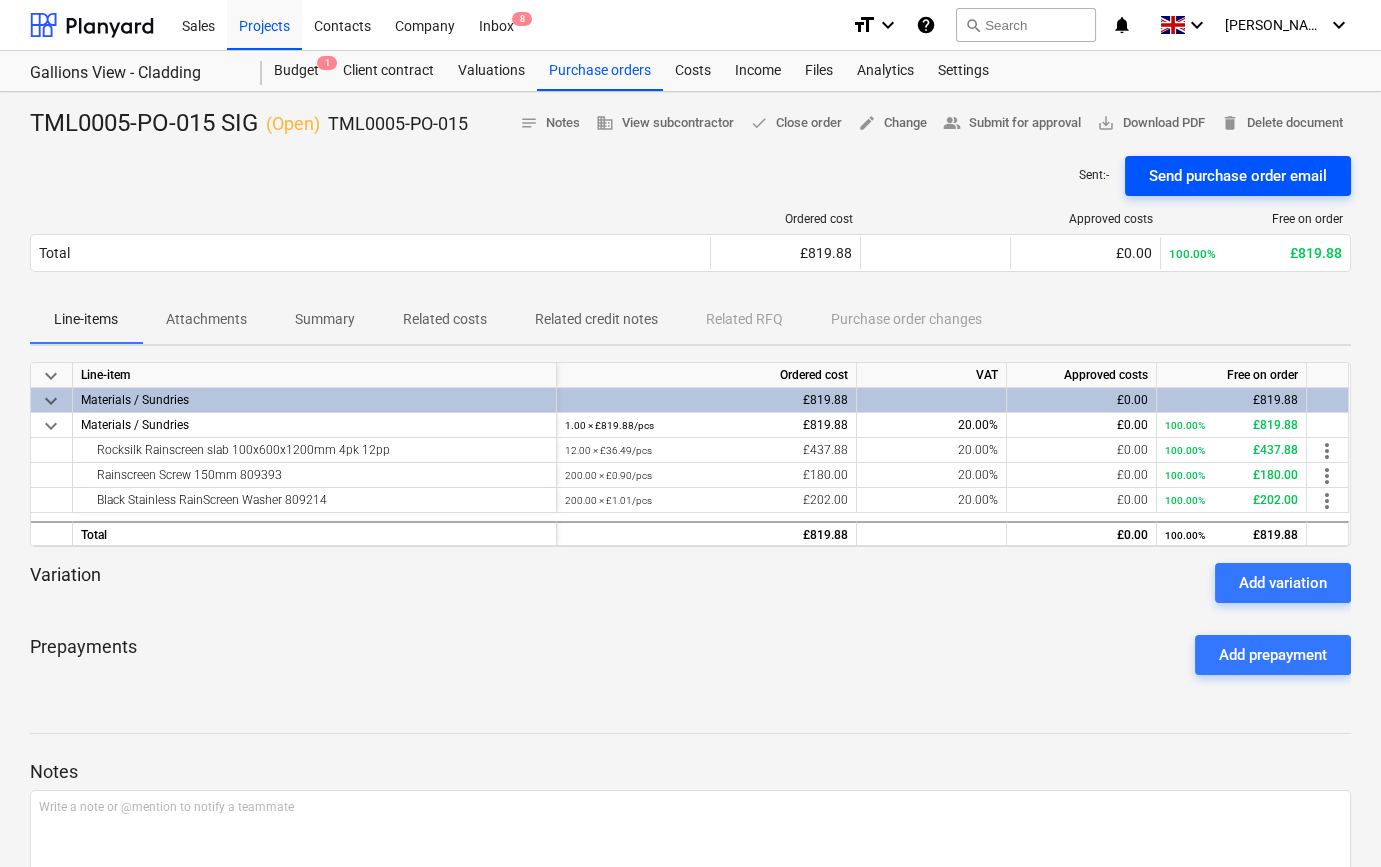 click on "Send purchase order email" at bounding box center (1238, 176) 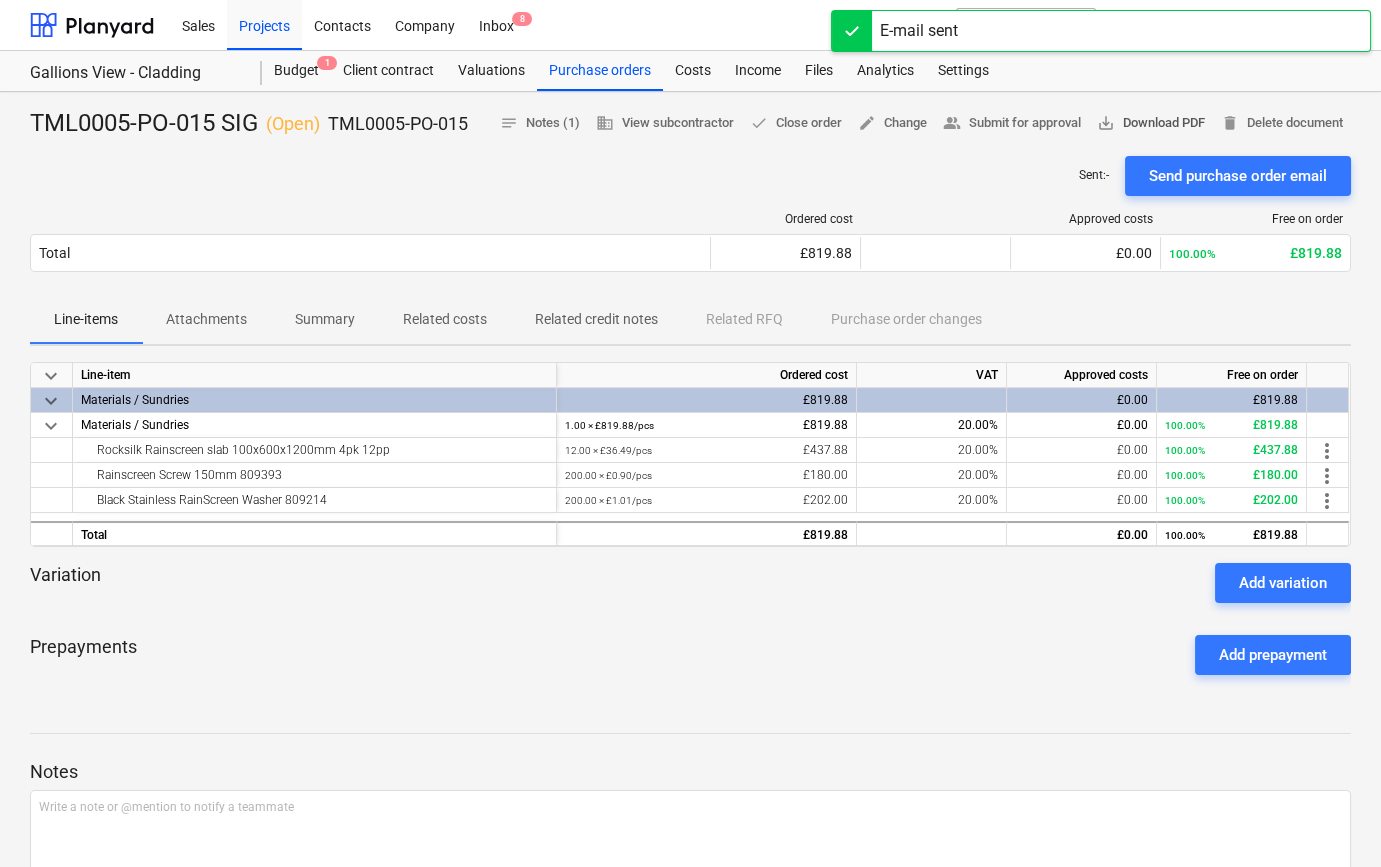 click on "save_alt Download PDF" at bounding box center (1151, 123) 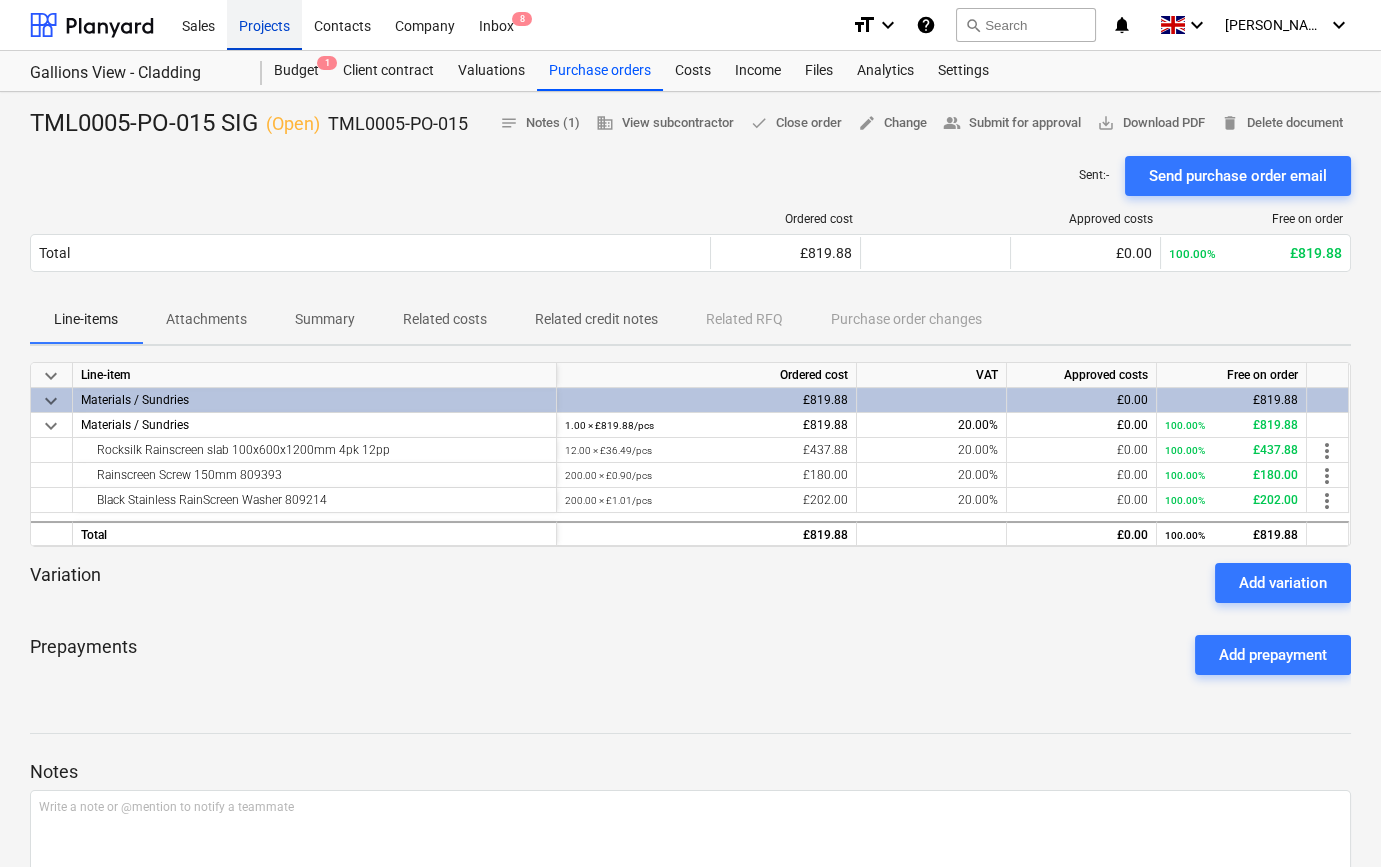 click on "Projects" at bounding box center (264, 24) 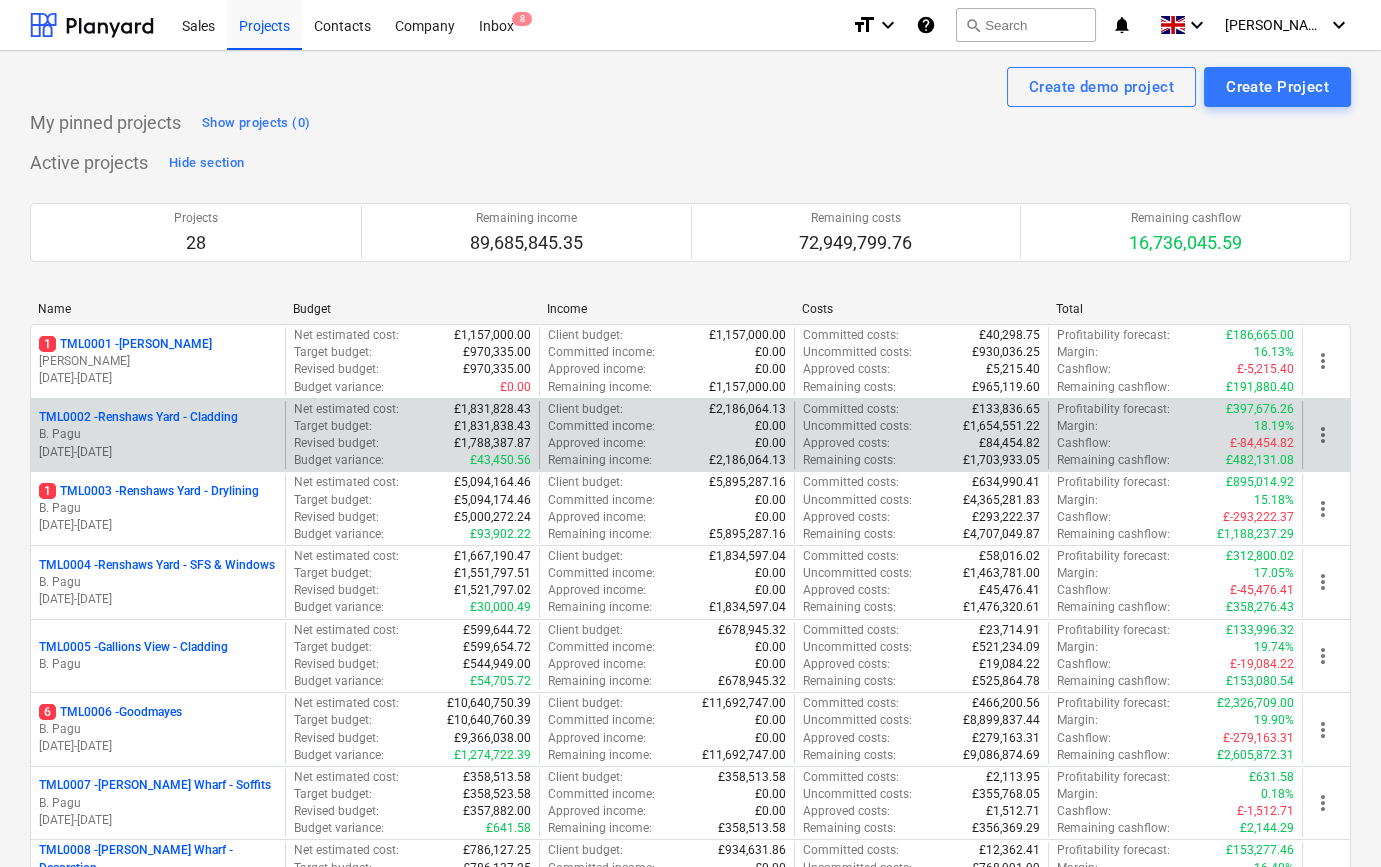 click on "B. Pagu" at bounding box center [158, 434] 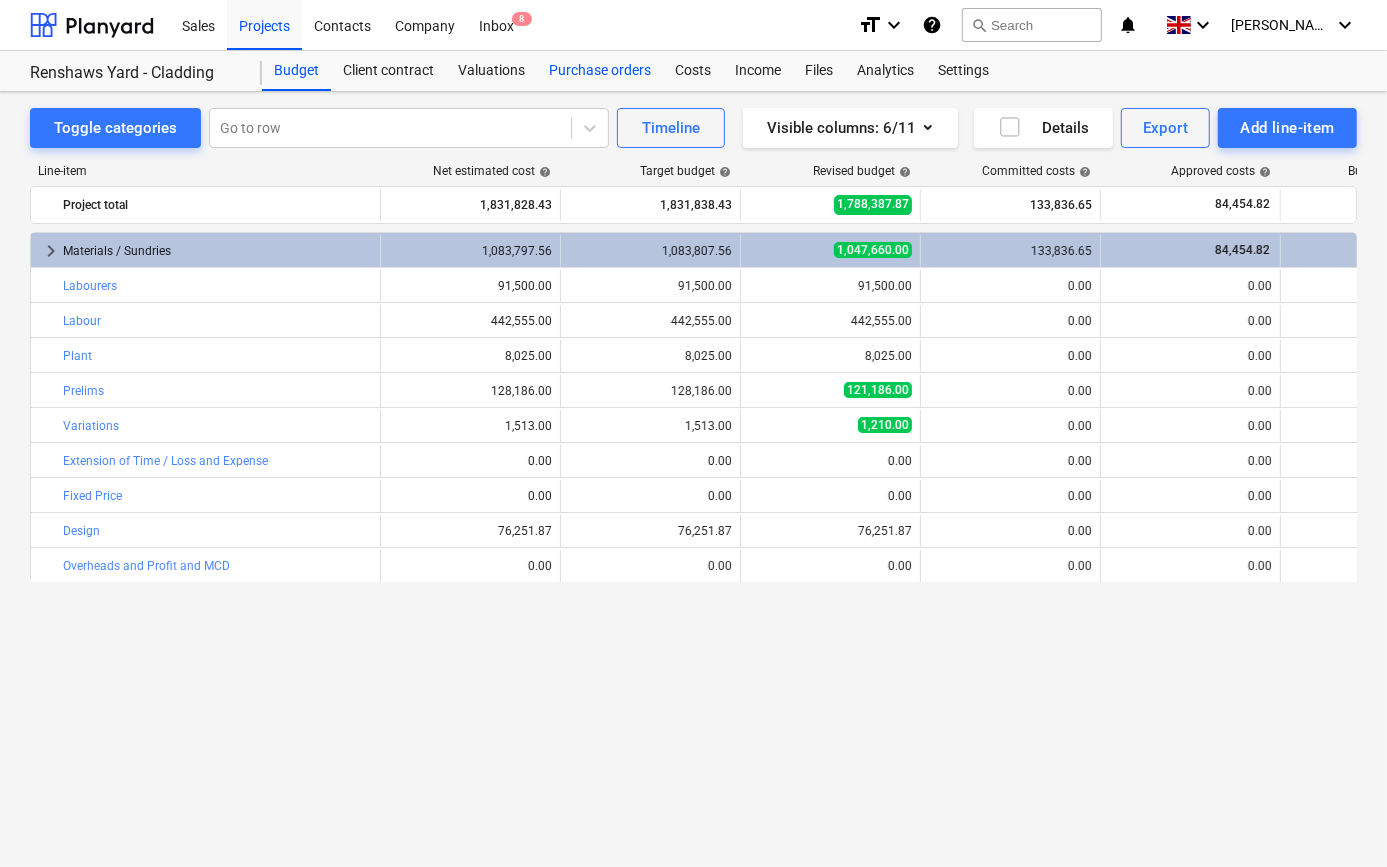 click on "Purchase orders" at bounding box center [600, 71] 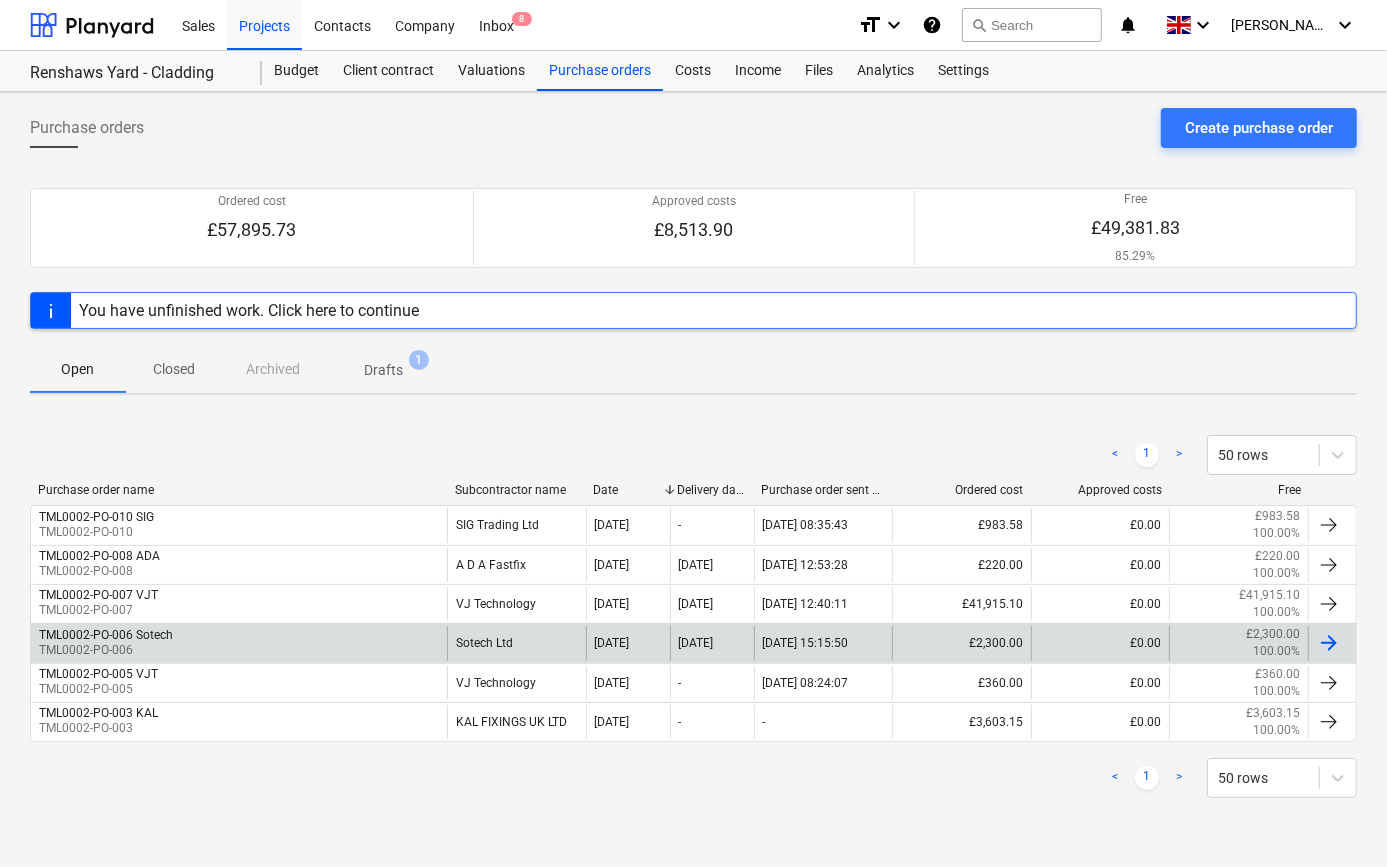 click at bounding box center [1329, 643] 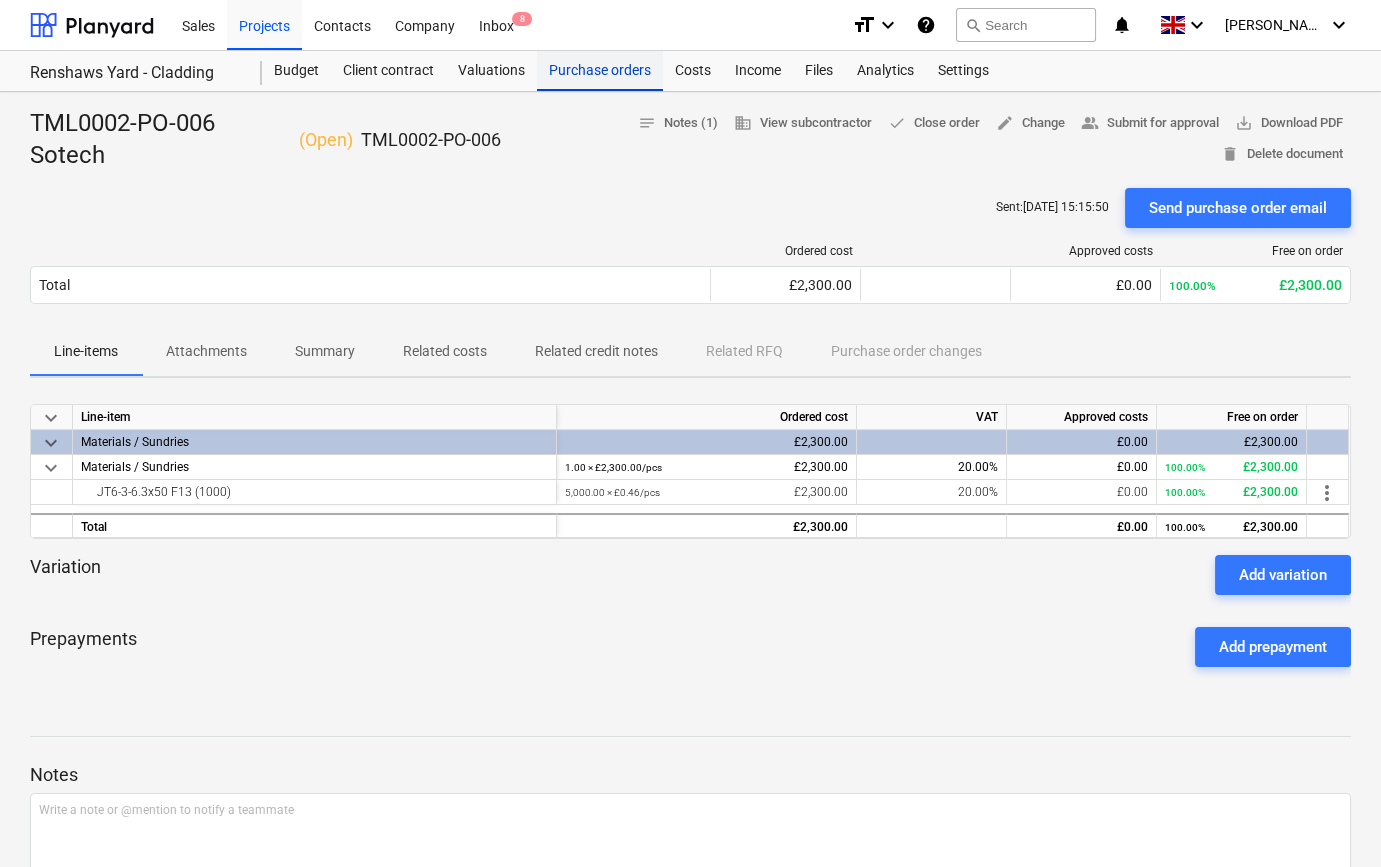 click on "Purchase orders" at bounding box center [600, 71] 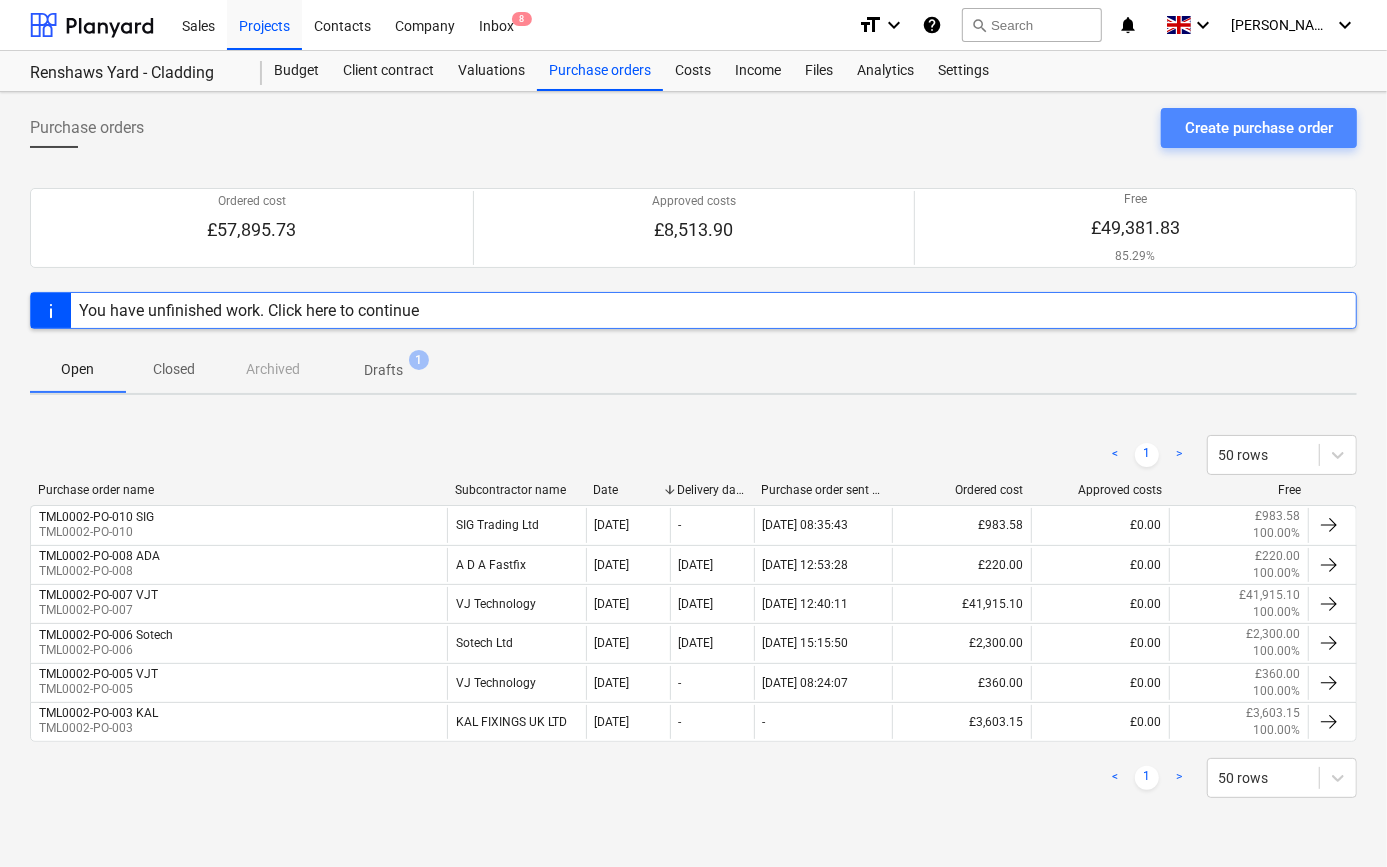 click on "Create purchase order" at bounding box center (1259, 128) 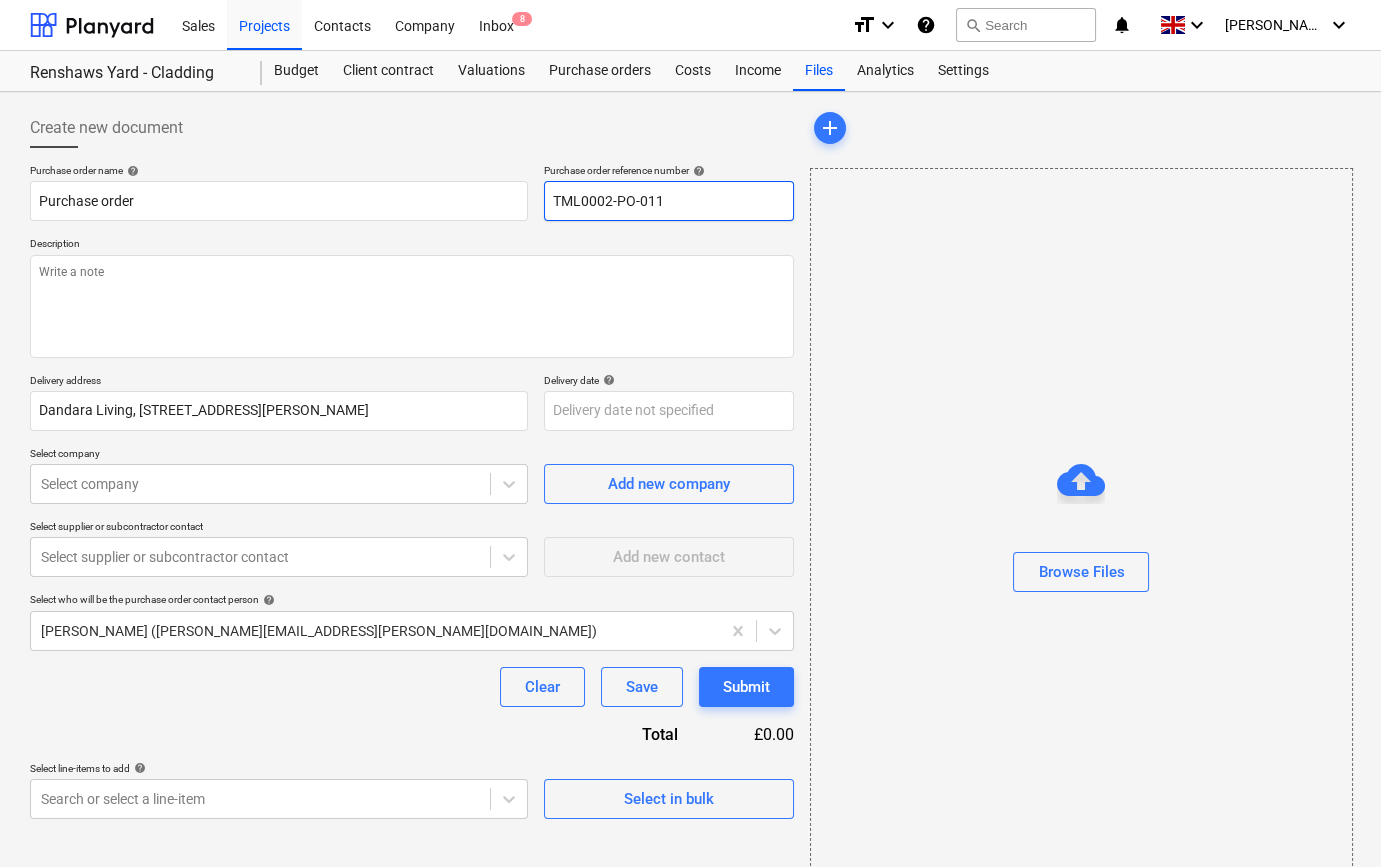 drag, startPoint x: 666, startPoint y: 195, endPoint x: 545, endPoint y: 207, distance: 121.59358 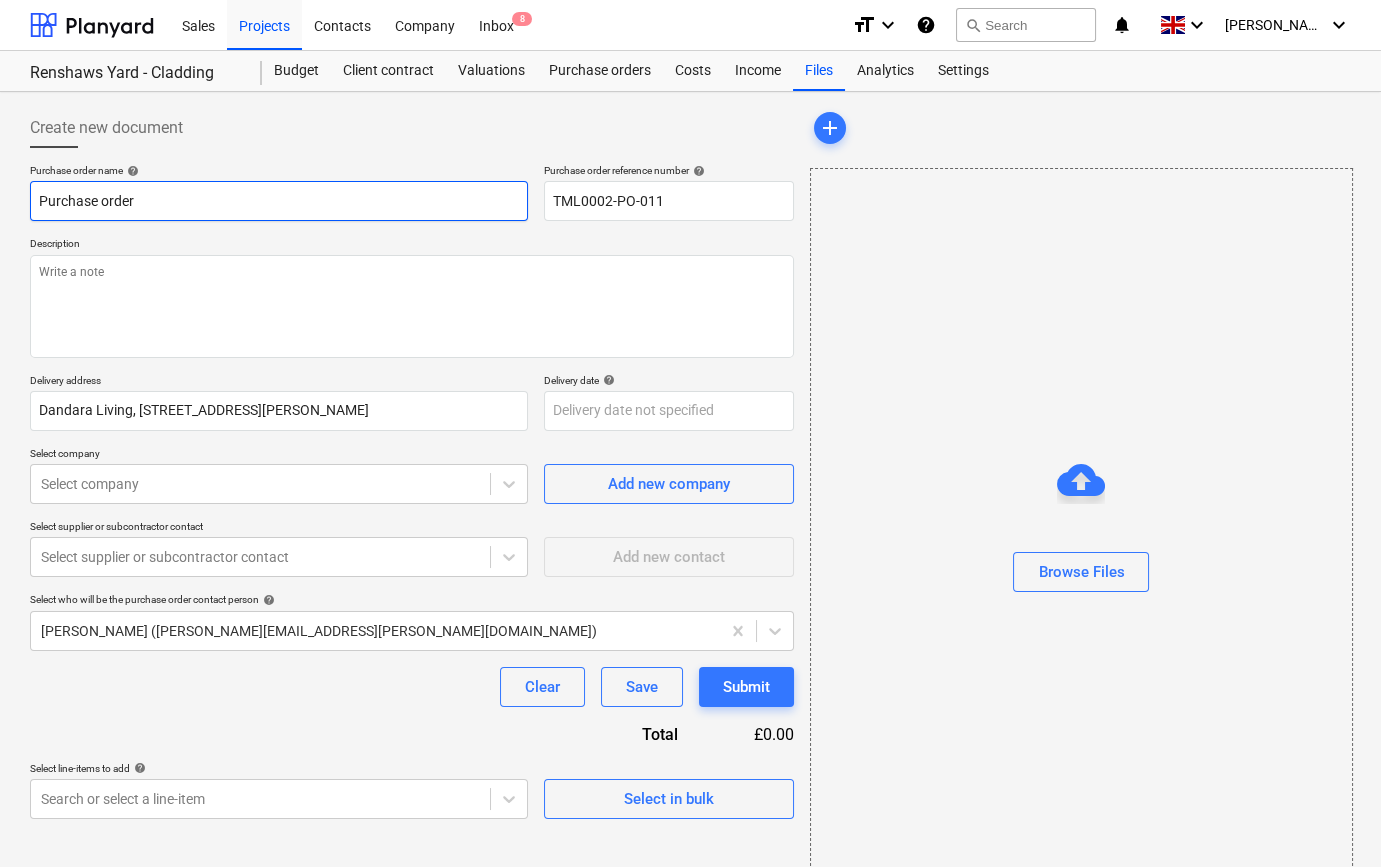 paste on "TML0002-PO-011" 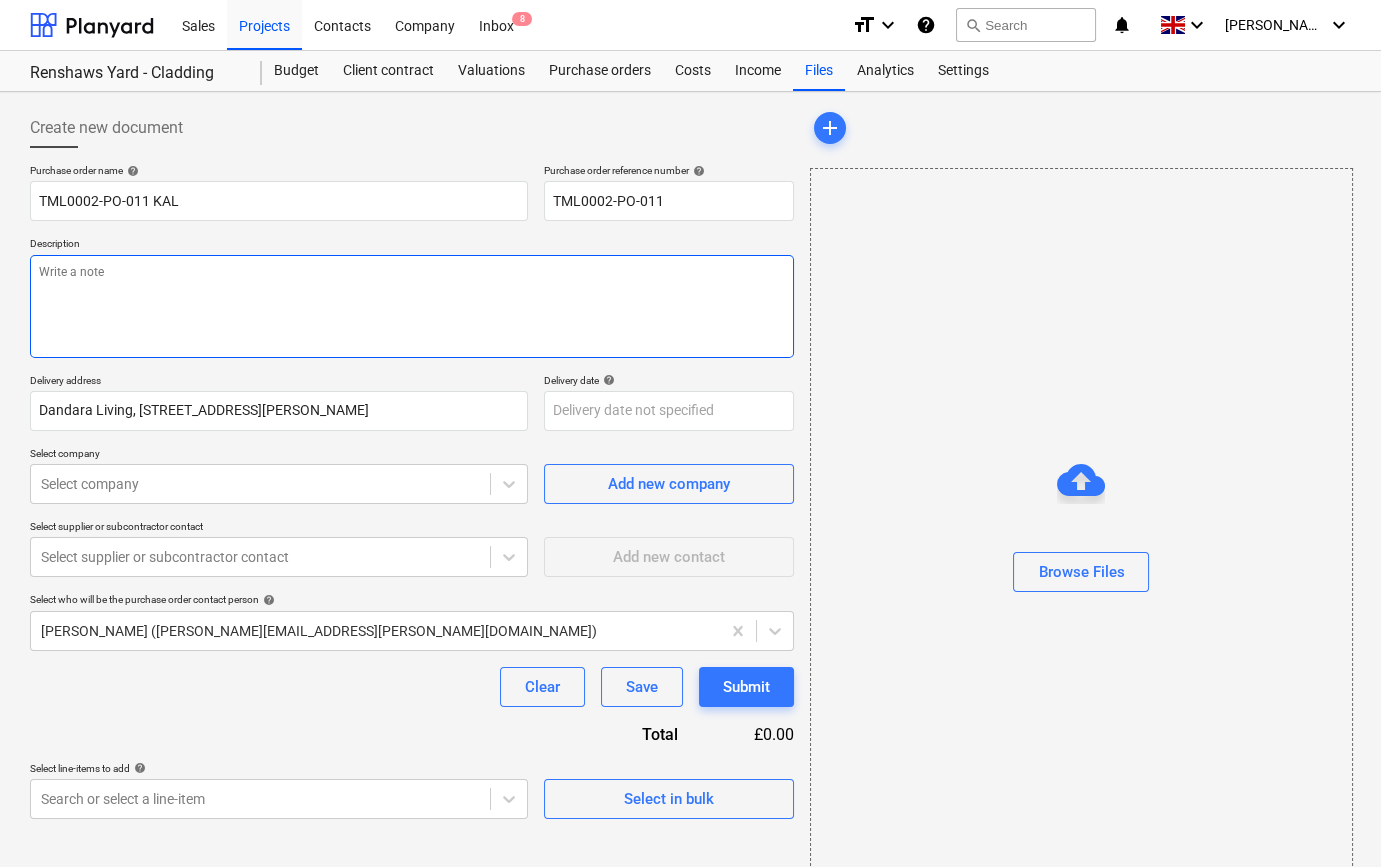 click at bounding box center [412, 306] 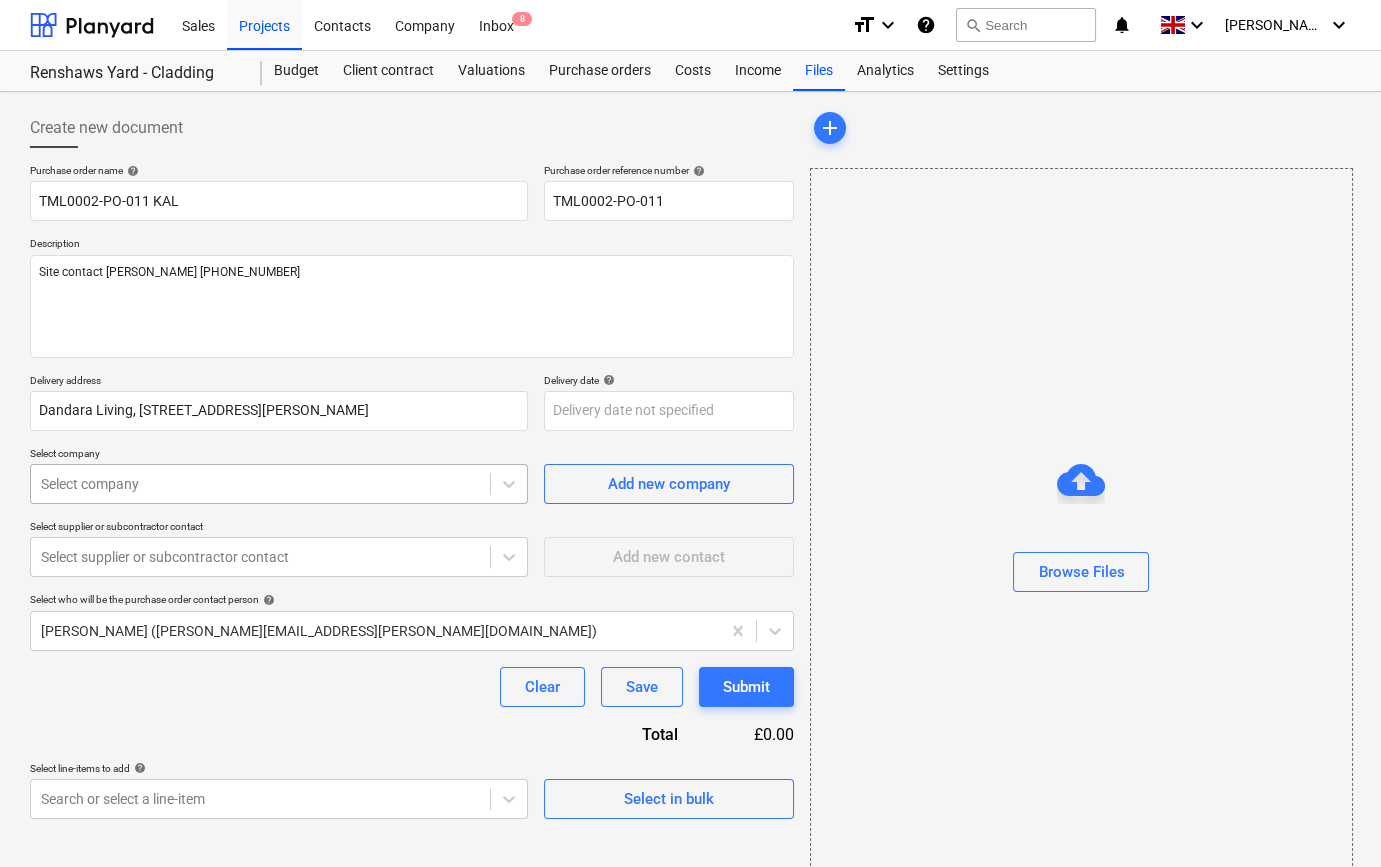 click at bounding box center (260, 484) 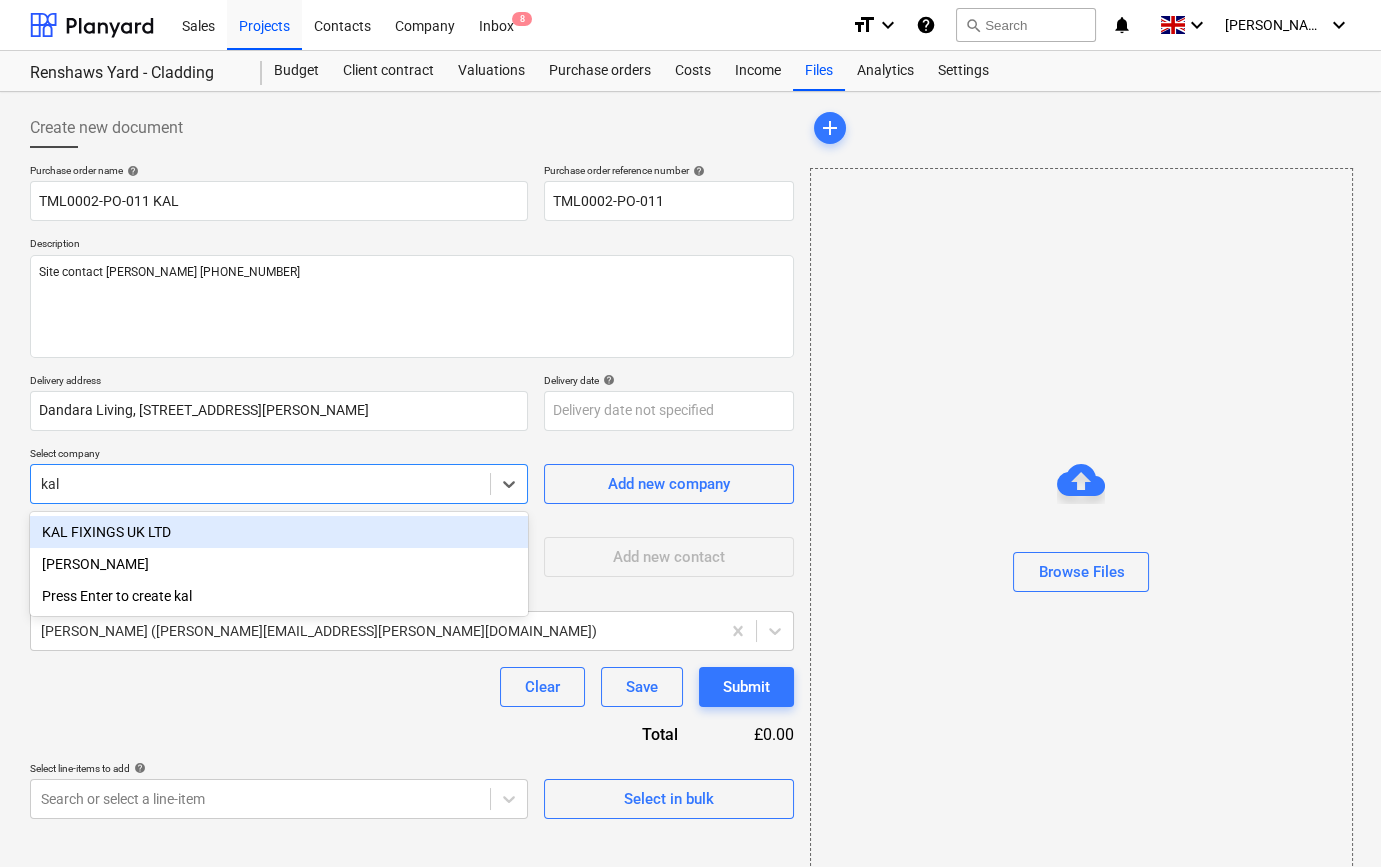 click on "KAL FIXINGS UK LTD" at bounding box center (279, 532) 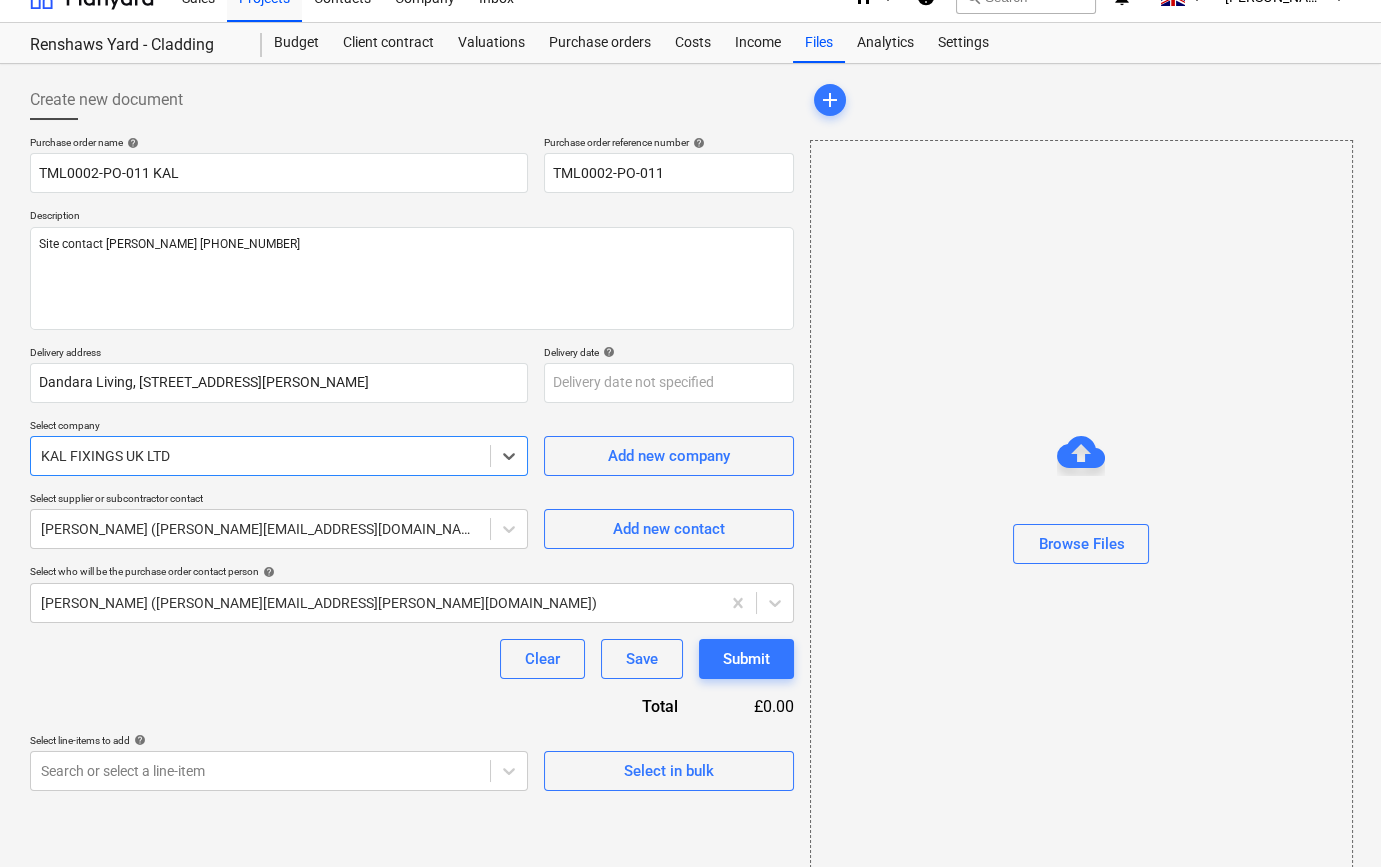 scroll, scrollTop: 43, scrollLeft: 0, axis: vertical 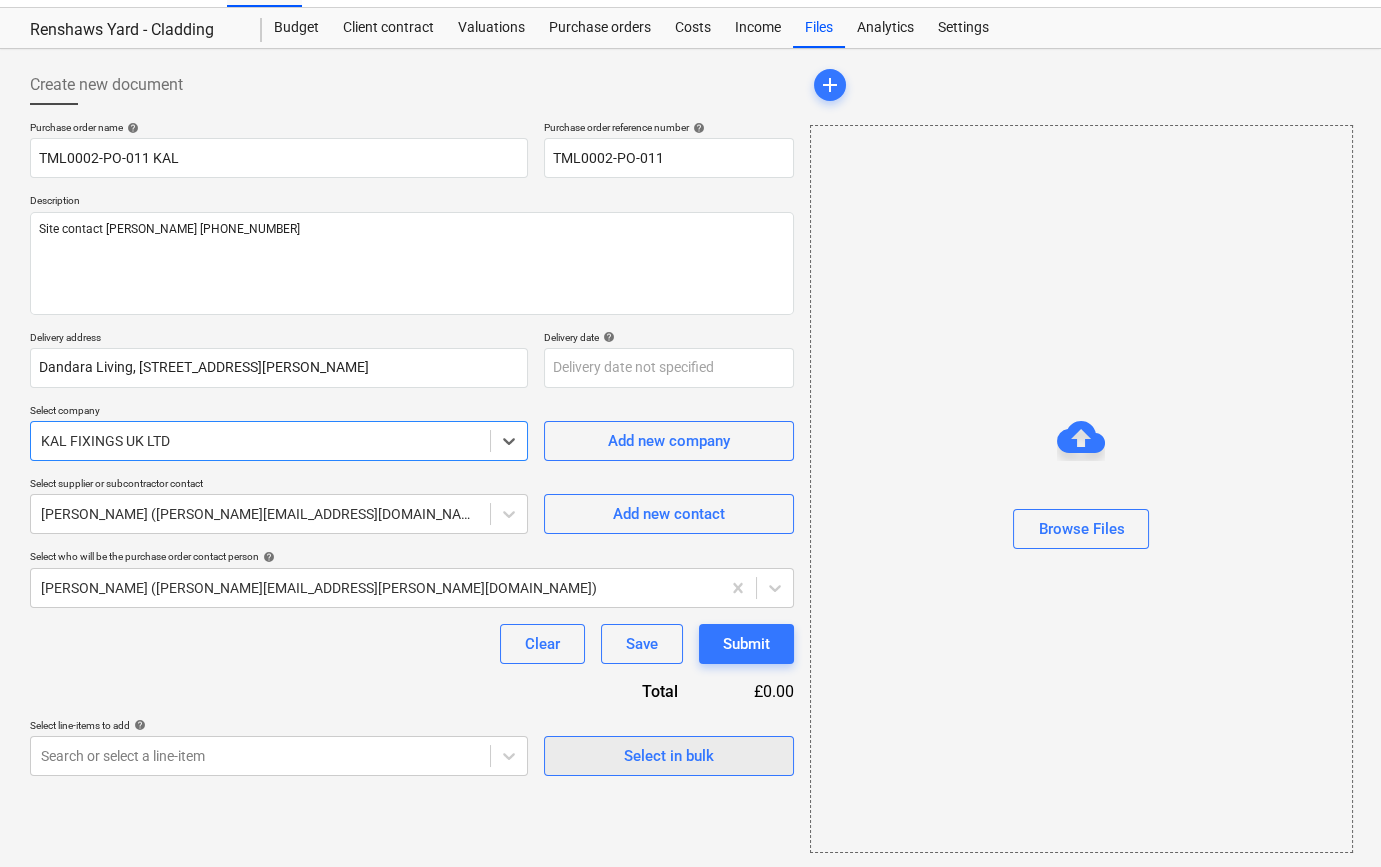 click on "Select in bulk" at bounding box center (669, 756) 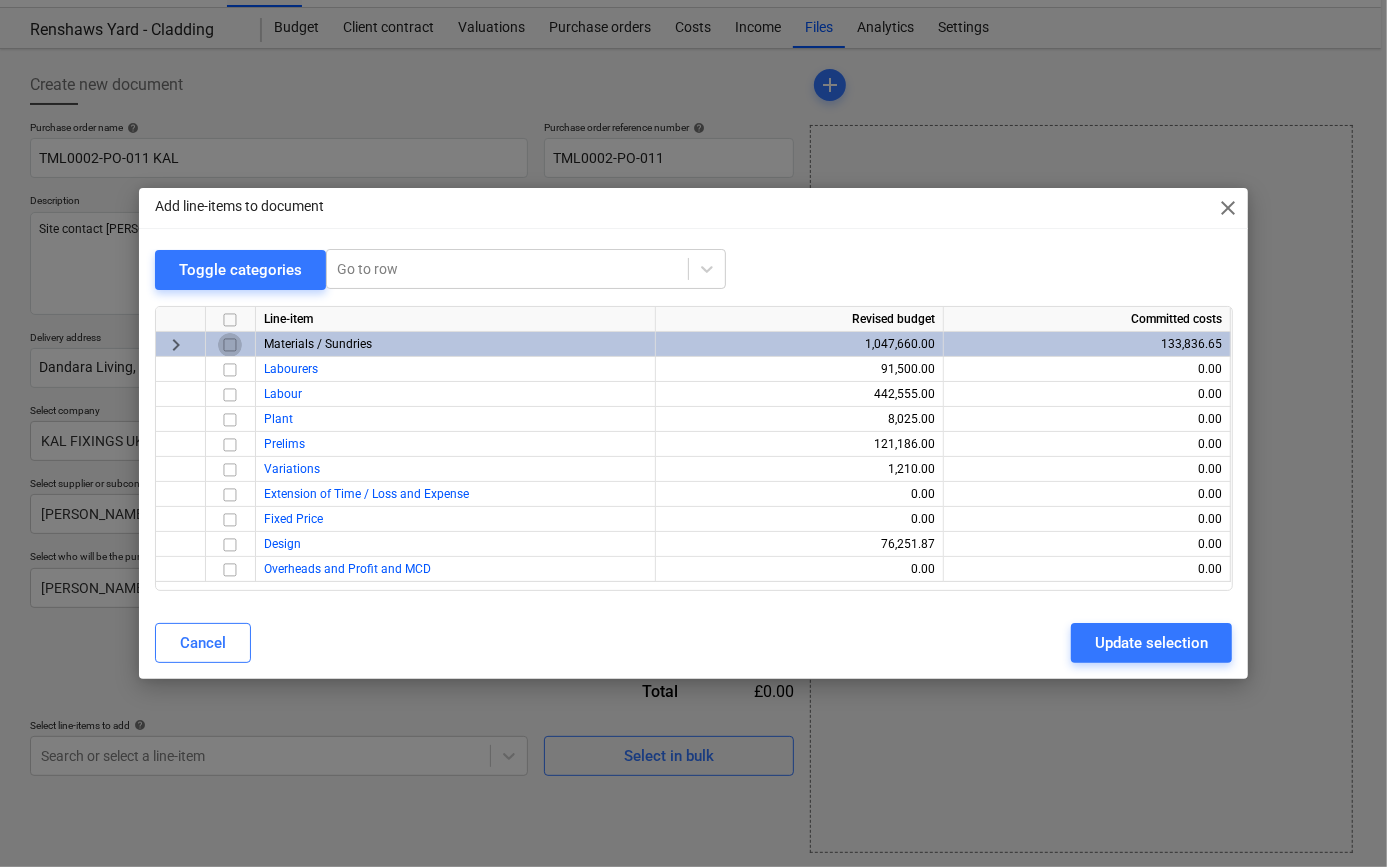 click at bounding box center [230, 345] 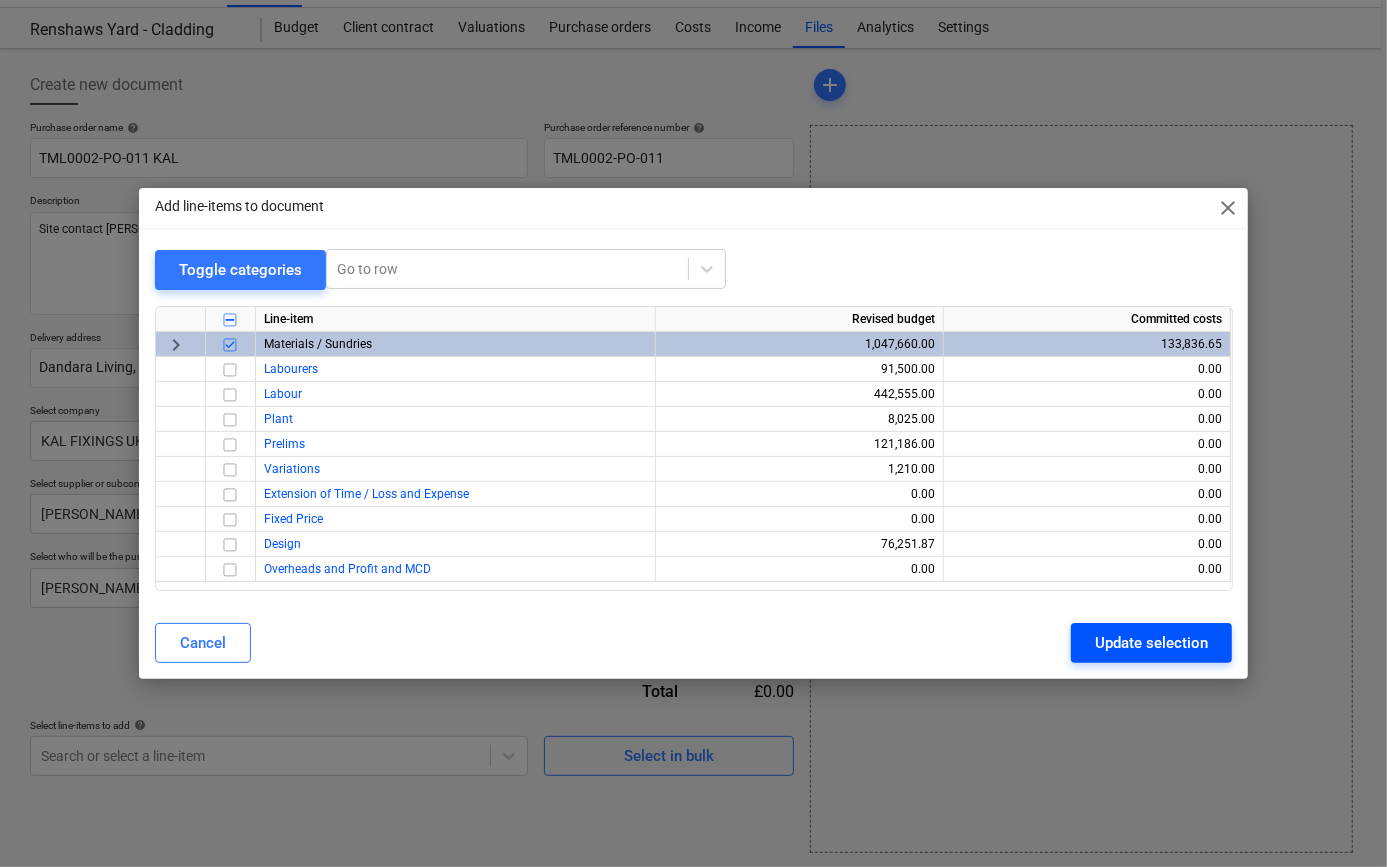 click on "Update selection" at bounding box center [1151, 643] 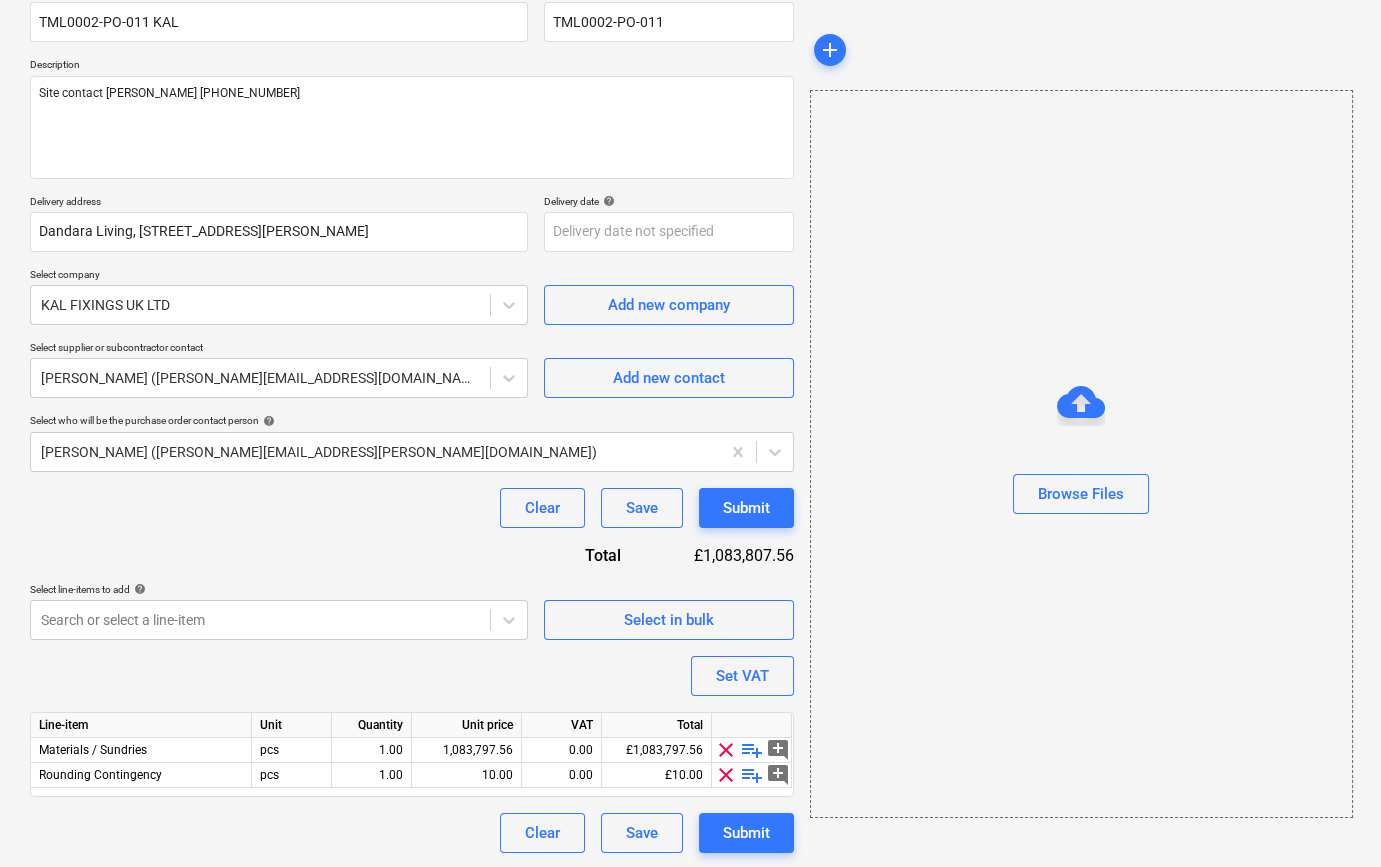 scroll, scrollTop: 180, scrollLeft: 0, axis: vertical 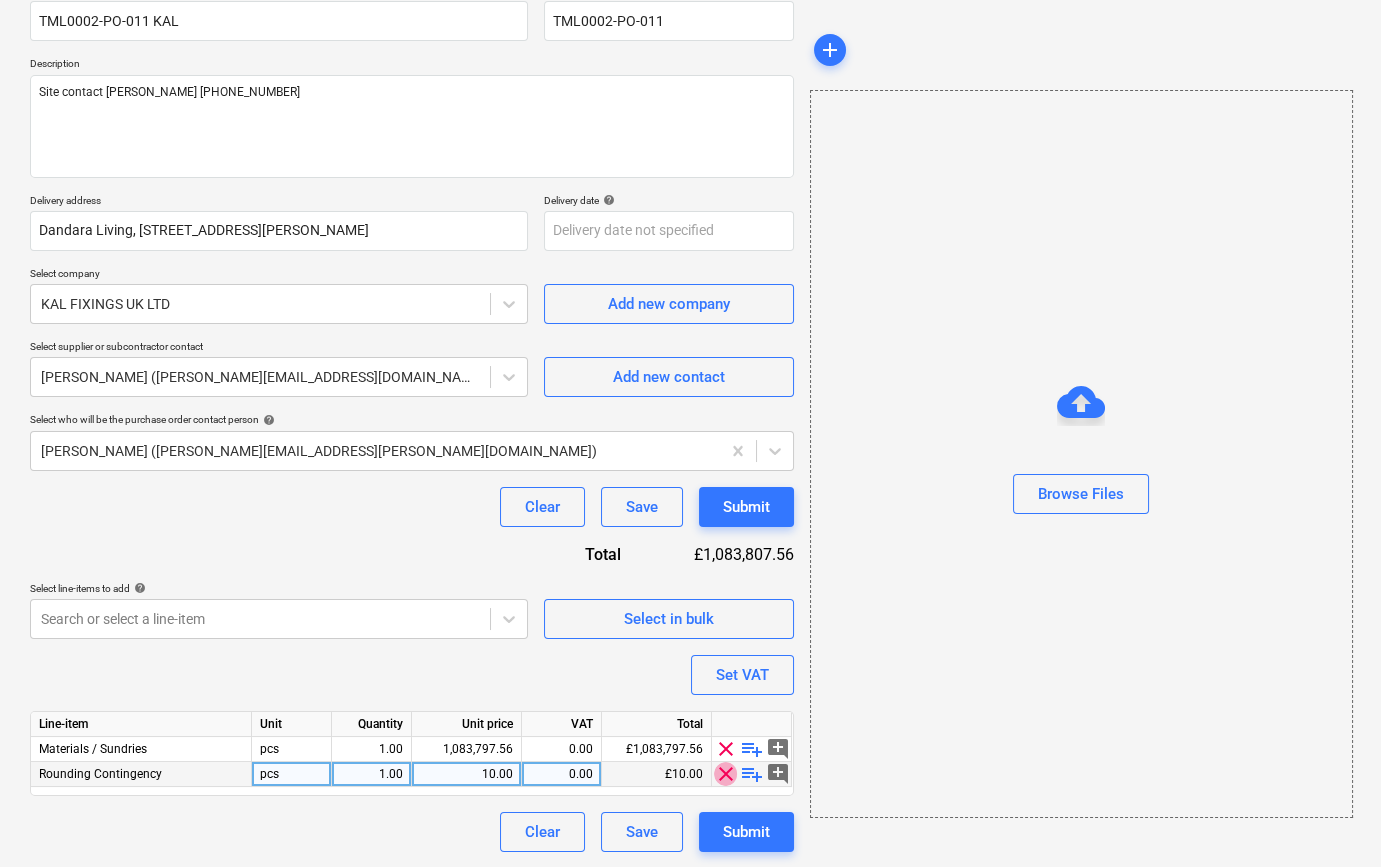 click on "clear" at bounding box center (726, 774) 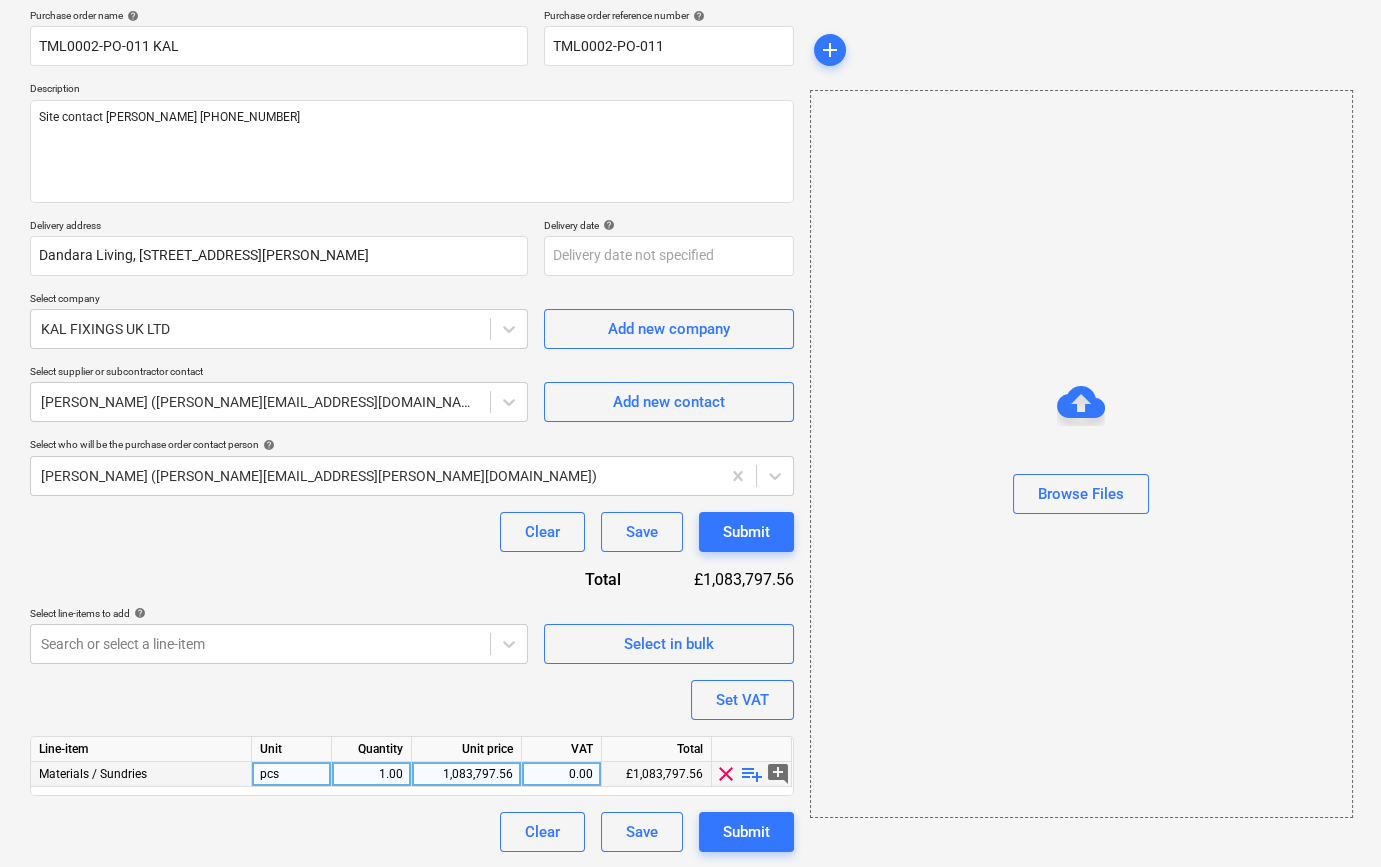 click on "playlist_add" at bounding box center (752, 774) 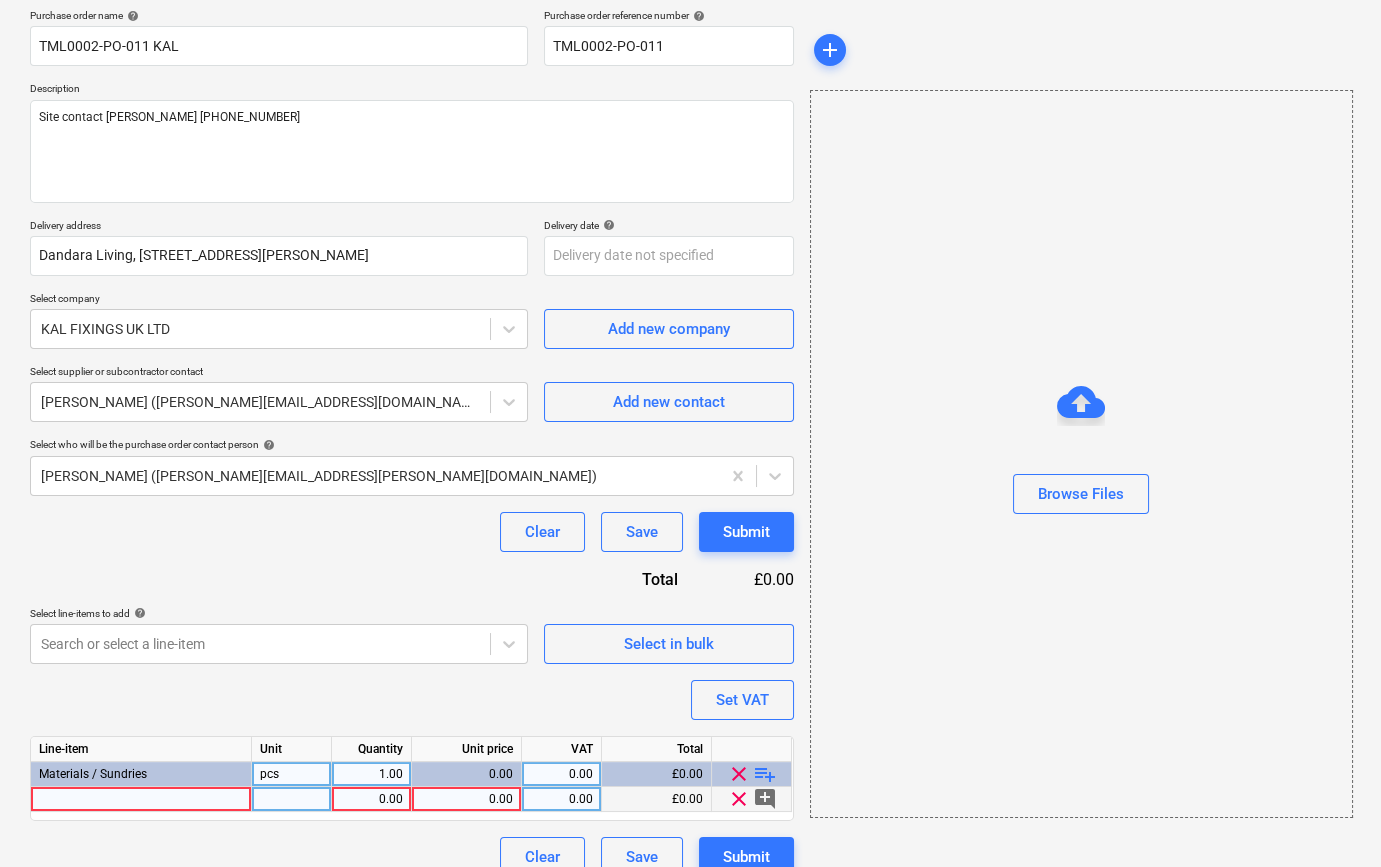click at bounding box center [141, 799] 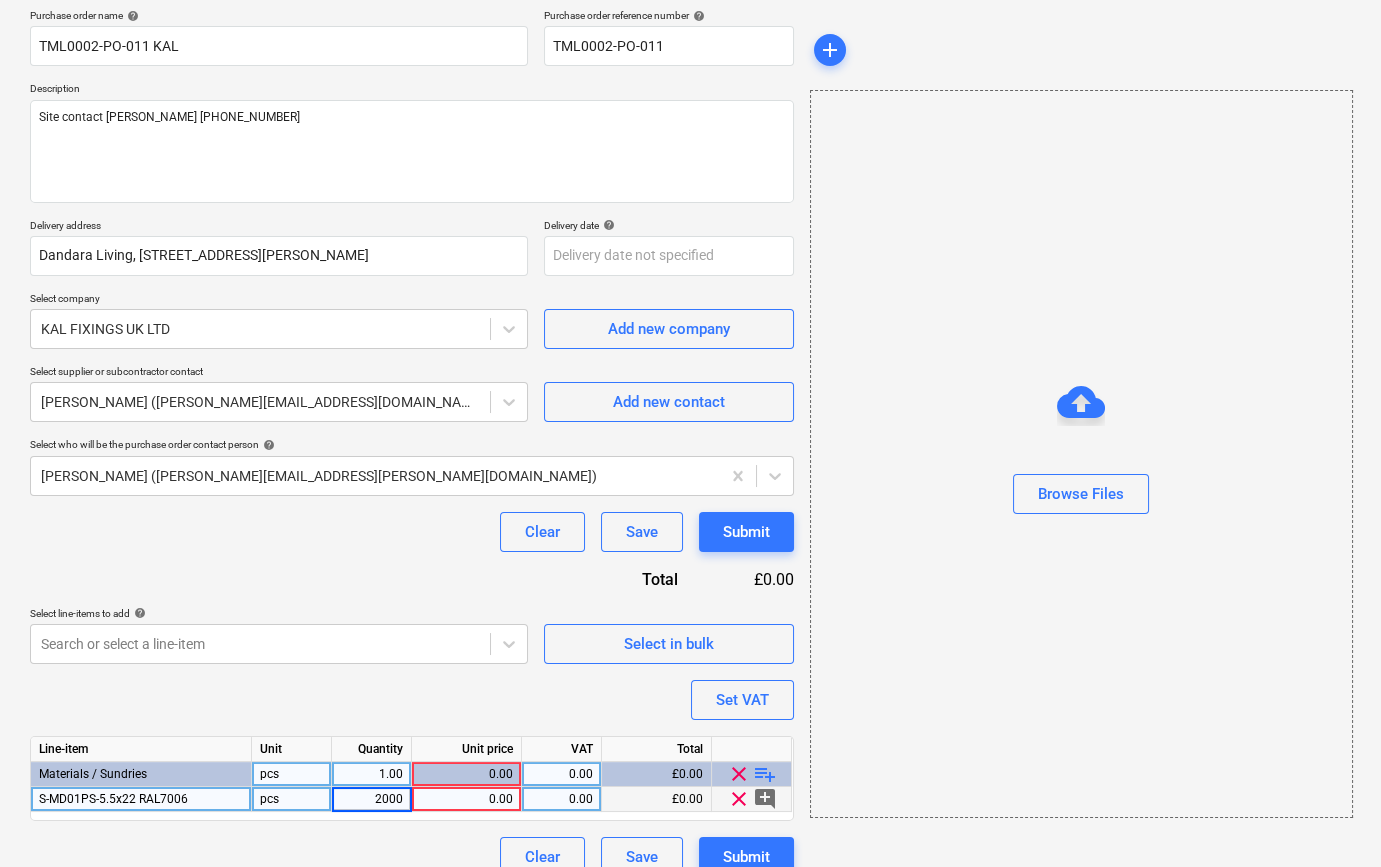 click on "pcs" at bounding box center [292, 799] 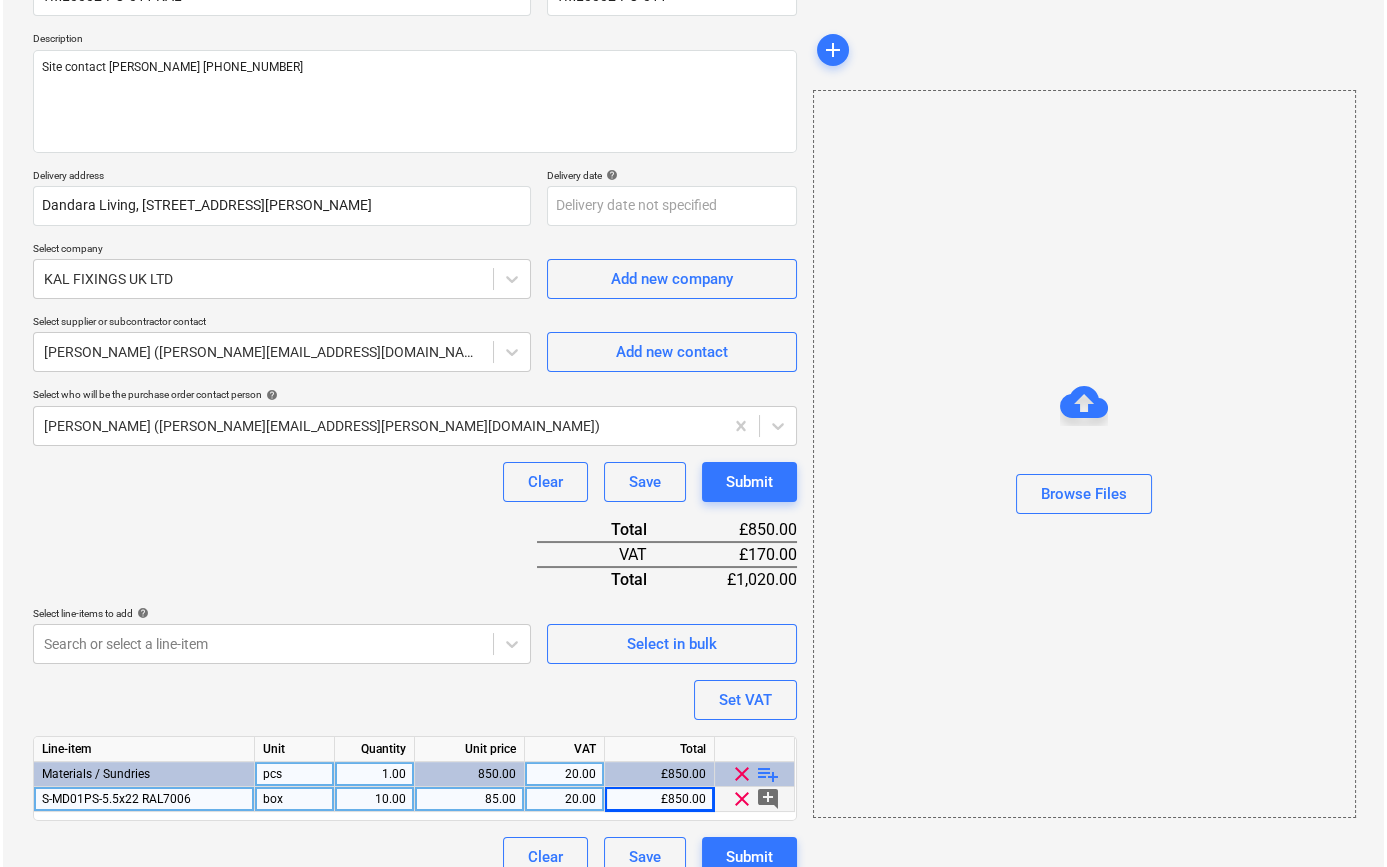 scroll, scrollTop: 230, scrollLeft: 0, axis: vertical 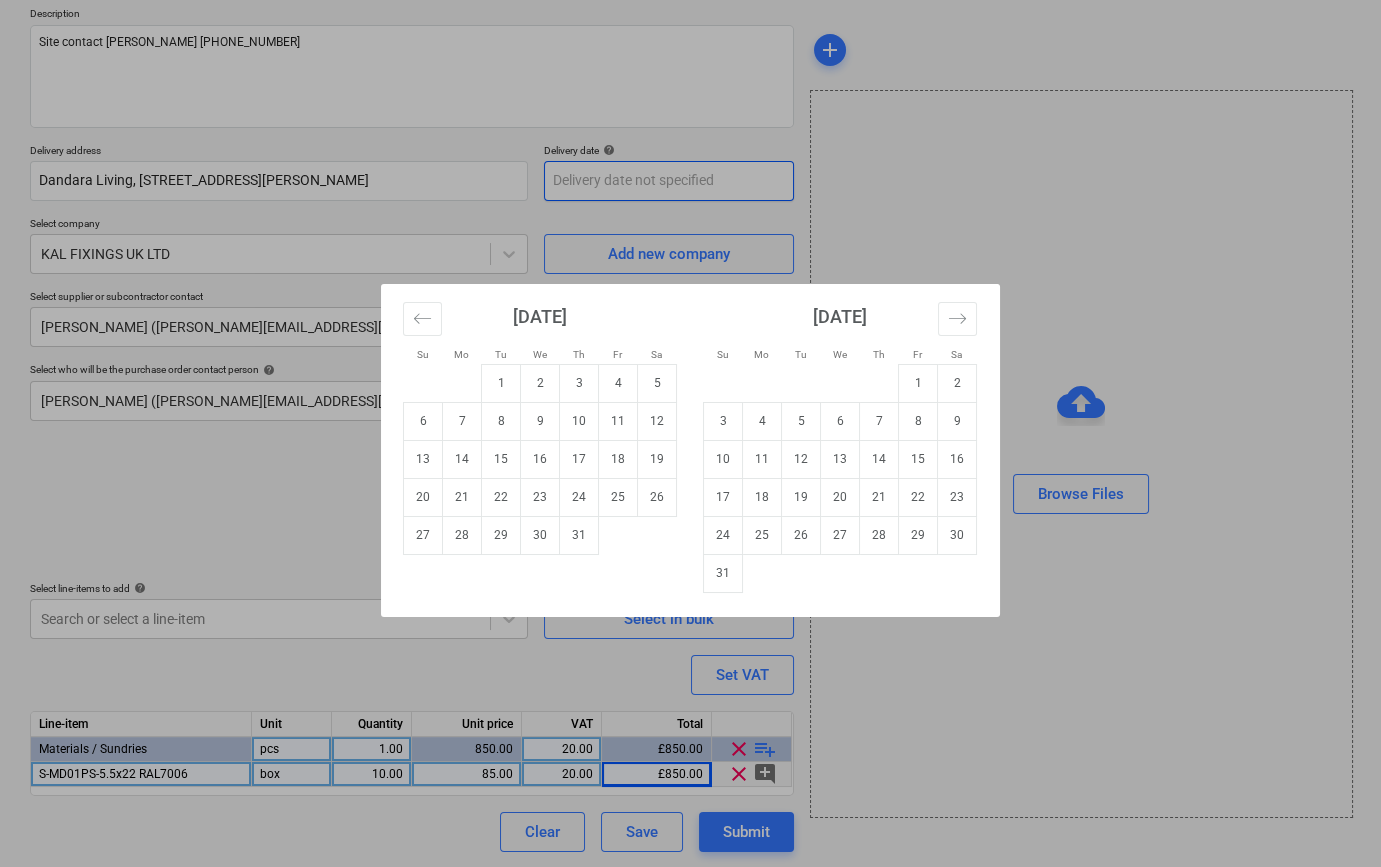 click on "Sales Projects Contacts Company Inbox 8 format_size keyboard_arrow_down help search Search notifications 0 keyboard_arrow_down [PERSON_NAME] keyboard_arrow_down Renshaws Yard - Cladding Budget Client contract Valuations Purchase orders Costs Income Files Analytics Settings Create new document Purchase order name help TML0002-PO-011 KAL Purchase order reference number help TML0002-PO-011 Description Site contact [PERSON_NAME] [PHONE_NUMBER] Delivery address Dandara Living, [STREET_ADDRESS][PERSON_NAME] Delivery date help Press the down arrow key to interact with the calendar and
select a date. Press the question mark key to get the keyboard shortcuts for changing dates. Select company KAL FIXINGS UK LTD   Add new company Select supplier or subcontractor contact [PERSON_NAME] ([PERSON_NAME][EMAIL_ADDRESS][DOMAIN_NAME]) Add new contact Select who will be the purchase order contact person help [PERSON_NAME] ([PERSON_NAME][EMAIL_ADDRESS][PERSON_NAME][DOMAIN_NAME]) Clear Save Submit Total £850.00 VAT £170.00 Total £1,020.00 Select line-items to add help" at bounding box center (690, 203) 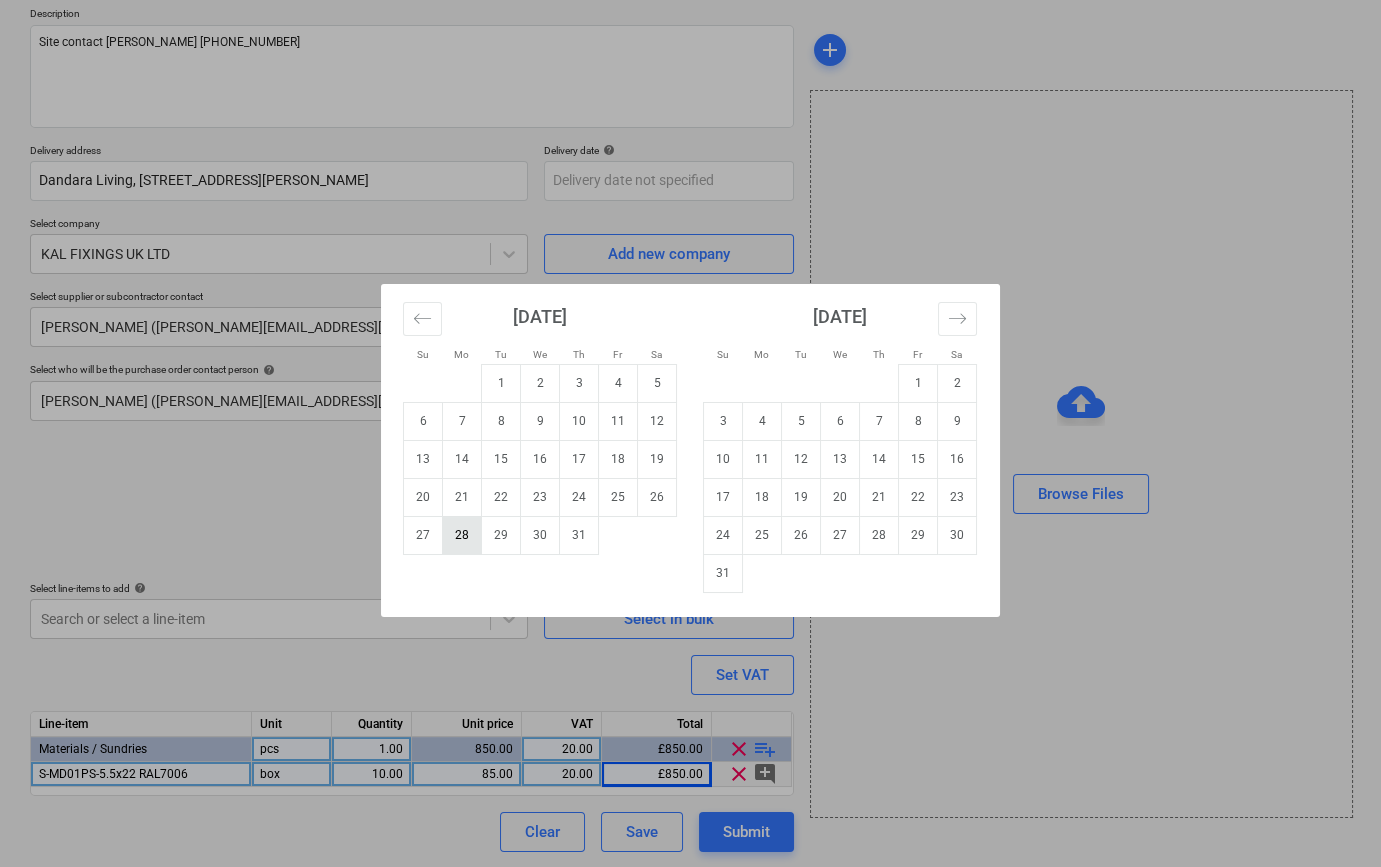 click on "28" at bounding box center [462, 535] 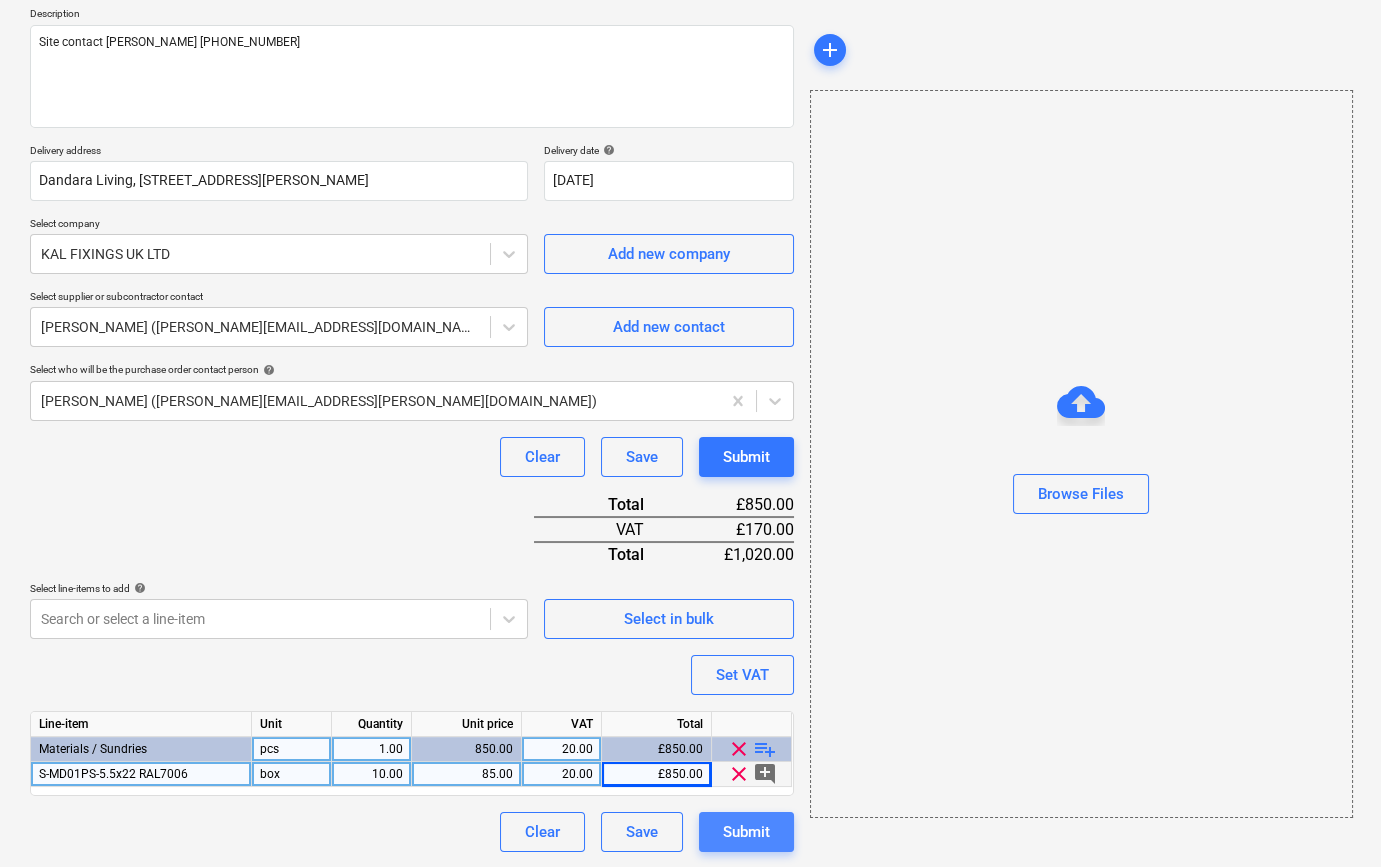 click on "Submit" at bounding box center (746, 832) 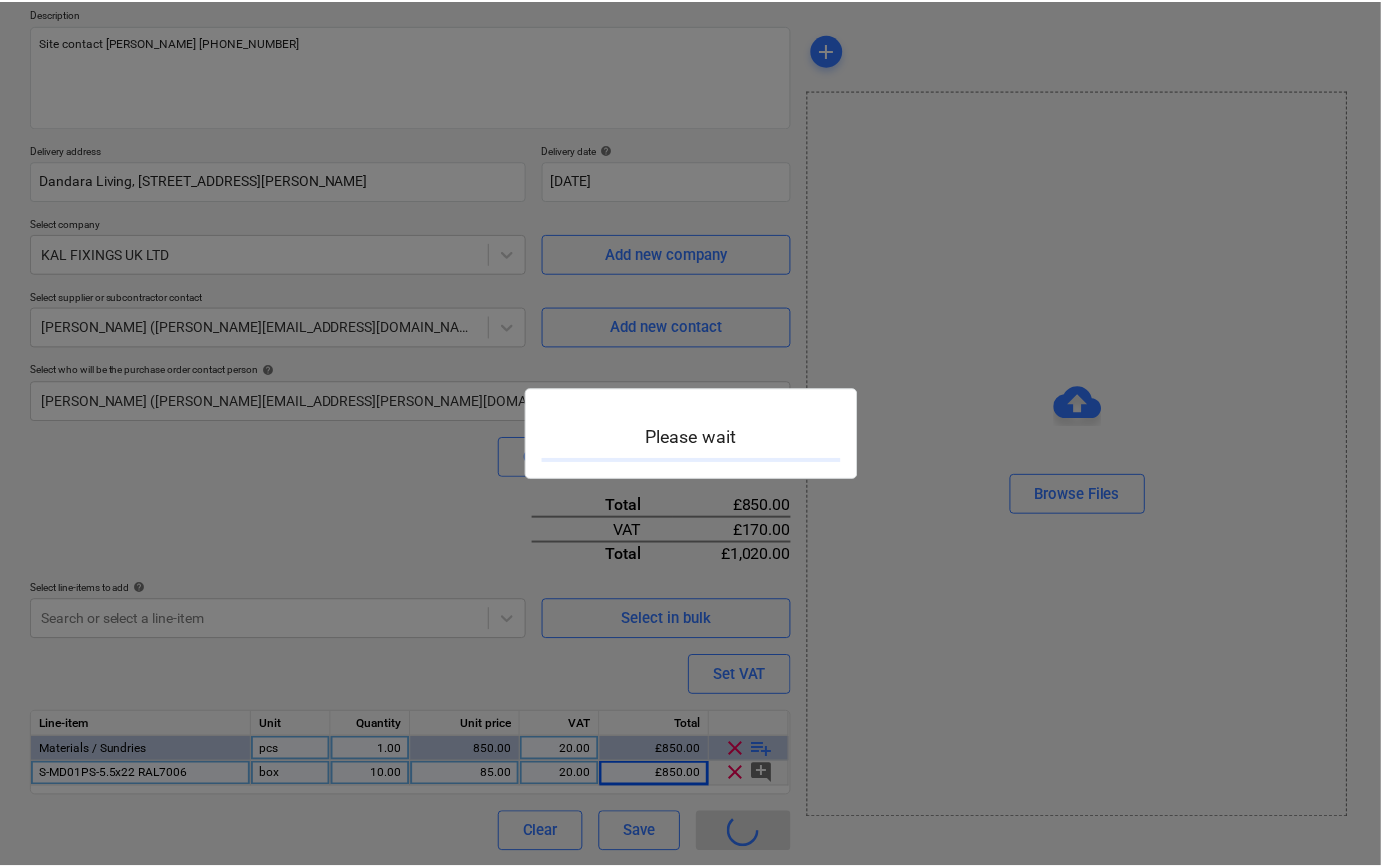 scroll, scrollTop: 0, scrollLeft: 0, axis: both 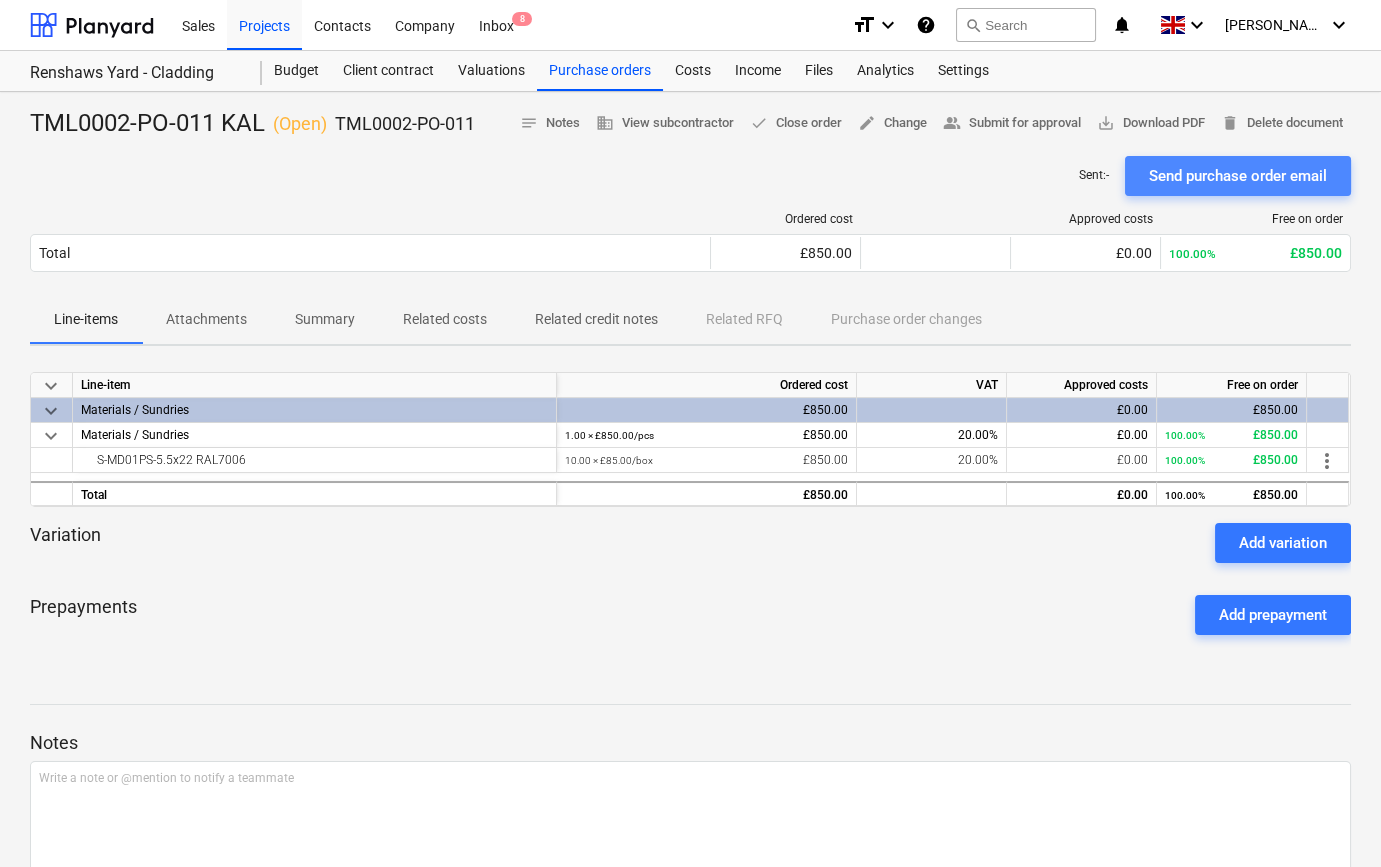 click on "Send purchase order email" at bounding box center (1238, 176) 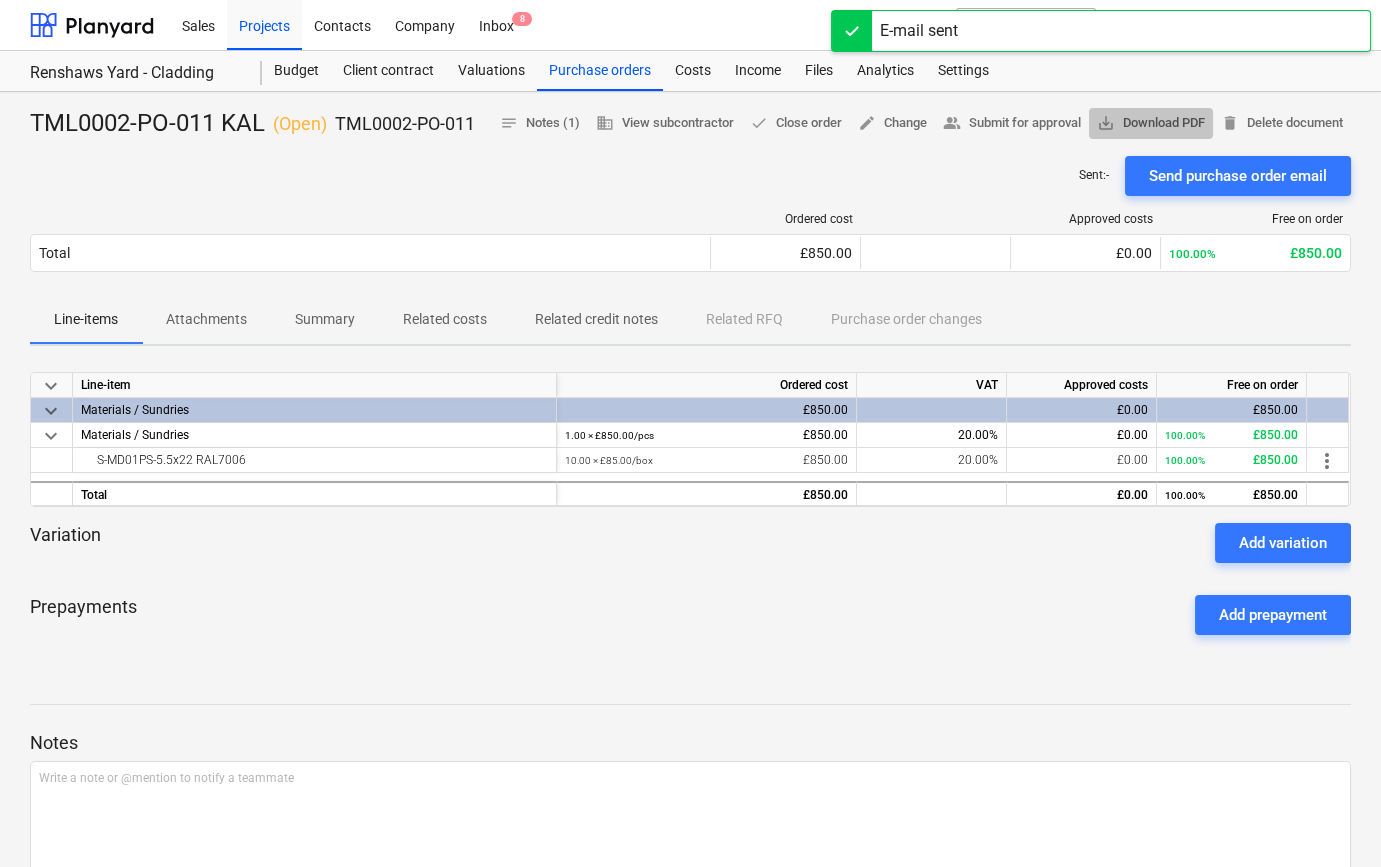 click on "save_alt Download PDF" at bounding box center (1151, 123) 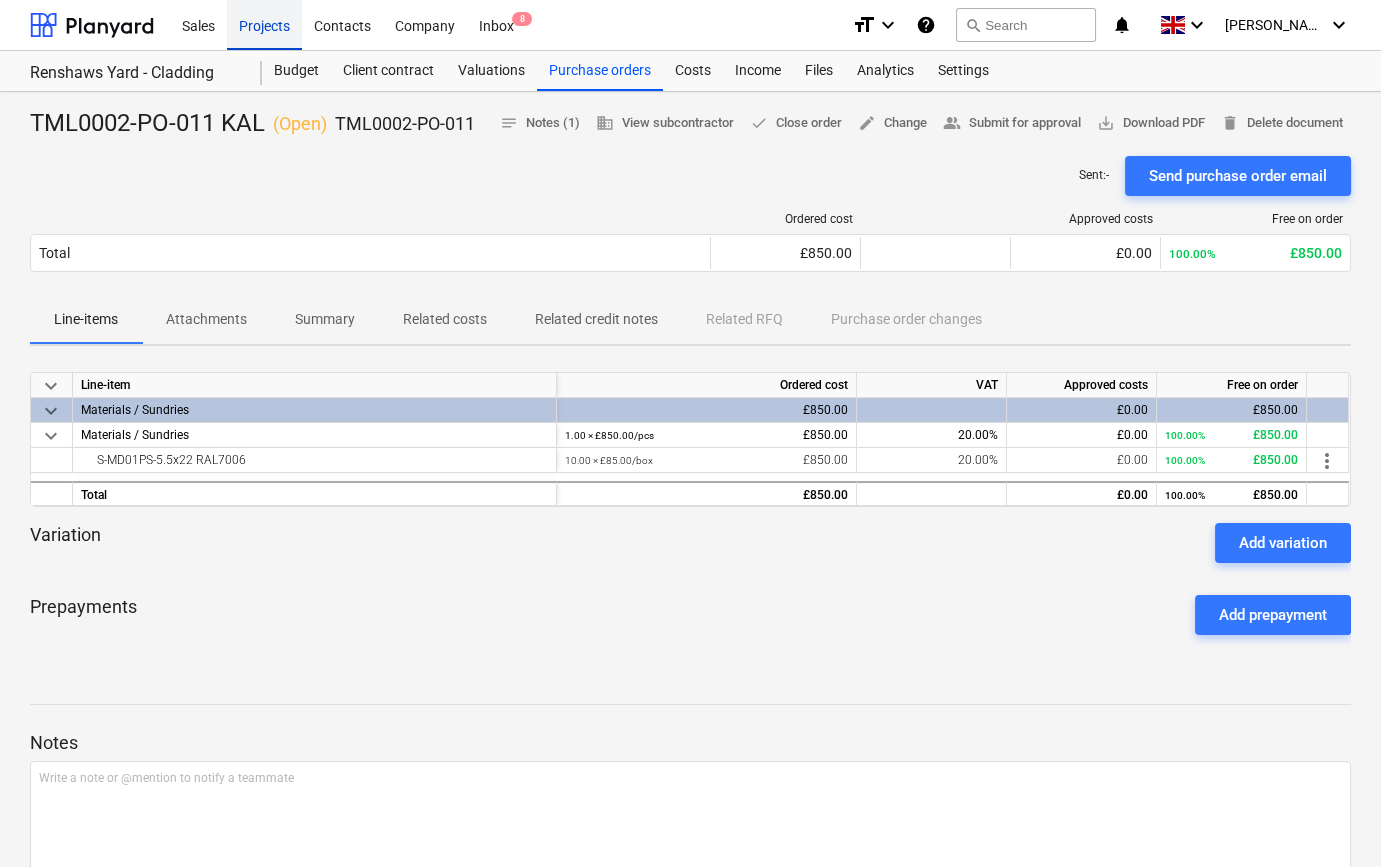 click on "Projects" at bounding box center [264, 24] 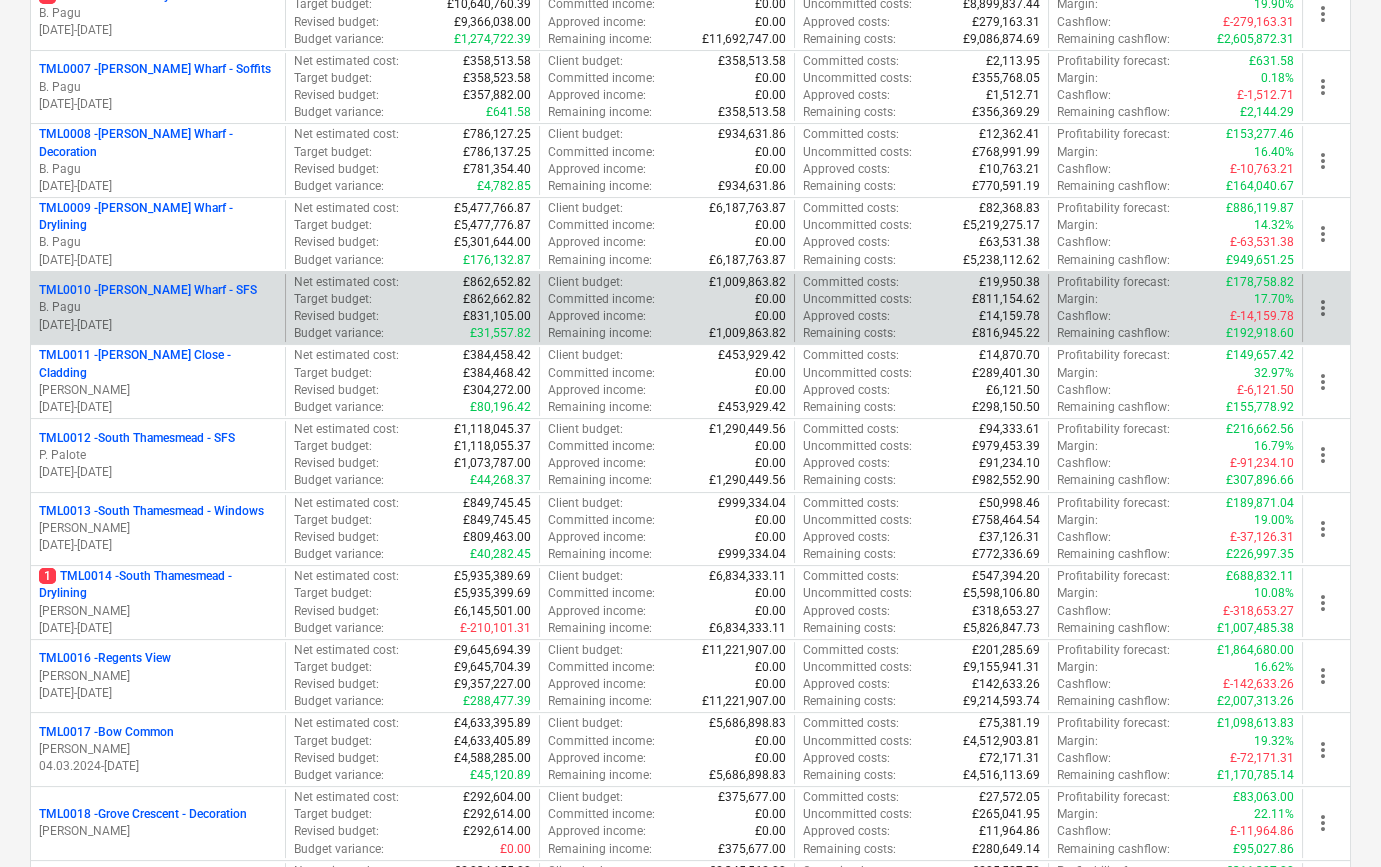 scroll, scrollTop: 818, scrollLeft: 0, axis: vertical 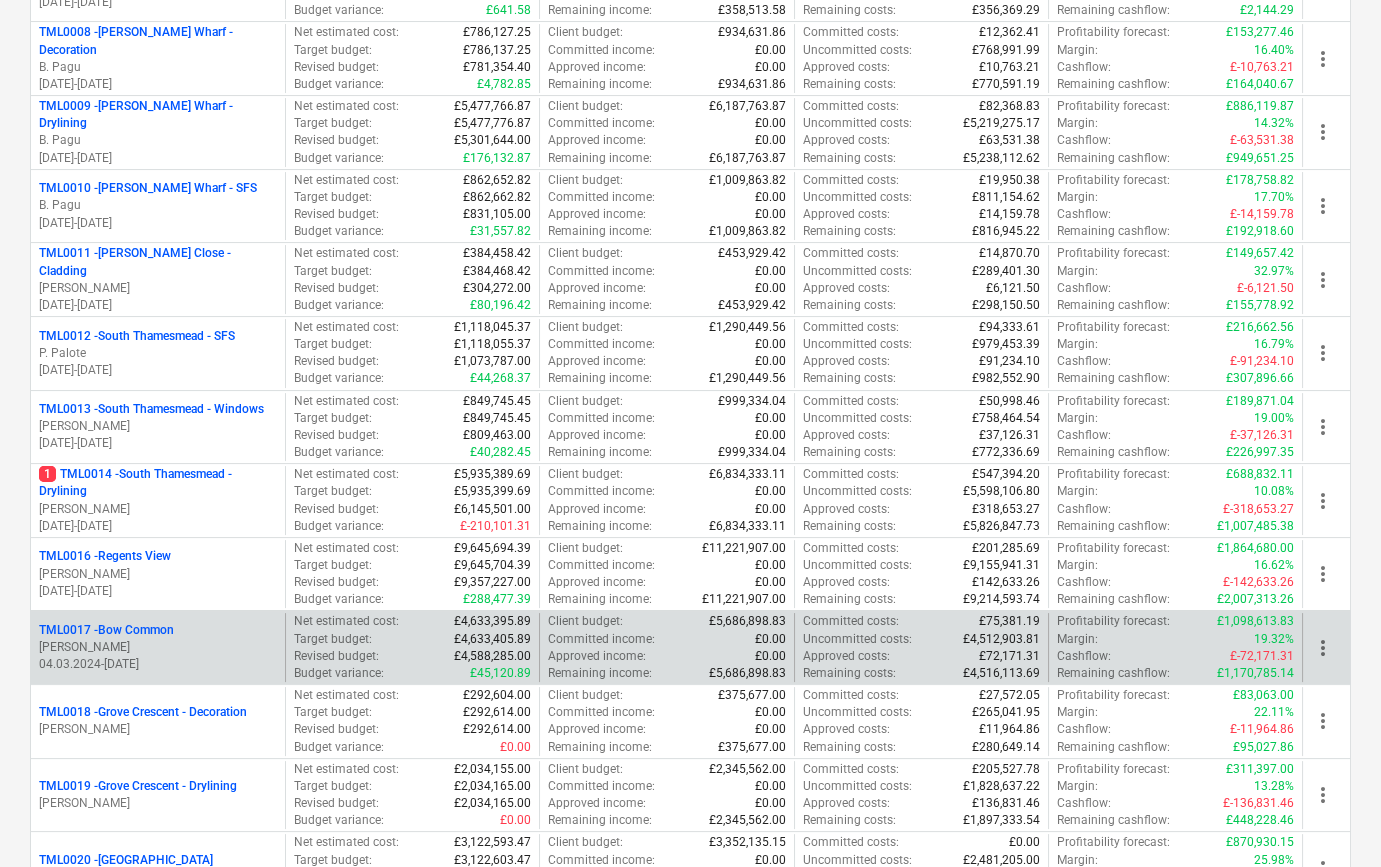 click on "[DATE]  -  [DATE]" at bounding box center (158, 664) 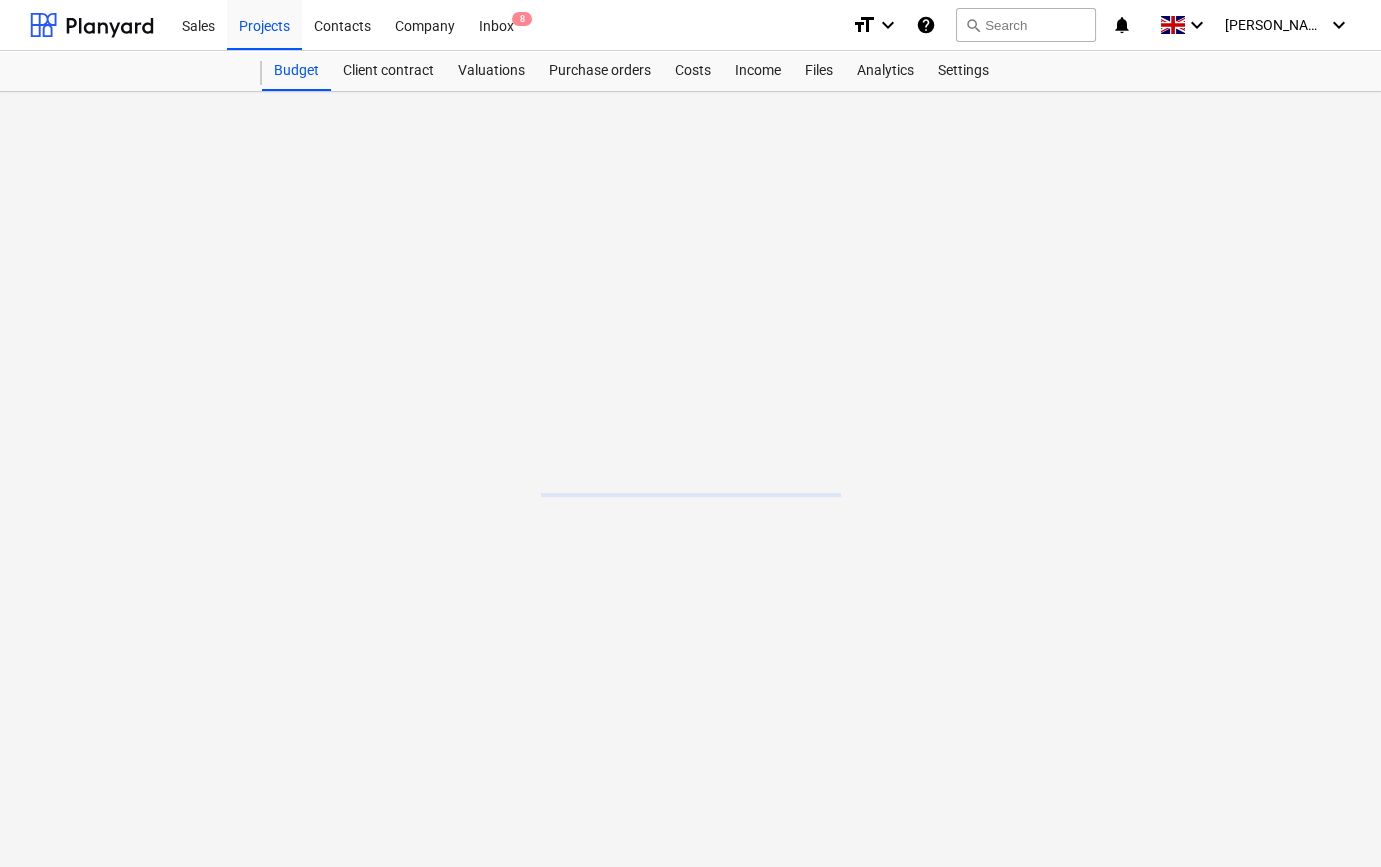 scroll, scrollTop: 0, scrollLeft: 0, axis: both 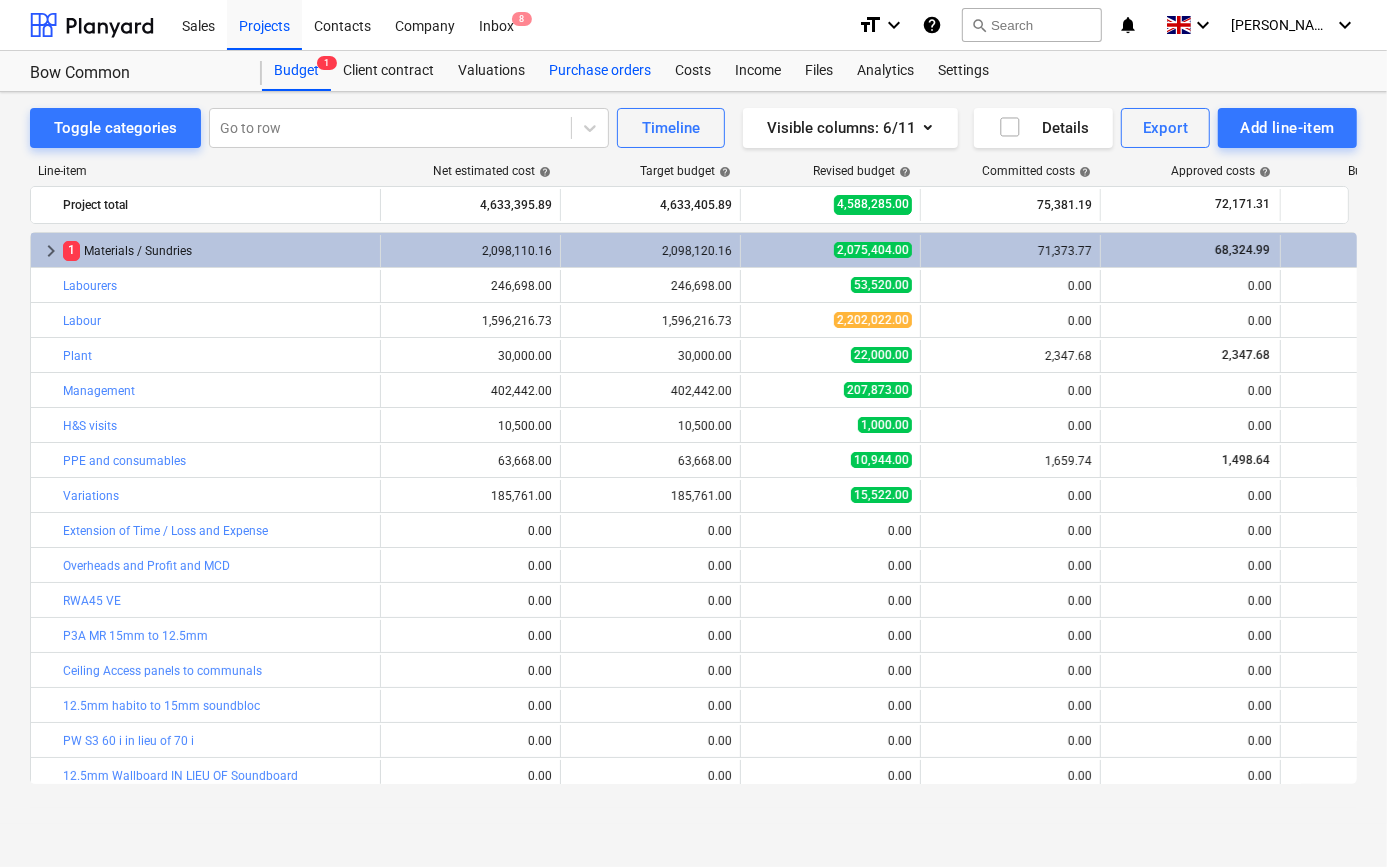 click on "Purchase orders" at bounding box center (600, 71) 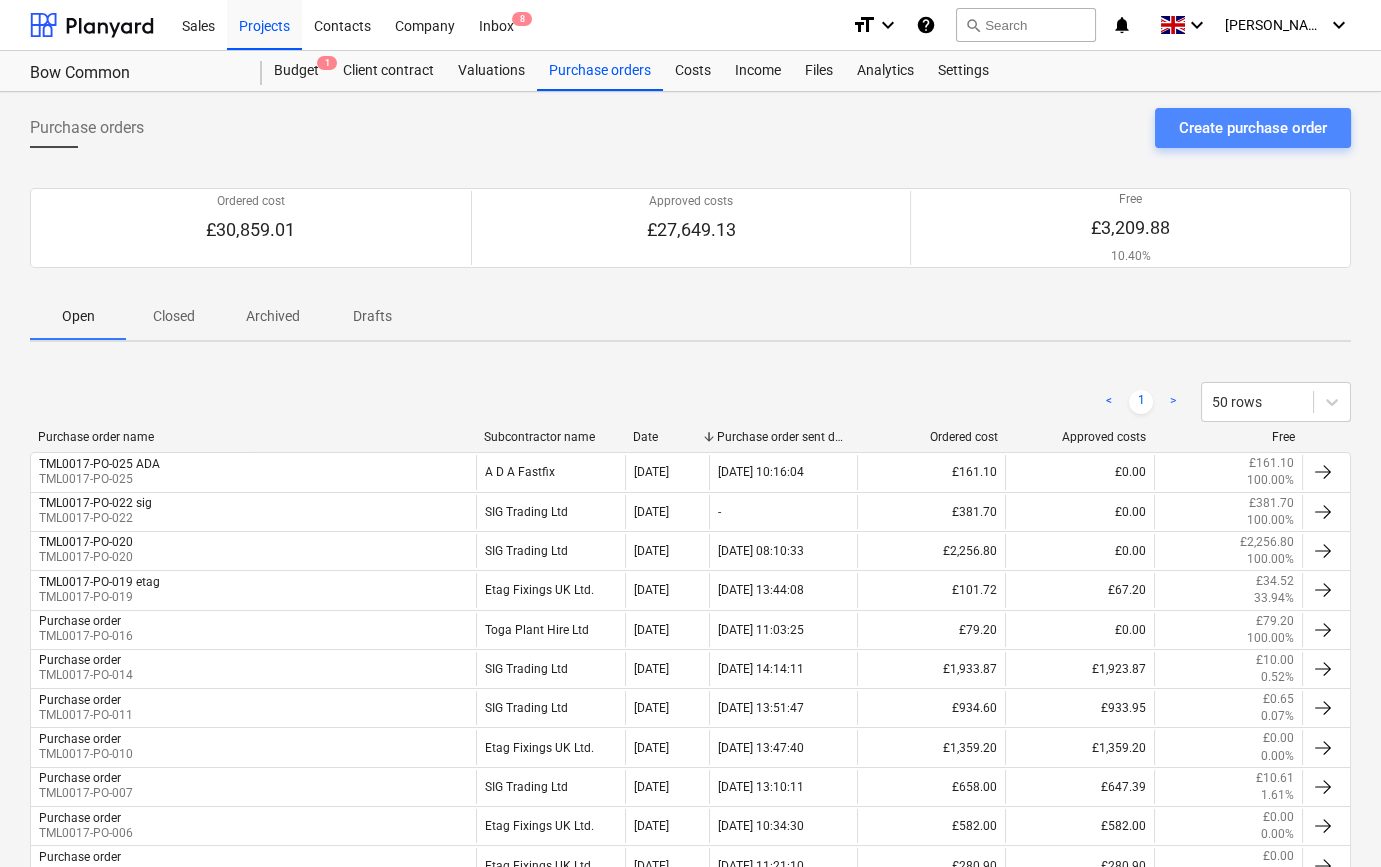 click on "Create purchase order" at bounding box center [1253, 128] 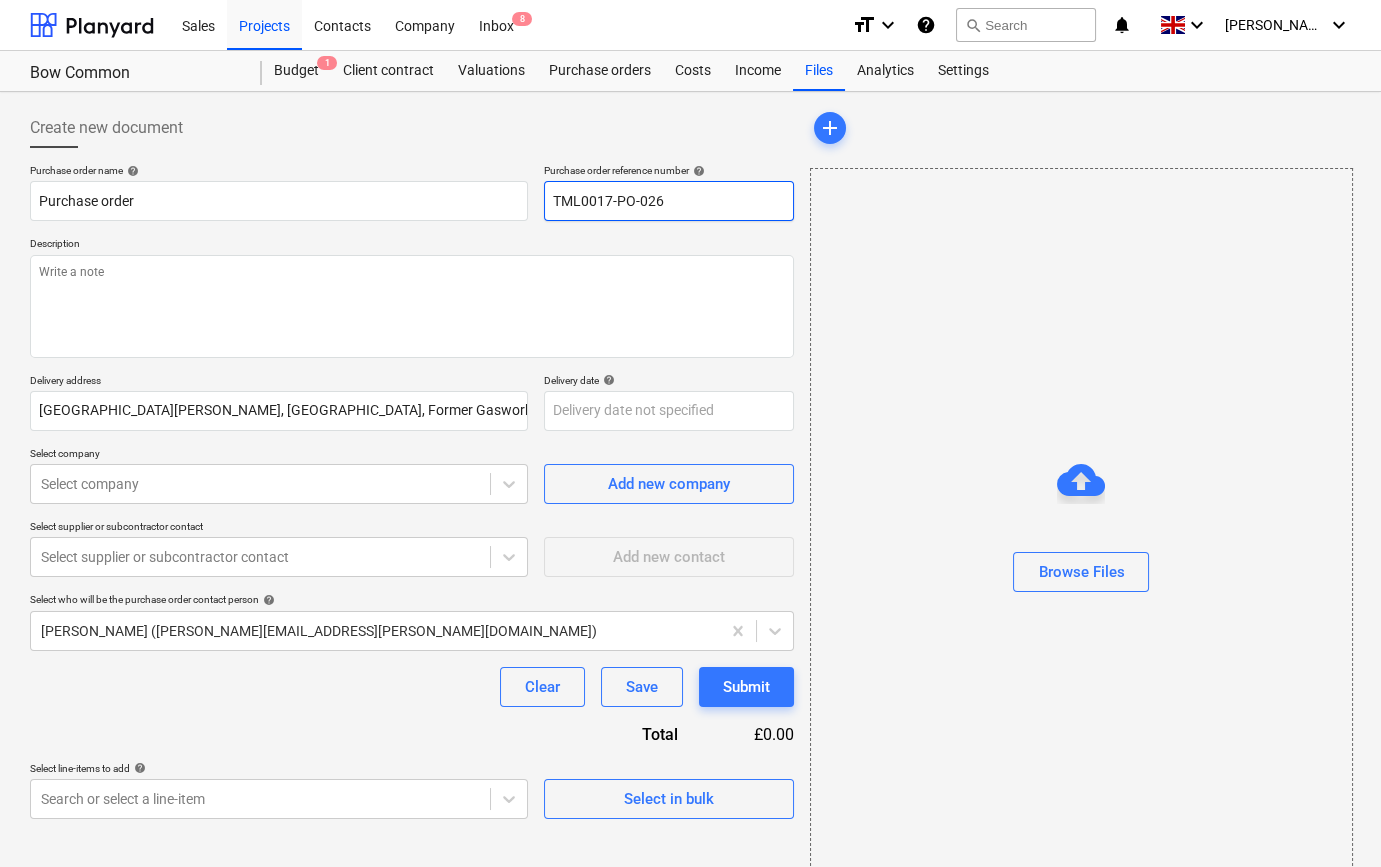 drag, startPoint x: 663, startPoint y: 194, endPoint x: 550, endPoint y: 200, distance: 113.15918 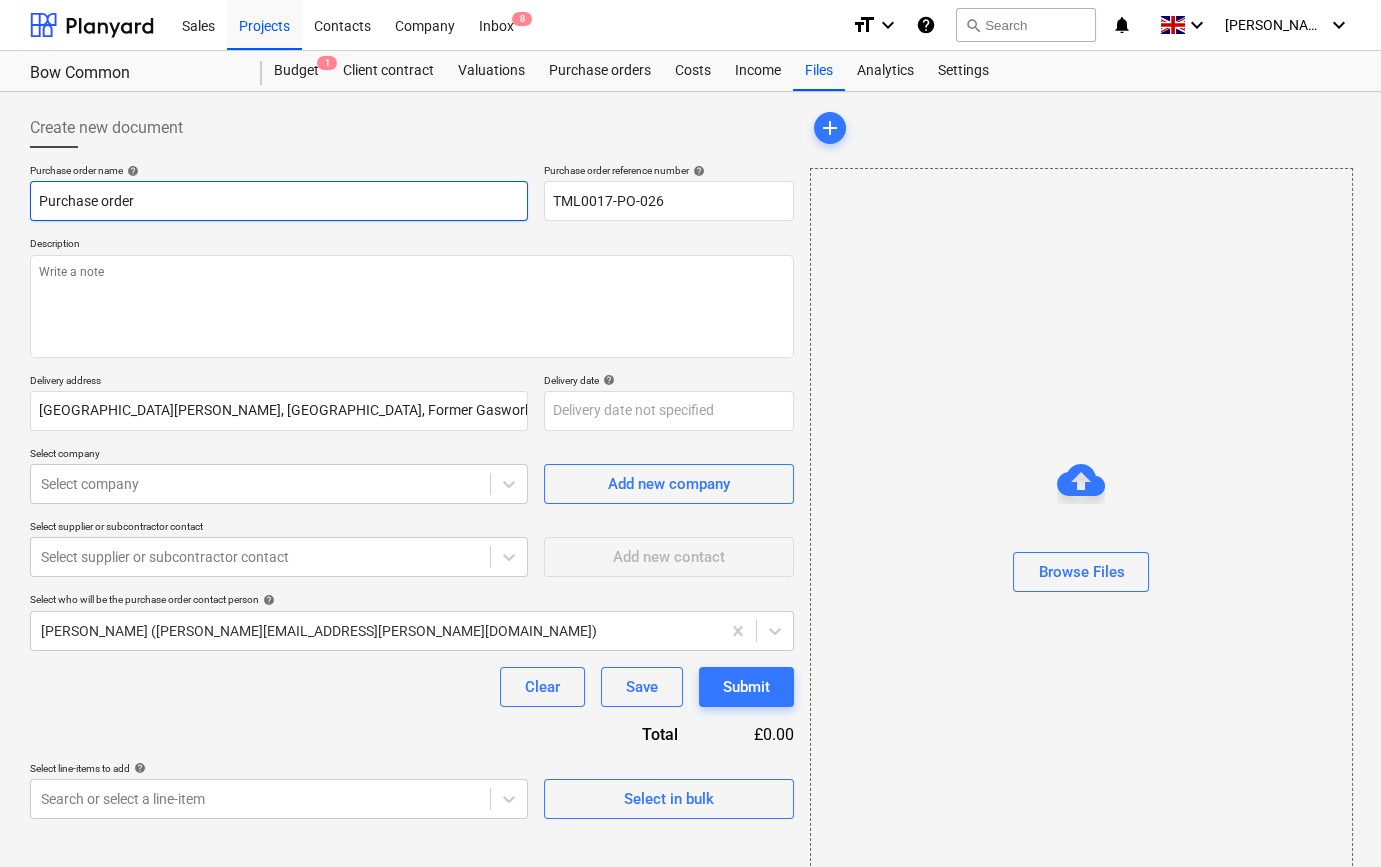 click on "Purchase order" at bounding box center [279, 201] 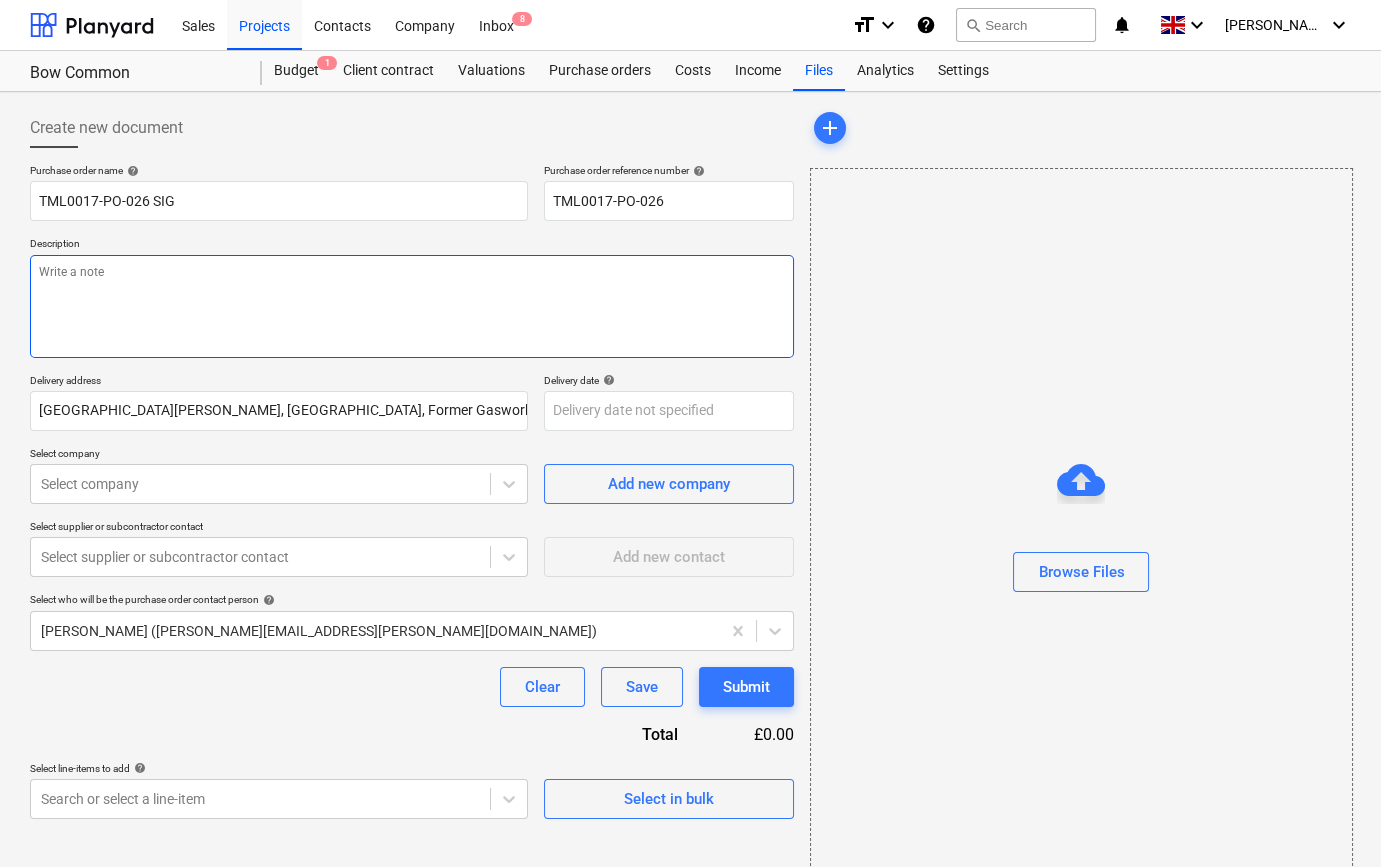 click at bounding box center (412, 306) 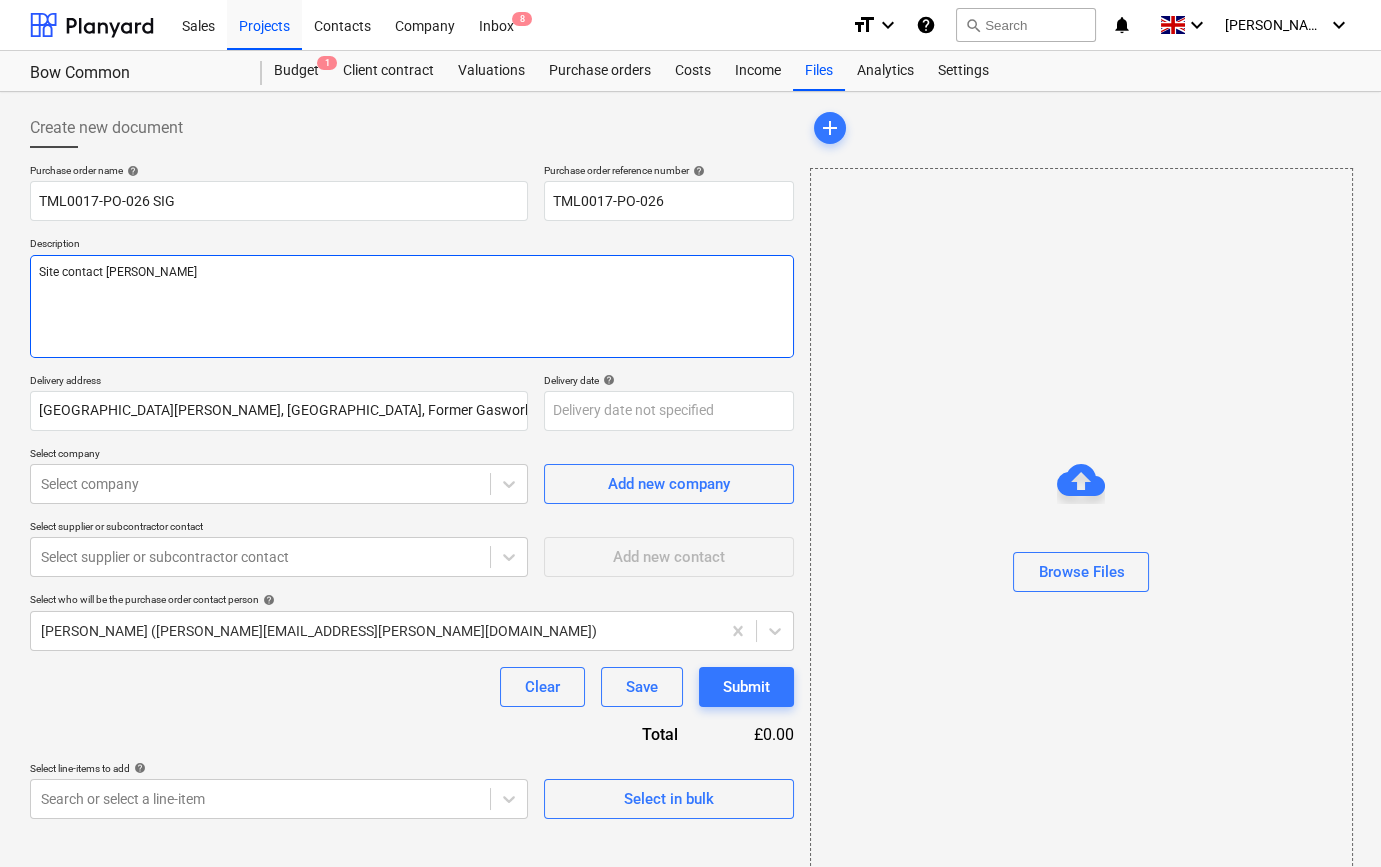 paste on "07479 382881" 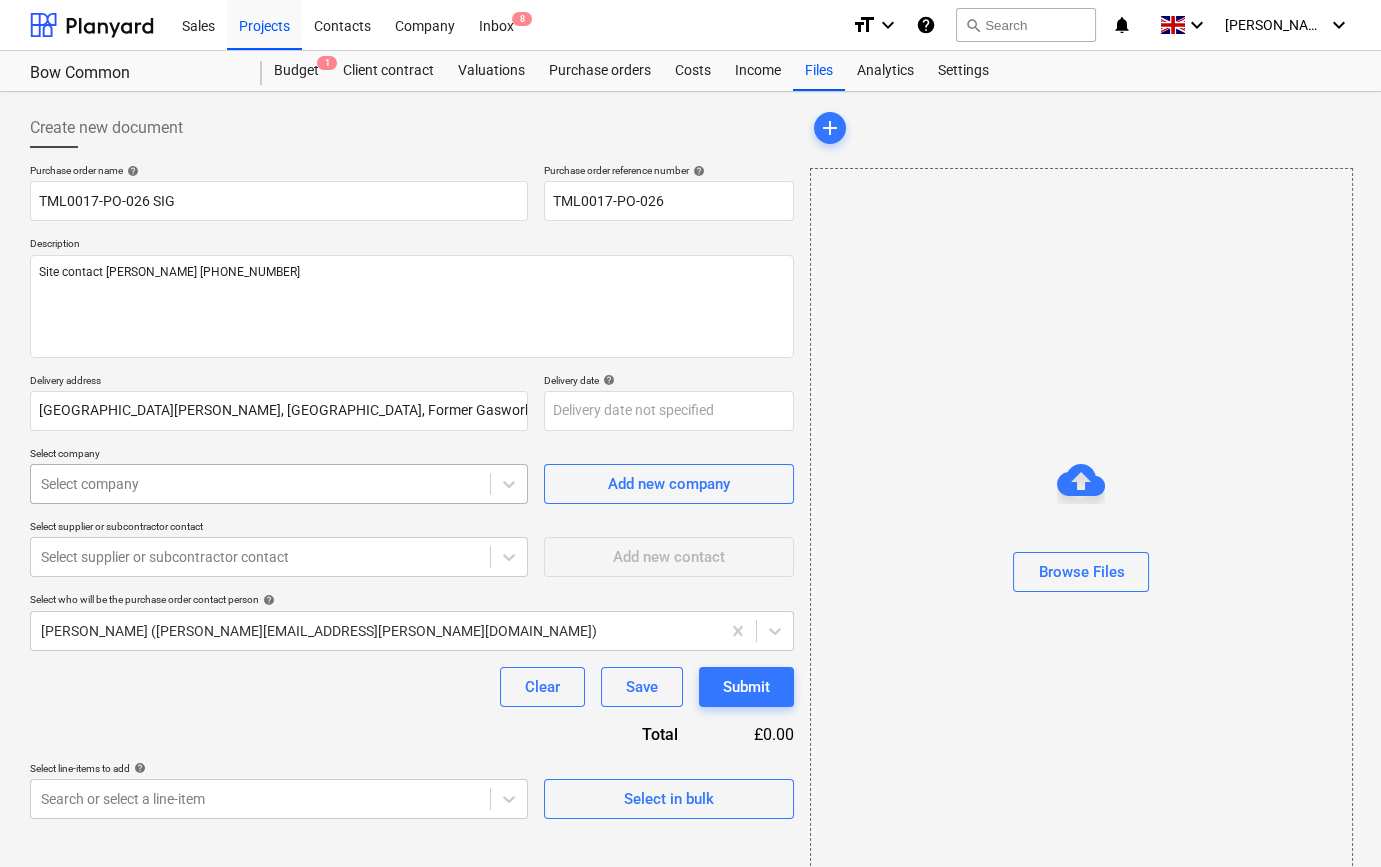 click at bounding box center [260, 484] 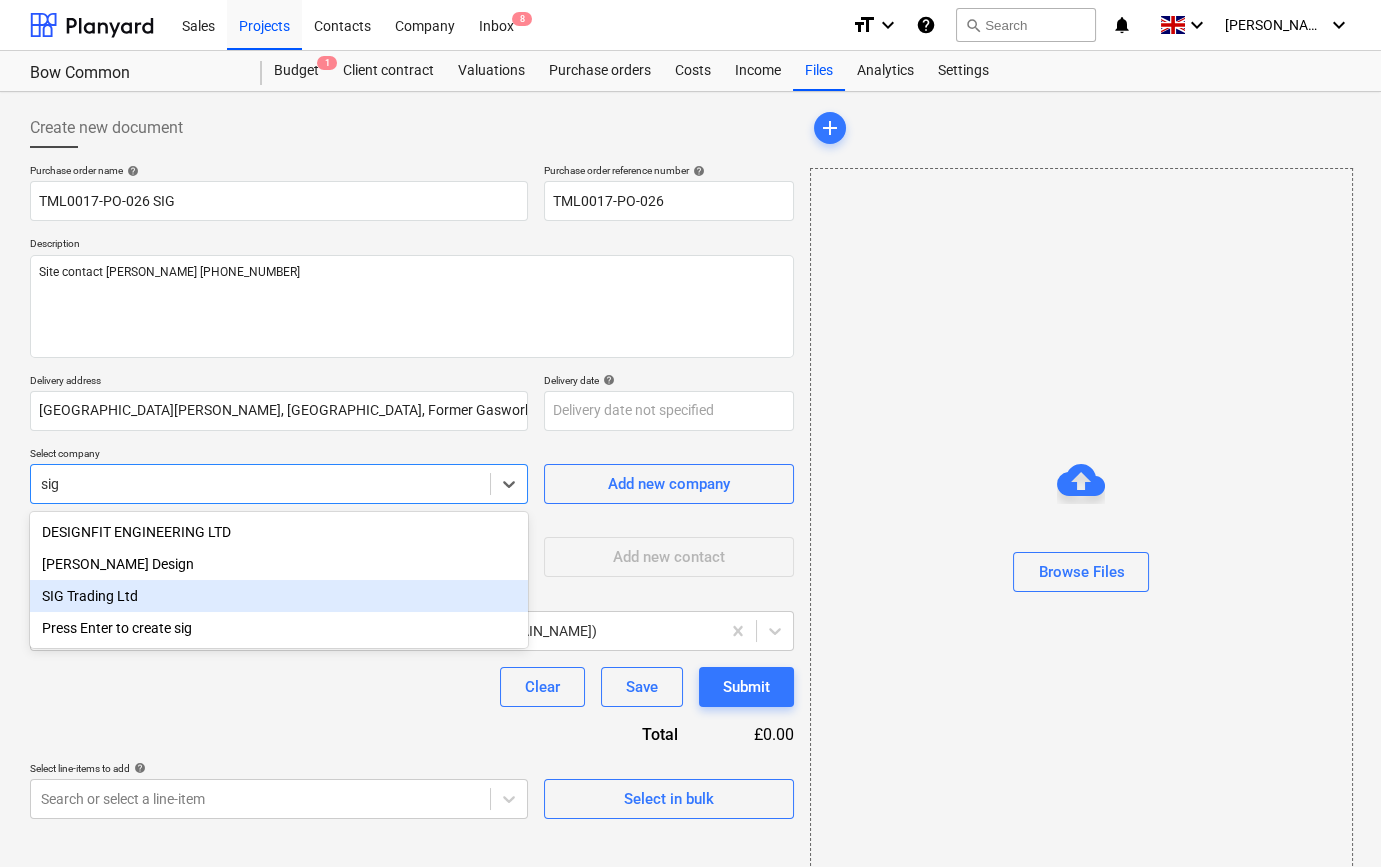 click on "SIG Trading Ltd" at bounding box center [279, 596] 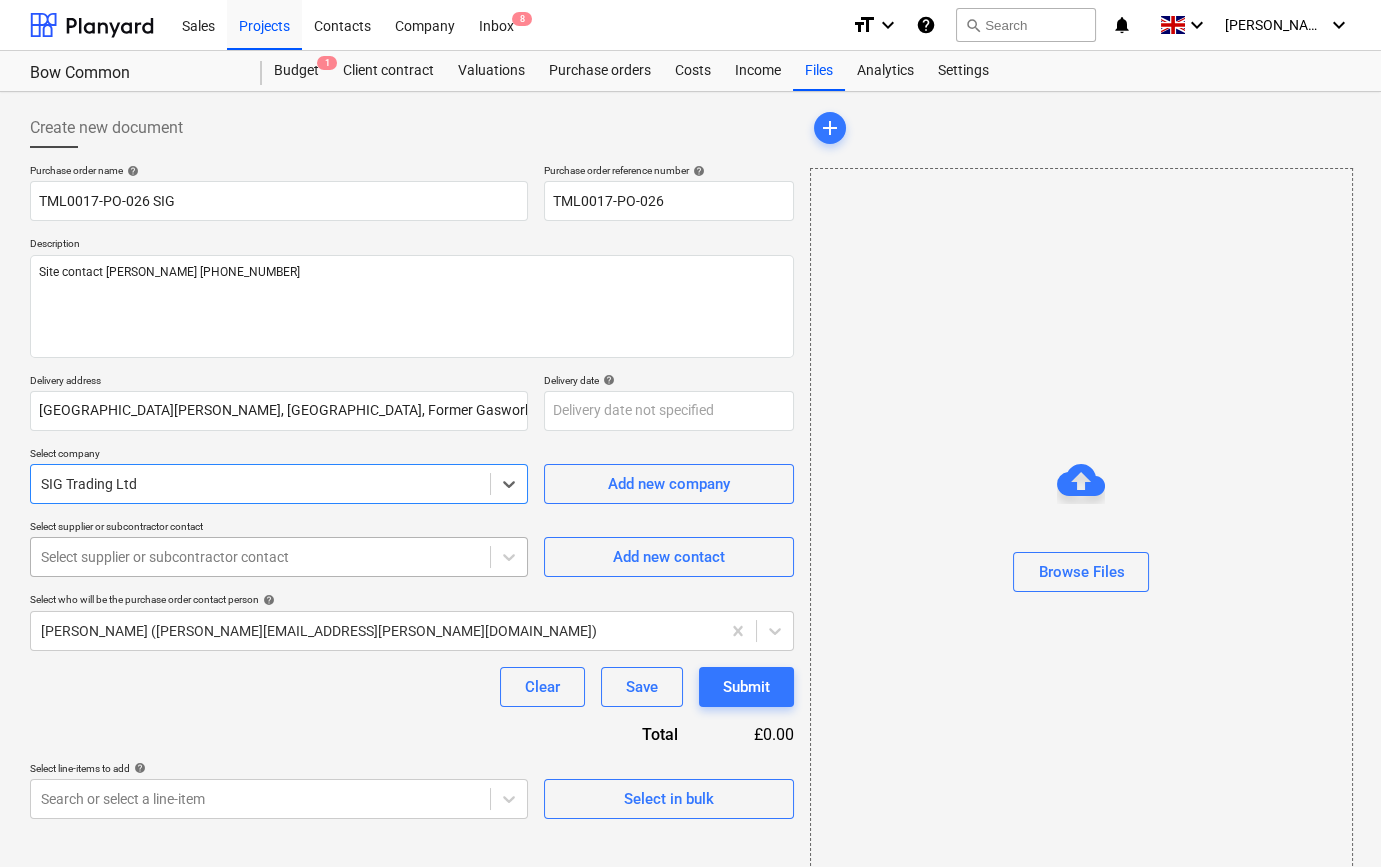 click at bounding box center [260, 557] 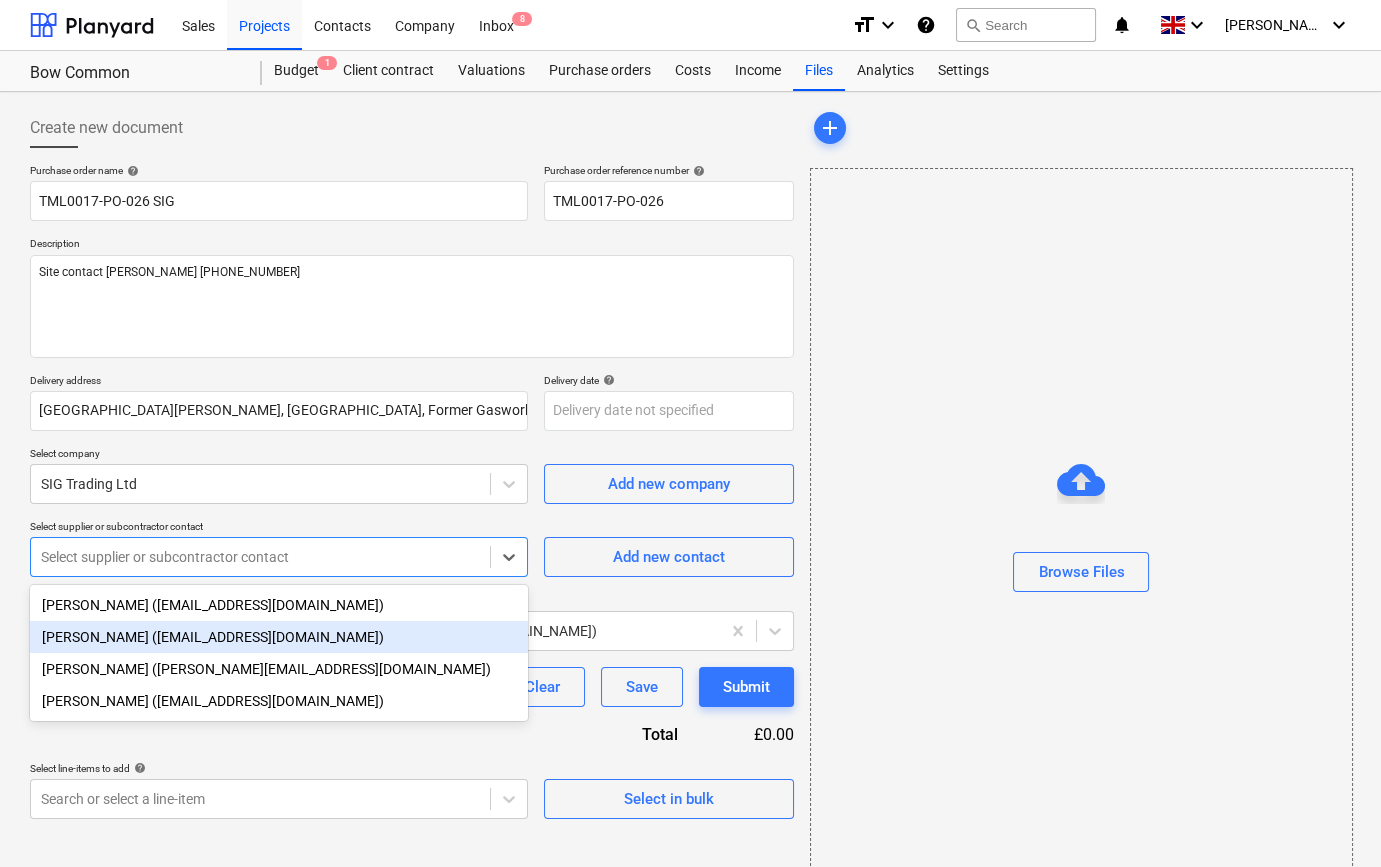click on "[PERSON_NAME] ([EMAIL_ADDRESS][DOMAIN_NAME])" at bounding box center (279, 637) 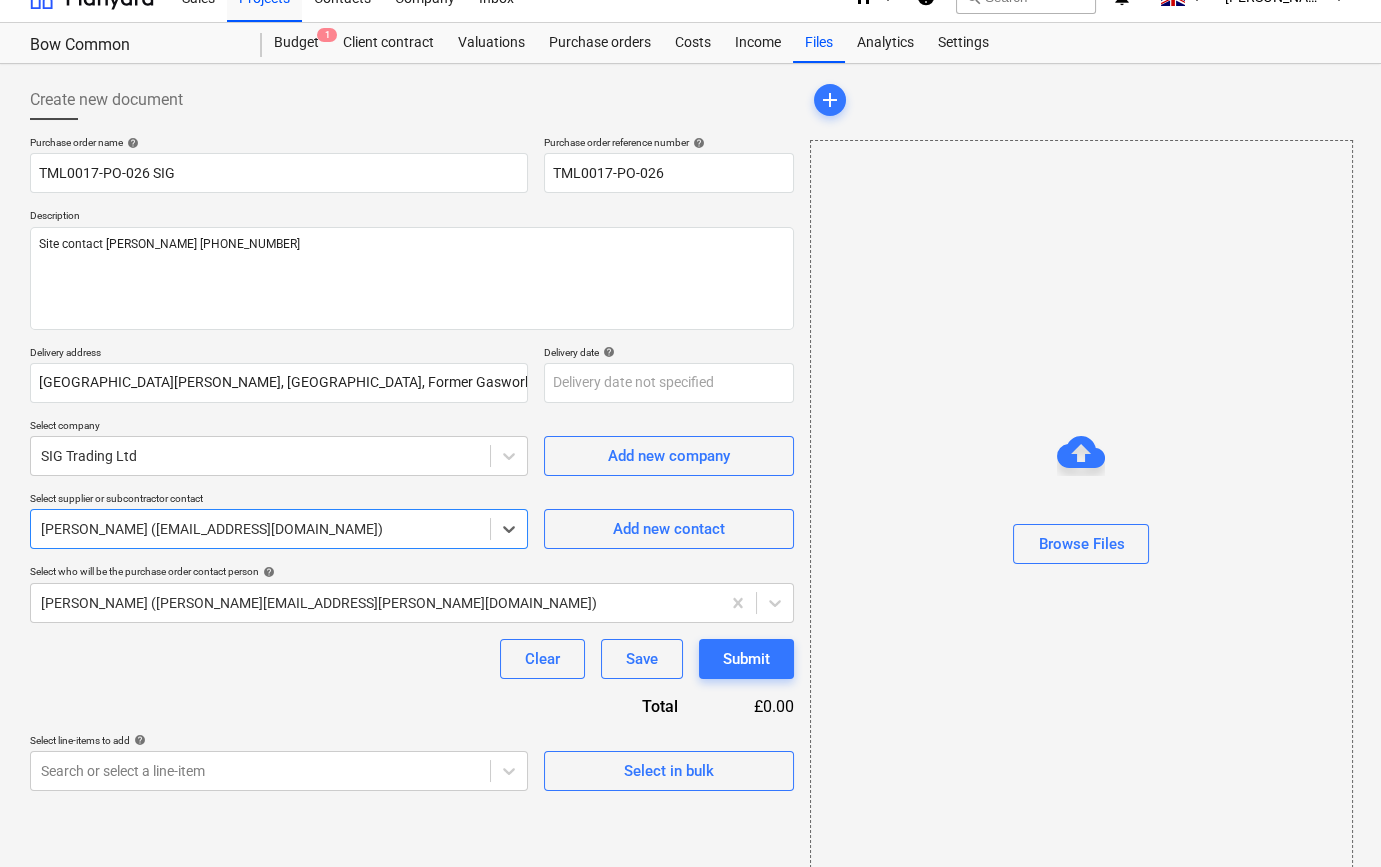scroll, scrollTop: 43, scrollLeft: 0, axis: vertical 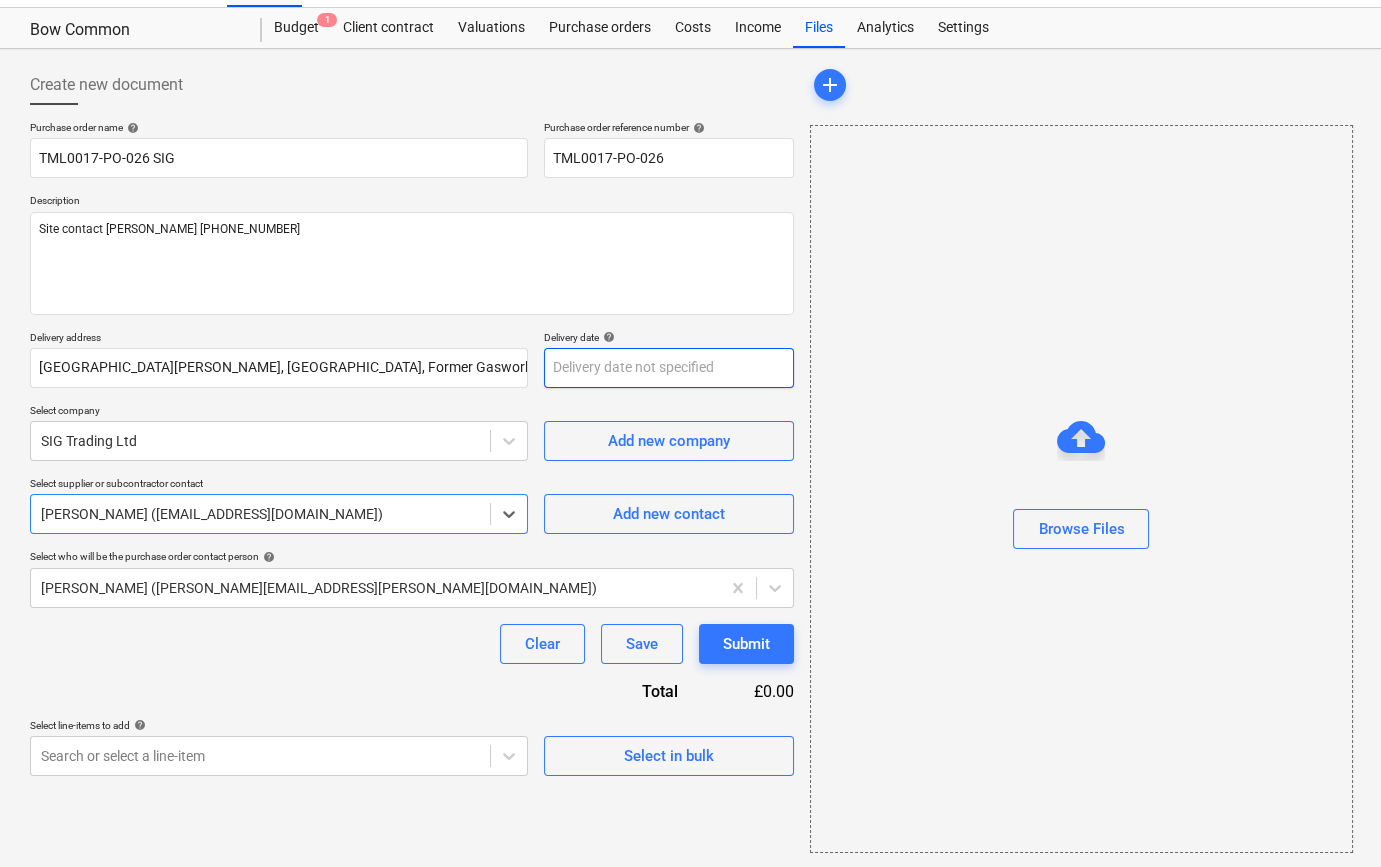 click on "Sales Projects Contacts Company Inbox 8 format_size keyboard_arrow_down help search Search notifications 0 keyboard_arrow_down [PERSON_NAME] keyboard_arrow_down Bow Common Budget 1 Client contract Valuations Purchase orders Costs Income Files Analytics Settings Create new document Purchase order name help TML0017-PO-026 SIG Purchase order reference number help TML0017-PO-026 Description Site contact [PERSON_NAME] [PHONE_NUMBER] Delivery address [GEOGRAPHIC_DATA][PERSON_NAME], Former Gasworks, [GEOGRAPHIC_DATA] Delivery date help Press the down arrow key to interact with the calendar and
select a date. Press the question mark key to get the keyboard shortcuts for changing dates. Select company SIG Trading Ltd   Add new company Select supplier or subcontractor contact option [PERSON_NAME] ([EMAIL_ADDRESS][DOMAIN_NAME]), selected.   Select is focused ,type to refine list, press Down to open the menu,  [PERSON_NAME] ([EMAIL_ADDRESS][DOMAIN_NAME]) Add new contact Select who will be the purchase order contact person help Clear Save x" at bounding box center [690, 390] 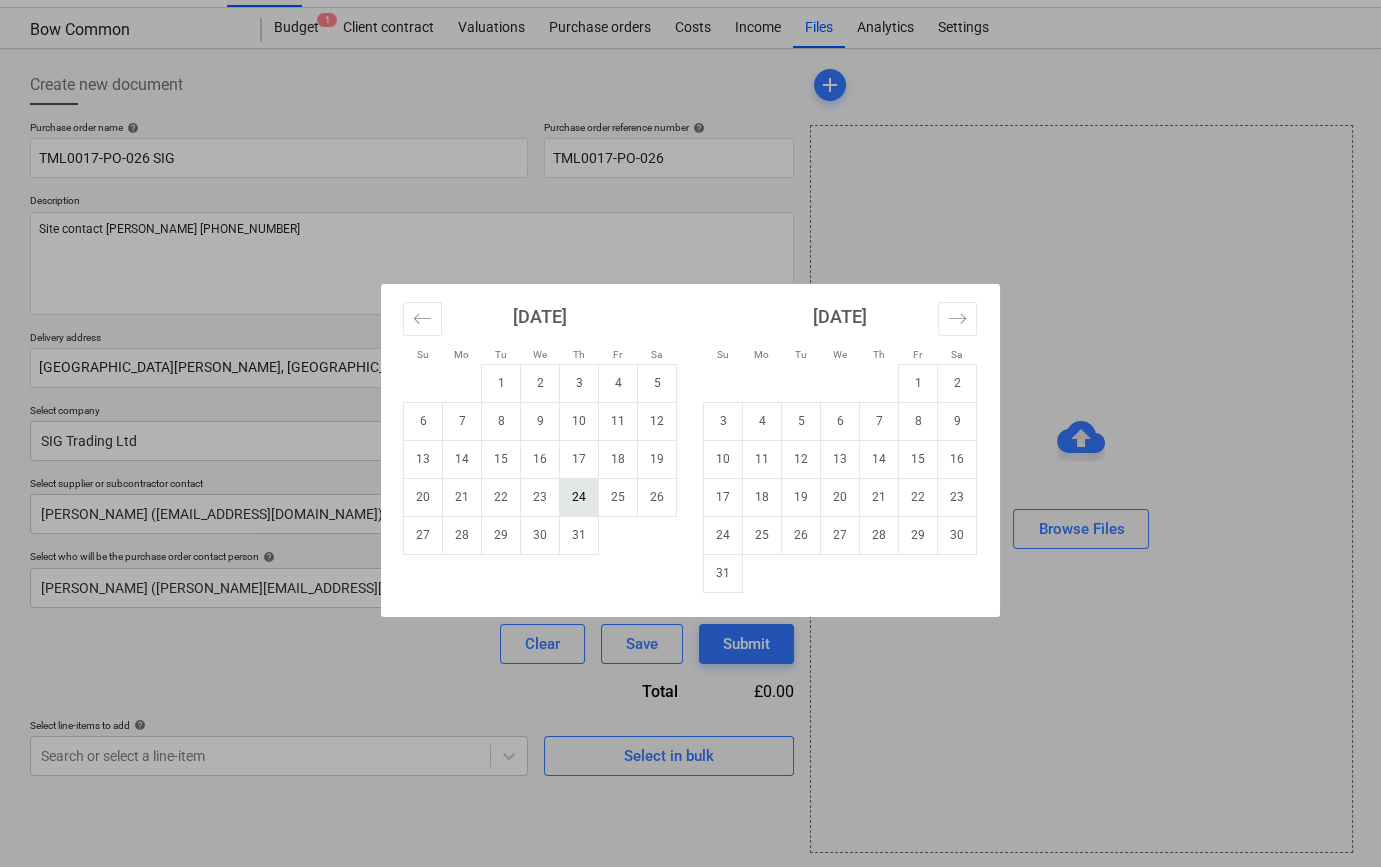 click on "24" at bounding box center [579, 497] 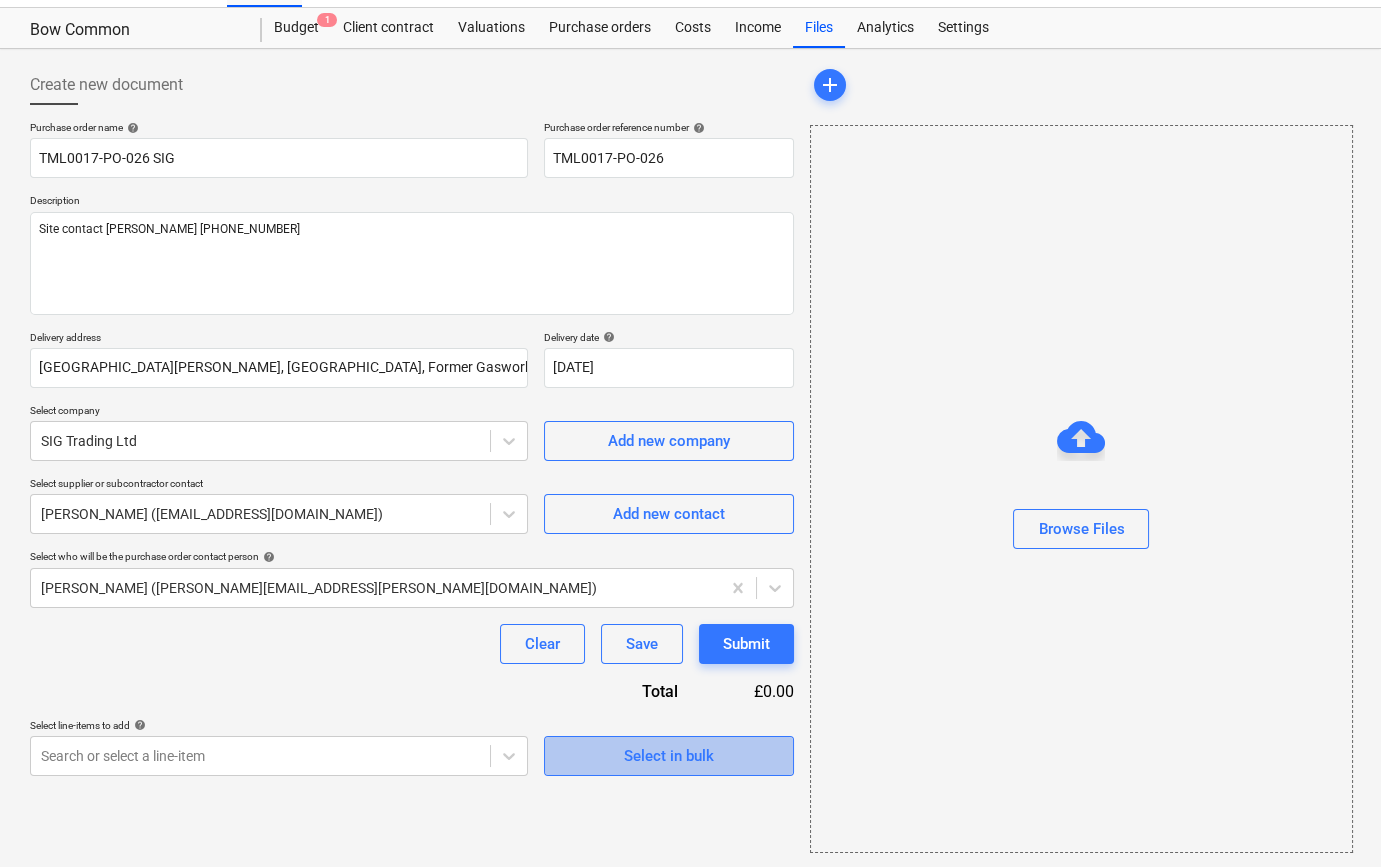 click on "Select in bulk" at bounding box center (669, 756) 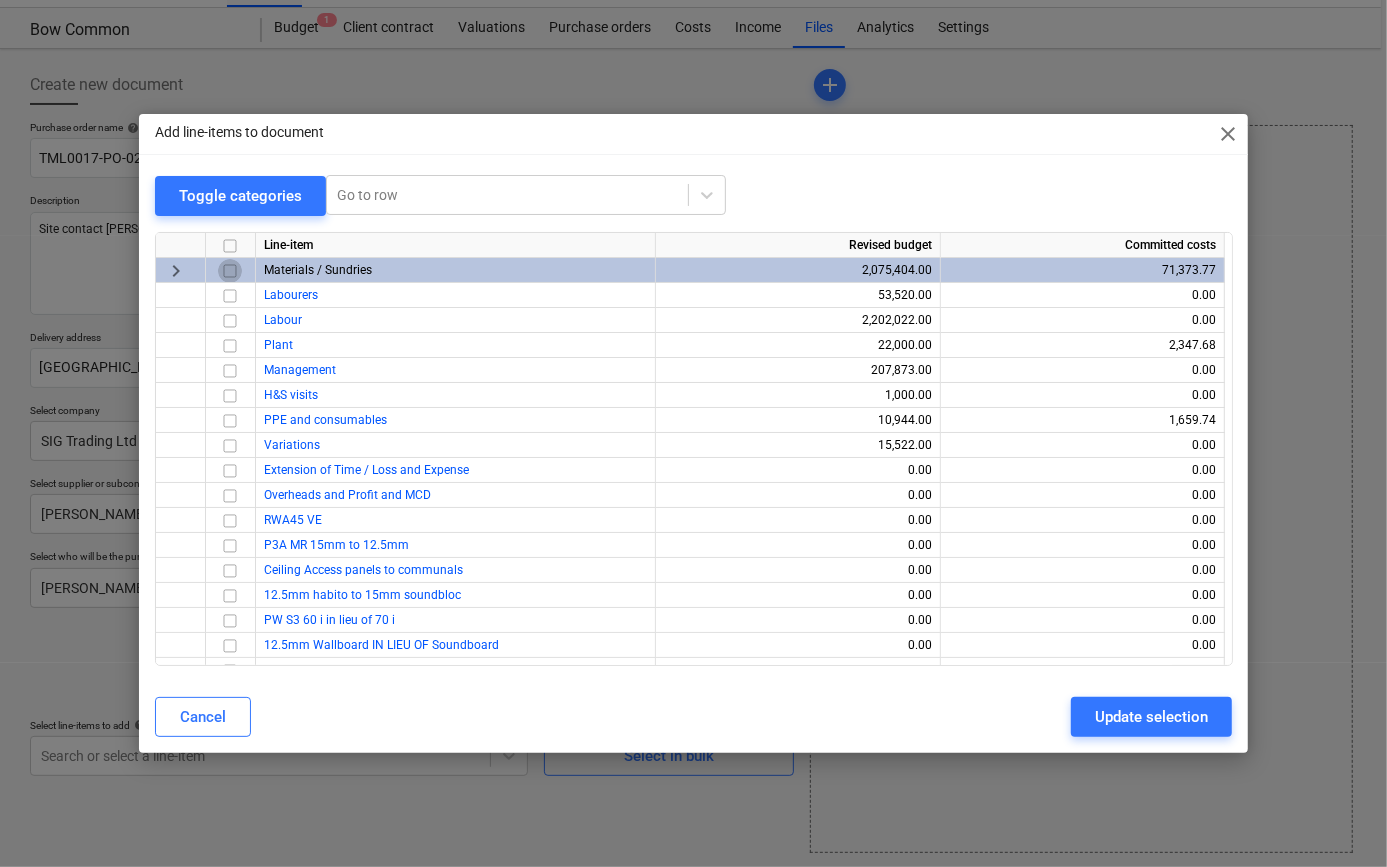 click at bounding box center [230, 270] 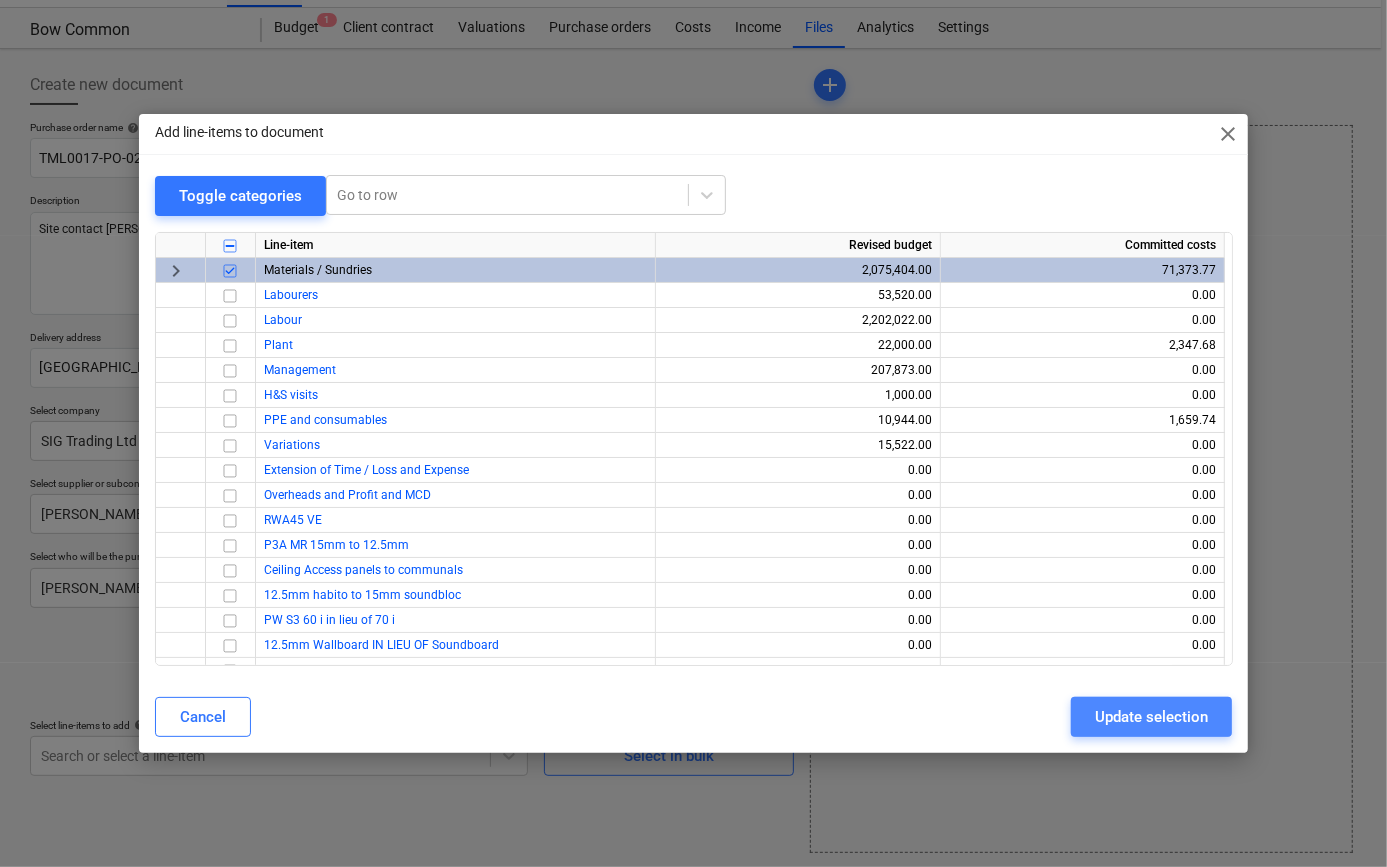click on "Update selection" at bounding box center (1151, 717) 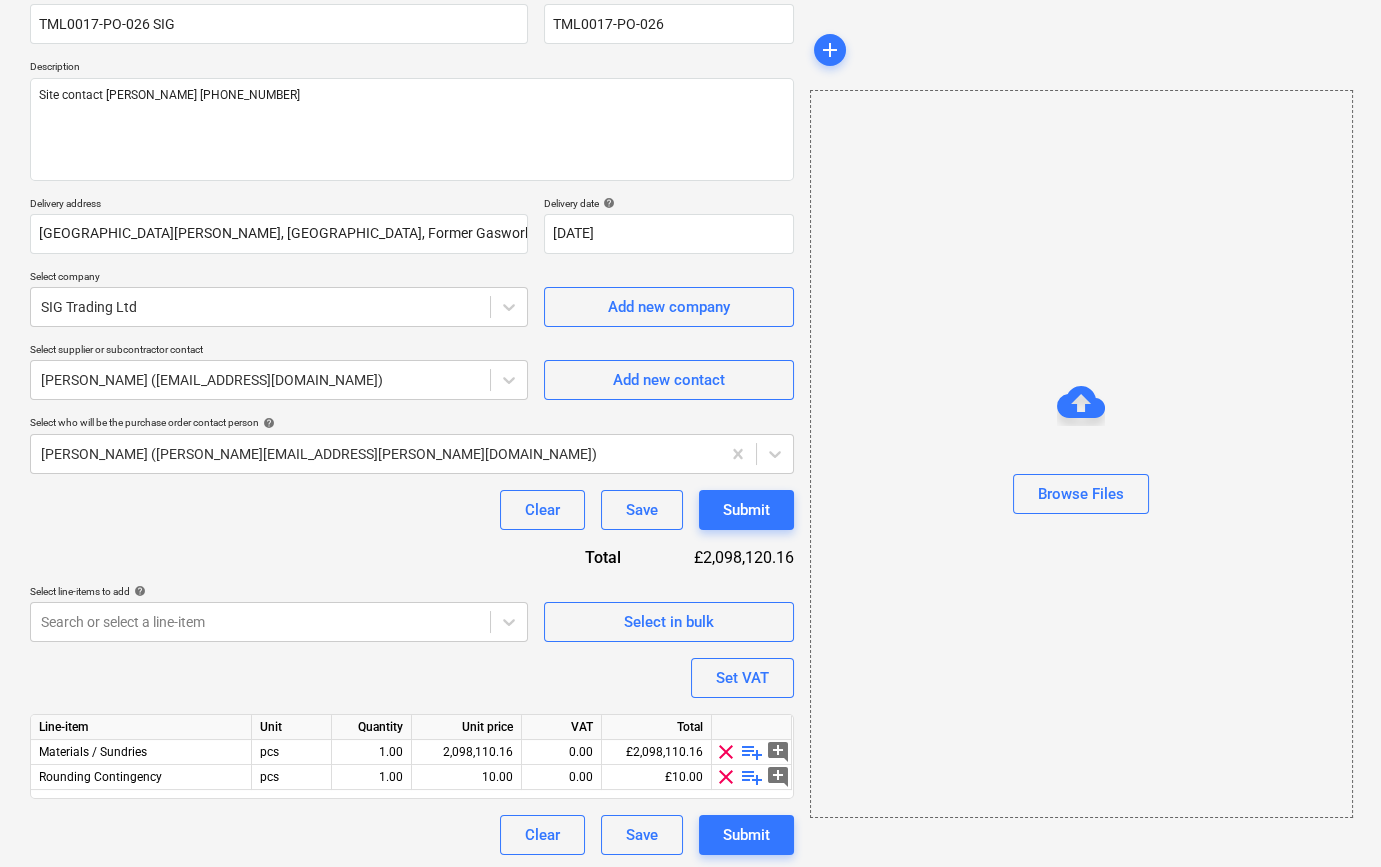 scroll, scrollTop: 180, scrollLeft: 0, axis: vertical 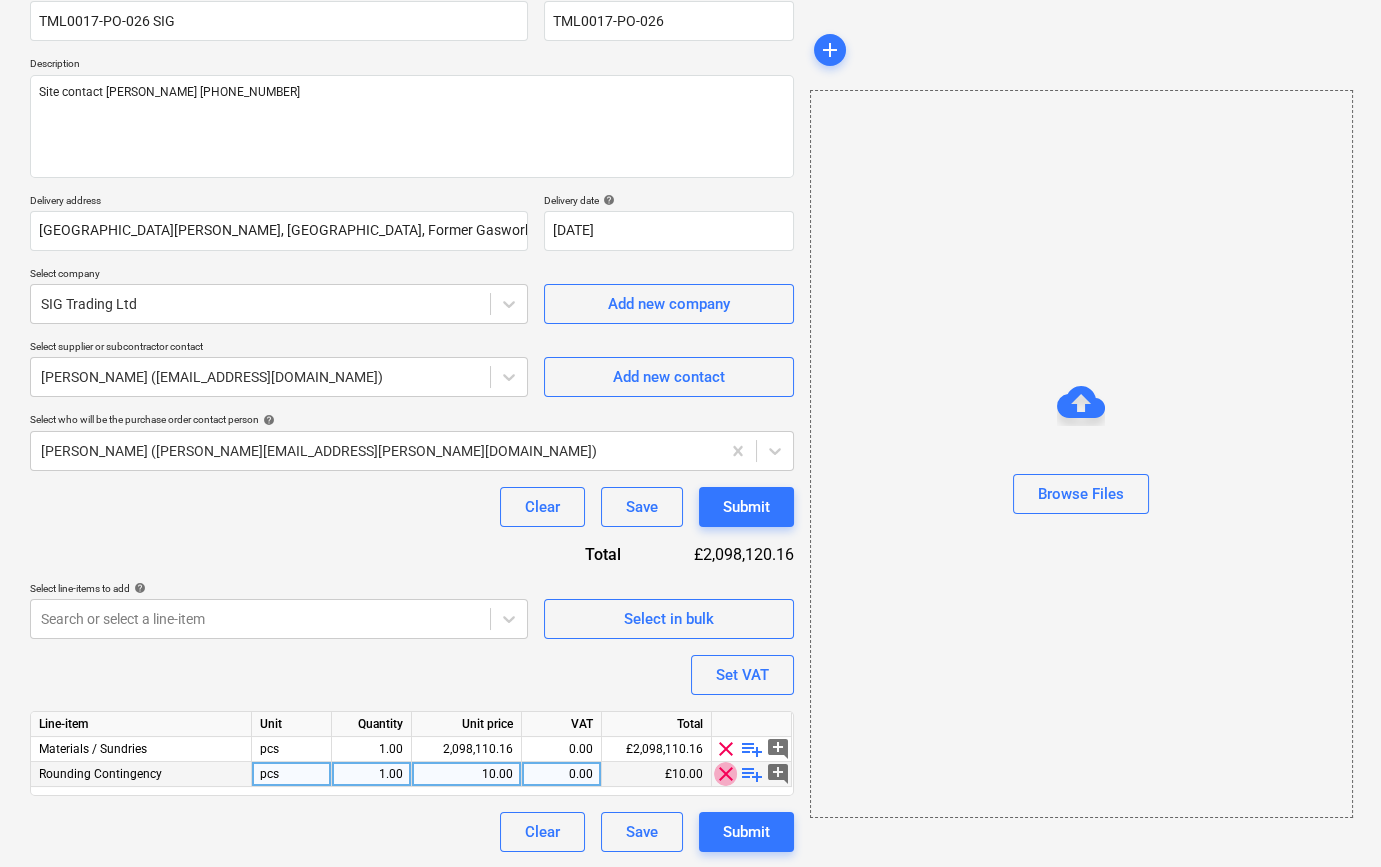 click on "clear" at bounding box center [726, 774] 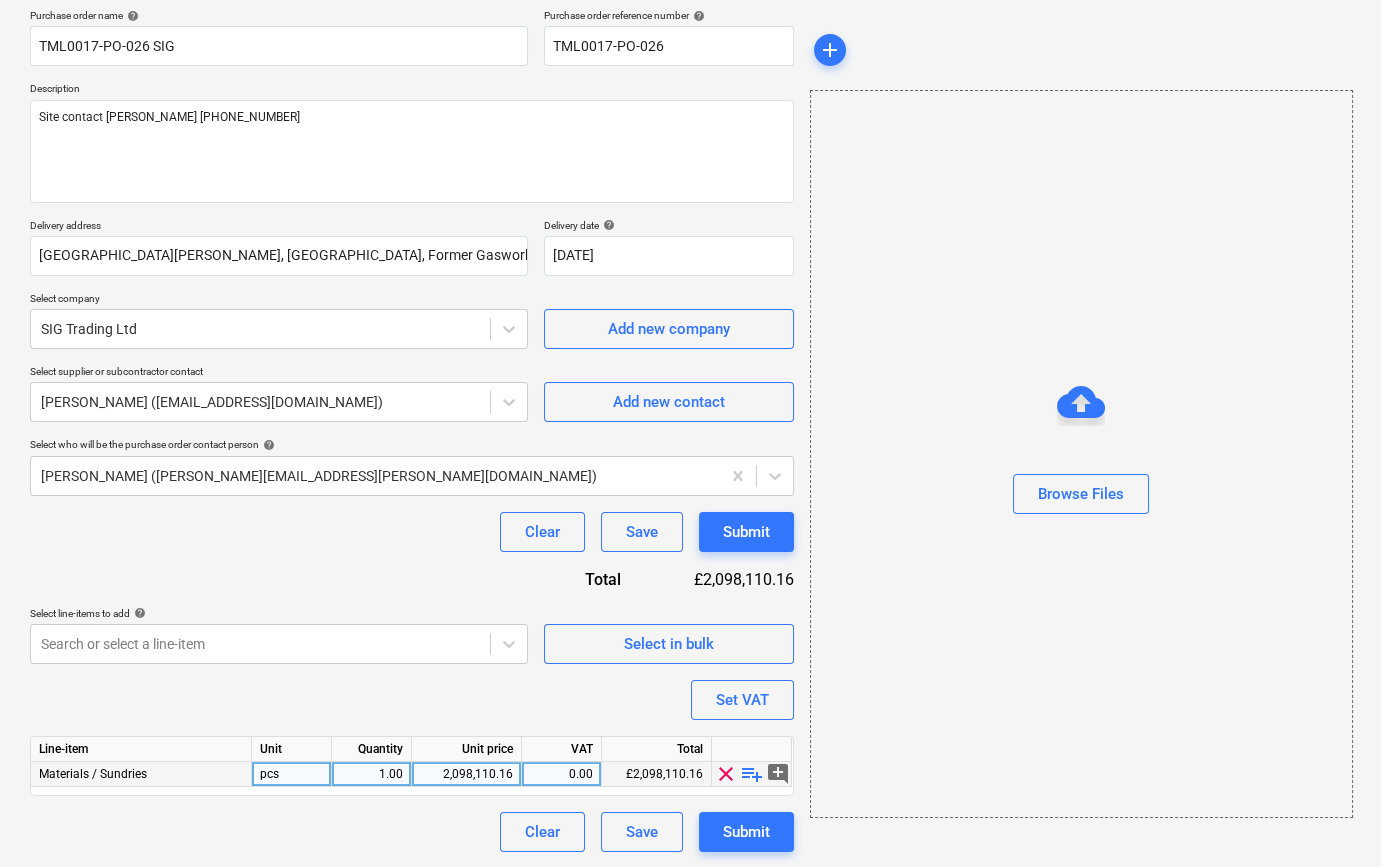 click on "playlist_add" at bounding box center [752, 774] 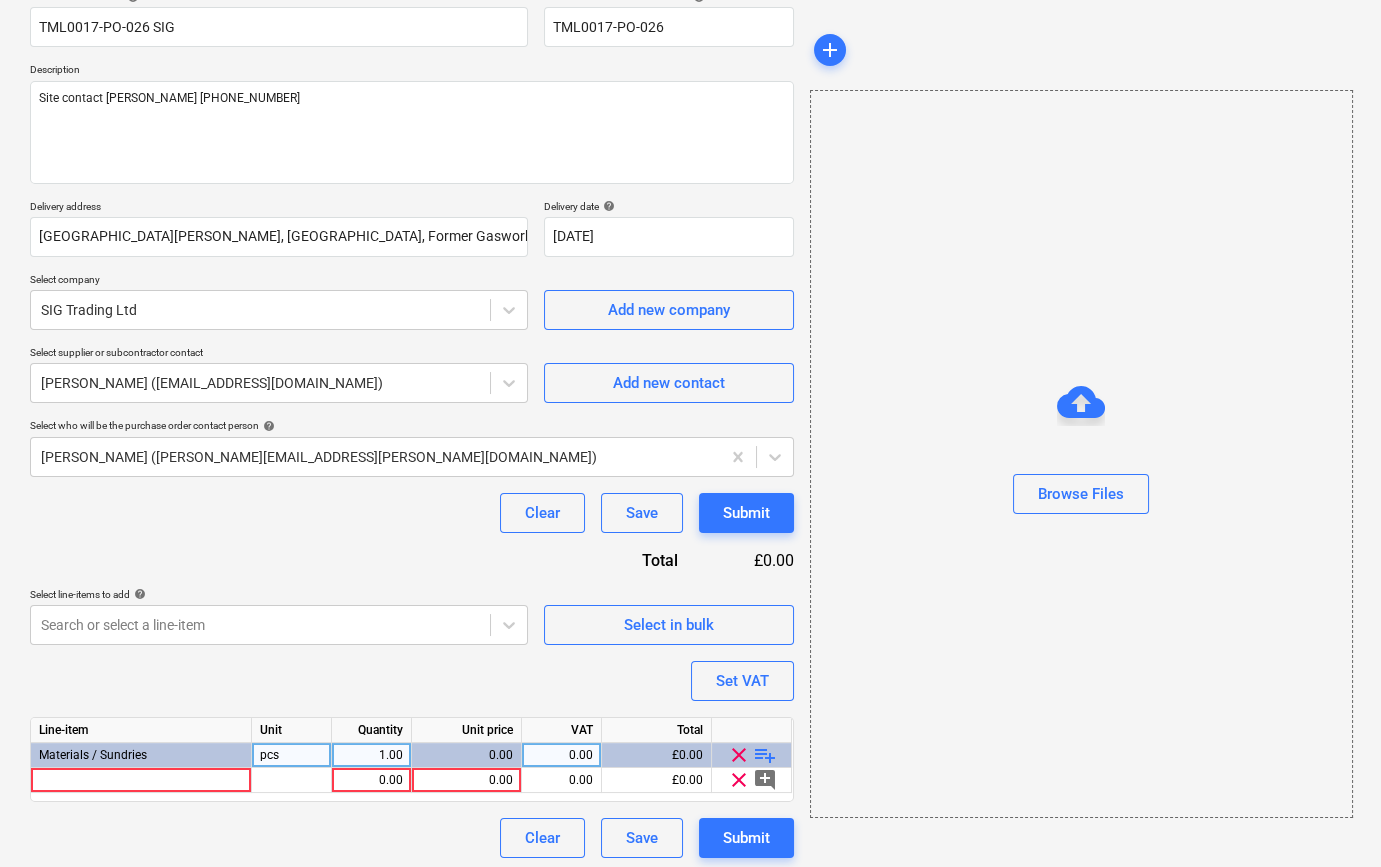 scroll, scrollTop: 180, scrollLeft: 0, axis: vertical 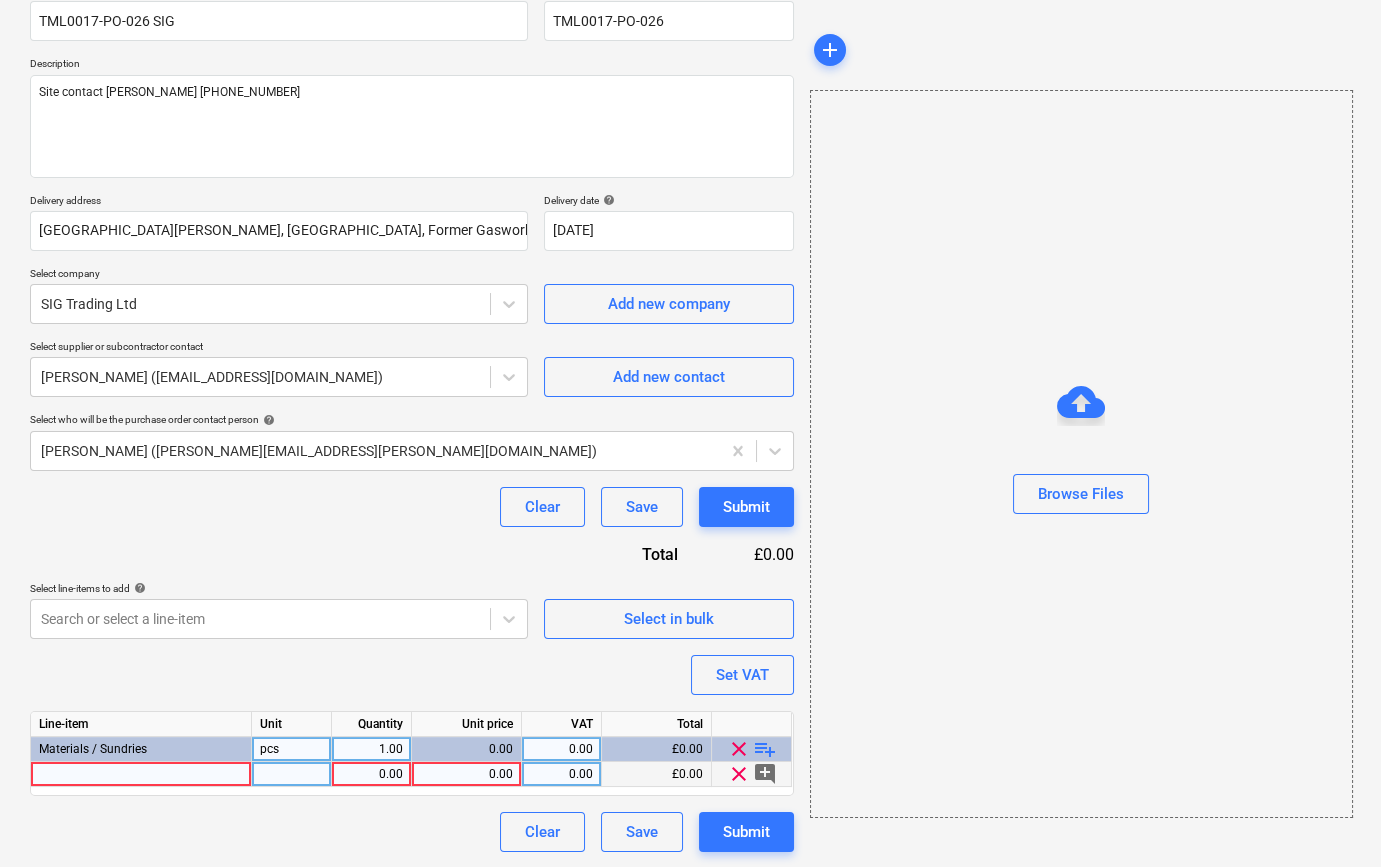 click at bounding box center (141, 774) 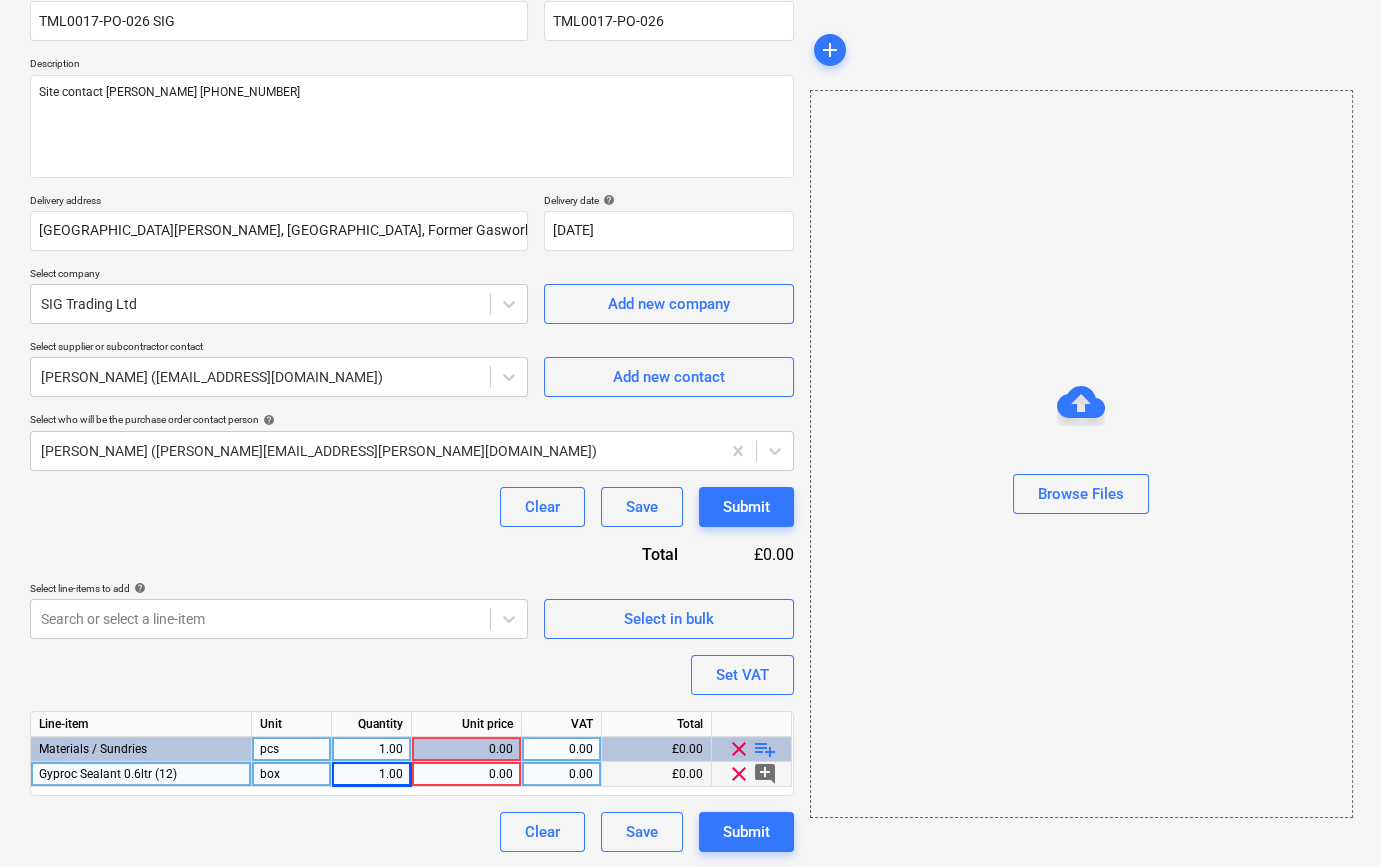 click on "1.00" at bounding box center (371, 774) 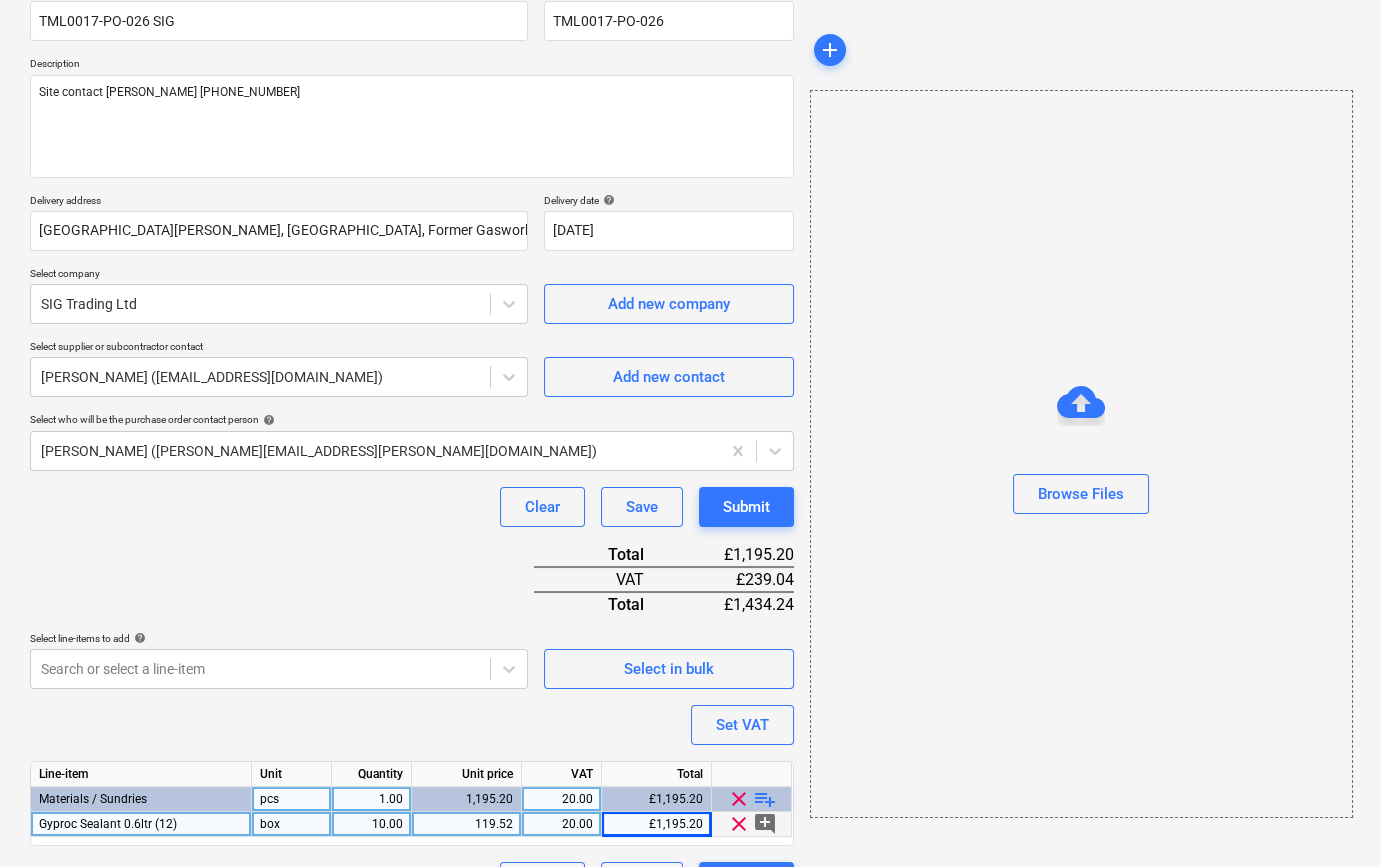 click on "playlist_add" at bounding box center (765, 799) 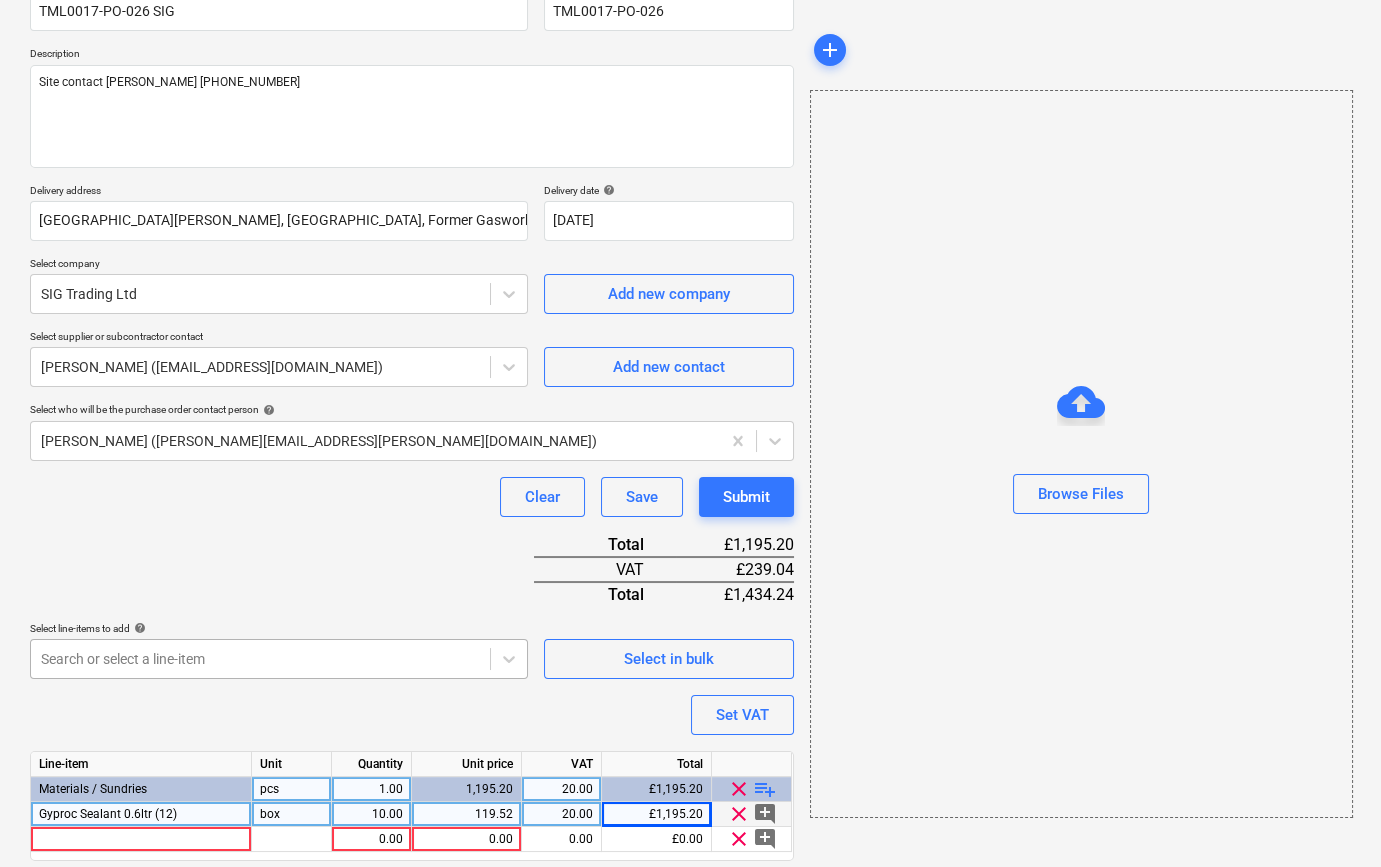 scroll, scrollTop: 255, scrollLeft: 0, axis: vertical 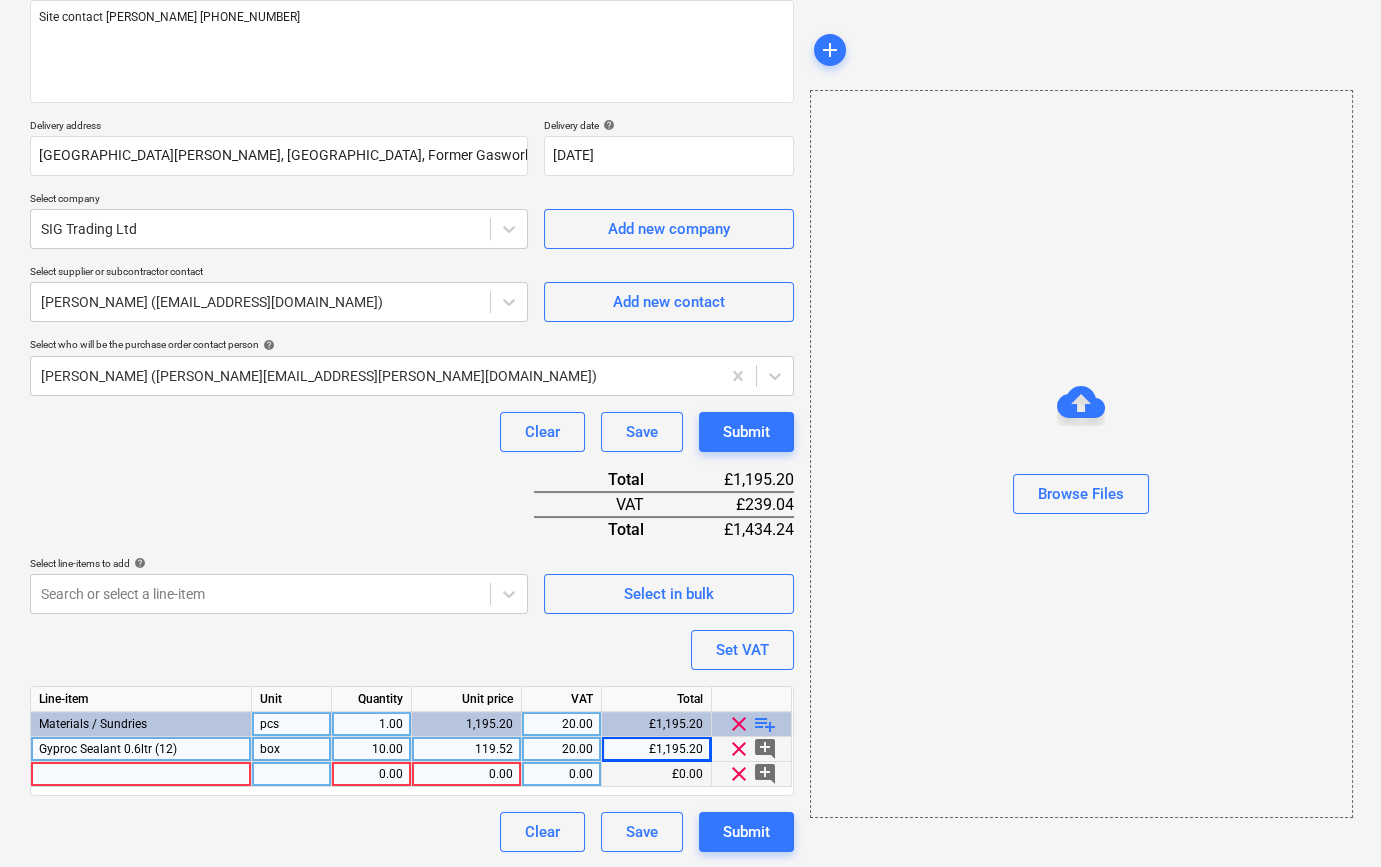 click at bounding box center (141, 774) 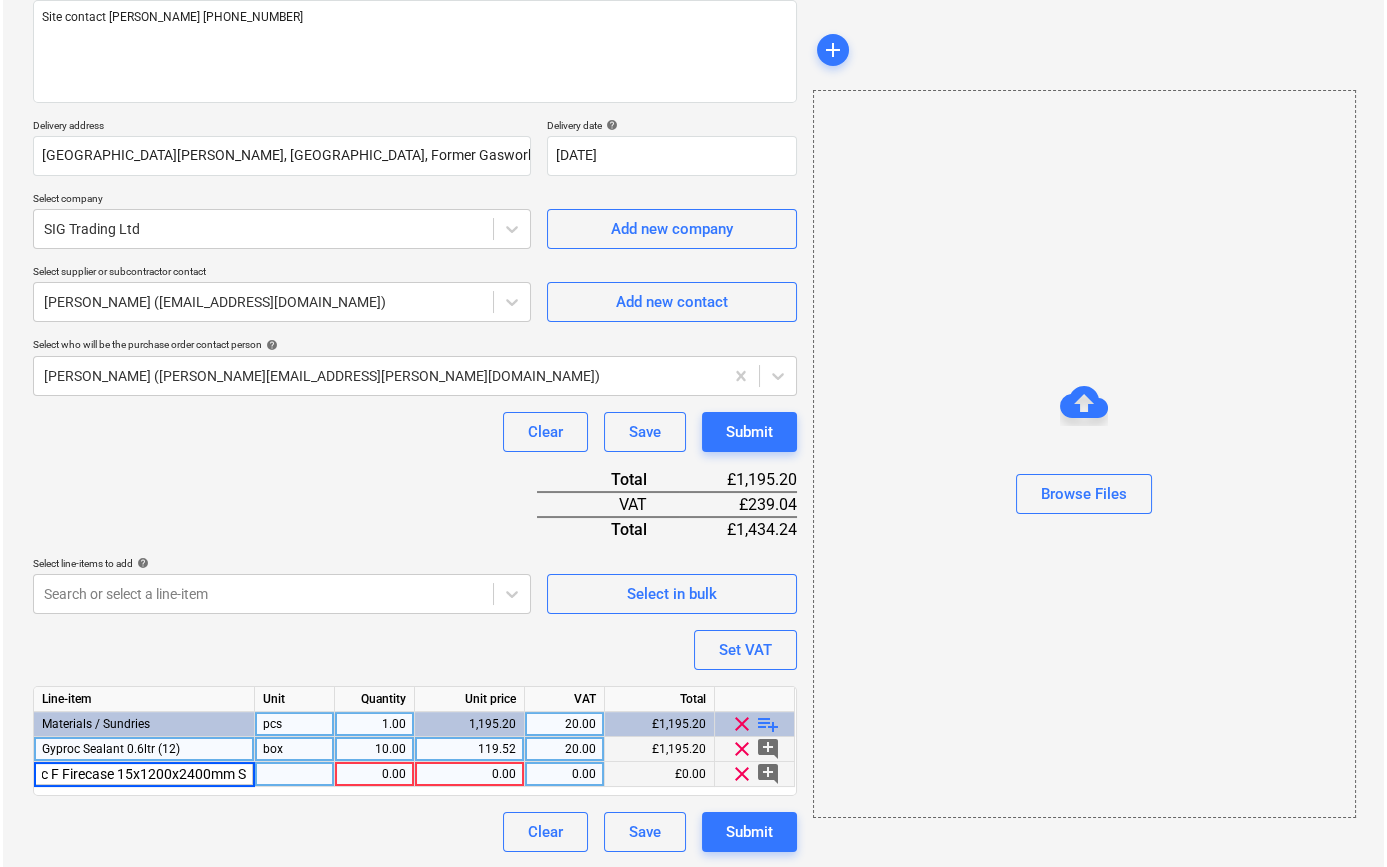 scroll, scrollTop: 0, scrollLeft: 50, axis: horizontal 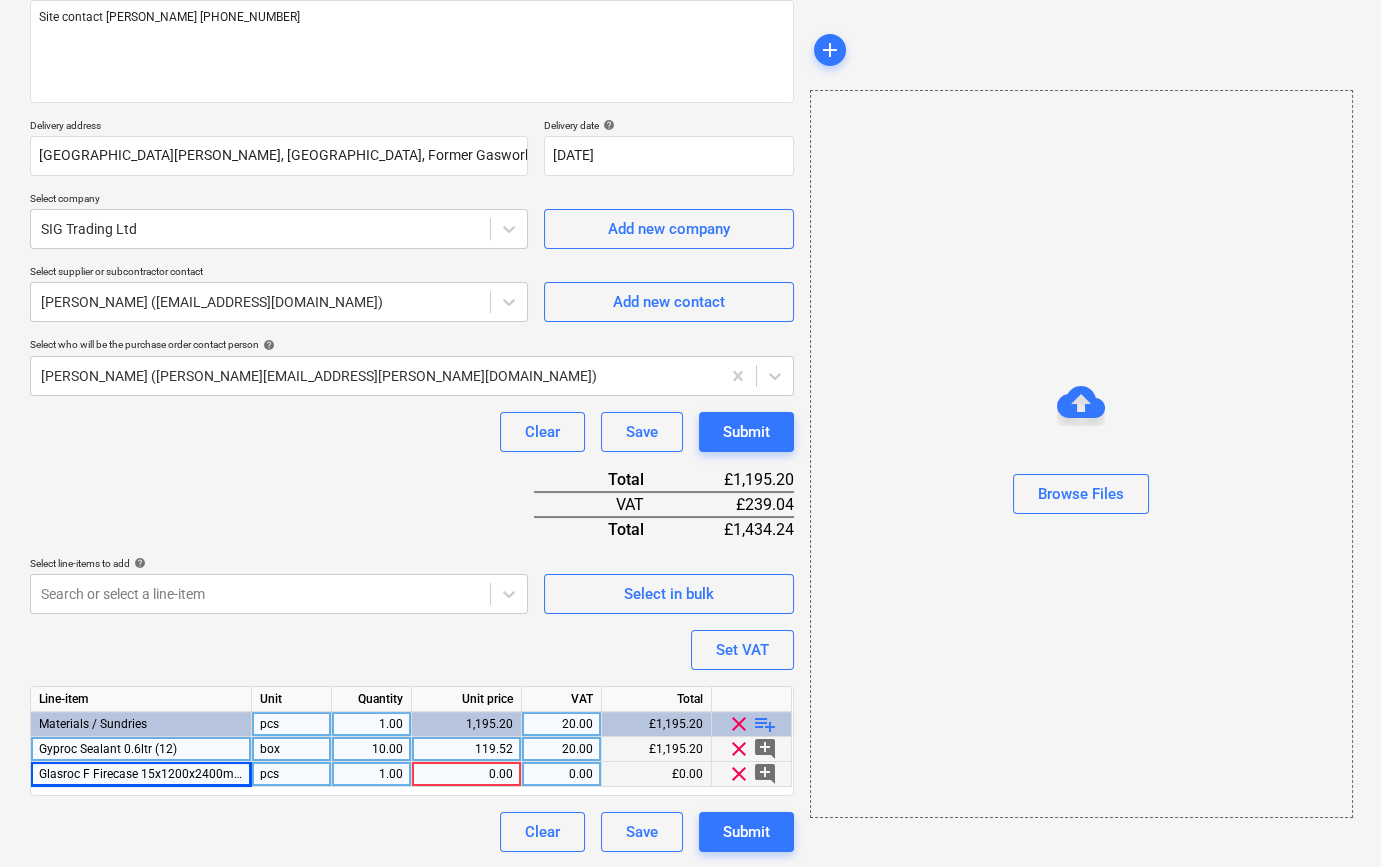 click on "1.00" at bounding box center (371, 774) 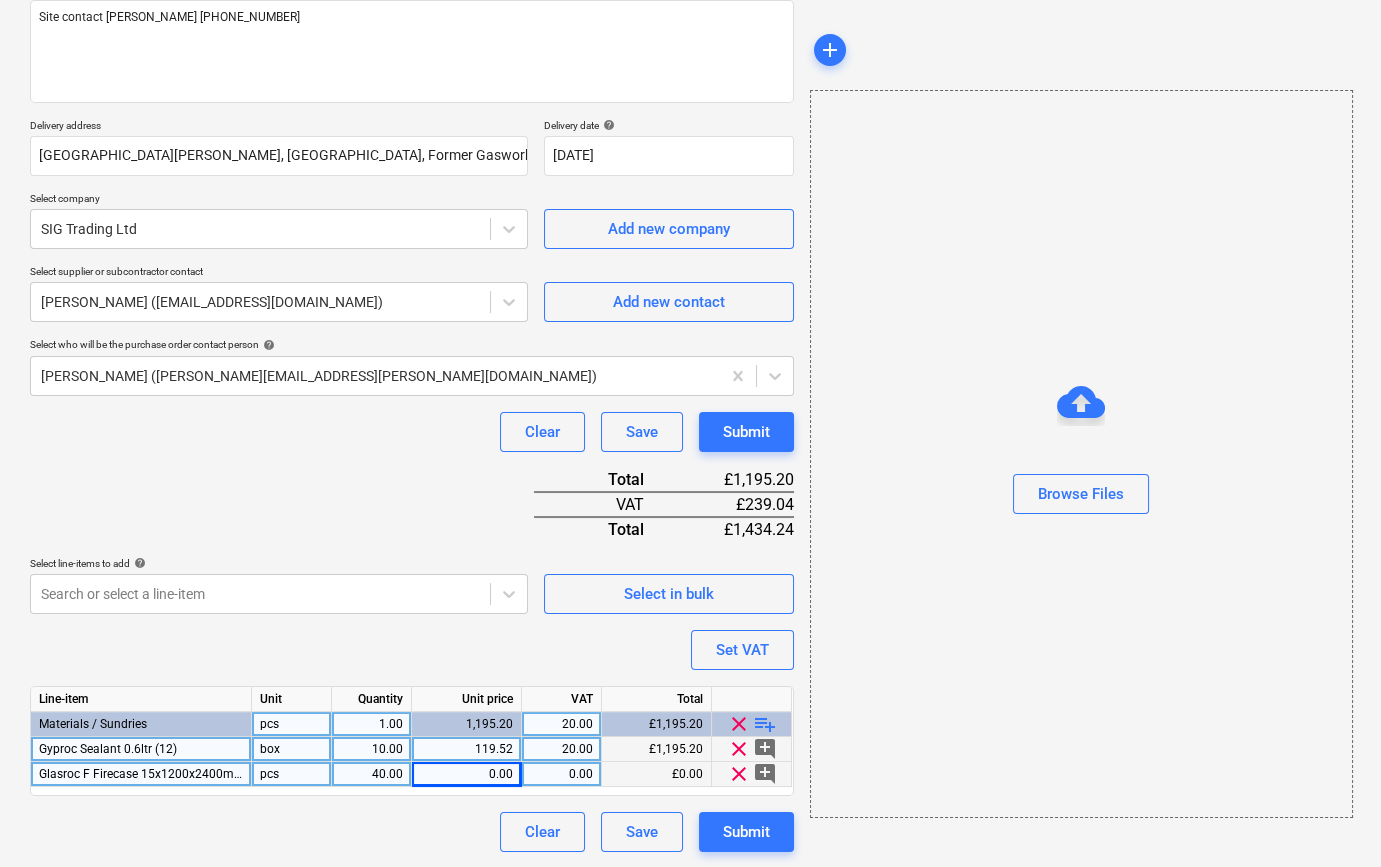 click on "0.00" at bounding box center [466, 774] 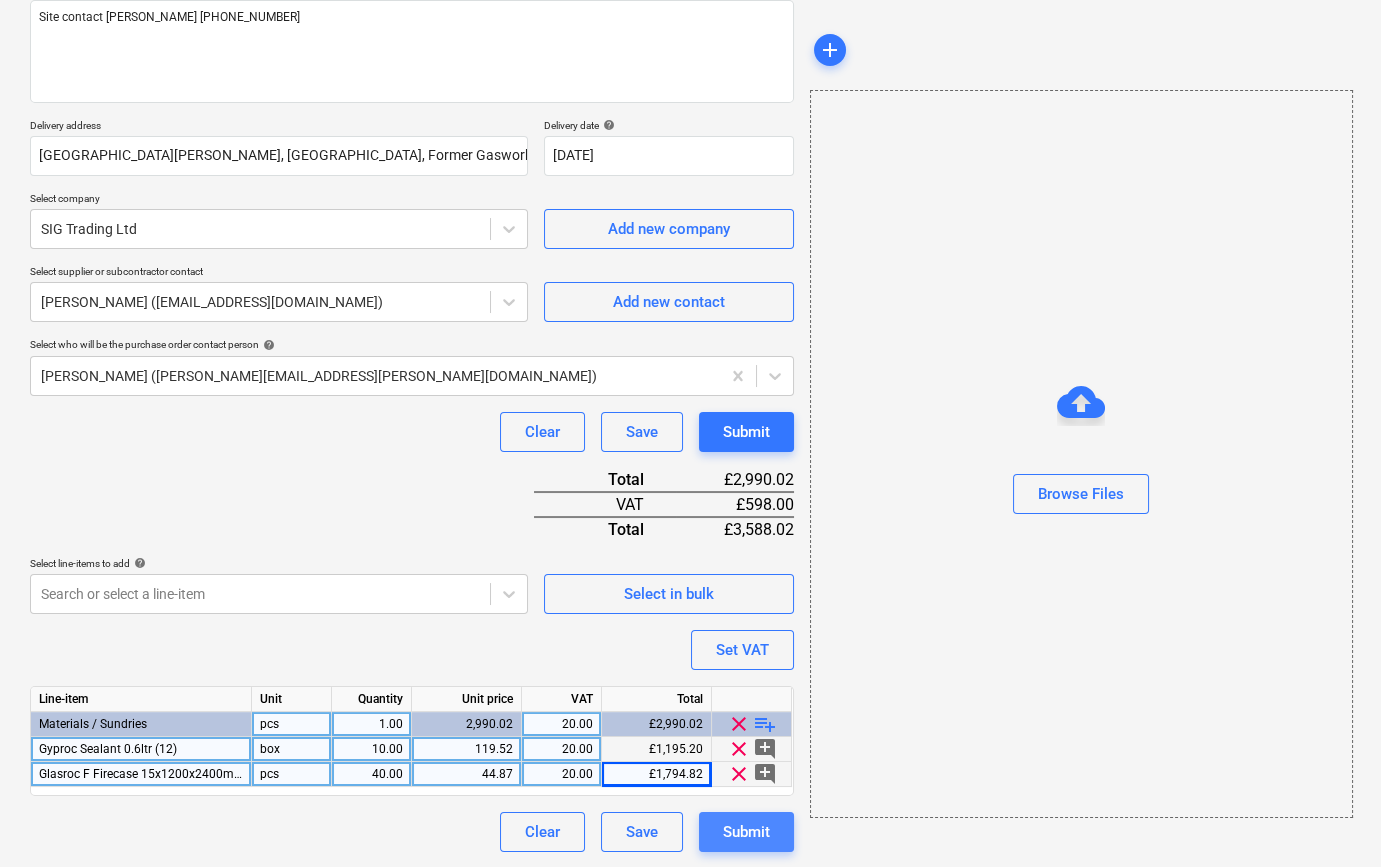 click on "Submit" at bounding box center [746, 832] 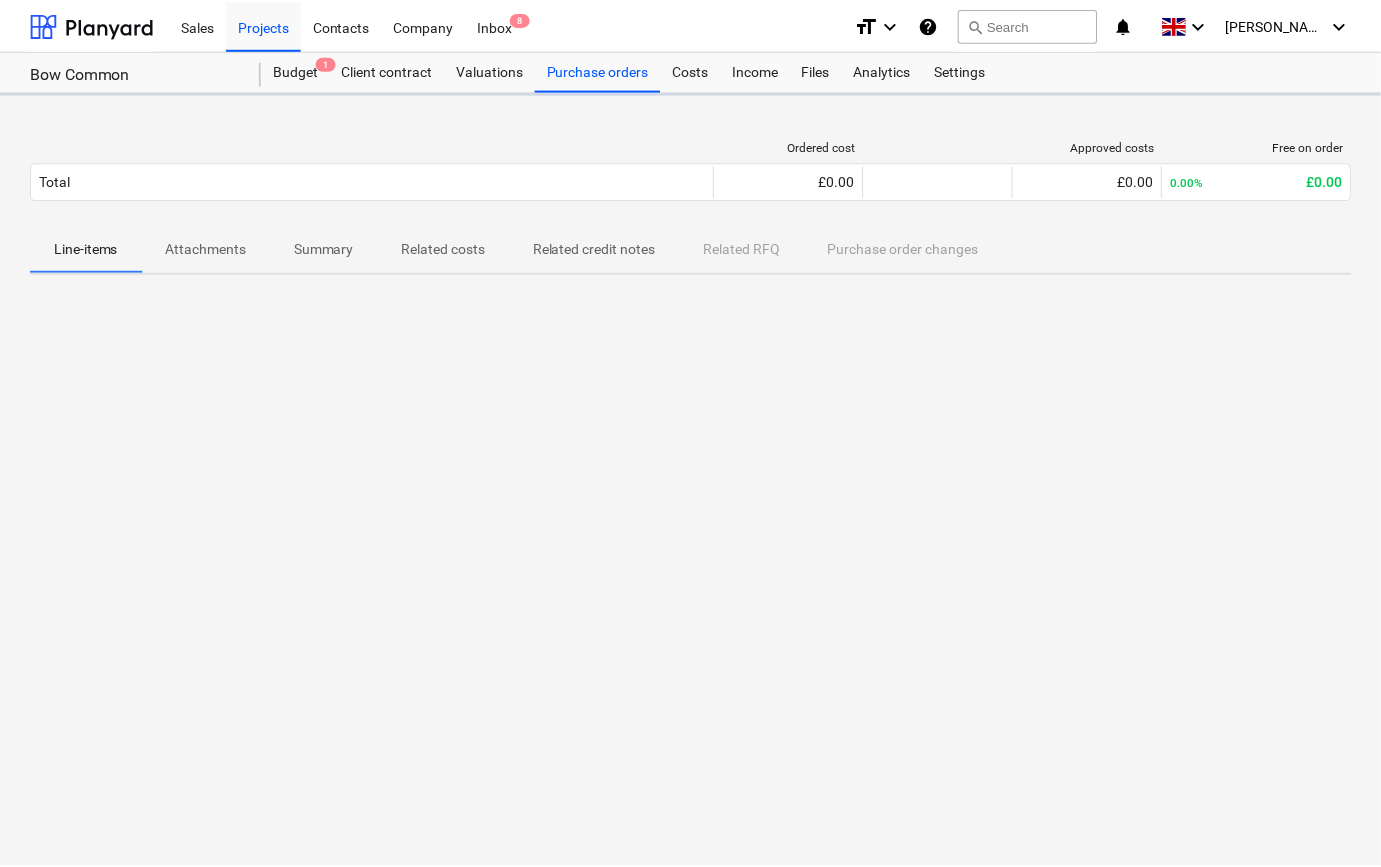 scroll, scrollTop: 0, scrollLeft: 0, axis: both 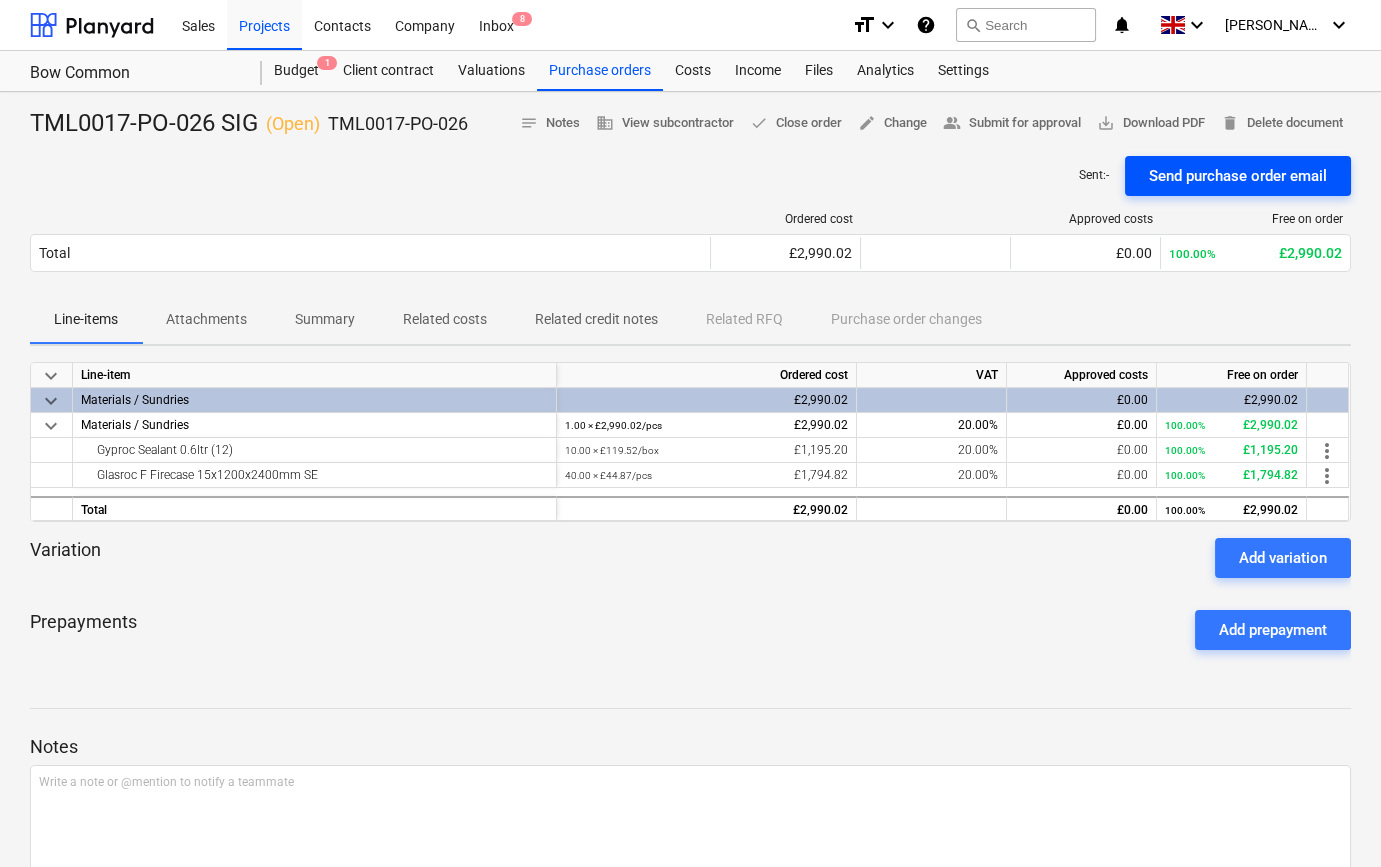 click on "Send purchase order email" at bounding box center (1238, 176) 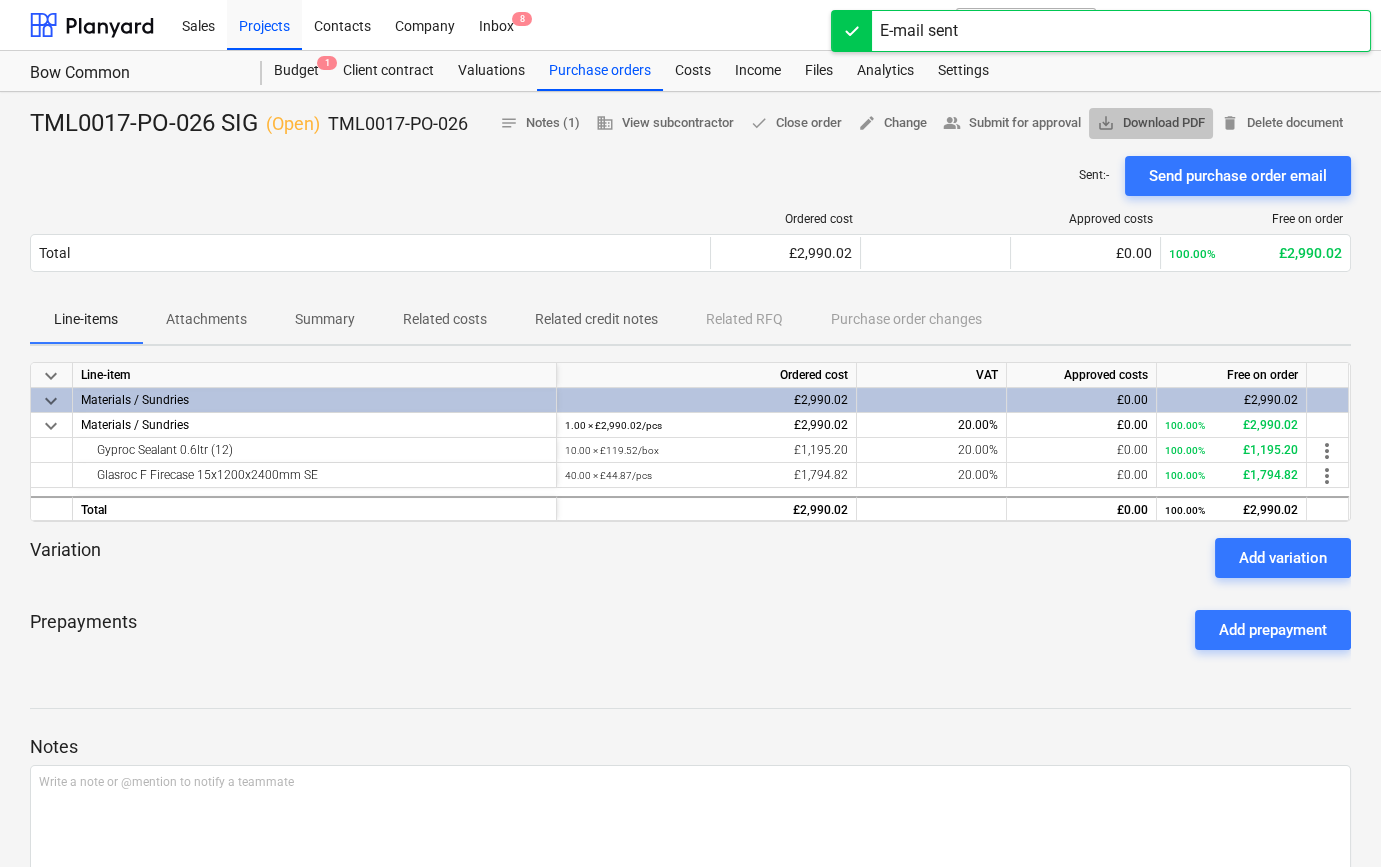 click on "save_alt Download PDF" at bounding box center (1151, 123) 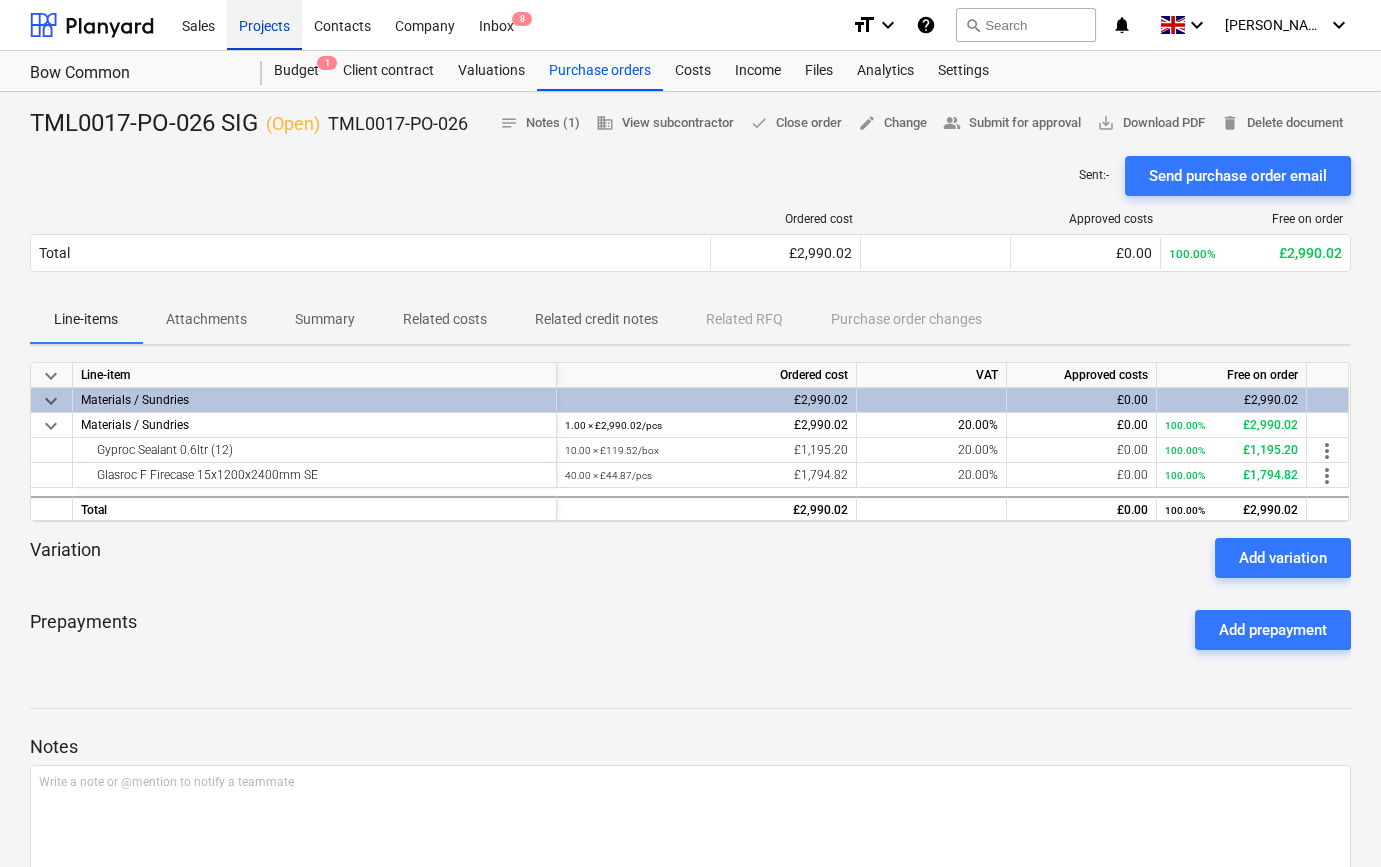click on "Projects" at bounding box center [264, 24] 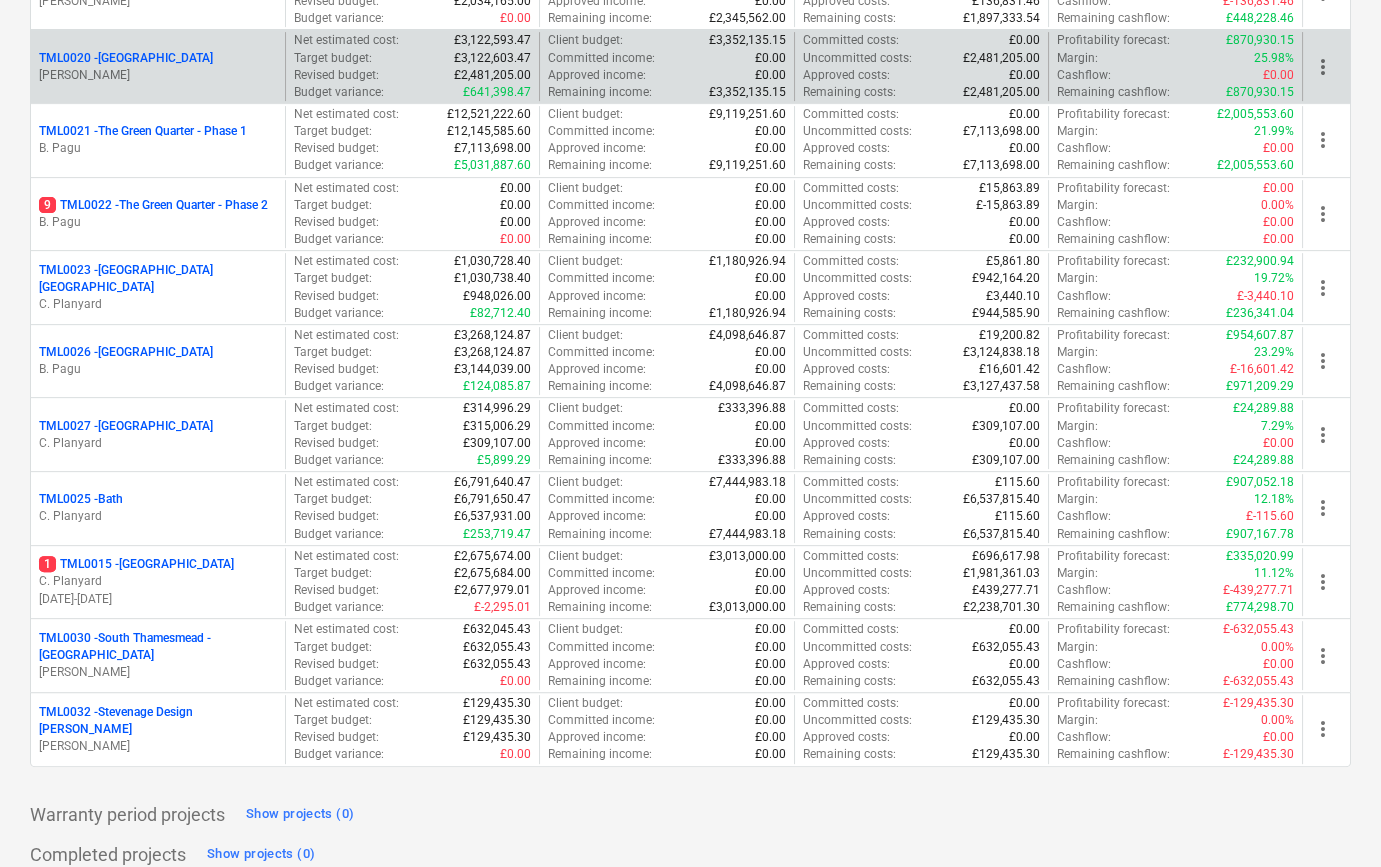 scroll, scrollTop: 1676, scrollLeft: 0, axis: vertical 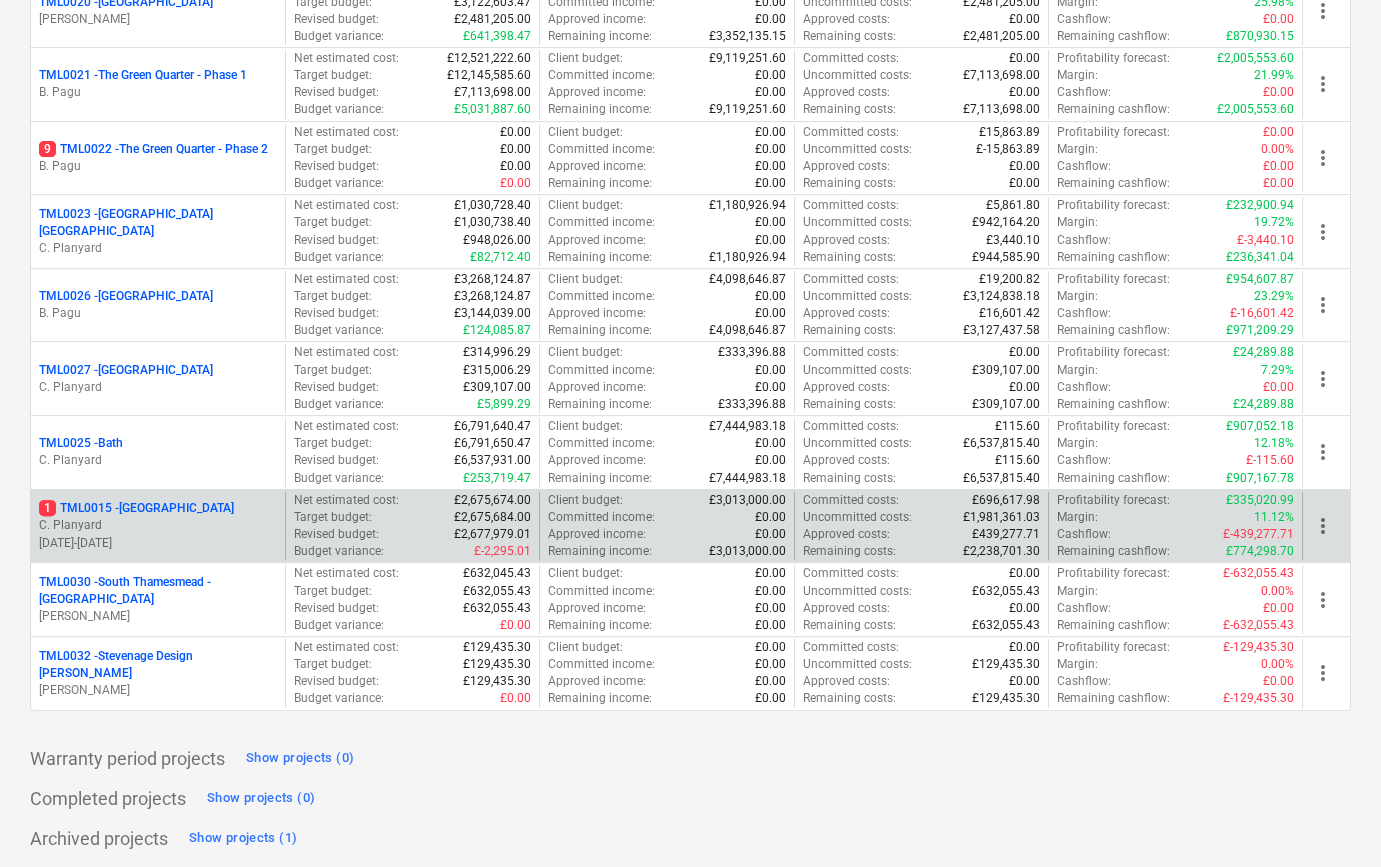 click on "1  TML0015 -  [GEOGRAPHIC_DATA]" at bounding box center [136, 508] 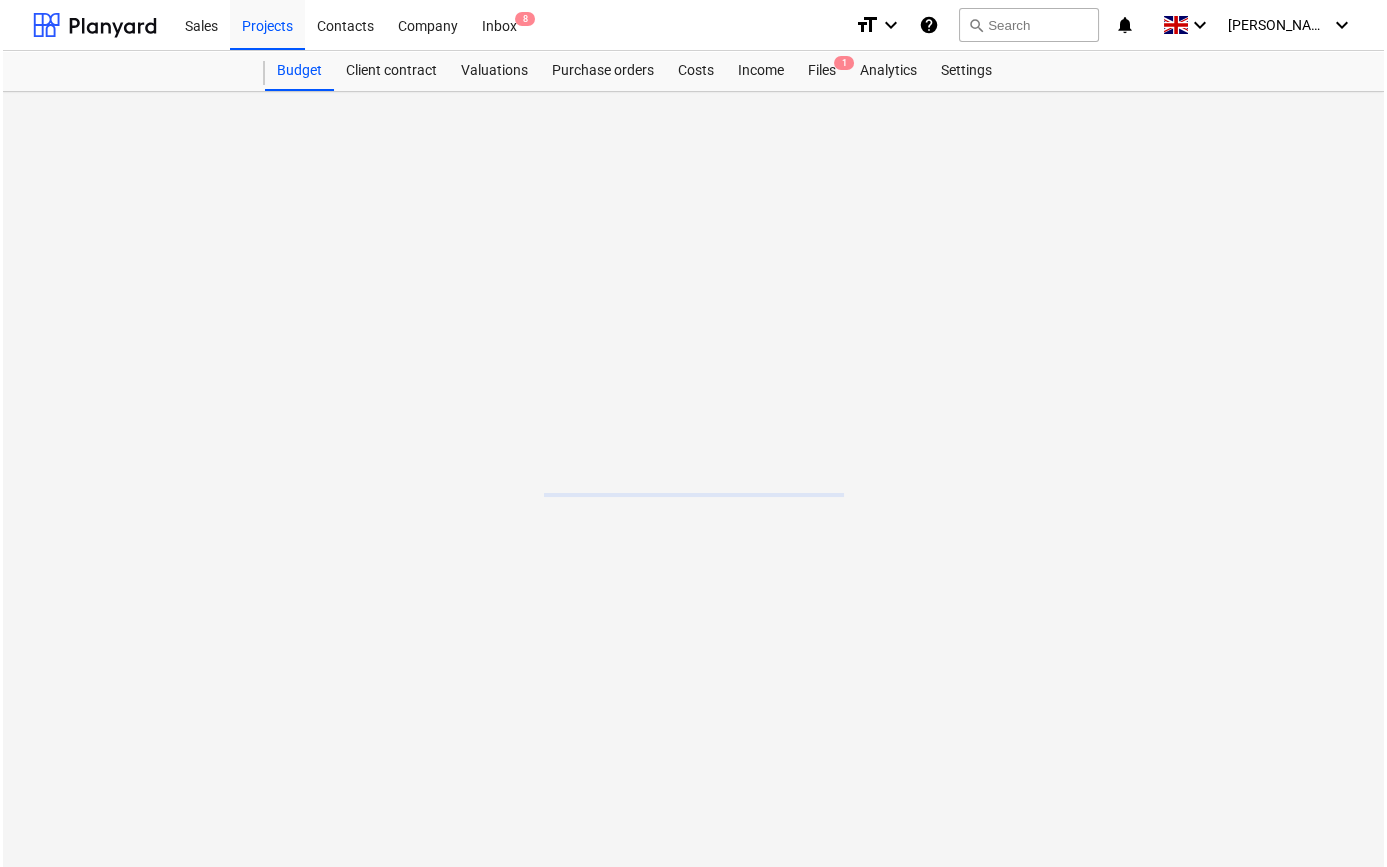 scroll, scrollTop: 0, scrollLeft: 0, axis: both 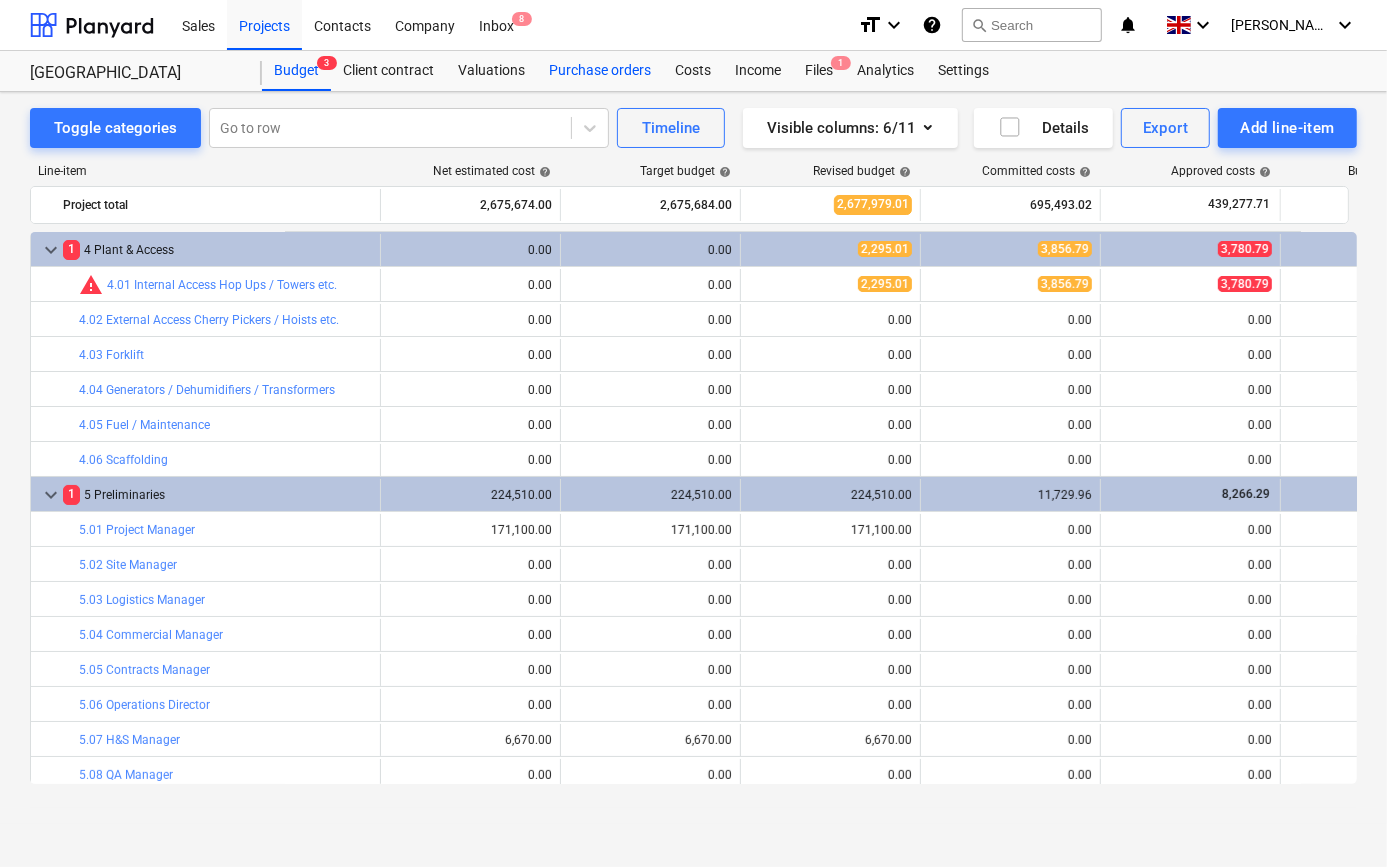 click on "Purchase orders" at bounding box center (600, 71) 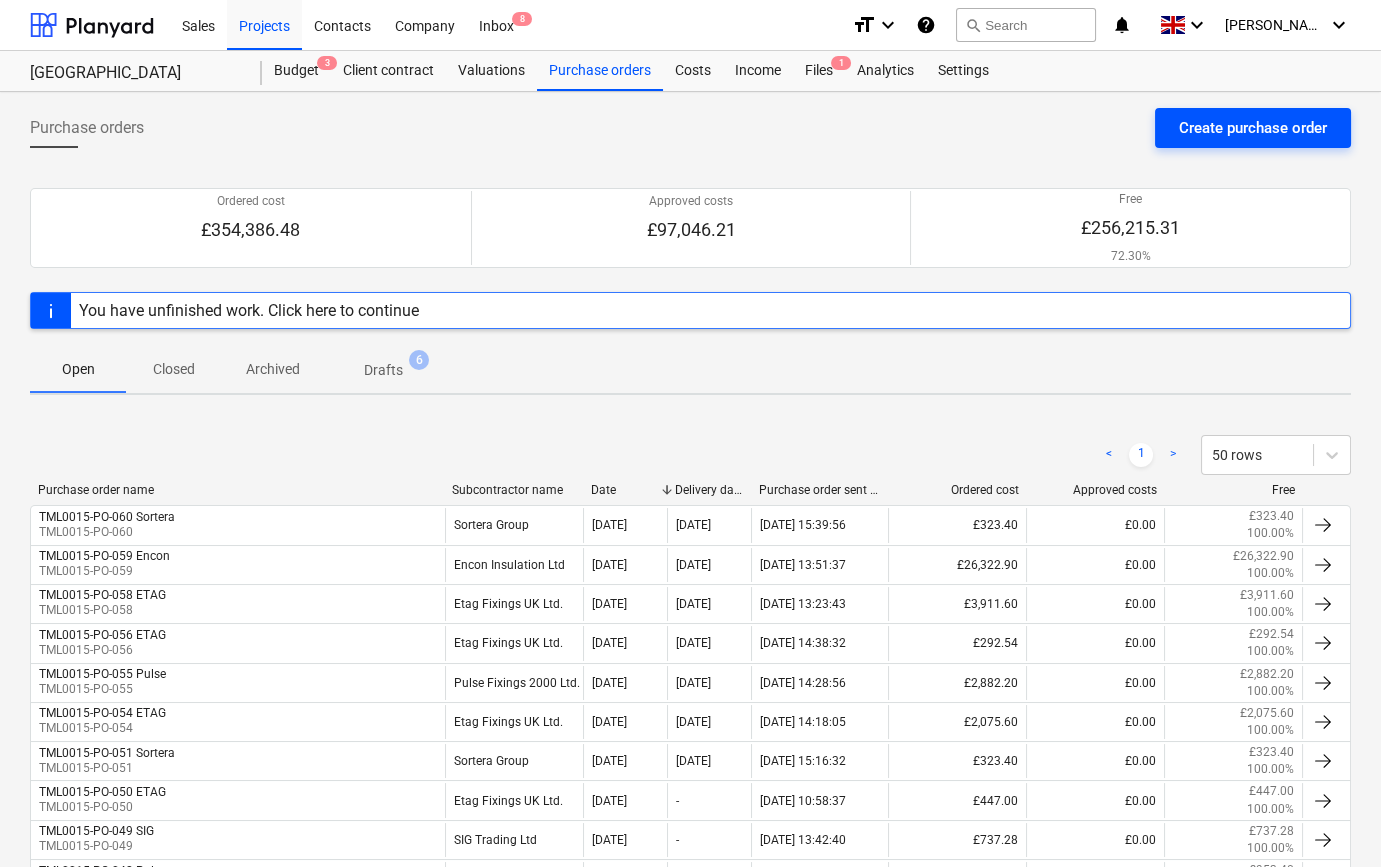 click on "Create purchase order" at bounding box center (1253, 128) 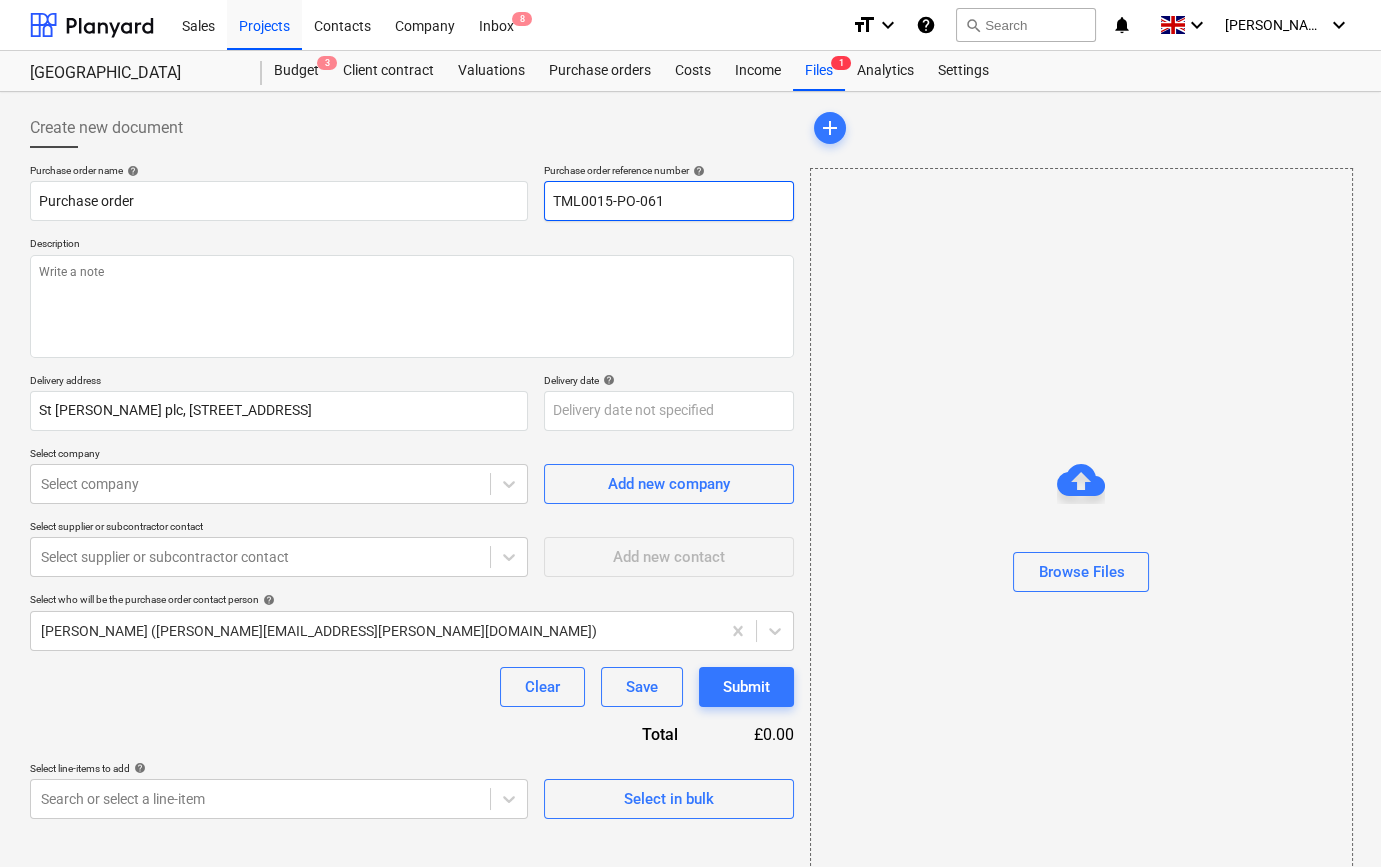 drag, startPoint x: 687, startPoint y: 205, endPoint x: 555, endPoint y: 203, distance: 132.01515 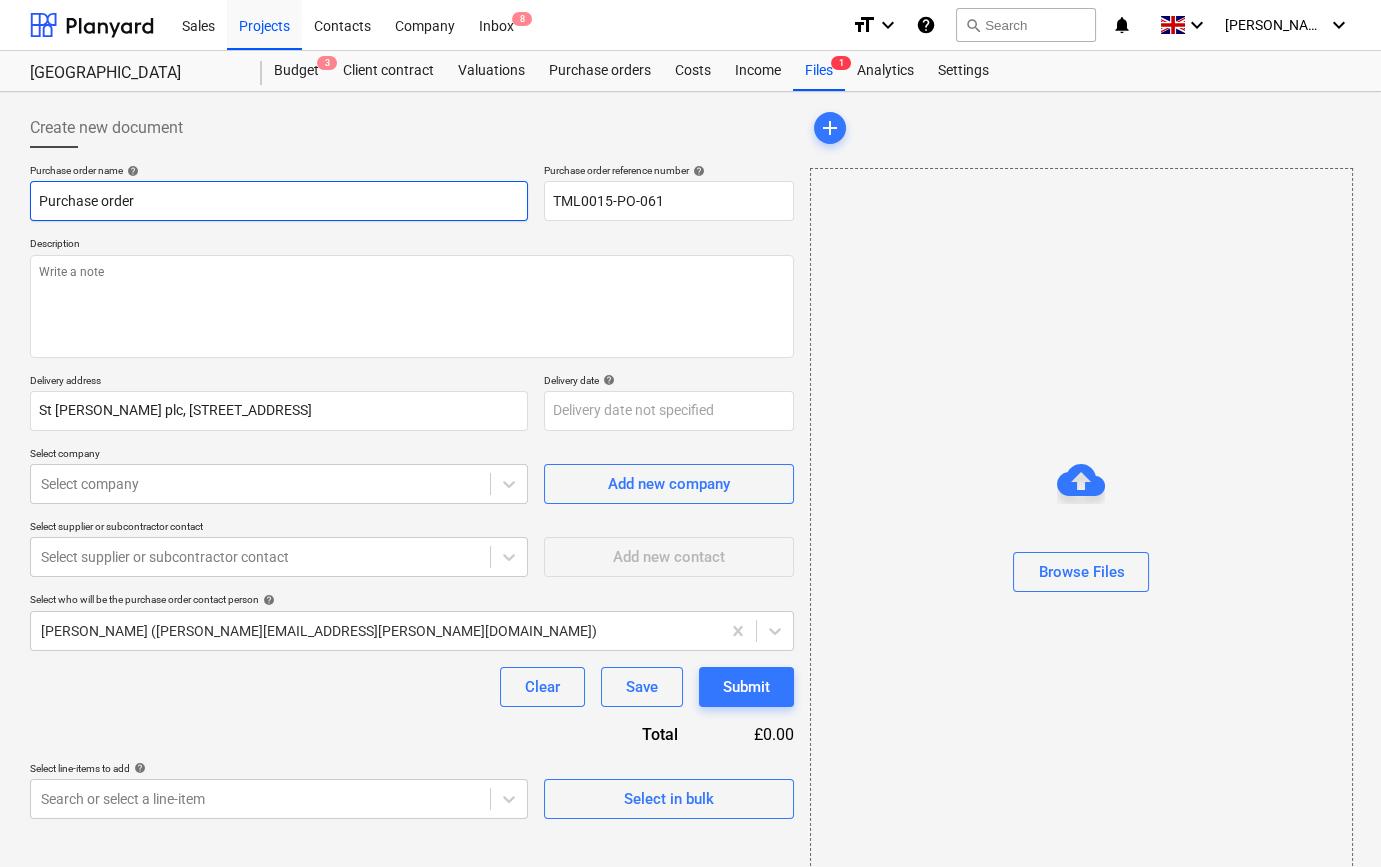 paste on "TML0015-PO-061" 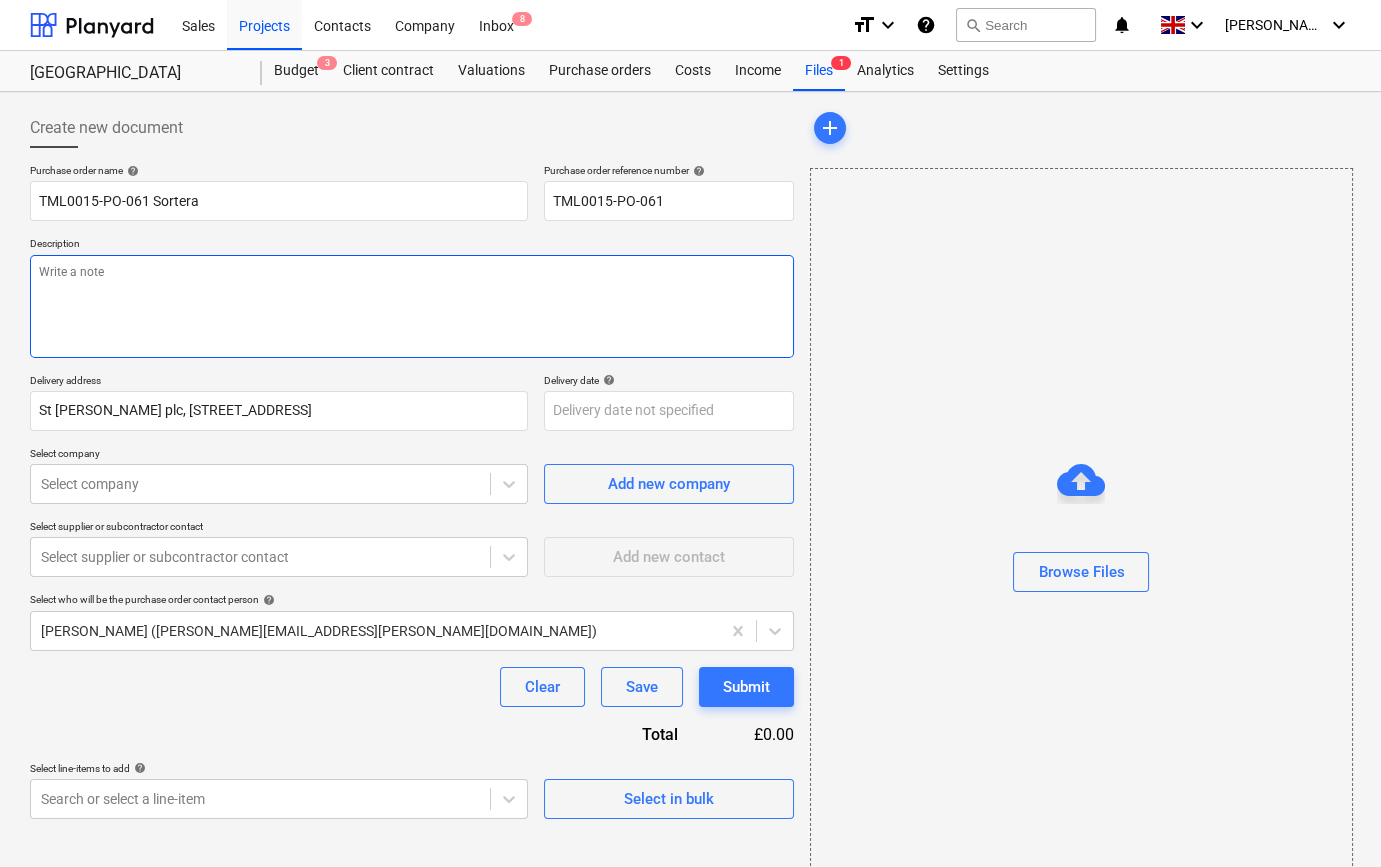 click at bounding box center (412, 306) 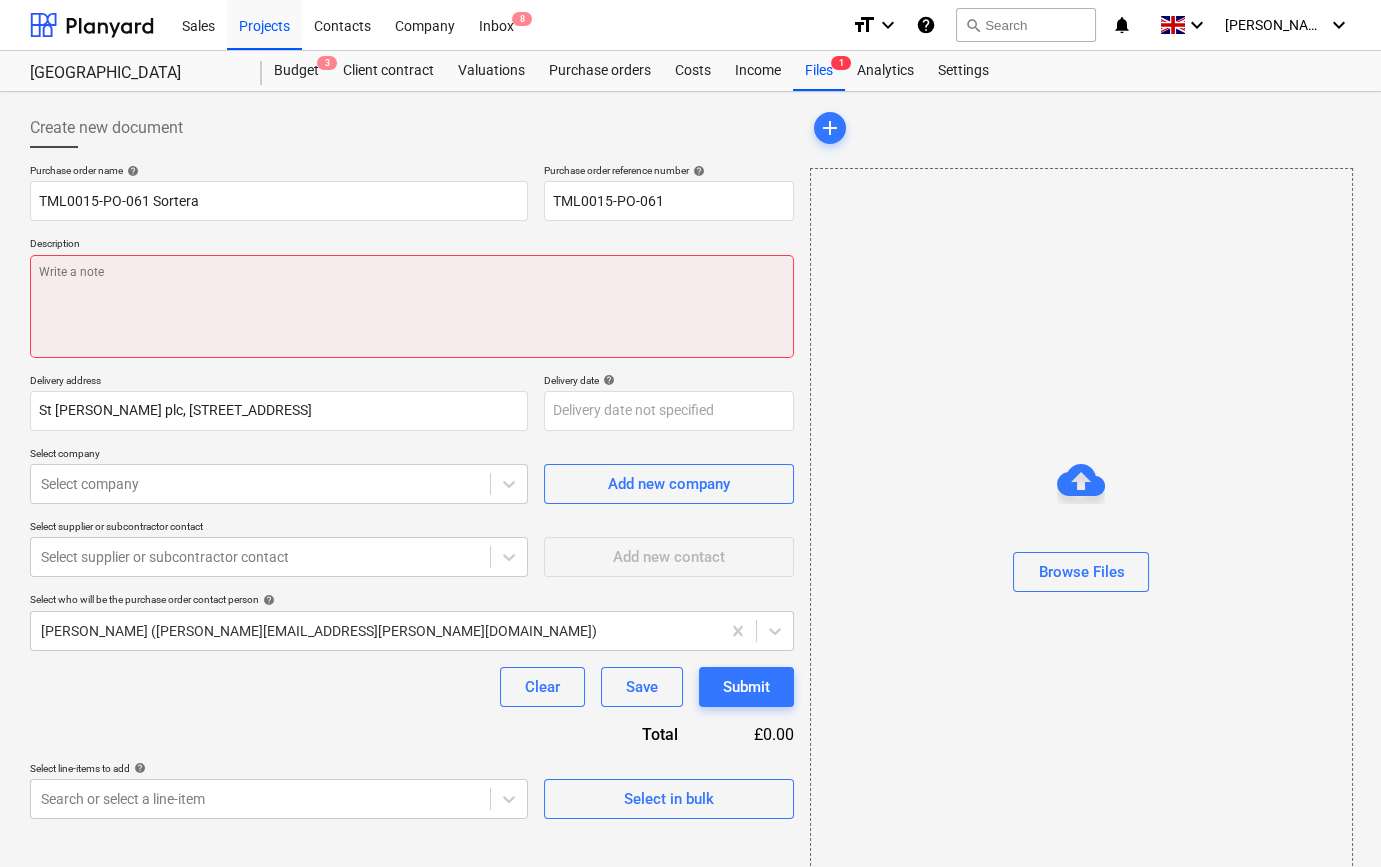 click at bounding box center [412, 306] 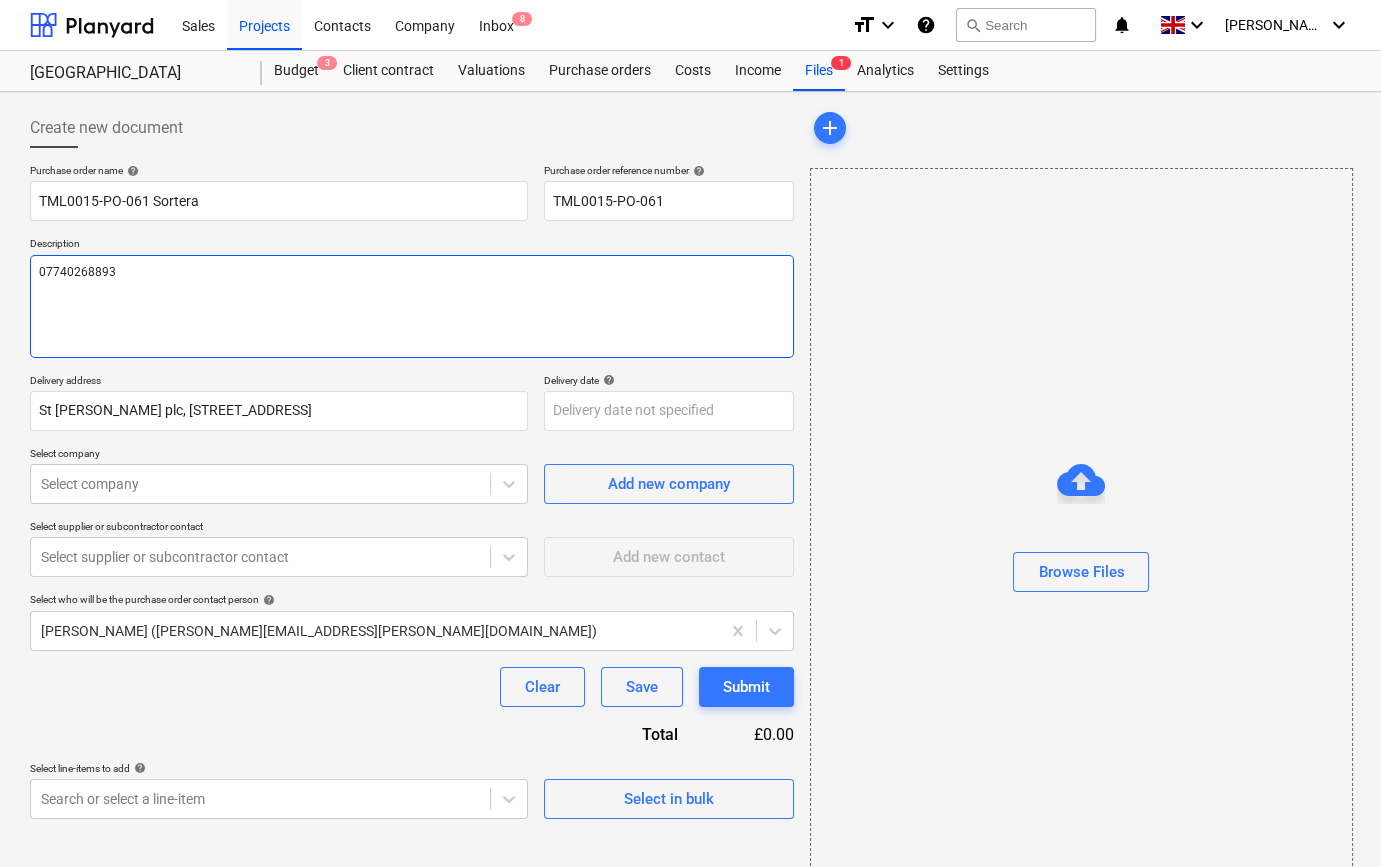 click on "07740268893" at bounding box center (412, 306) 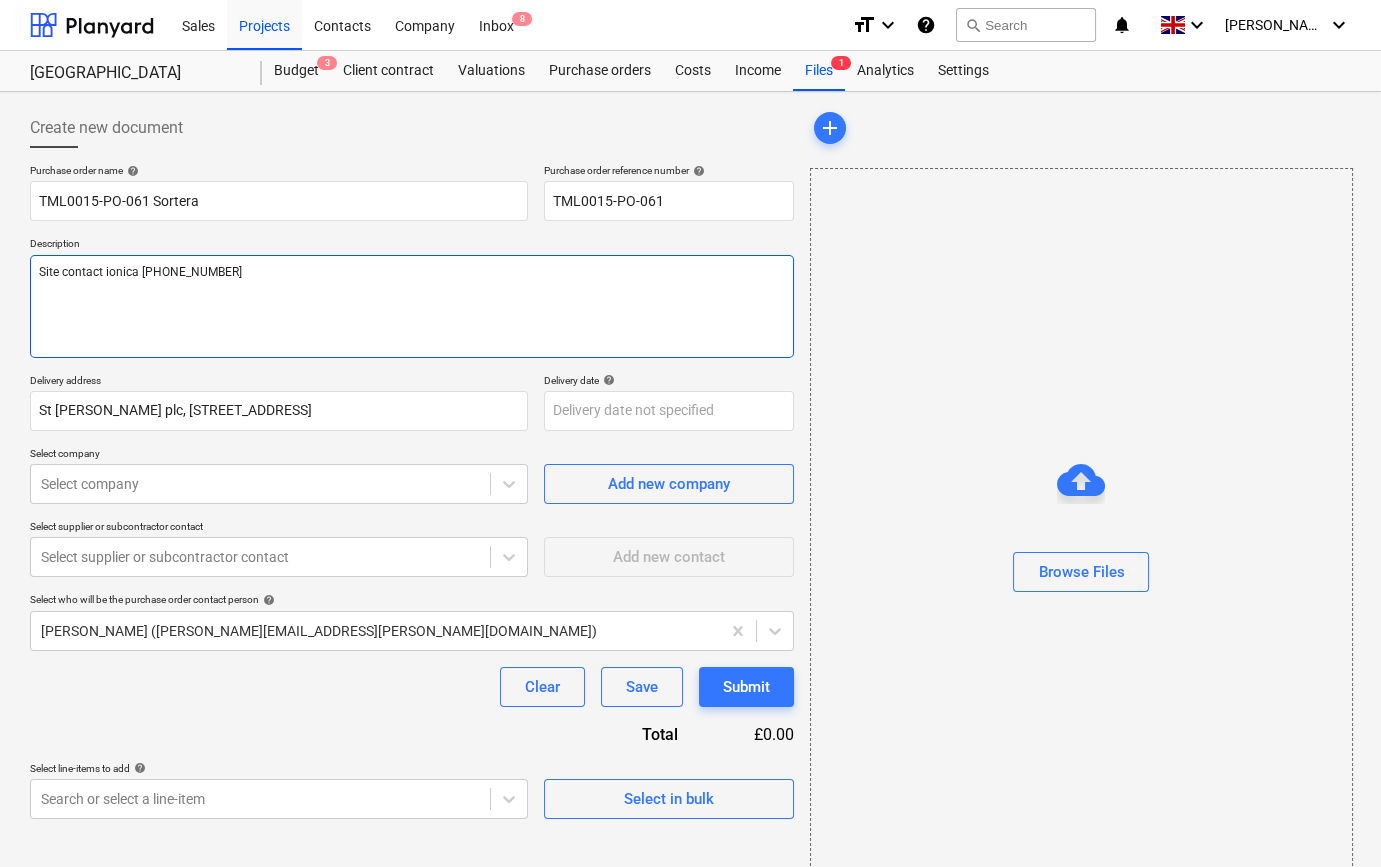 click on "Site contact ionica [PHONE_NUMBER]" at bounding box center [412, 306] 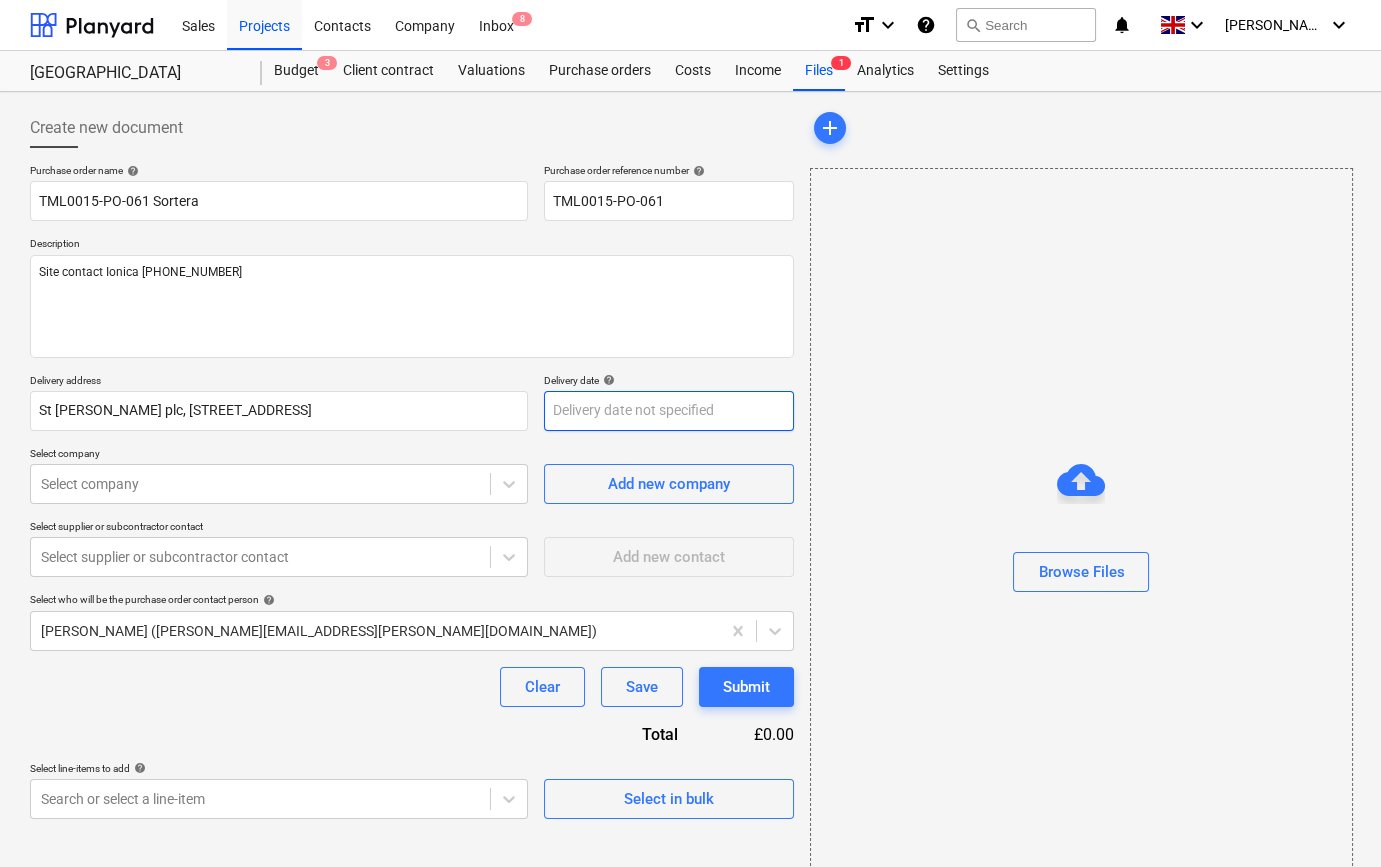 click on "Sales Projects Contacts Company Inbox 8 format_size keyboard_arrow_down help search Search notifications 0 keyboard_arrow_down [PERSON_NAME] keyboard_arrow_down Camden Goods Yard Budget 3 Client contract Valuations Purchase orders Costs Income Files 1 Analytics Settings Create new document Purchase order name help TML0015-PO-061 Sortera Purchase order reference number help TML0015-PO-061 Description Site contact Ionica 07740268893 Delivery address [STREET_ADDRESS][PERSON_NAME] Delivery date help Press the down arrow key to interact with the calendar and
select a date. Press the question mark key to get the keyboard shortcuts for changing dates. Select company Select company Add new company Select supplier or subcontractor contact Select supplier or subcontractor contact Add new contact Select who will be the purchase order contact person help [PERSON_NAME] ([PERSON_NAME][EMAIL_ADDRESS][PERSON_NAME][DOMAIN_NAME]) Clear Save Submit Total £0.00 Select line-items to add help Select in bulk add" at bounding box center [690, 433] 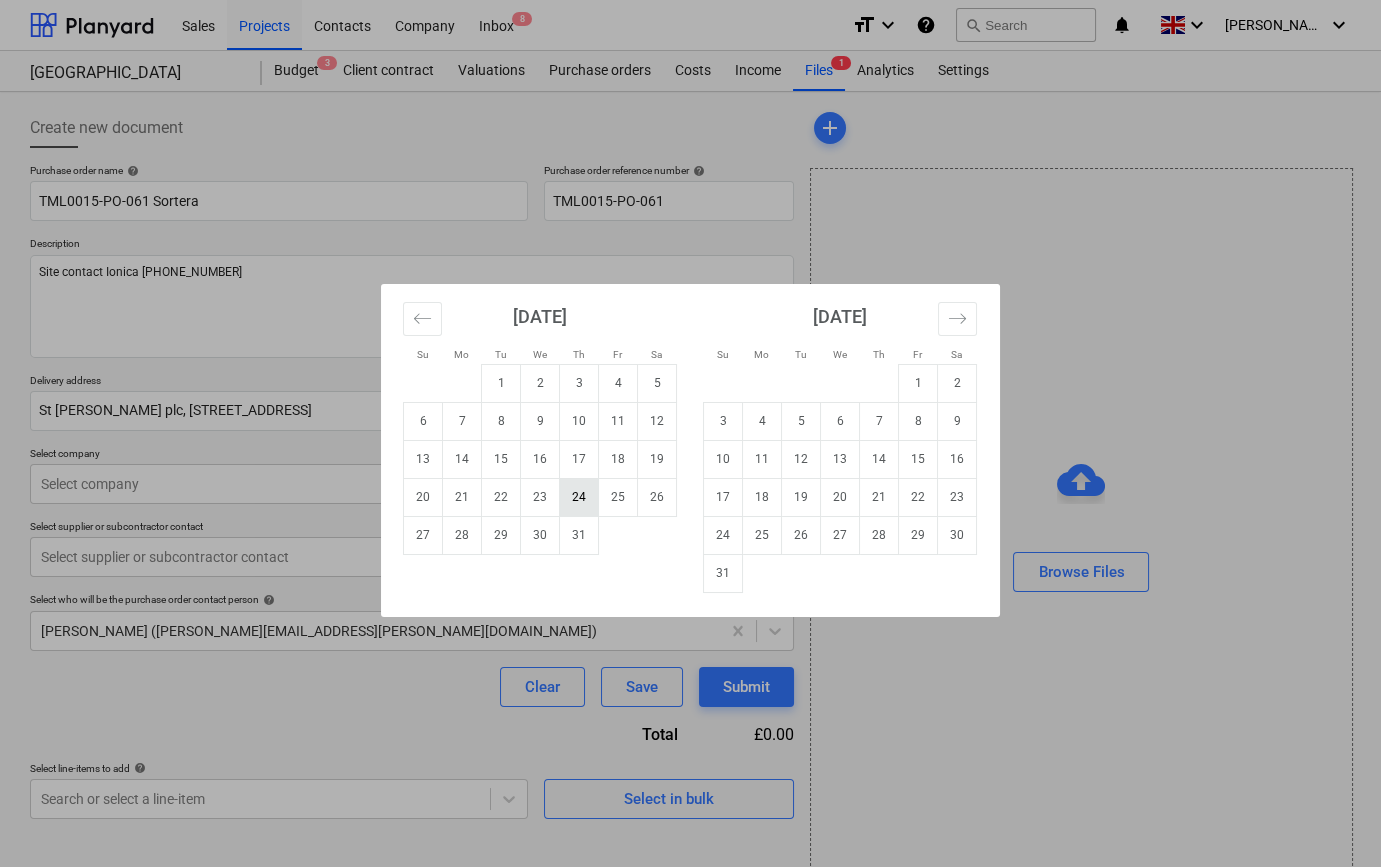 click on "24" at bounding box center (579, 497) 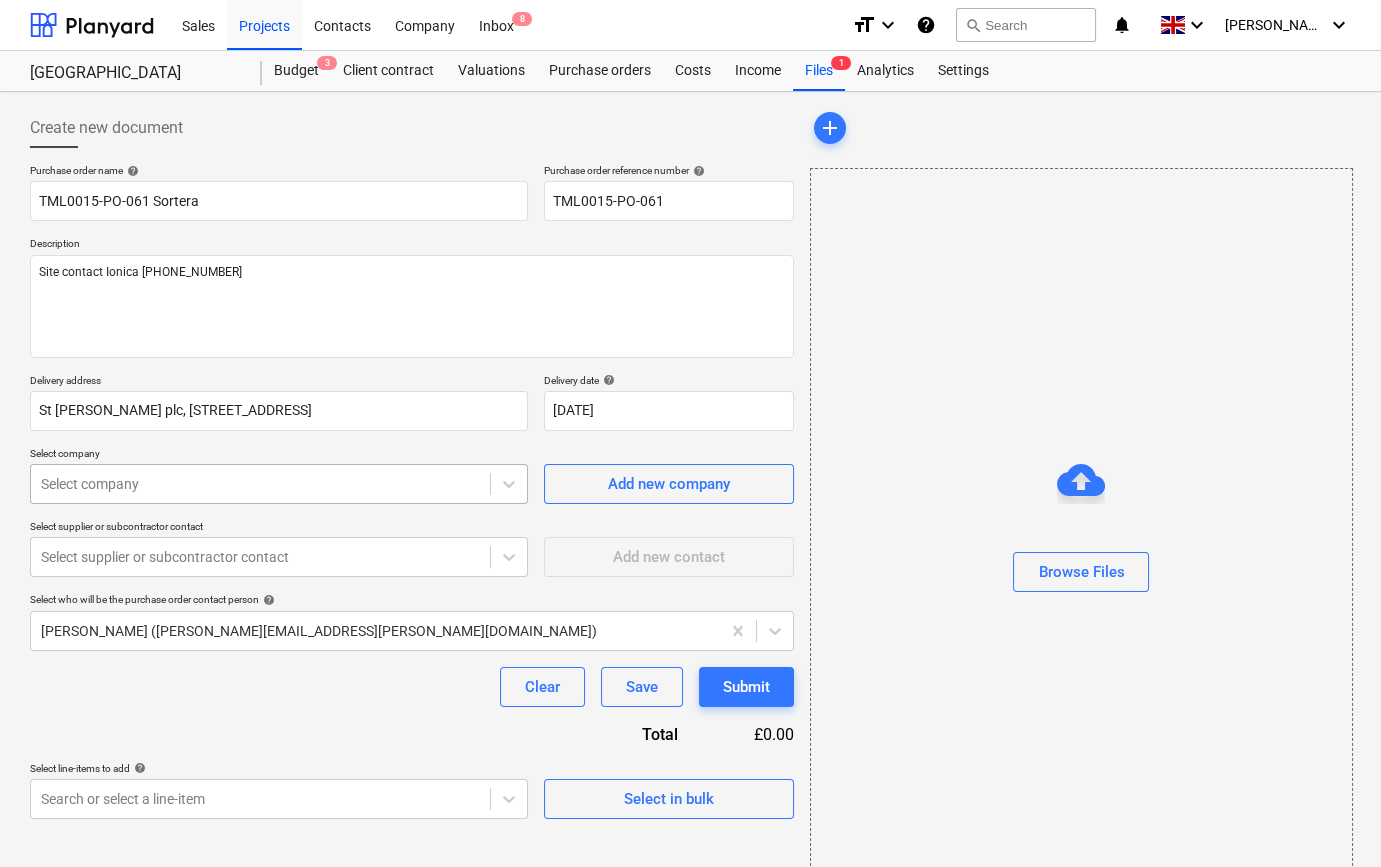 click at bounding box center [260, 484] 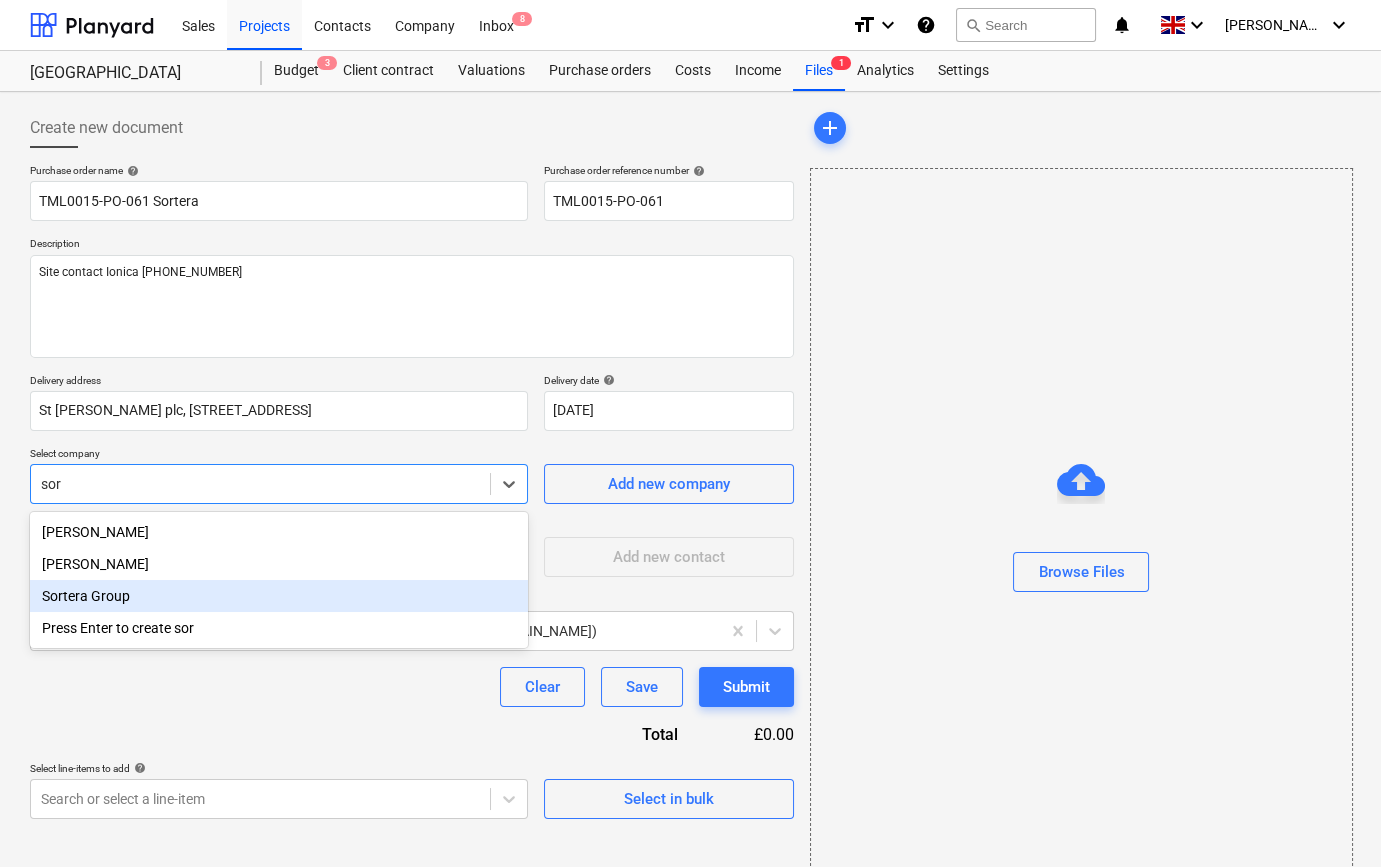 click on "Sortera Group" at bounding box center [279, 596] 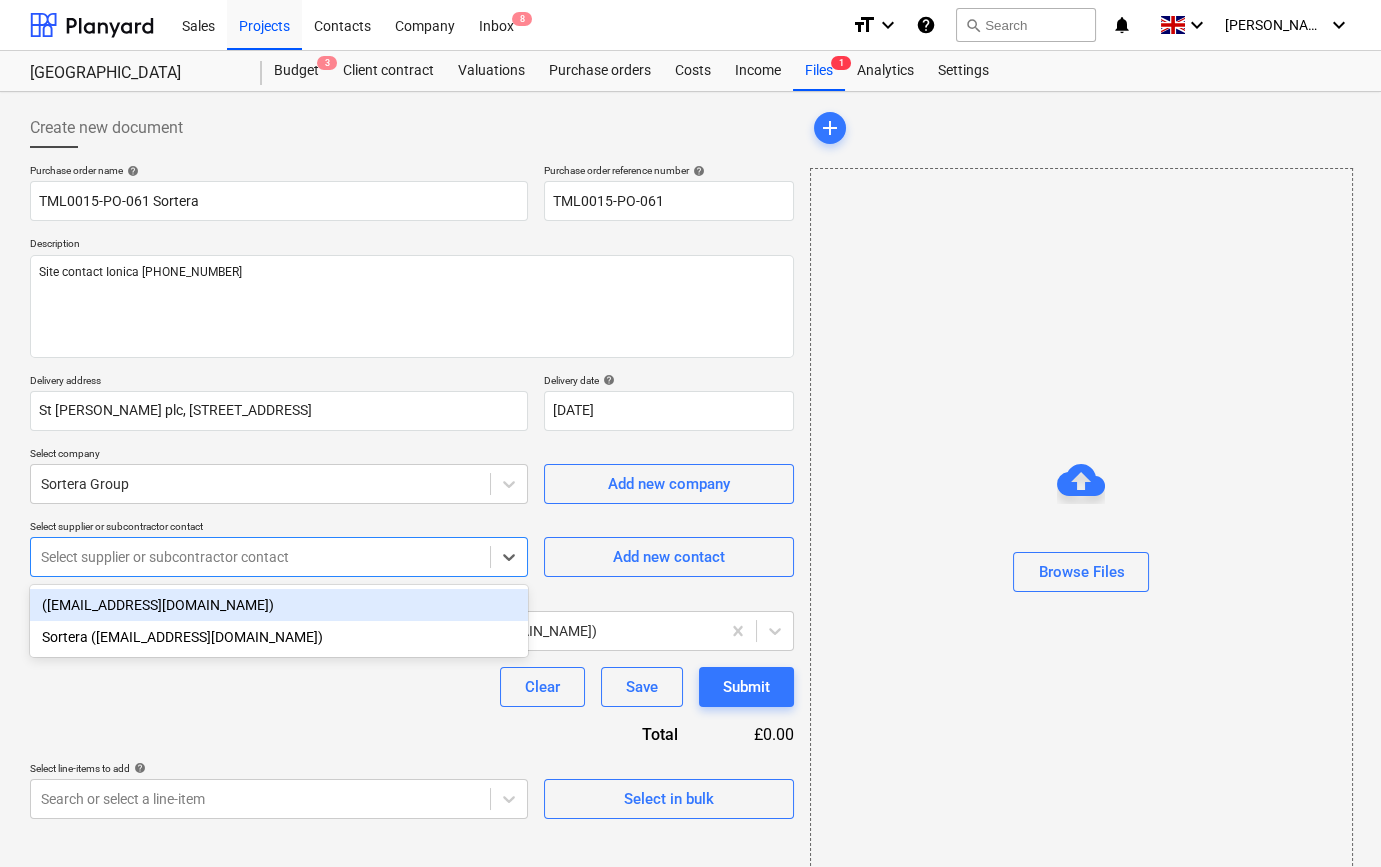 click at bounding box center [260, 557] 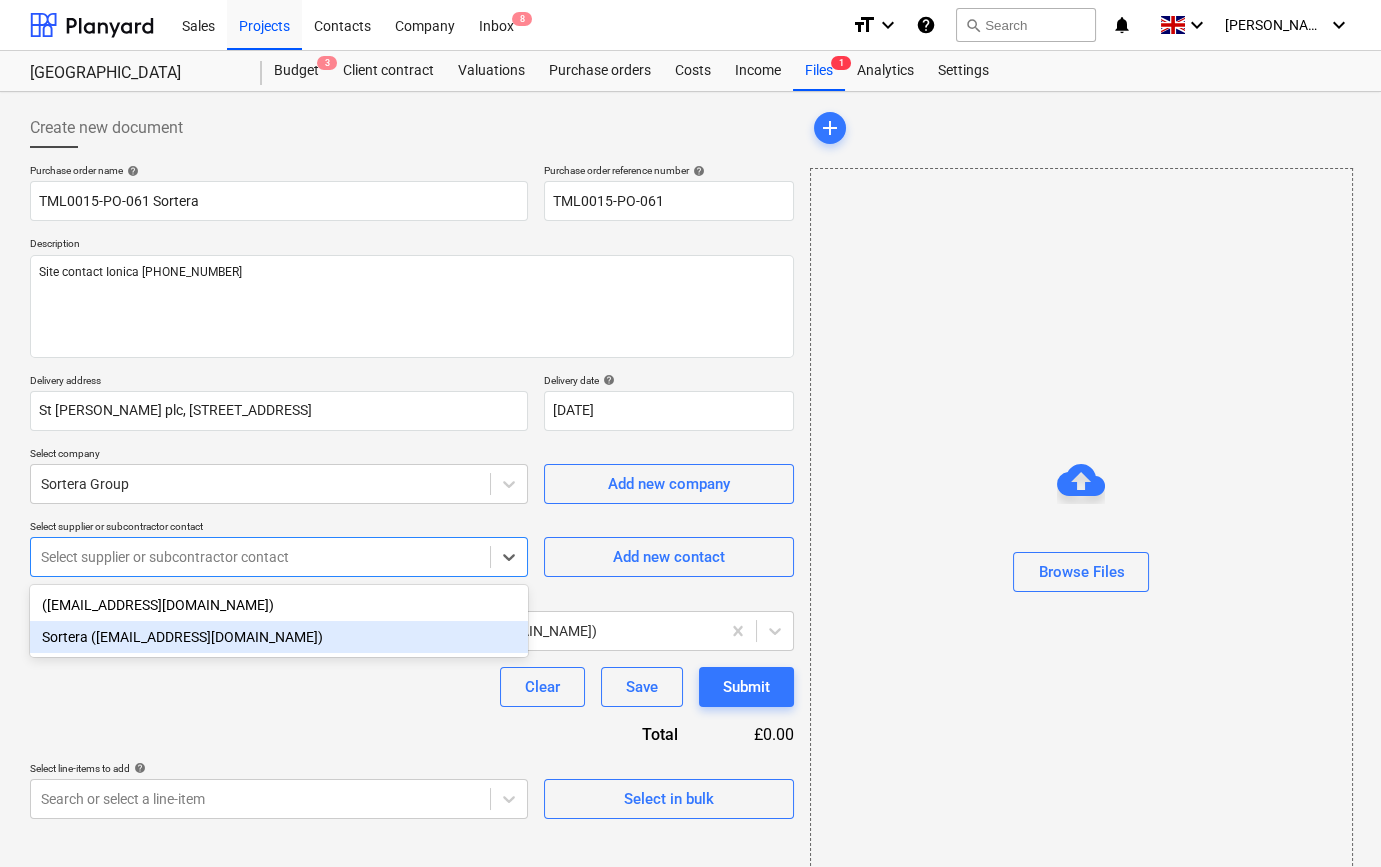 click on "Sortera  ([EMAIL_ADDRESS][DOMAIN_NAME])" at bounding box center (279, 637) 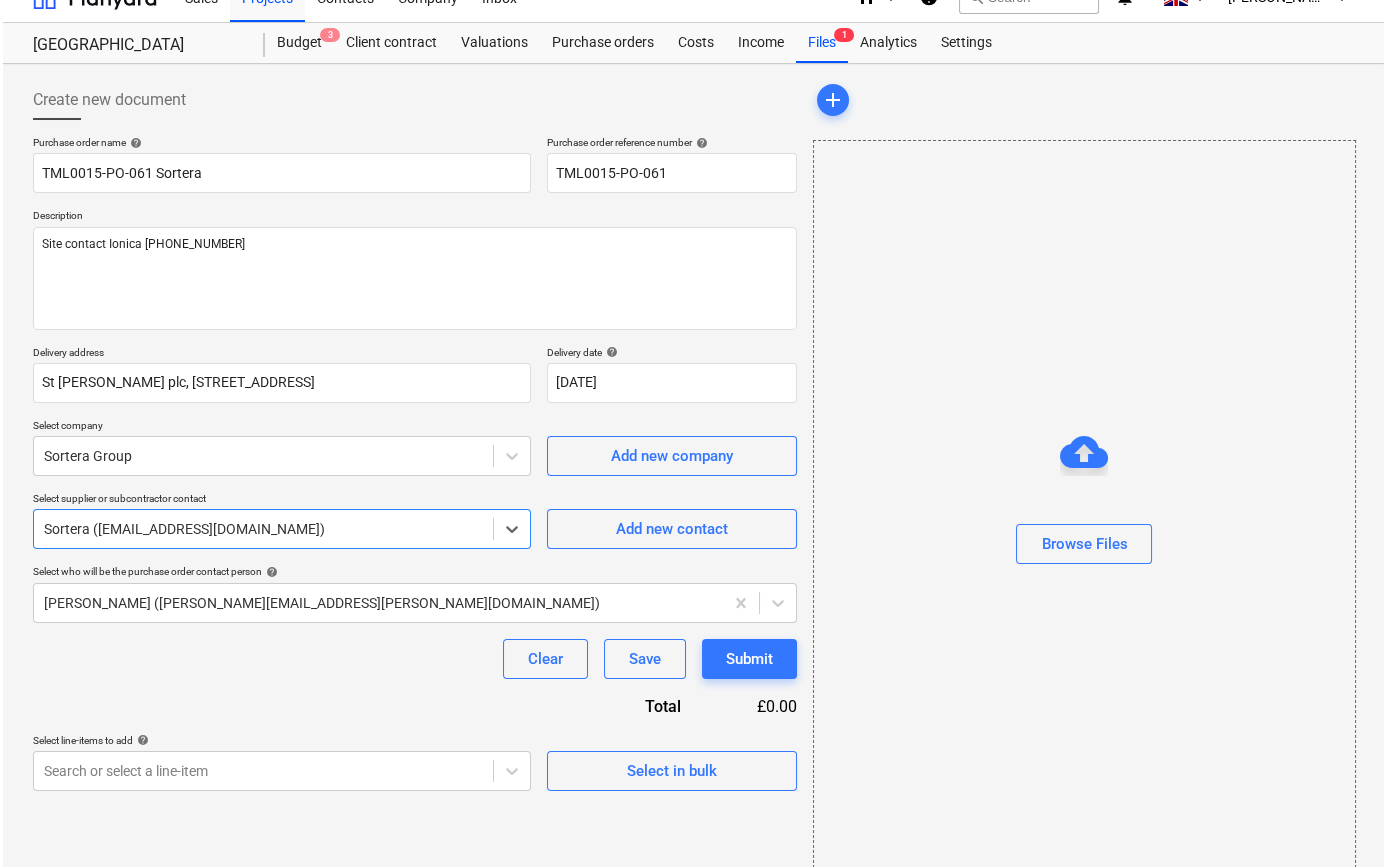 scroll, scrollTop: 43, scrollLeft: 0, axis: vertical 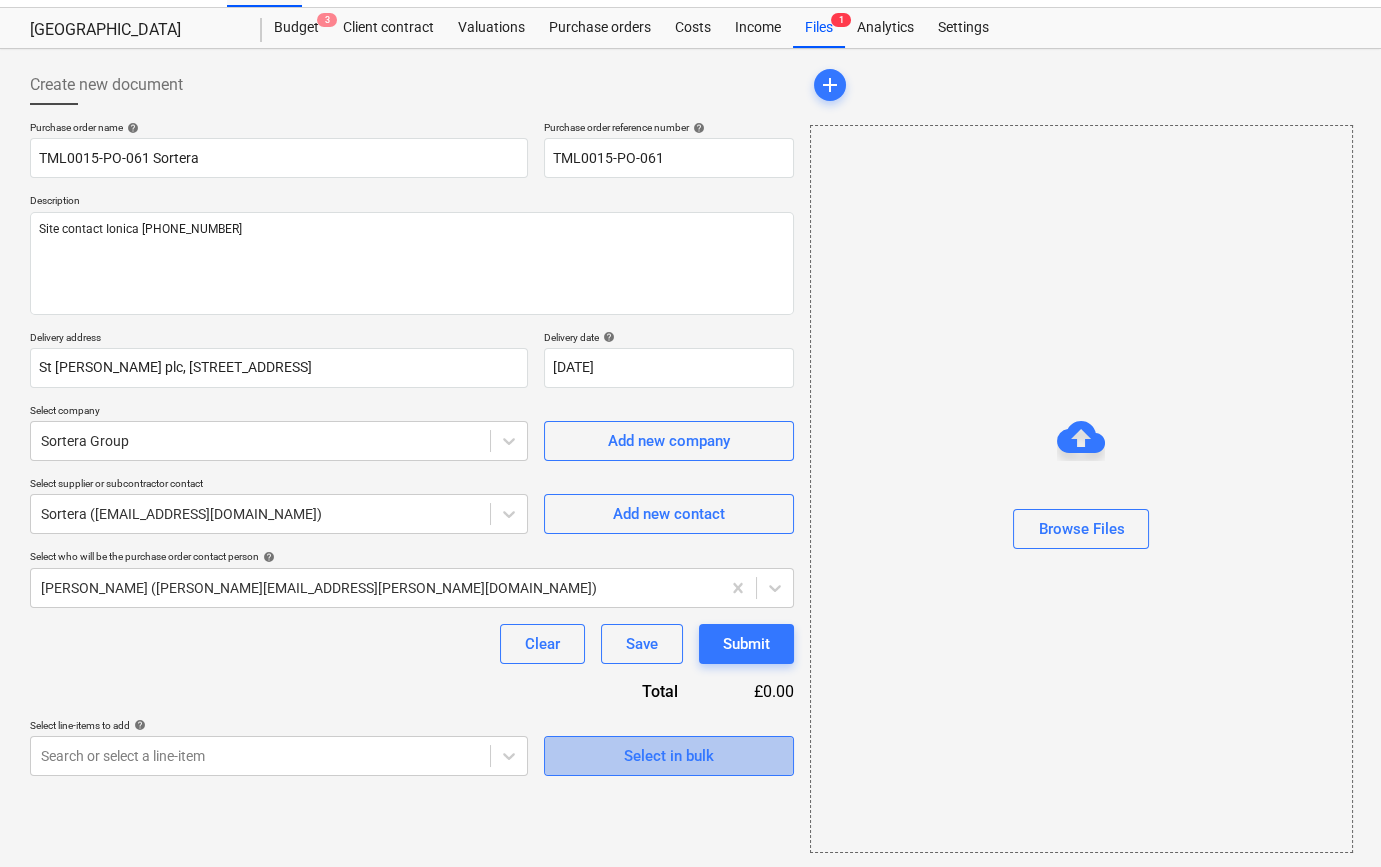 click on "Select in bulk" at bounding box center (669, 756) 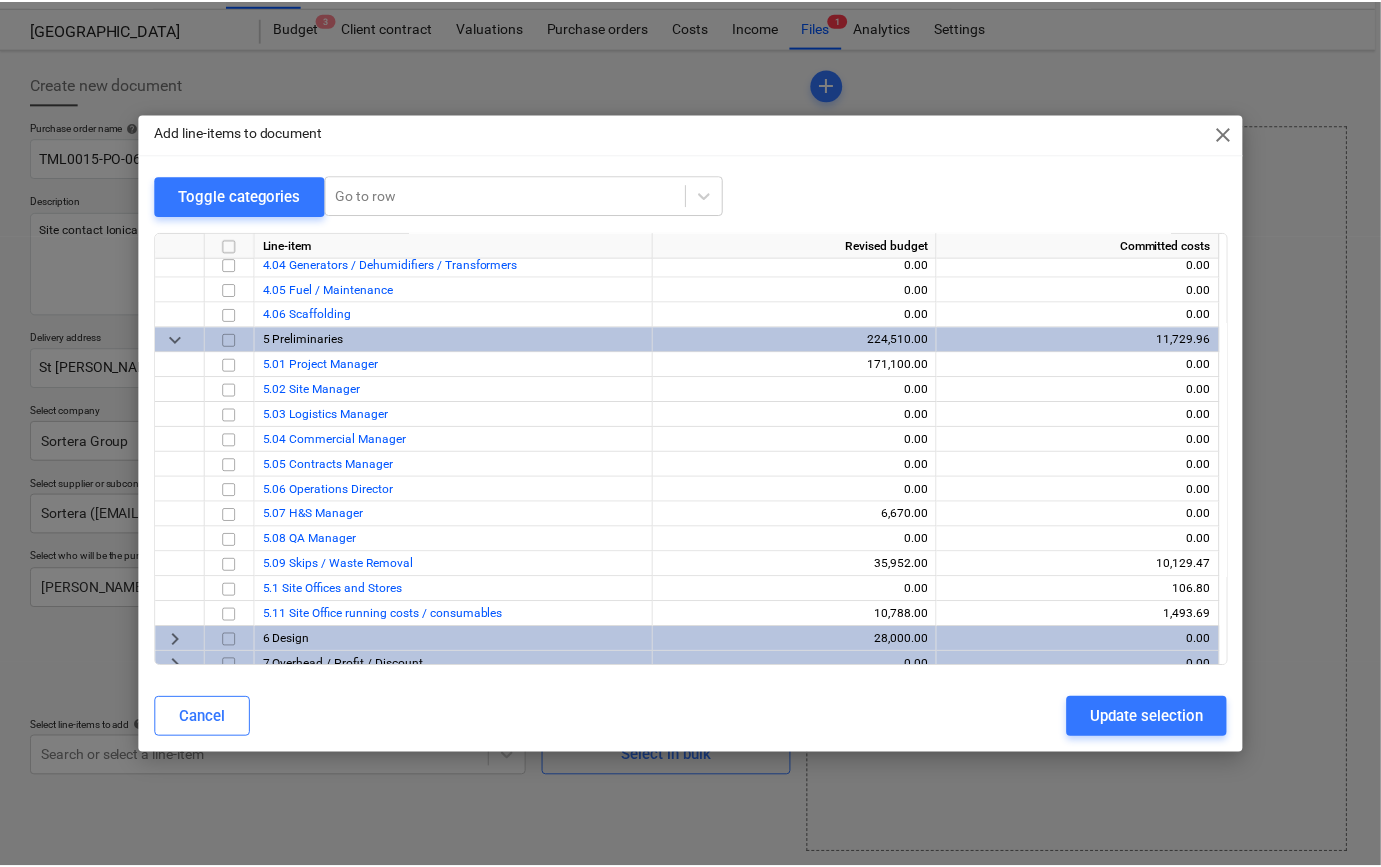 scroll, scrollTop: 943, scrollLeft: 0, axis: vertical 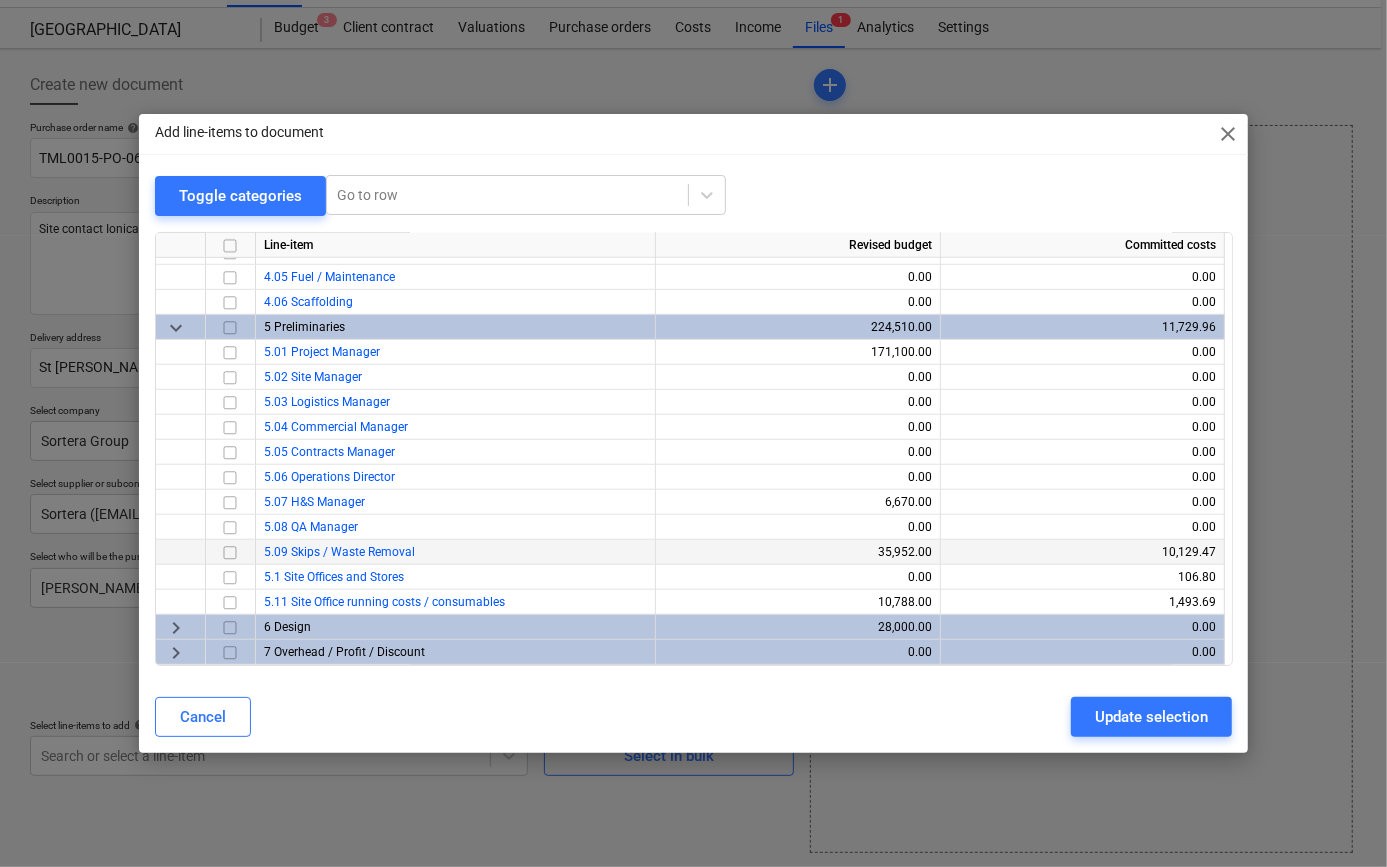 click at bounding box center [230, 552] 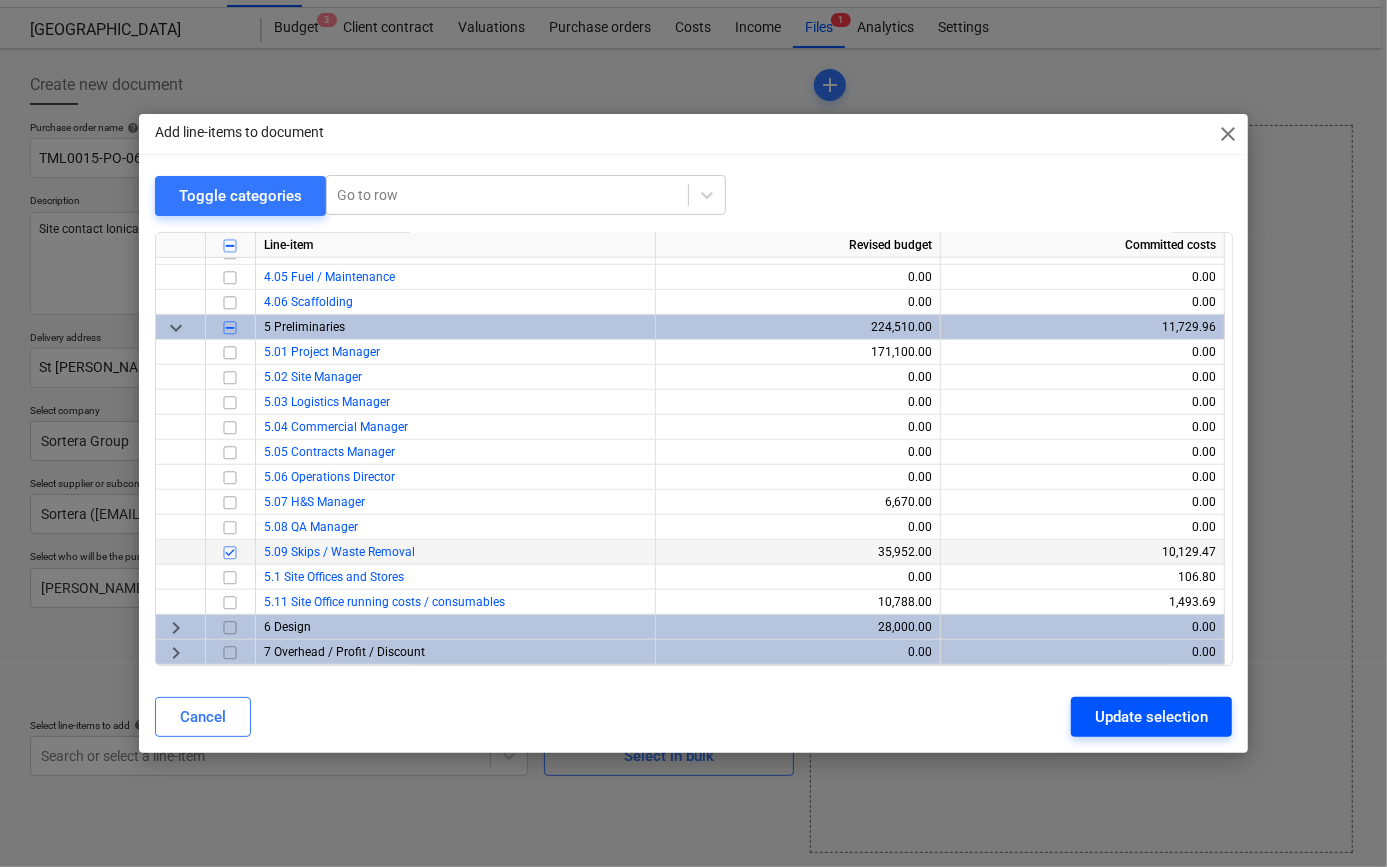 click on "Update selection" at bounding box center [1151, 717] 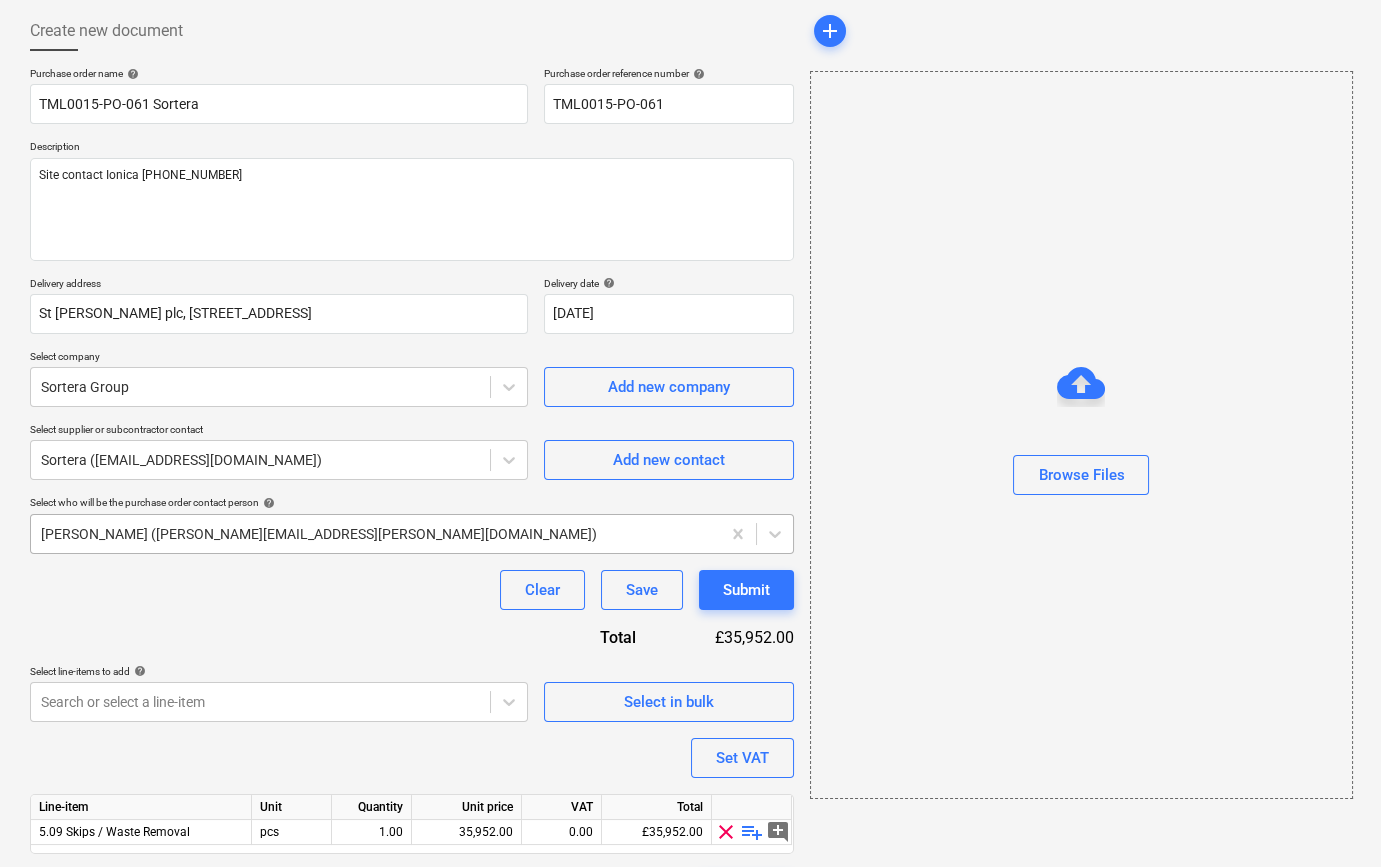 scroll, scrollTop: 155, scrollLeft: 0, axis: vertical 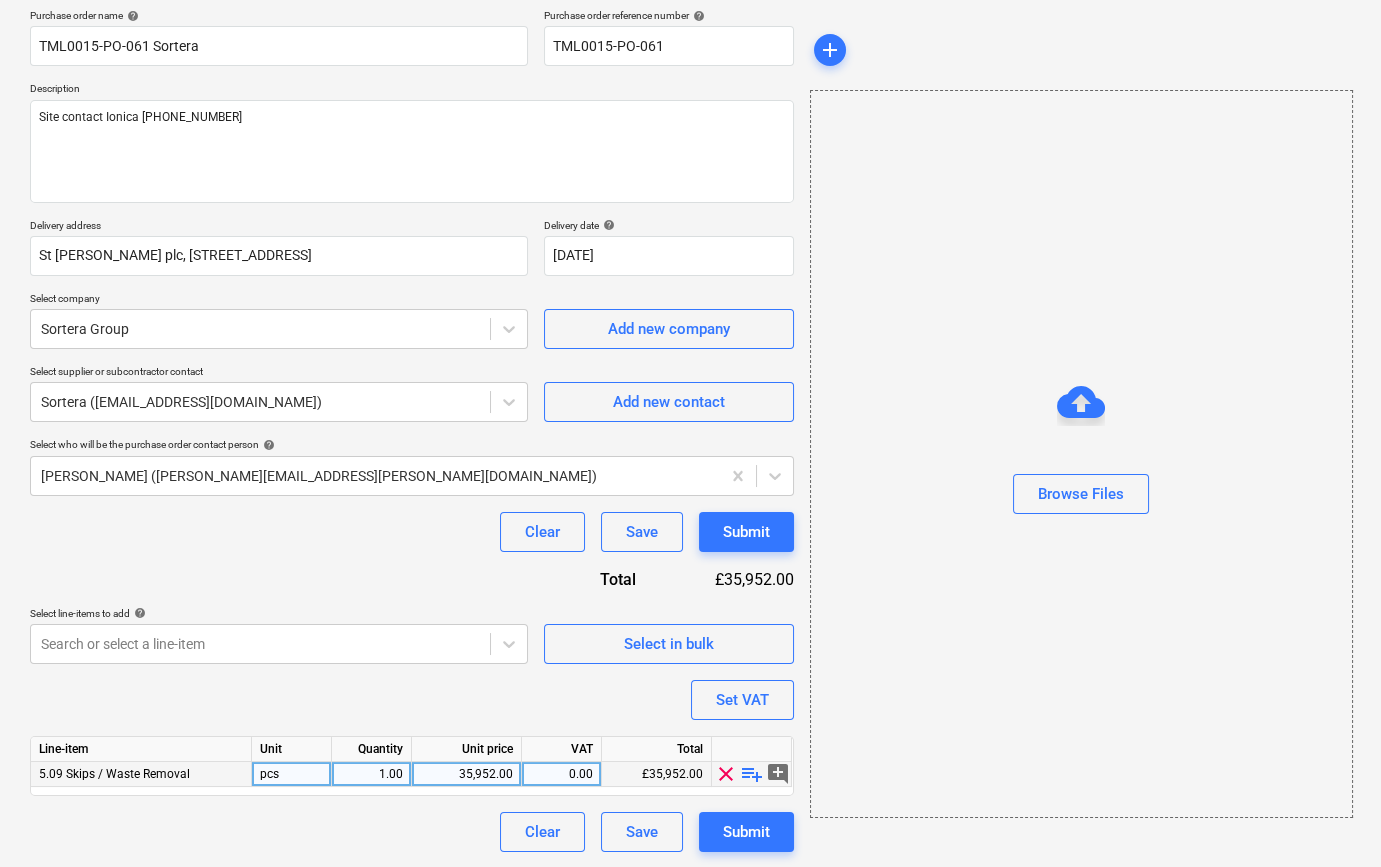 click on "playlist_add" at bounding box center (752, 774) 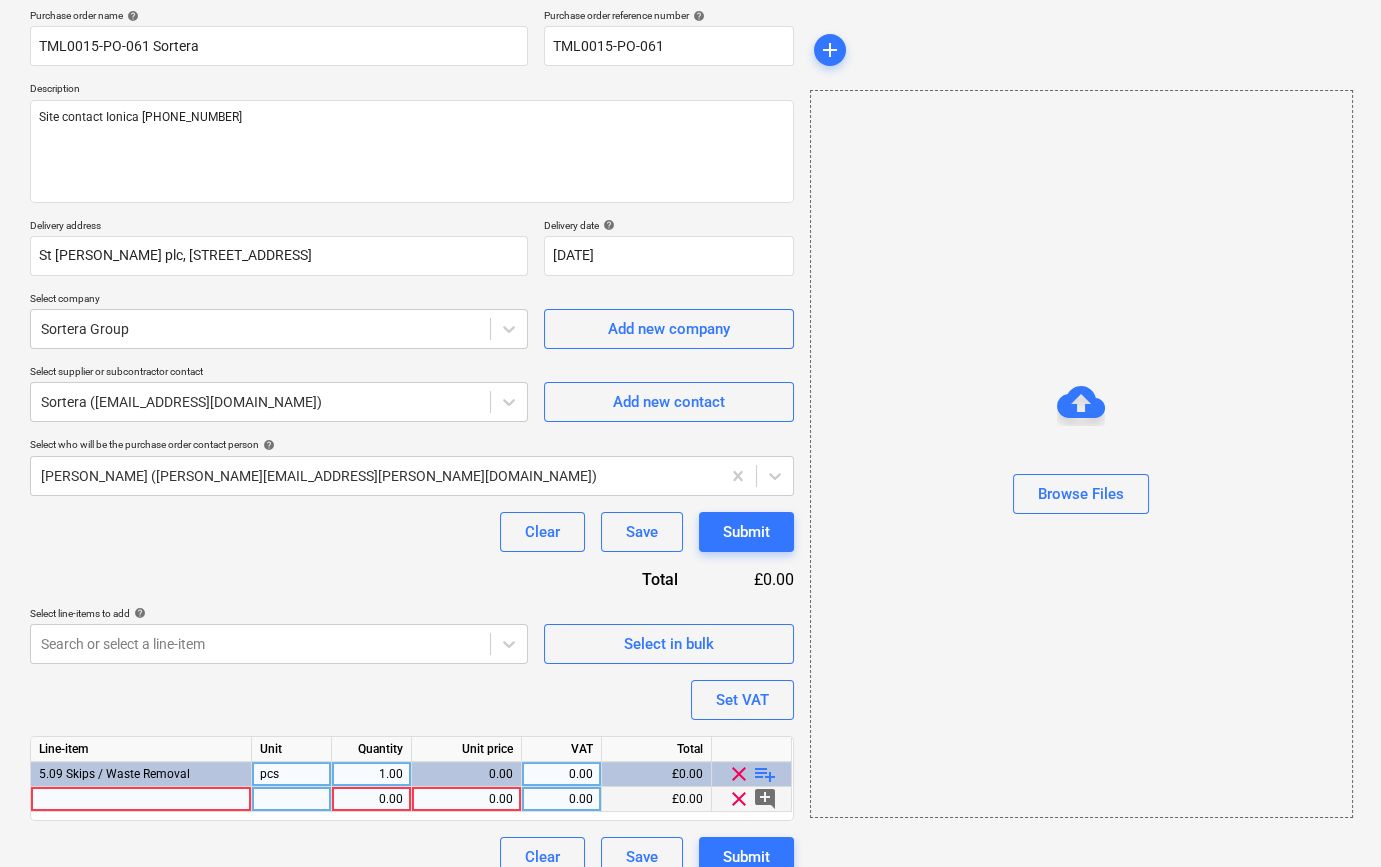 click at bounding box center (141, 799) 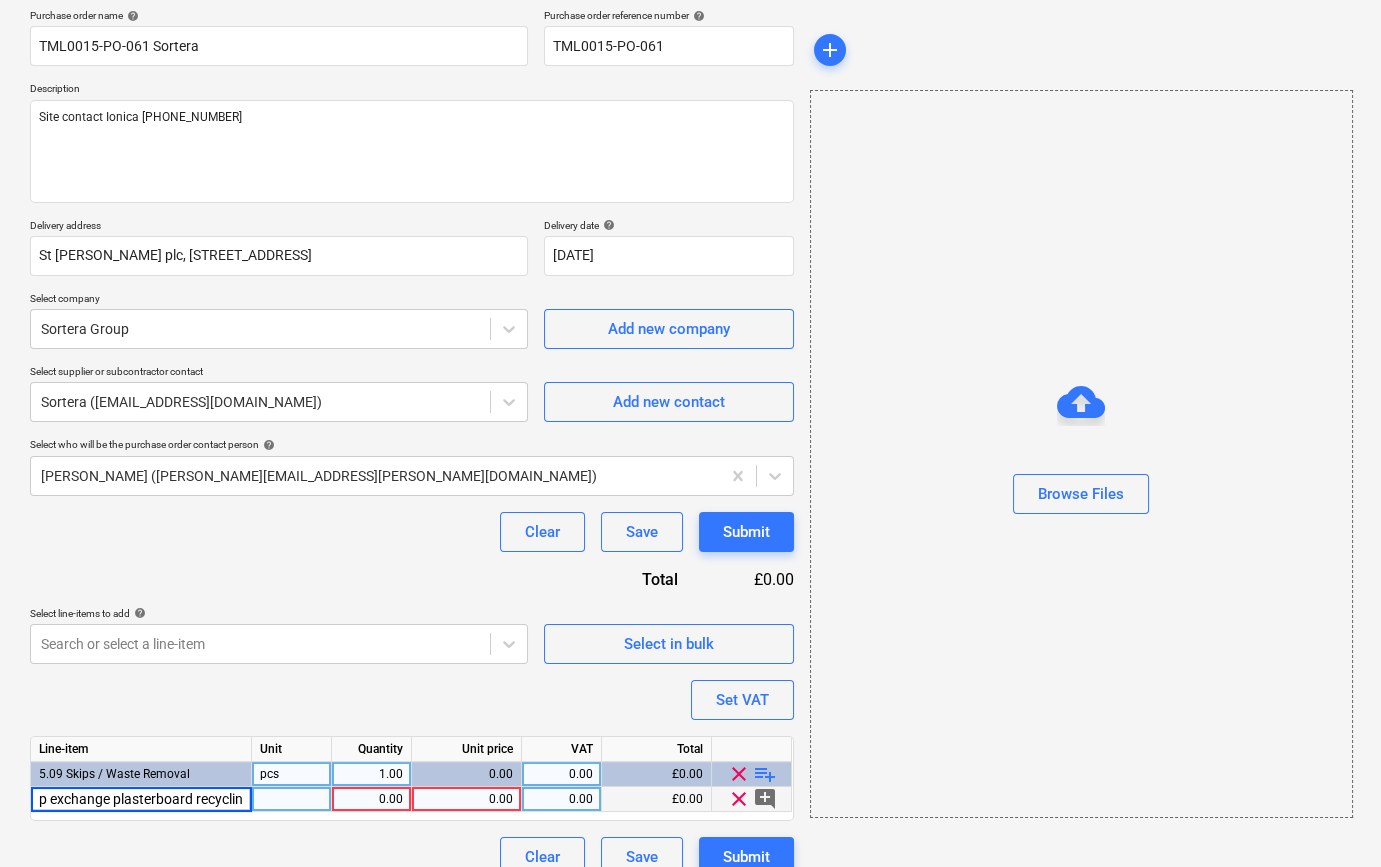 scroll, scrollTop: 0, scrollLeft: 59, axis: horizontal 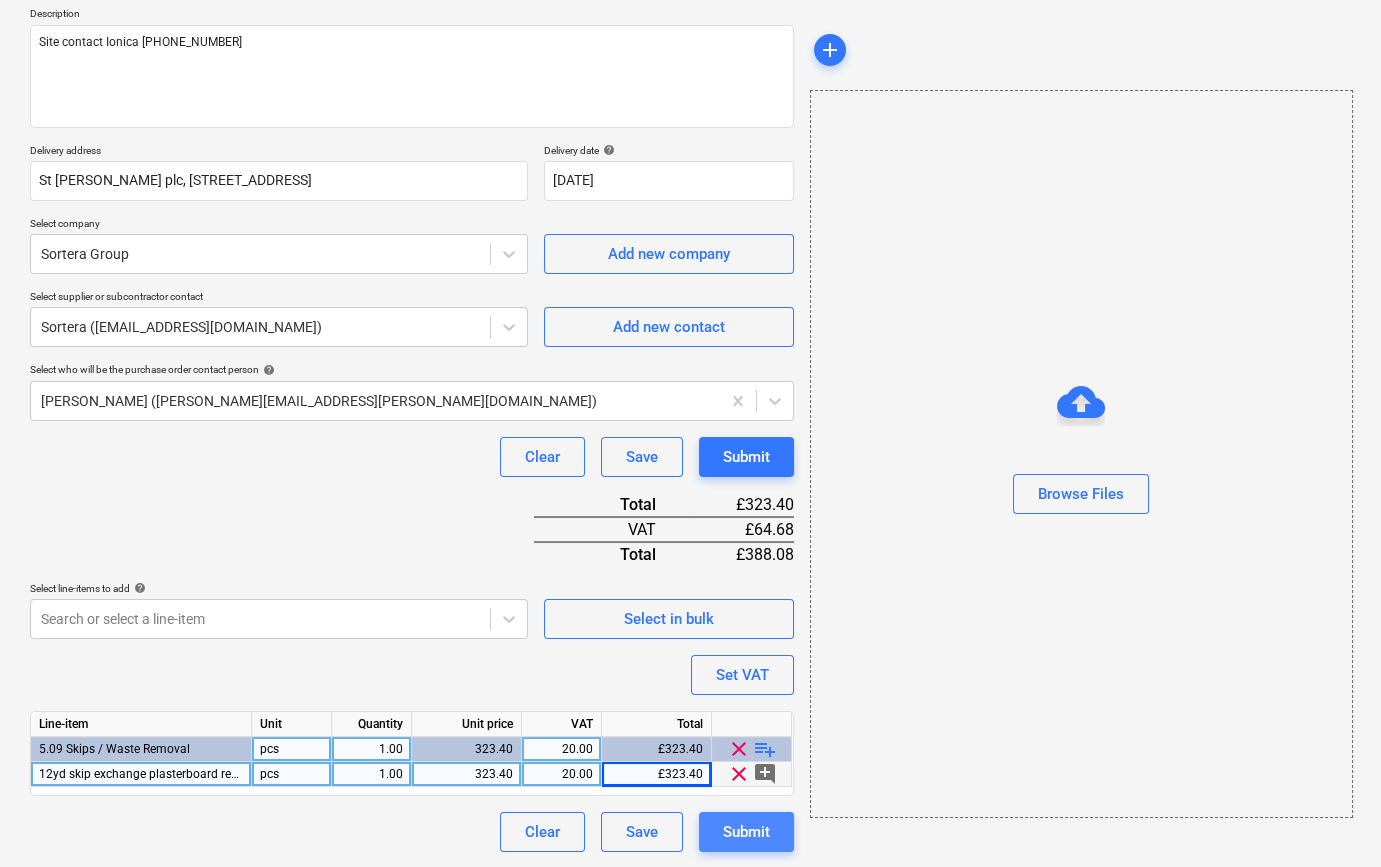 click on "Submit" at bounding box center [746, 832] 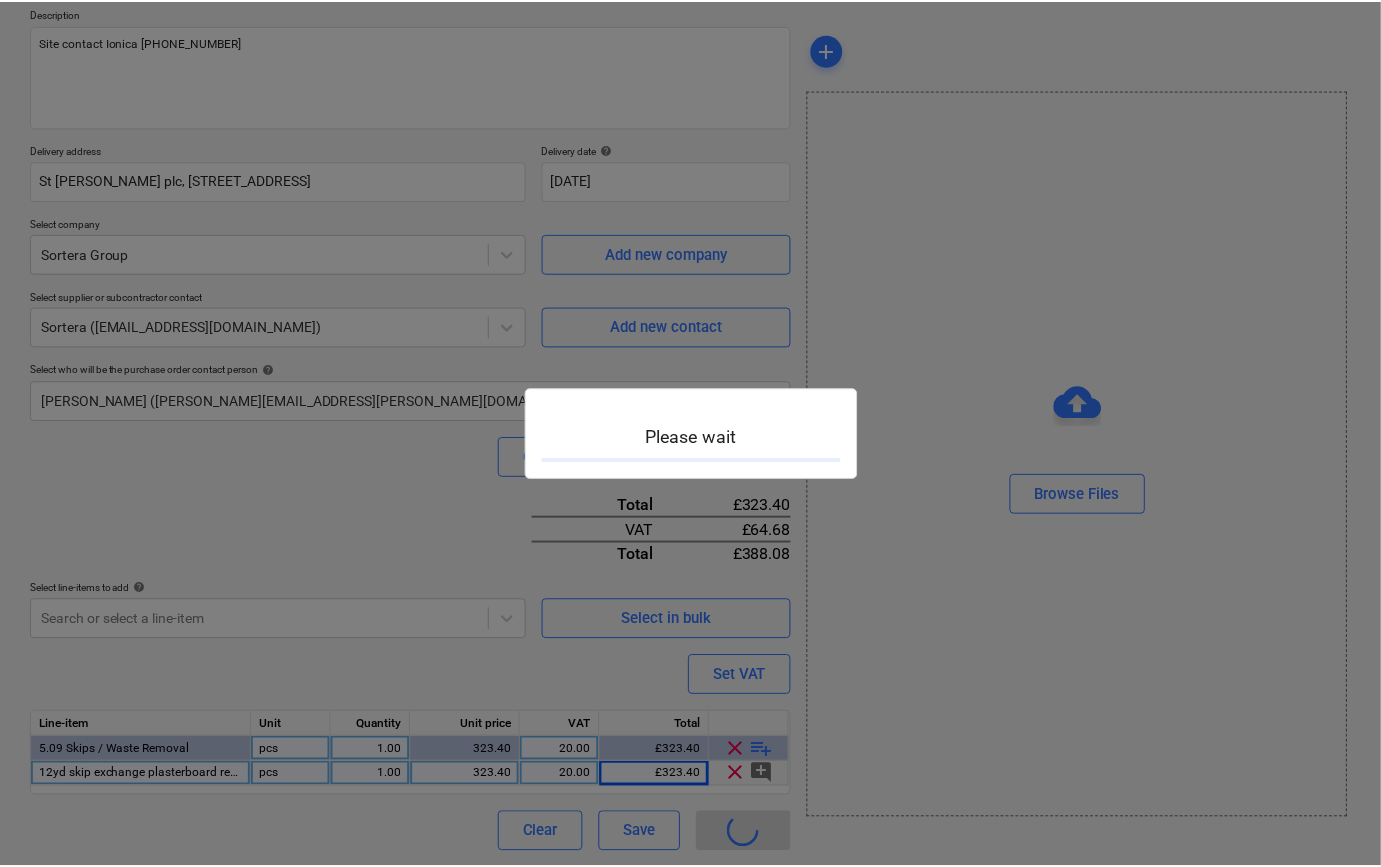scroll, scrollTop: 0, scrollLeft: 0, axis: both 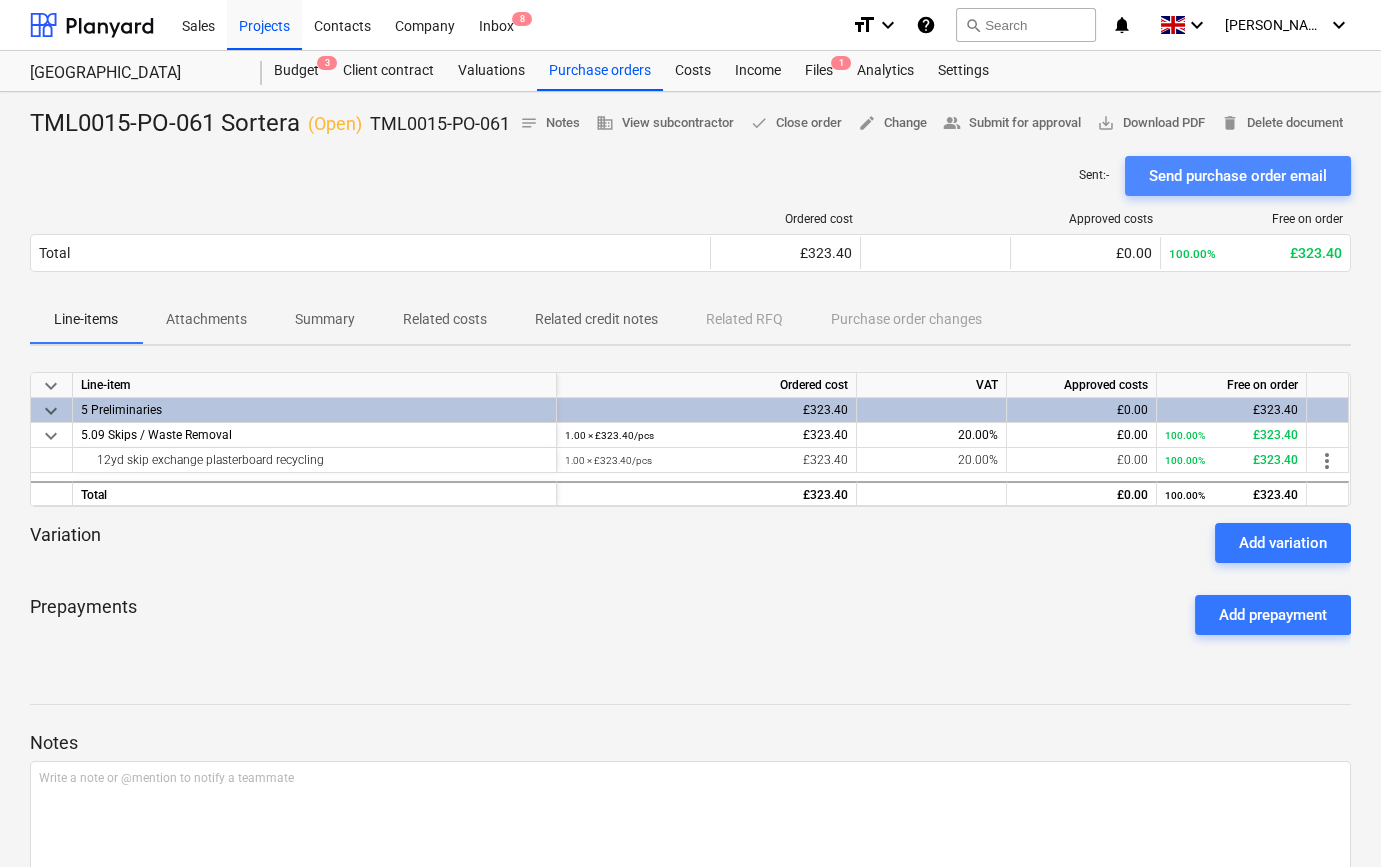 click on "Send purchase order email" at bounding box center (1238, 176) 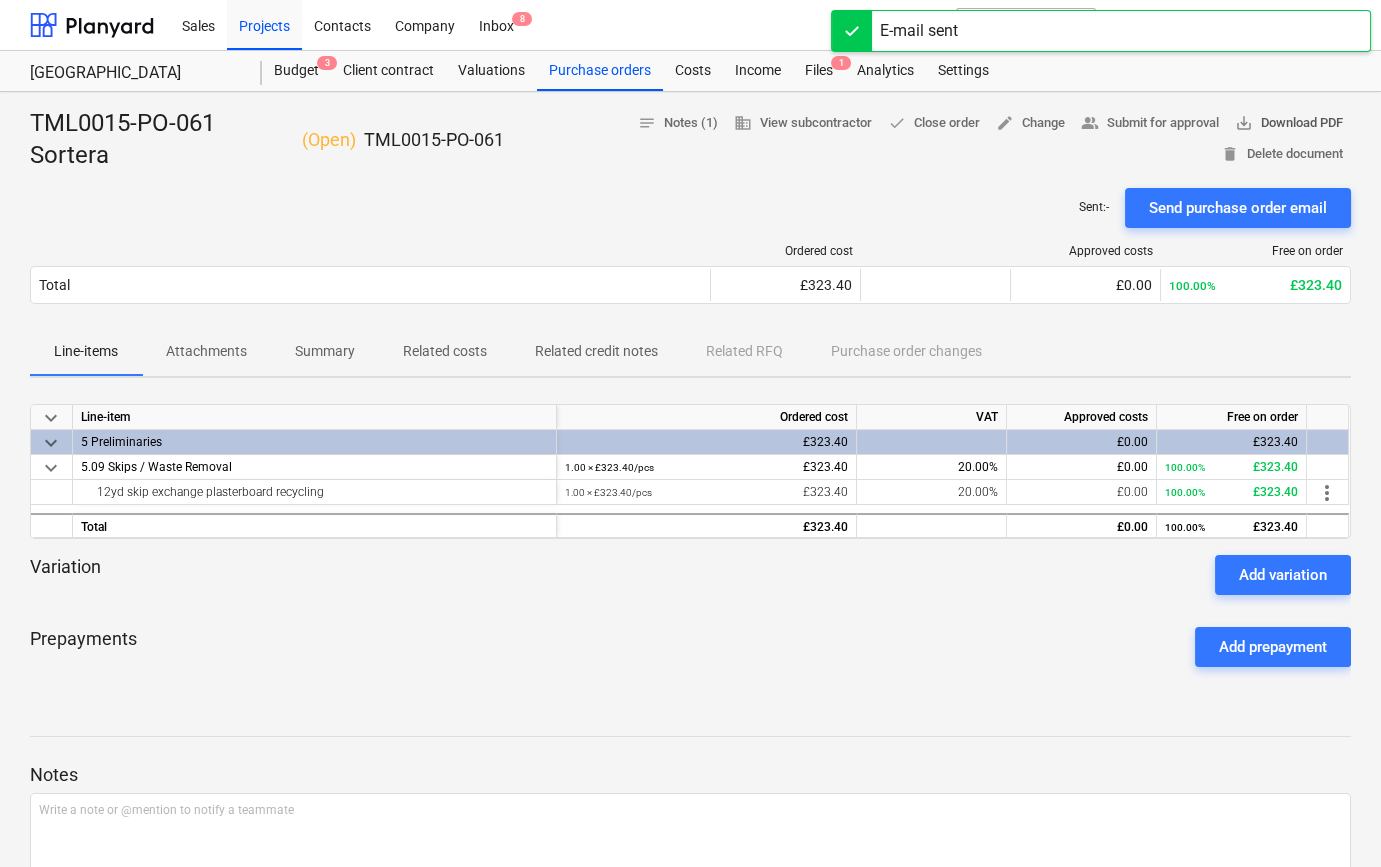 click on "save_alt Download PDF" at bounding box center (1289, 123) 